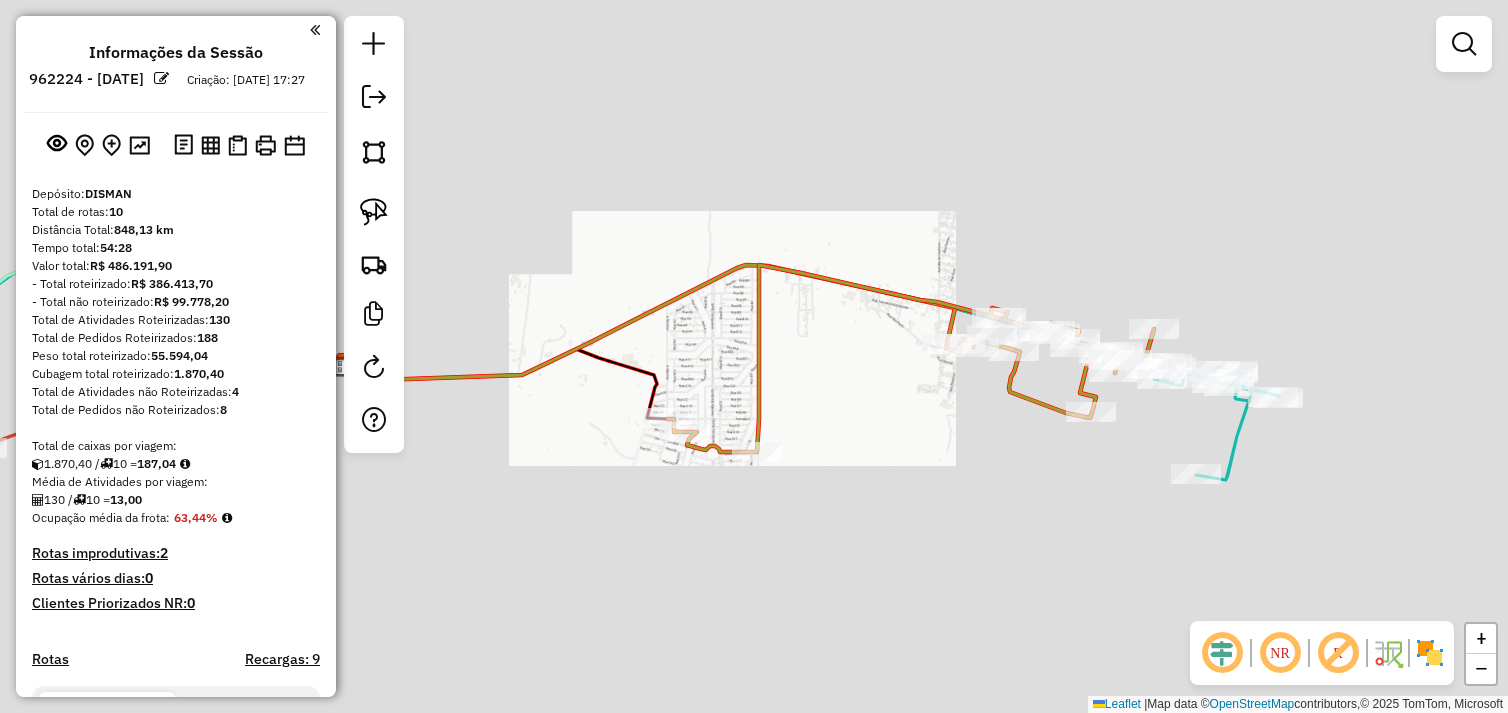 scroll, scrollTop: 0, scrollLeft: 0, axis: both 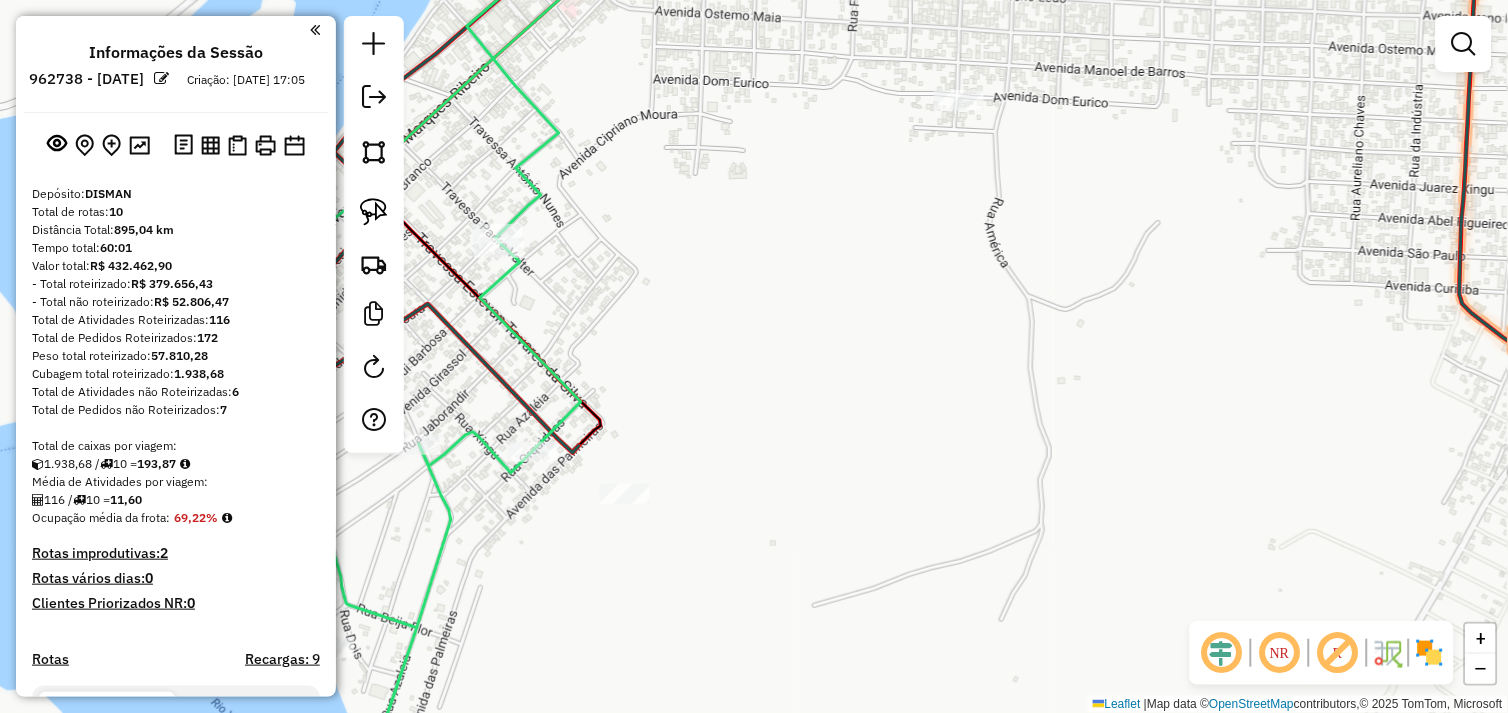 drag, startPoint x: 653, startPoint y: 336, endPoint x: 816, endPoint y: 324, distance: 163.44112 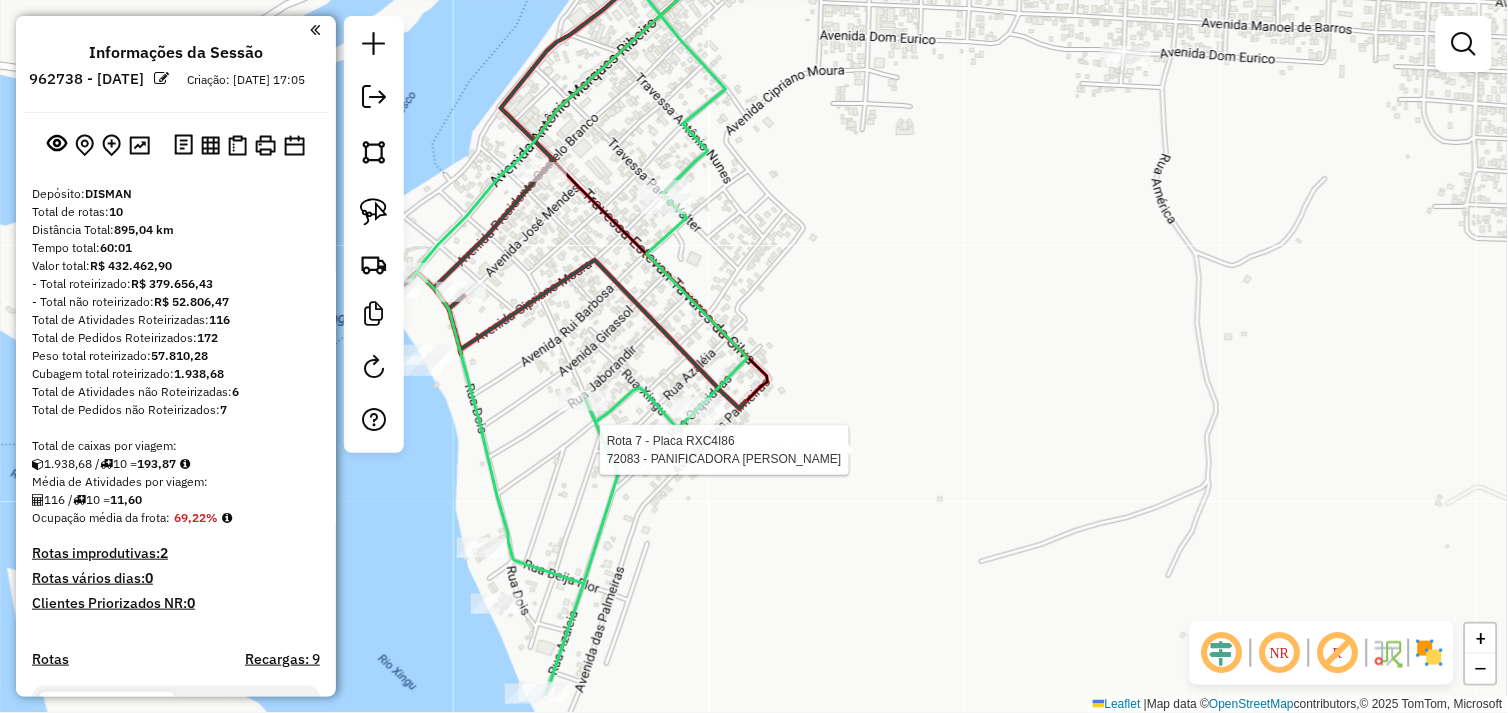 select on "**********" 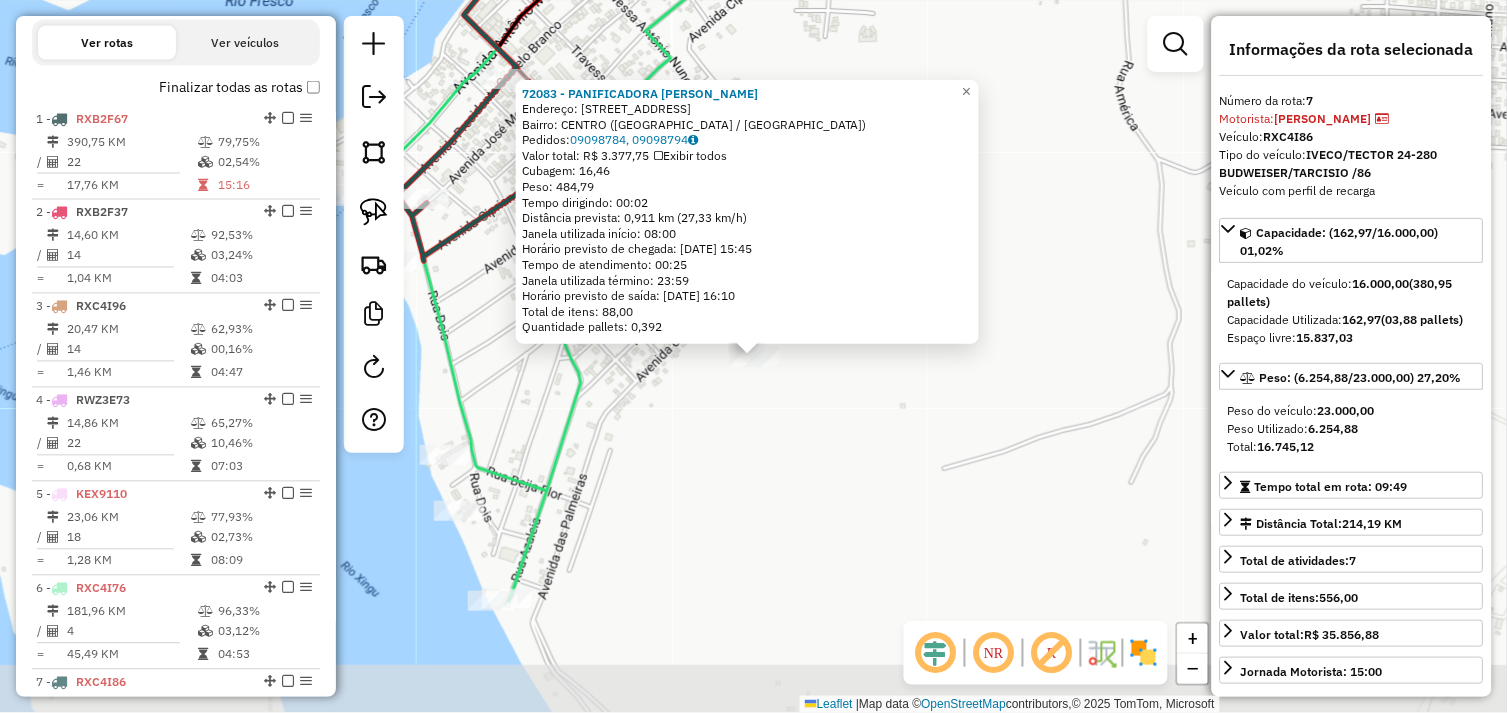 scroll, scrollTop: 1336, scrollLeft: 0, axis: vertical 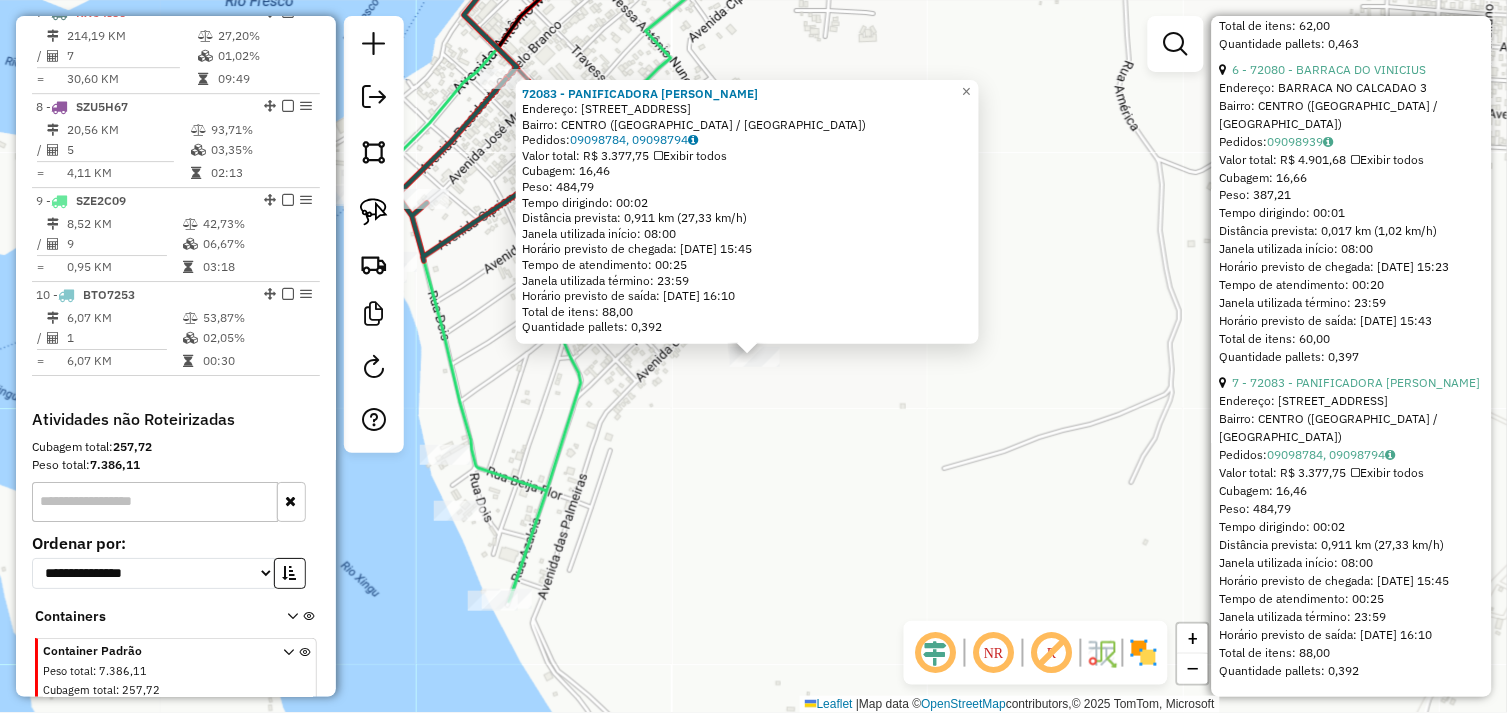 drag, startPoint x: 848, startPoint y: 446, endPoint x: 998, endPoint y: 407, distance: 154.98709 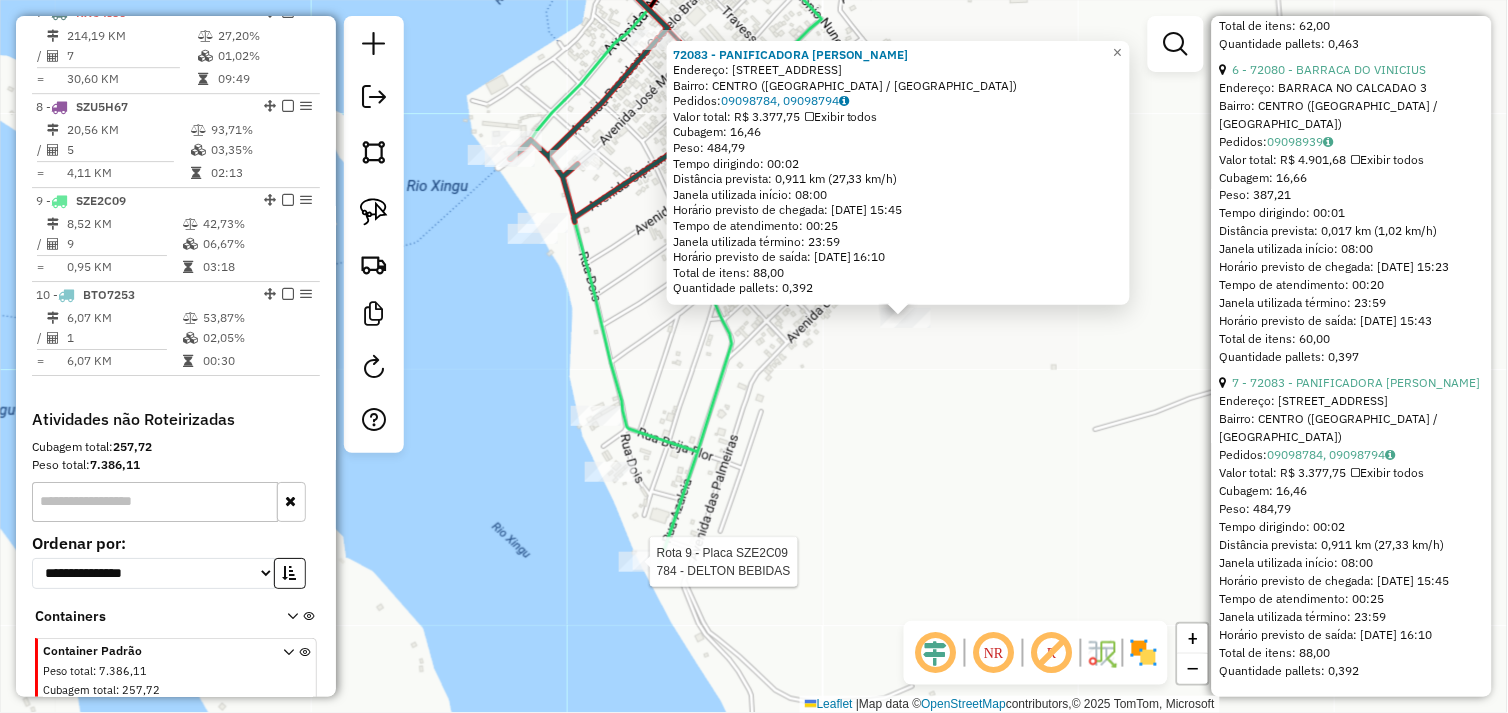 scroll, scrollTop: 2346, scrollLeft: 0, axis: vertical 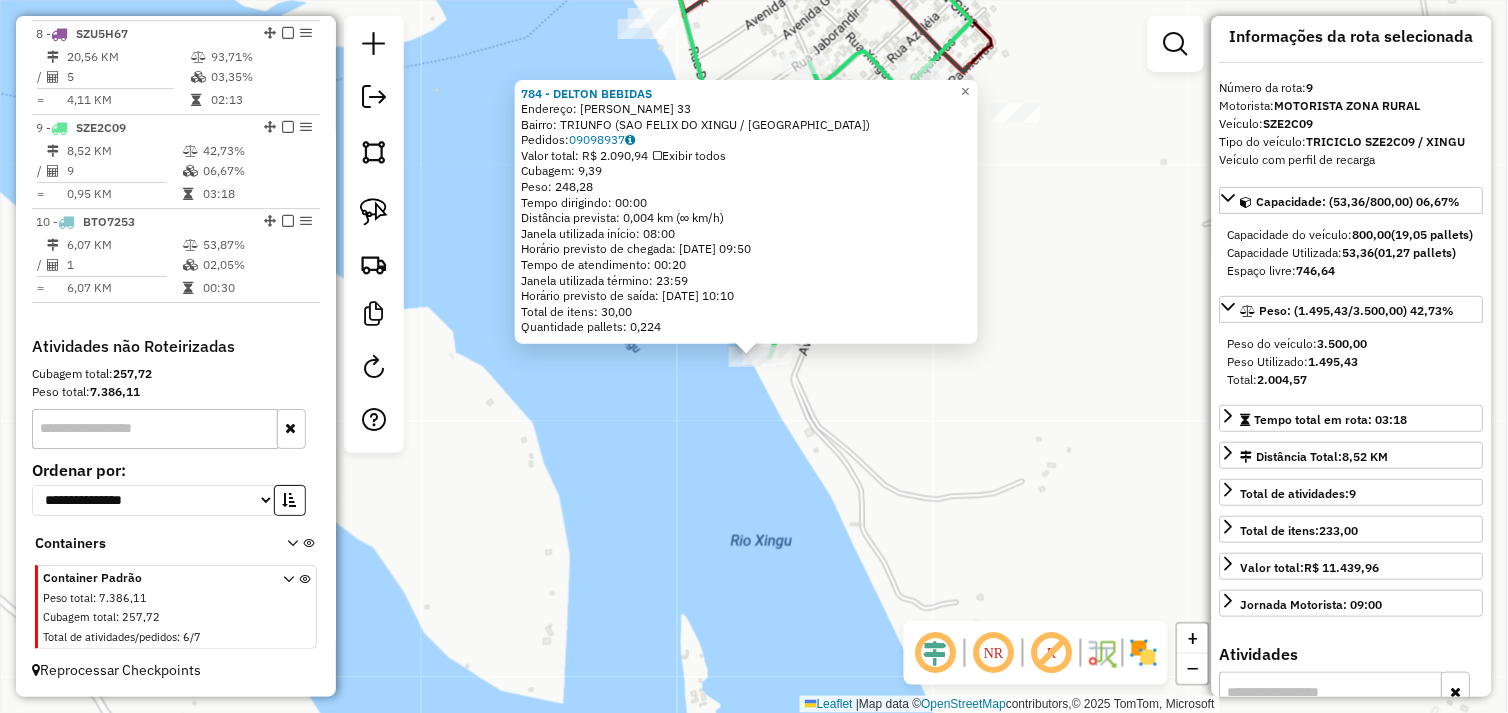 drag, startPoint x: 897, startPoint y: 452, endPoint x: 943, endPoint y: 423, distance: 54.378304 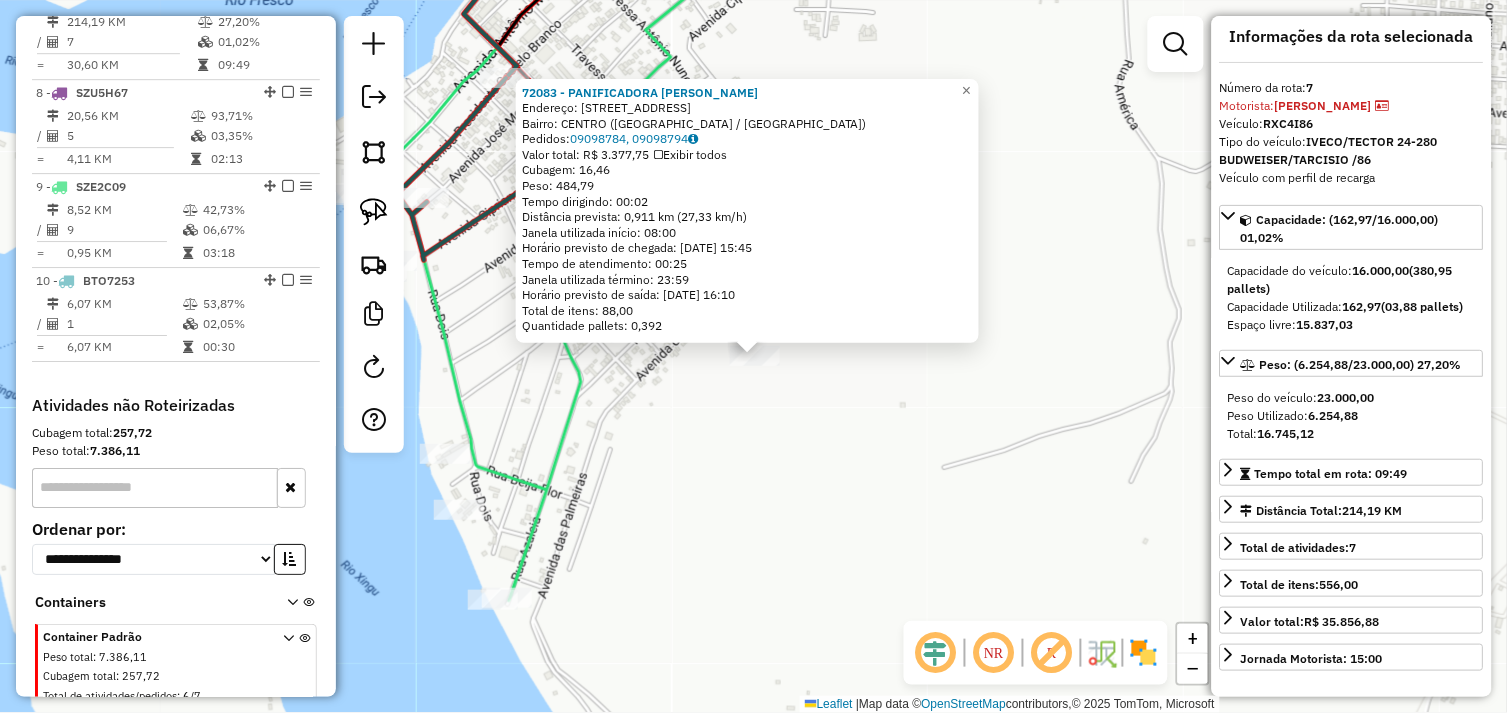 scroll, scrollTop: 1336, scrollLeft: 0, axis: vertical 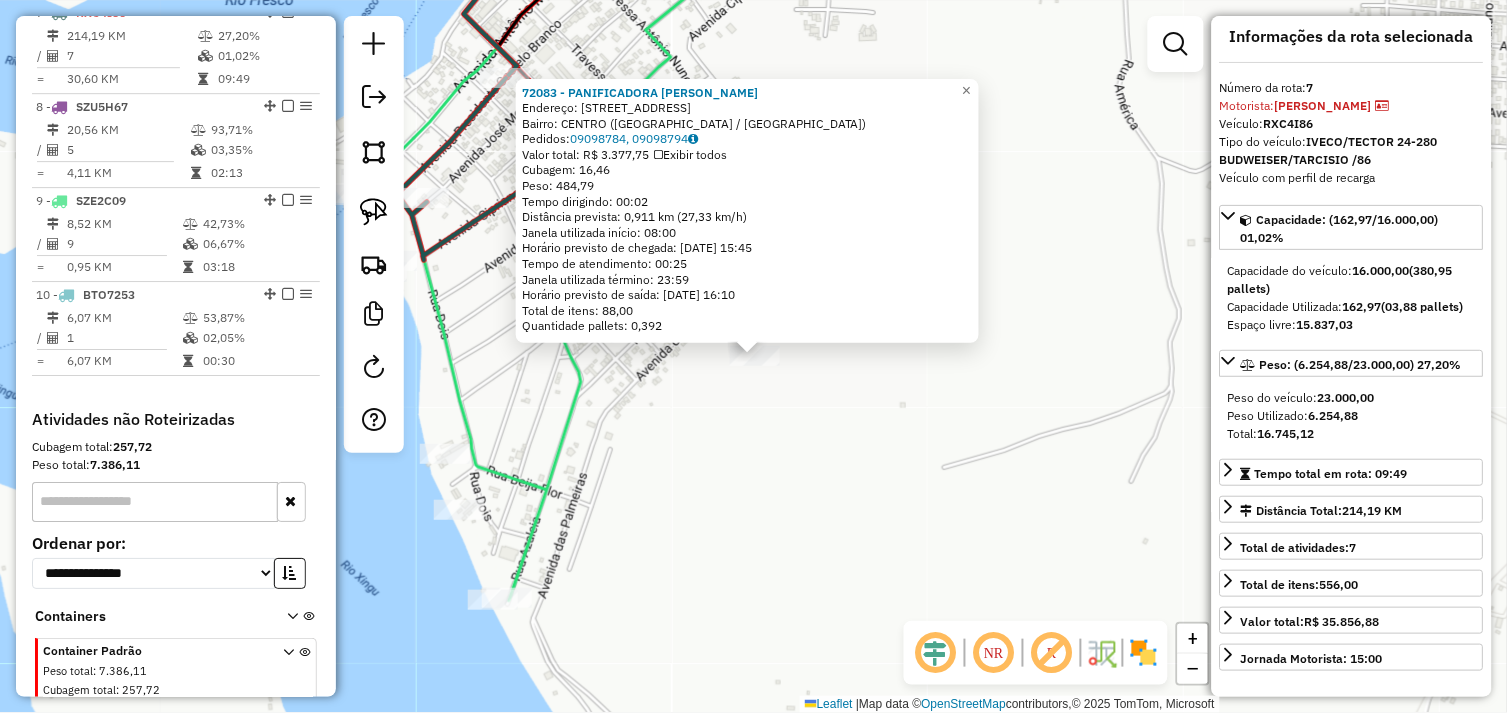click on "72083 - PANIFICADORA KELLY  Endereço:  AVENIDA DAS PALMEIRAS 471   Bairro: CENTRO (SAO FELIX DO XINGU / PA)   Pedidos:  09098784, 09098794   Valor total: R$ 3.377,75   Exibir todos   Cubagem: 16,46  Peso: 484,79  Tempo dirigindo: 00:02   Distância prevista: 0,911 km (27,33 km/h)   Janela utilizada início: 08:00   Horário previsto de chegada: 10/07/2025 15:45   Tempo de atendimento: 00:25   Janela utilizada término: 23:59   Horário previsto de saída: 10/07/2025 16:10   Total de itens: 88,00   Quantidade pallets: 0,392  × Janela de atendimento Grade de atendimento Capacidade Transportadoras Veículos Cliente Pedidos  Rotas Selecione os dias de semana para filtrar as janelas de atendimento  Seg   Ter   Qua   Qui   Sex   Sáb   Dom  Informe o período da janela de atendimento: De: Até:  Filtrar exatamente a janela do cliente  Considerar janela de atendimento padrão  Selecione os dias de semana para filtrar as grades de atendimento  Seg   Ter   Qua   Qui   Sex   Sáb   Dom   Peso mínimo:   De:   Até:" 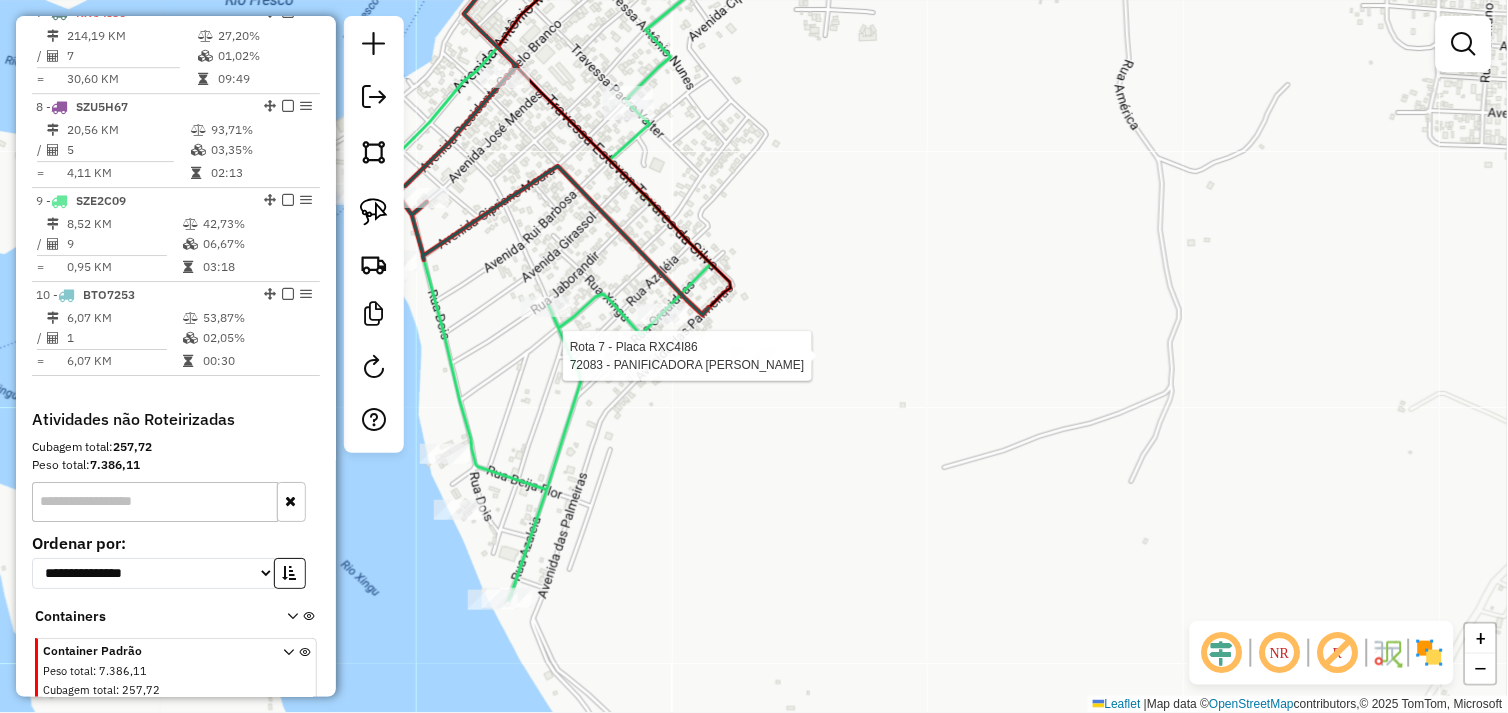 select on "**********" 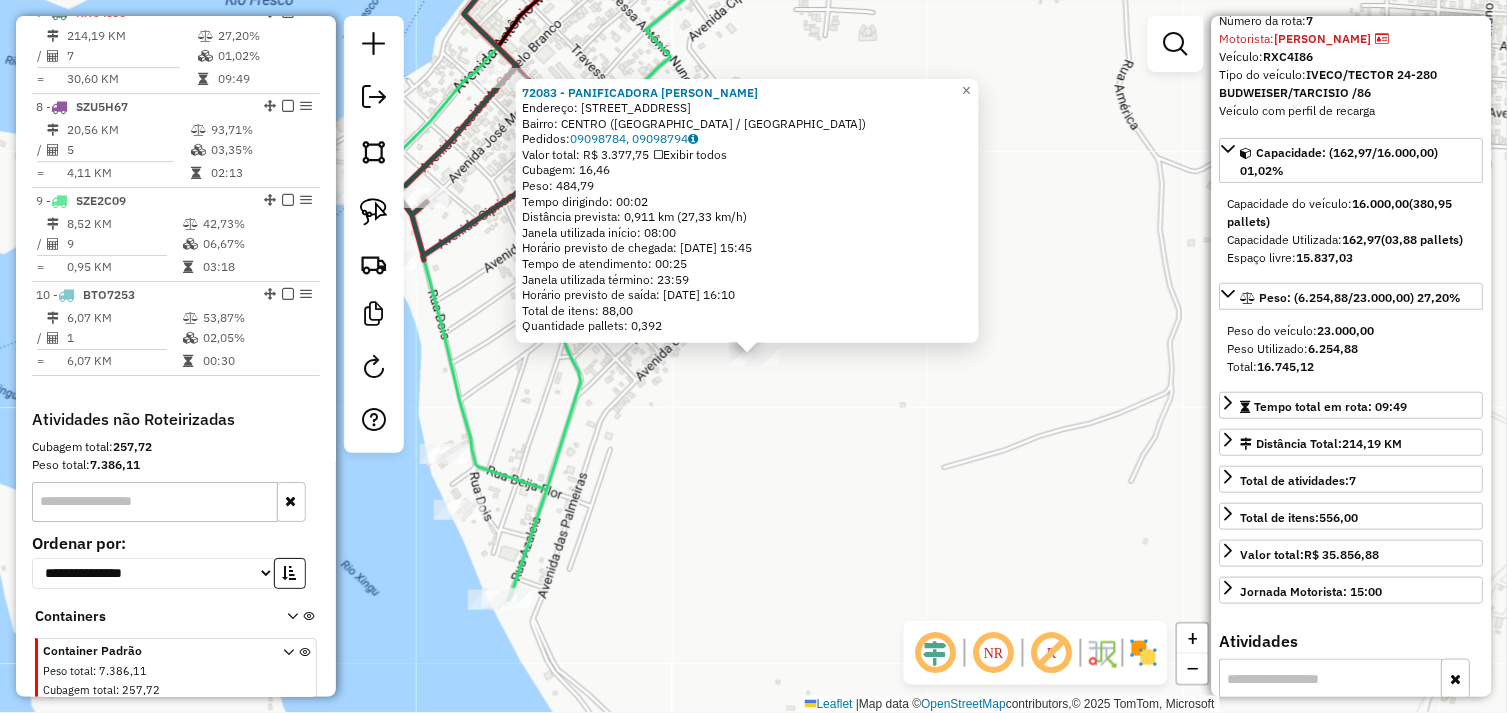 scroll, scrollTop: 111, scrollLeft: 0, axis: vertical 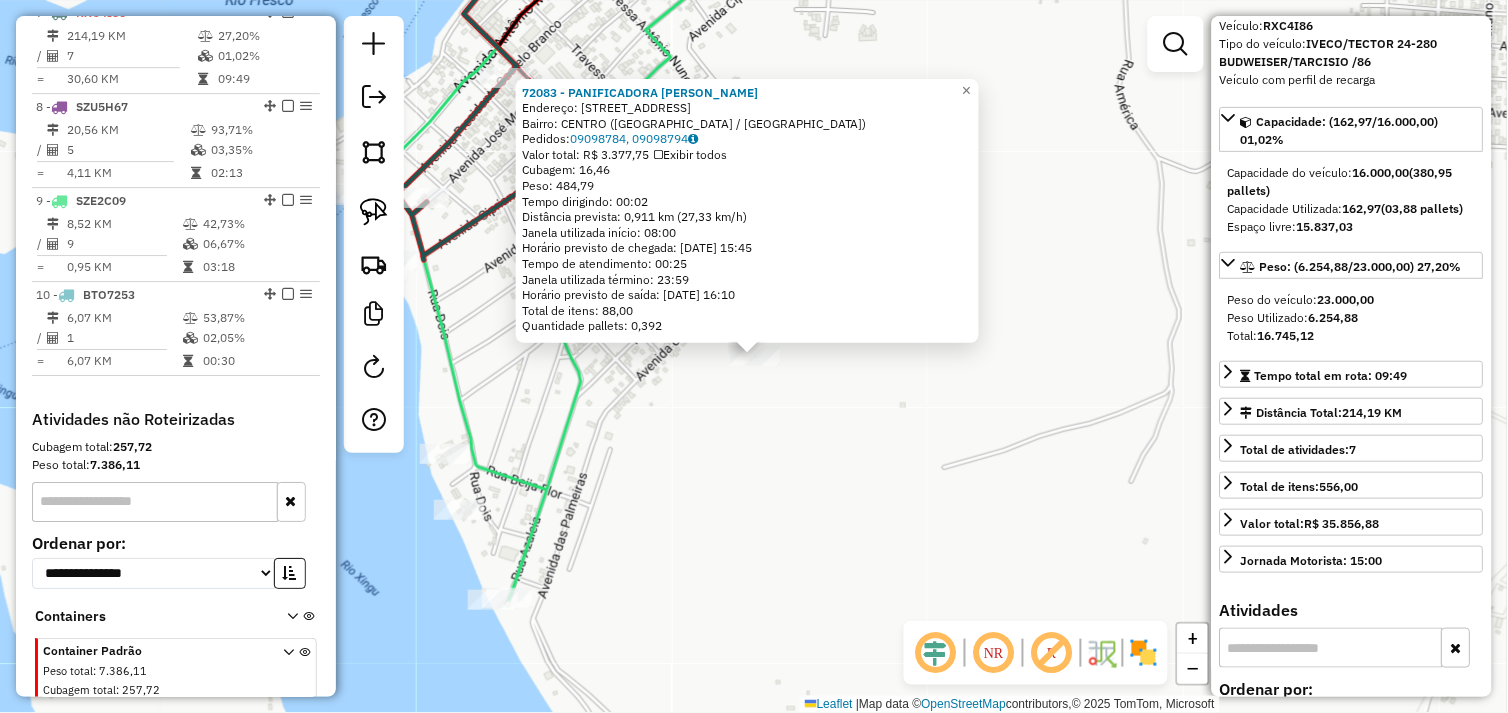 click on "72083 - PANIFICADORA KELLY  Endereço:  AVENIDA DAS PALMEIRAS 471   Bairro: CENTRO (SAO FELIX DO XINGU / PA)   Pedidos:  09098784, 09098794   Valor total: R$ 3.377,75   Exibir todos   Cubagem: 16,46  Peso: 484,79  Tempo dirigindo: 00:02   Distância prevista: 0,911 km (27,33 km/h)   Janela utilizada início: 08:00   Horário previsto de chegada: 10/07/2025 15:45   Tempo de atendimento: 00:25   Janela utilizada término: 23:59   Horário previsto de saída: 10/07/2025 16:10   Total de itens: 88,00   Quantidade pallets: 0,392  × Janela de atendimento Grade de atendimento Capacidade Transportadoras Veículos Cliente Pedidos  Rotas Selecione os dias de semana para filtrar as janelas de atendimento  Seg   Ter   Qua   Qui   Sex   Sáb   Dom  Informe o período da janela de atendimento: De: Até:  Filtrar exatamente a janela do cliente  Considerar janela de atendimento padrão  Selecione os dias de semana para filtrar as grades de atendimento  Seg   Ter   Qua   Qui   Sex   Sáb   Dom   Peso mínimo:   De:   Até:" 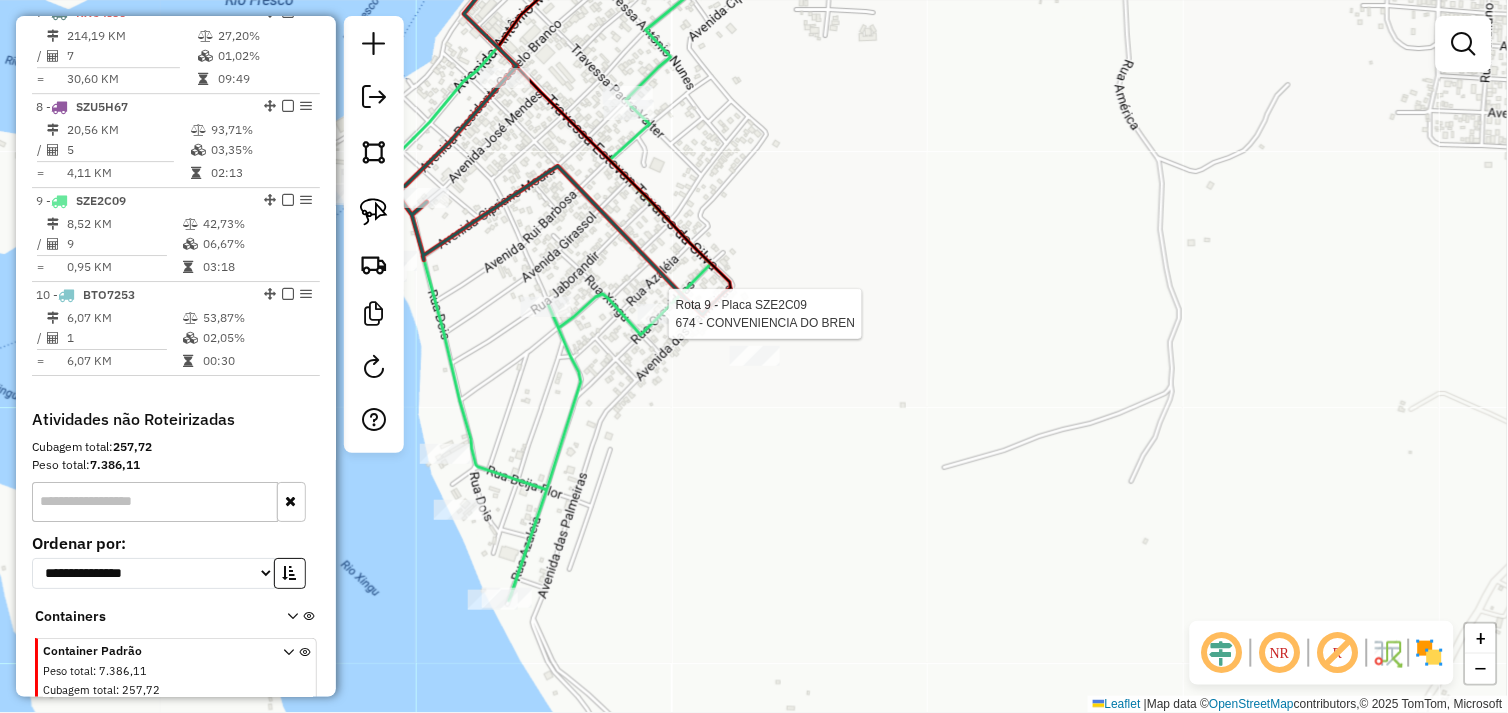 select on "**********" 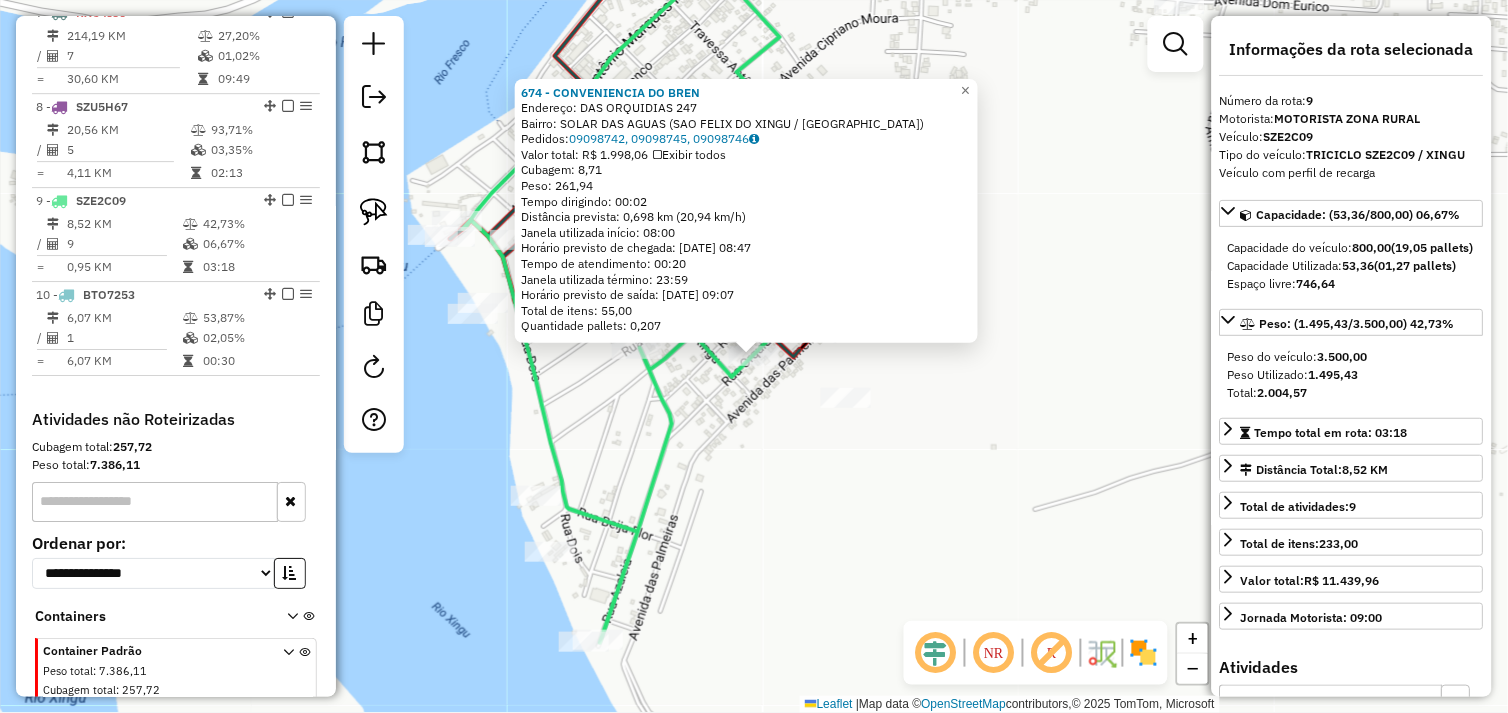 scroll, scrollTop: 1425, scrollLeft: 0, axis: vertical 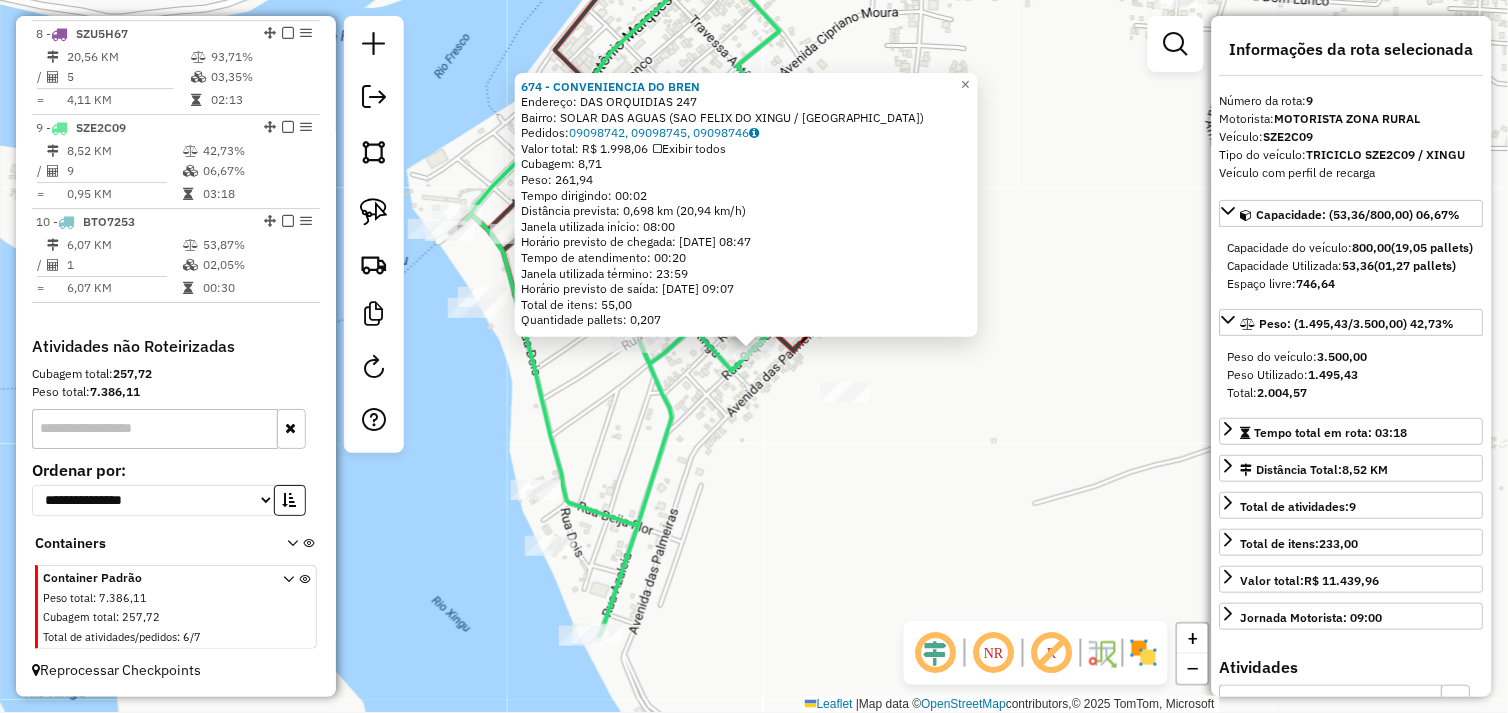 click on "674 - CONVENIENCIA DO BREN  Endereço:  DAS ORQUIDIAS 247   Bairro: SOLAR DAS AGUAS (SAO FELIX DO XINGU / PA)   Pedidos:  09098742, 09098745, 09098746   Valor total: R$ 1.998,06   Exibir todos   Cubagem: 8,71  Peso: 261,94  Tempo dirigindo: 00:02   Distância prevista: 0,698 km (20,94 km/h)   Janela utilizada início: 08:00   Horário previsto de chegada: 10/07/2025 08:47   Tempo de atendimento: 00:20   Janela utilizada término: 23:59   Horário previsto de saída: 10/07/2025 09:07   Total de itens: 55,00   Quantidade pallets: 0,207  × Janela de atendimento Grade de atendimento Capacidade Transportadoras Veículos Cliente Pedidos  Rotas Selecione os dias de semana para filtrar as janelas de atendimento  Seg   Ter   Qua   Qui   Sex   Sáb   Dom  Informe o período da janela de atendimento: De: Até:  Filtrar exatamente a janela do cliente  Considerar janela de atendimento padrão  Selecione os dias de semana para filtrar as grades de atendimento  Seg   Ter   Qua   Qui   Sex   Sáb   Dom   Peso mínimo:  De:" 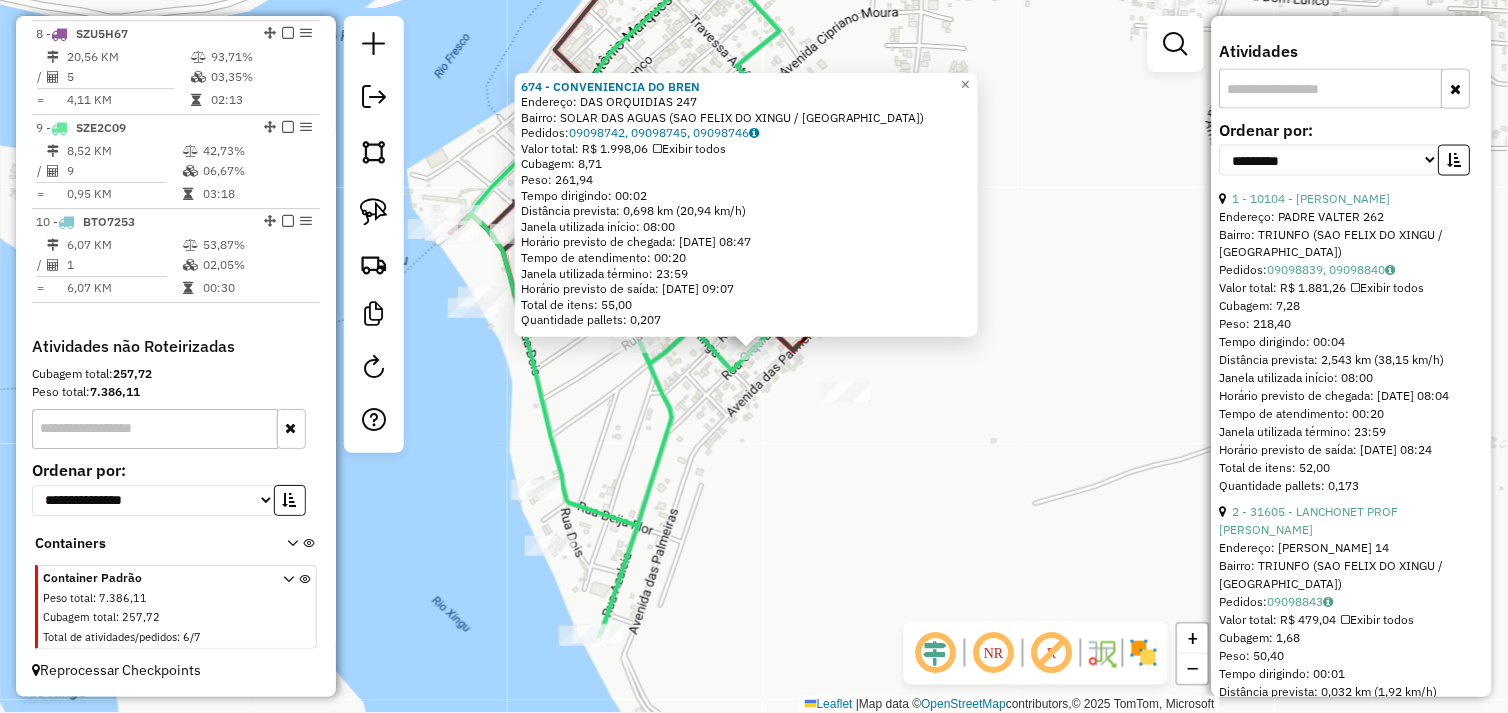 scroll, scrollTop: 666, scrollLeft: 0, axis: vertical 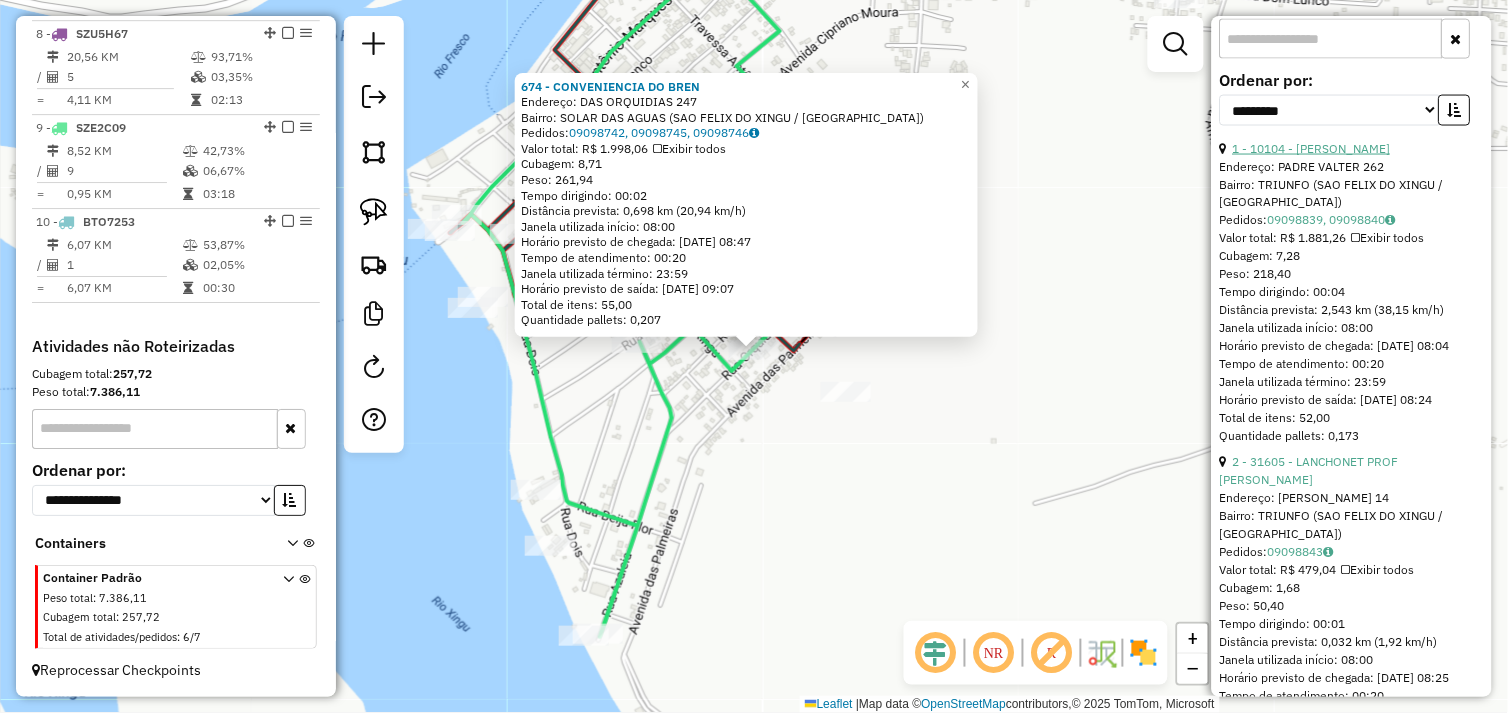 click on "1 - 10104 - MERCEARIA  ADILIO" at bounding box center (1312, 148) 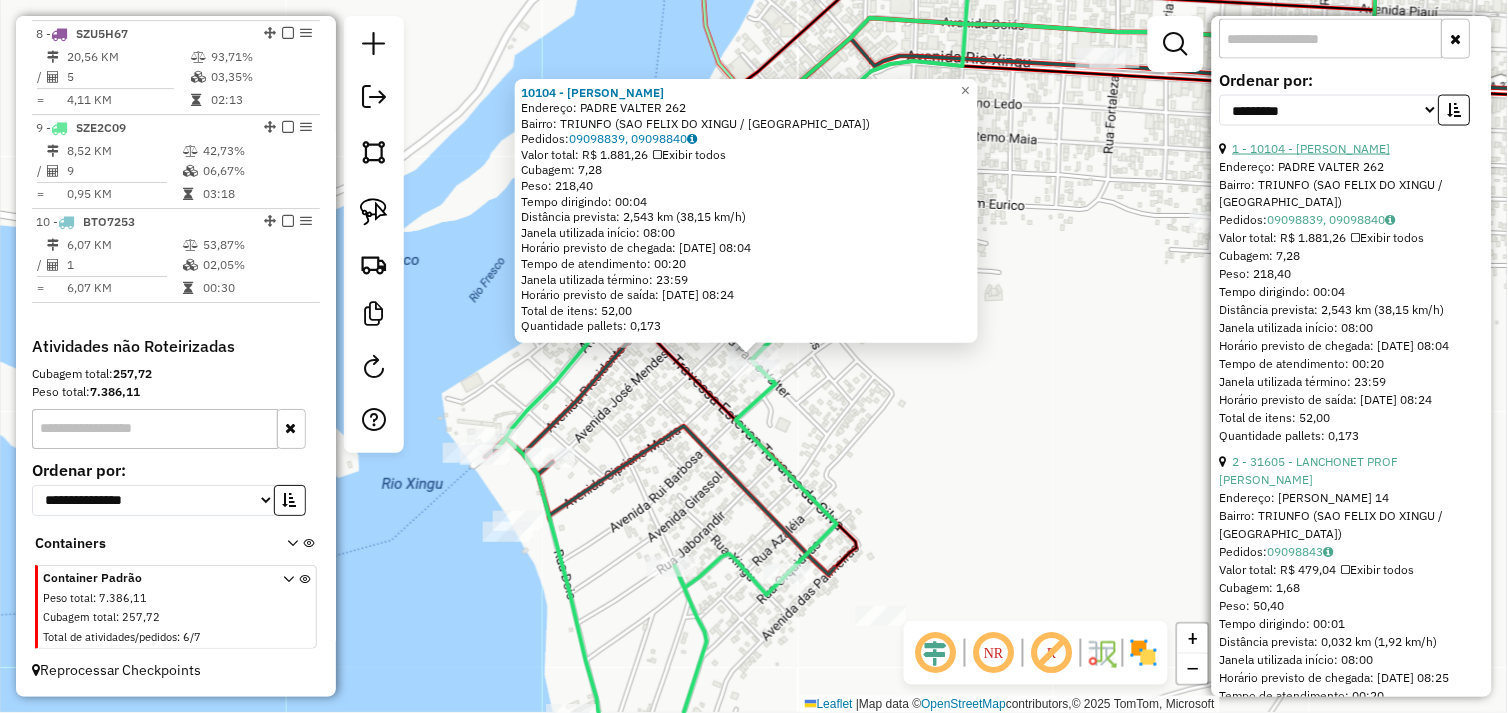 click on "1 - 10104 - MERCEARIA  ADILIO" at bounding box center [1312, 148] 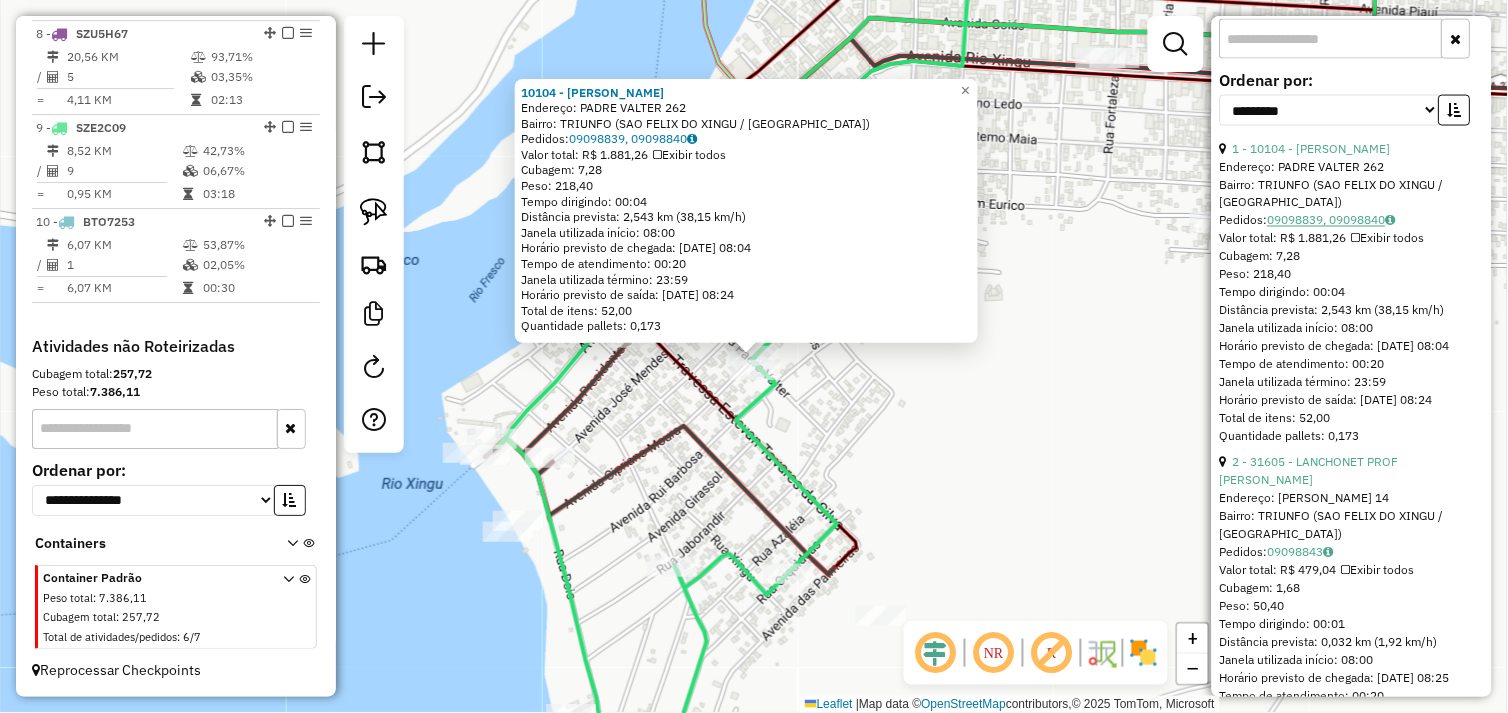click on "09098839, 09098840" at bounding box center [1332, 220] 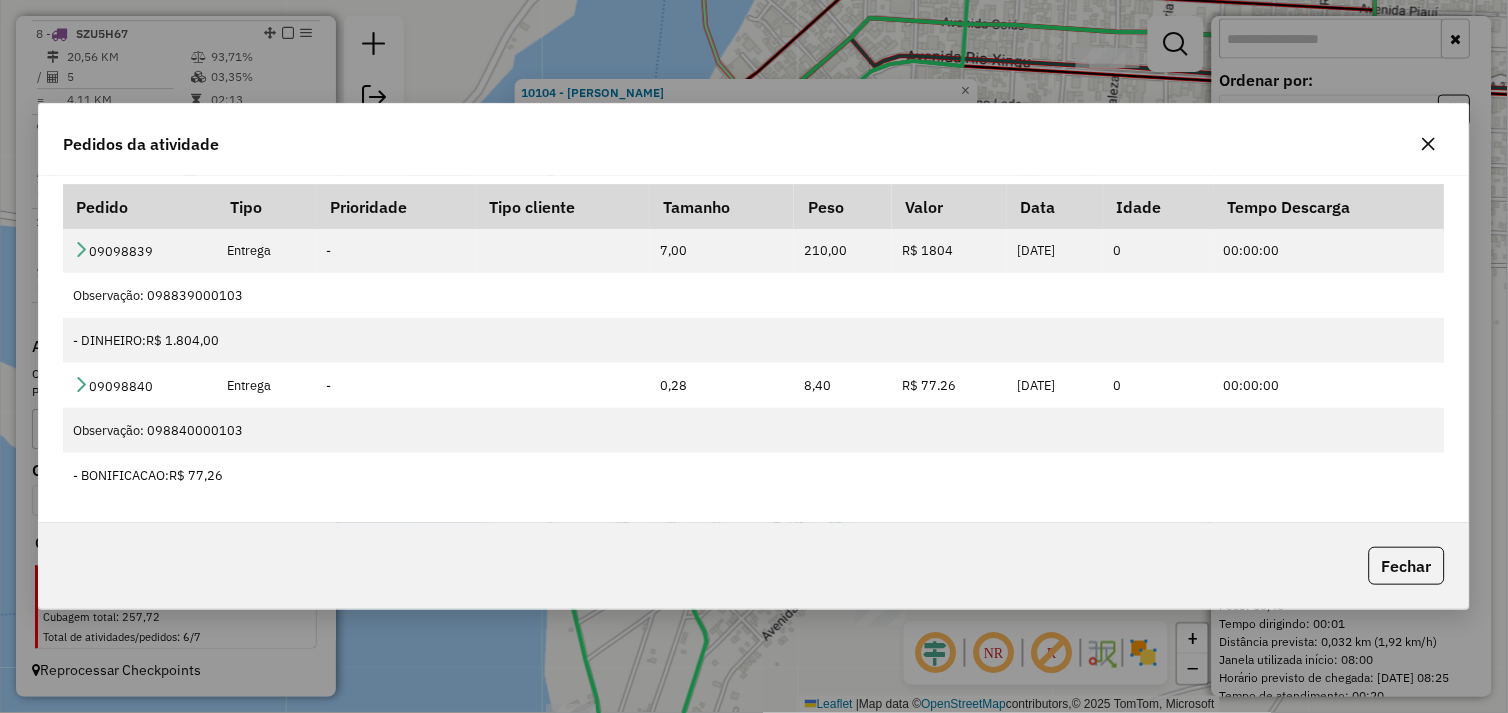 click 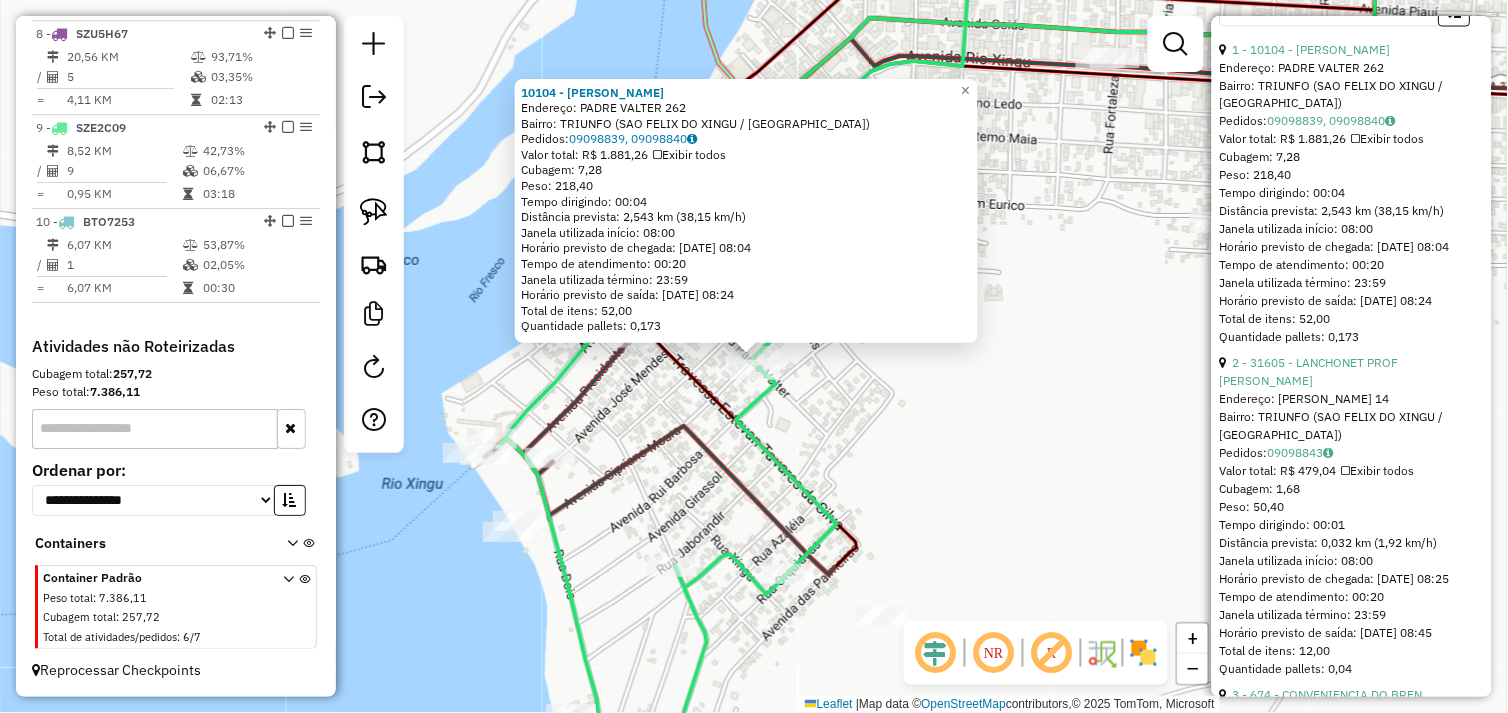 scroll, scrollTop: 888, scrollLeft: 0, axis: vertical 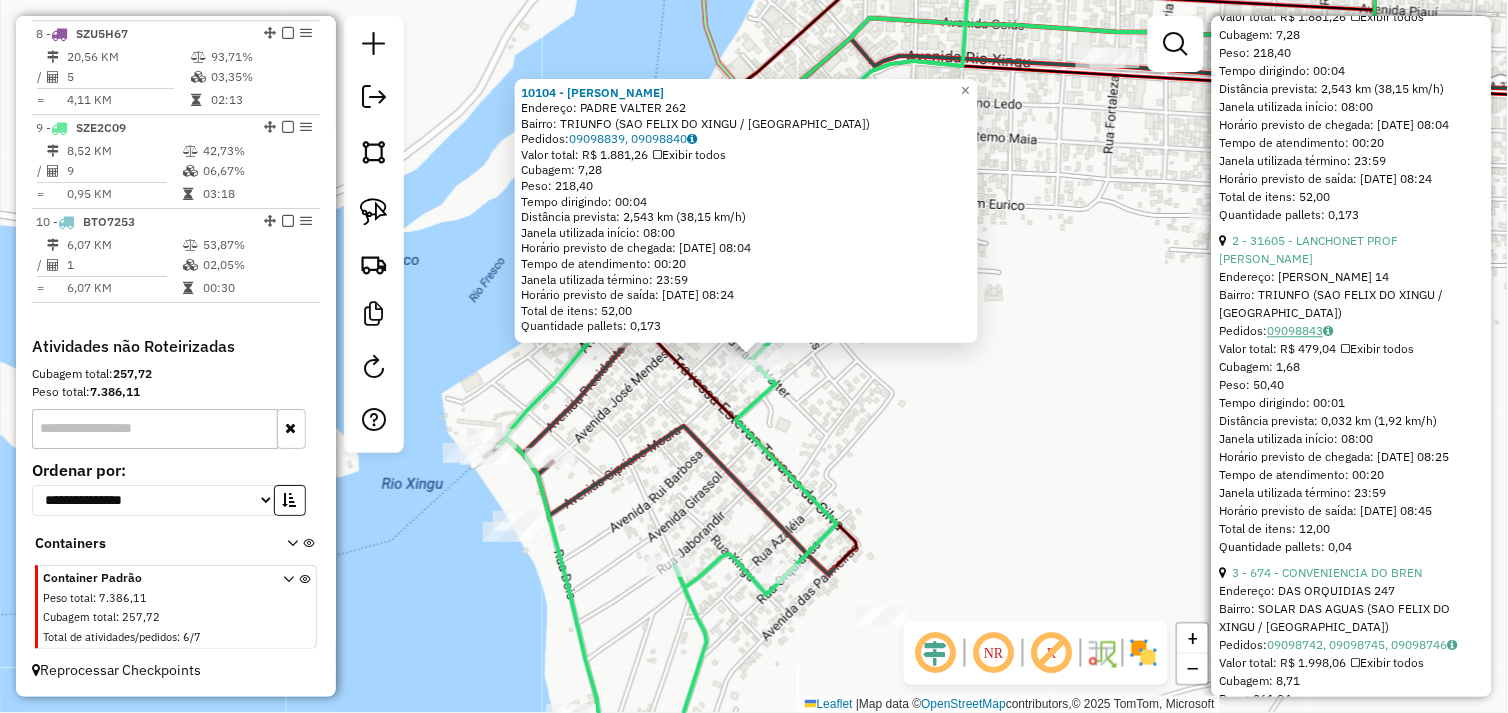 click on "09098843" at bounding box center (1301, 330) 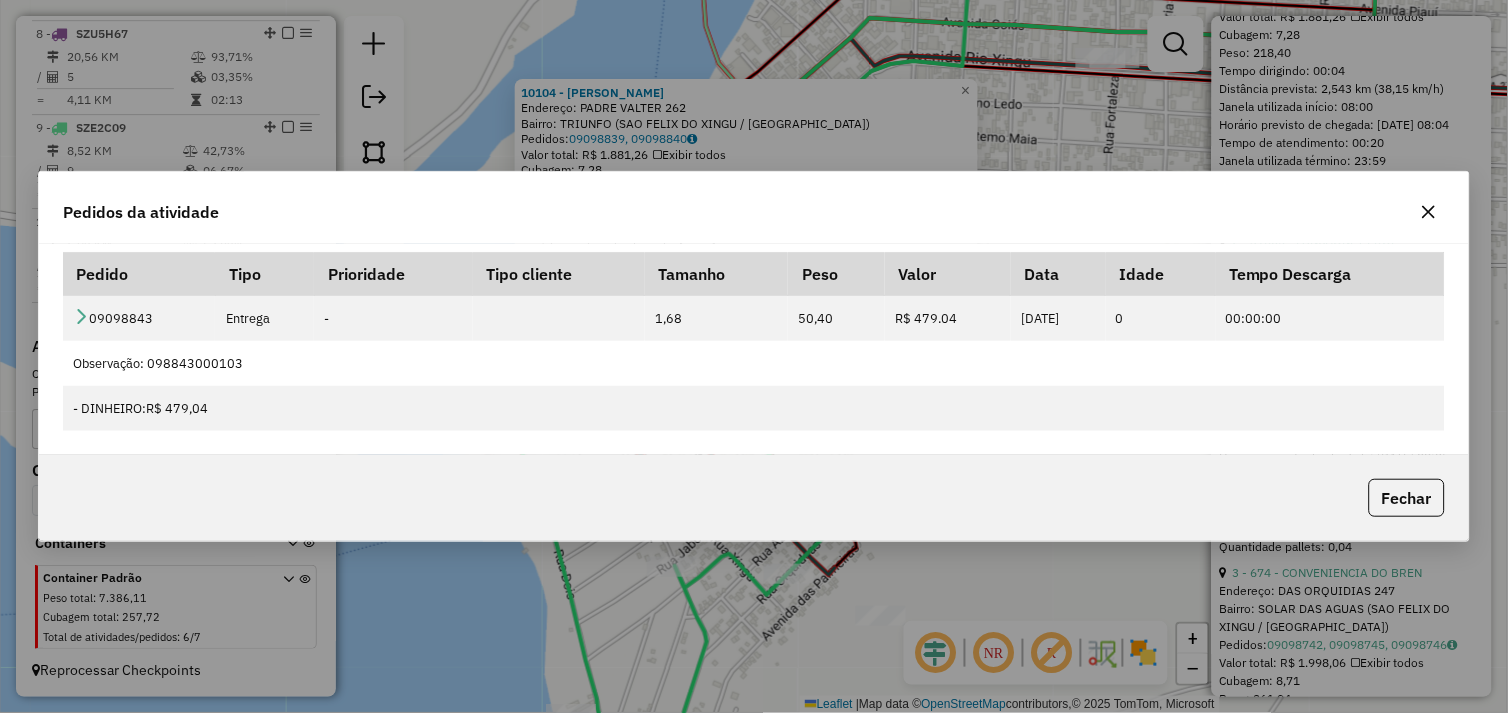 click 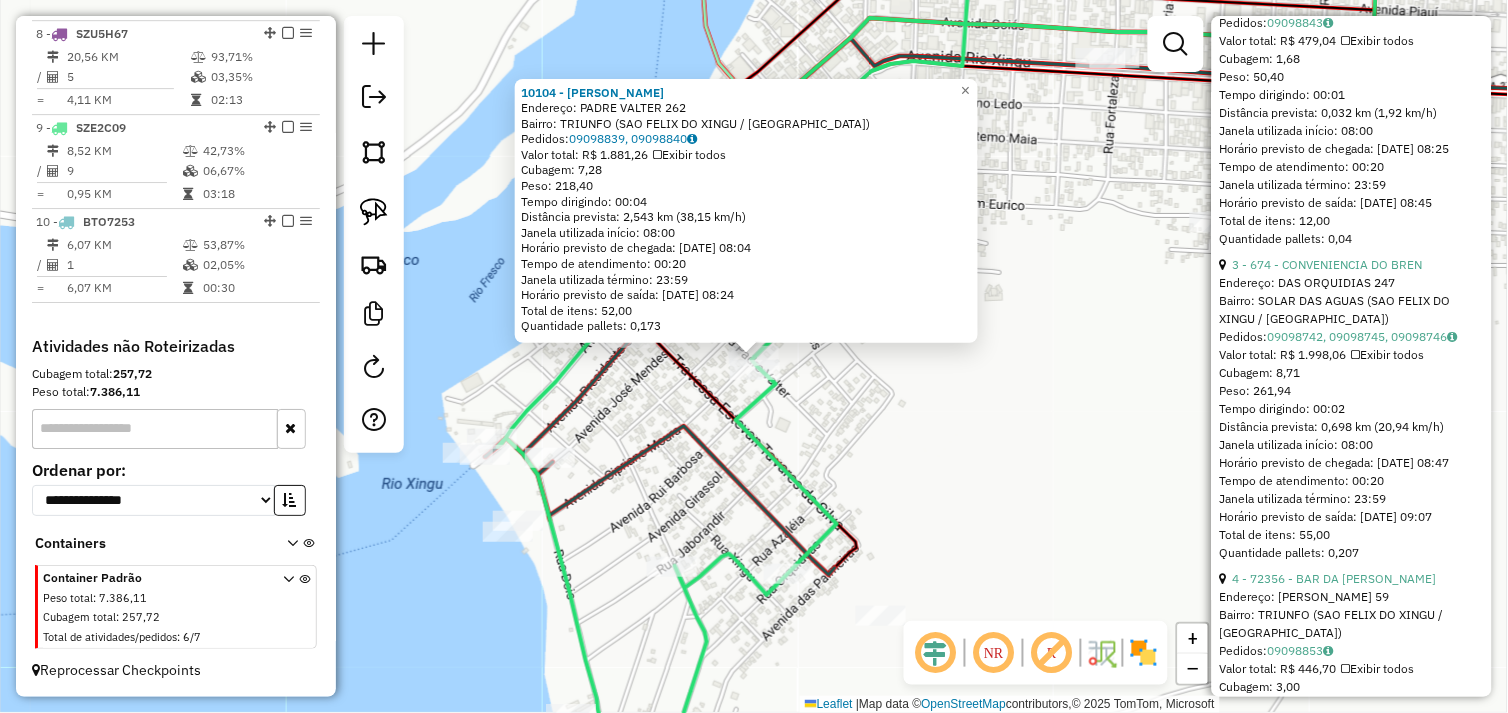 scroll, scrollTop: 1222, scrollLeft: 0, axis: vertical 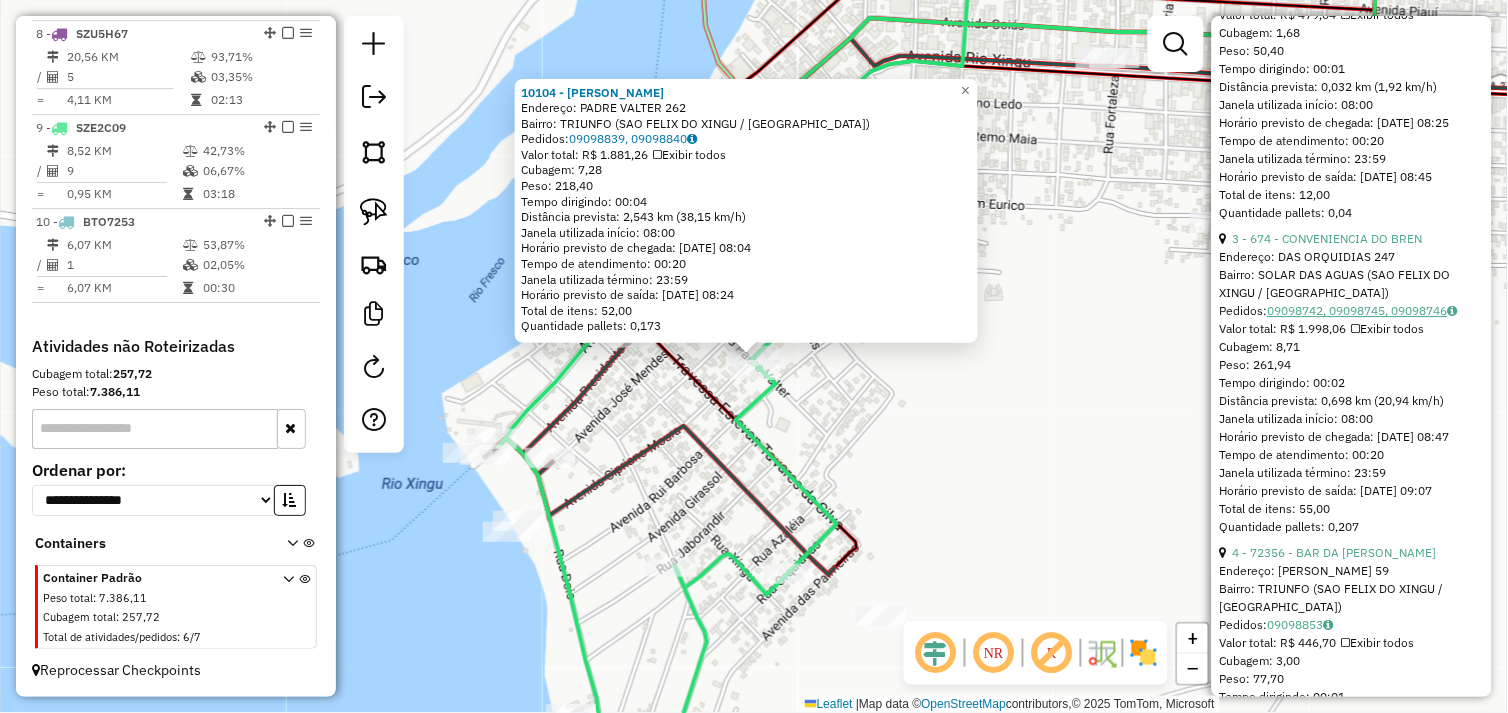 click on "09098742, 09098745, 09098746" at bounding box center (1363, 310) 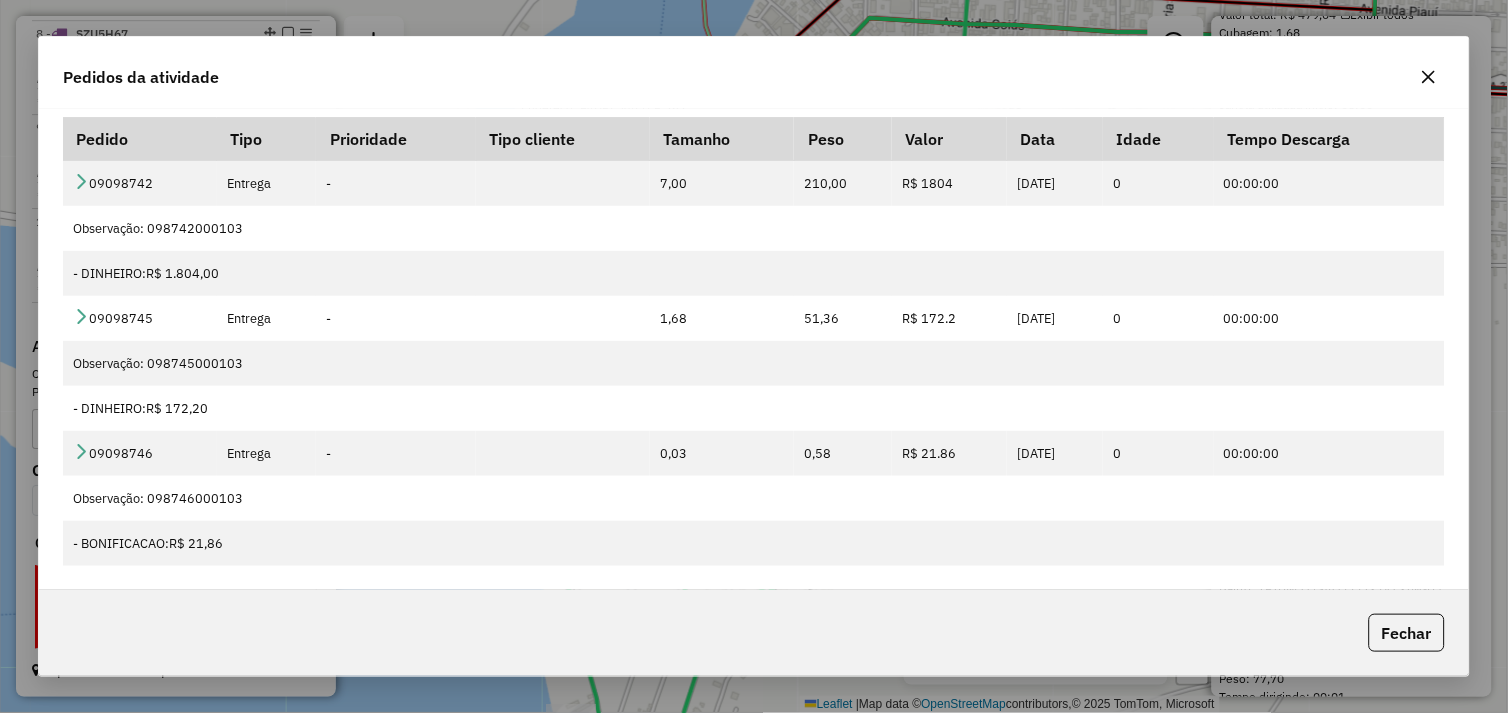 click 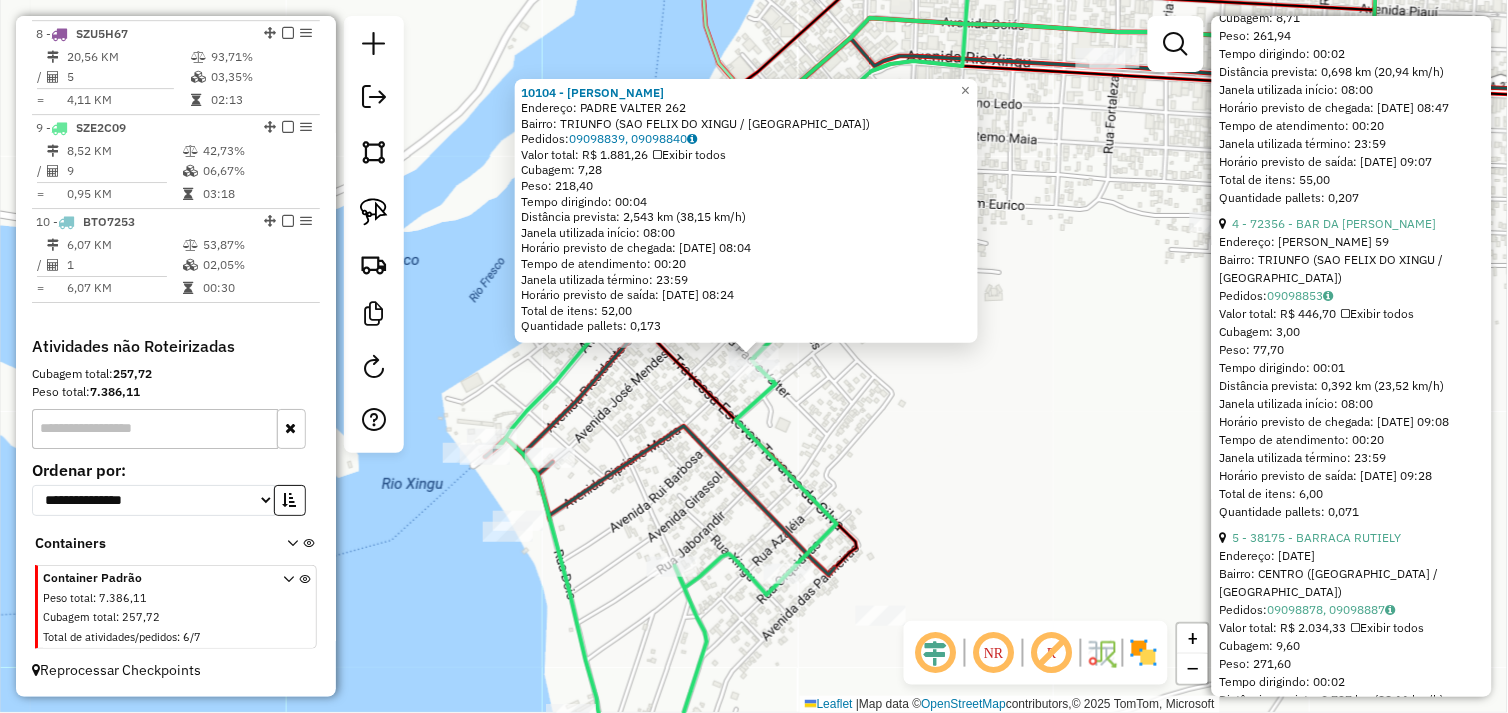 scroll, scrollTop: 1666, scrollLeft: 0, axis: vertical 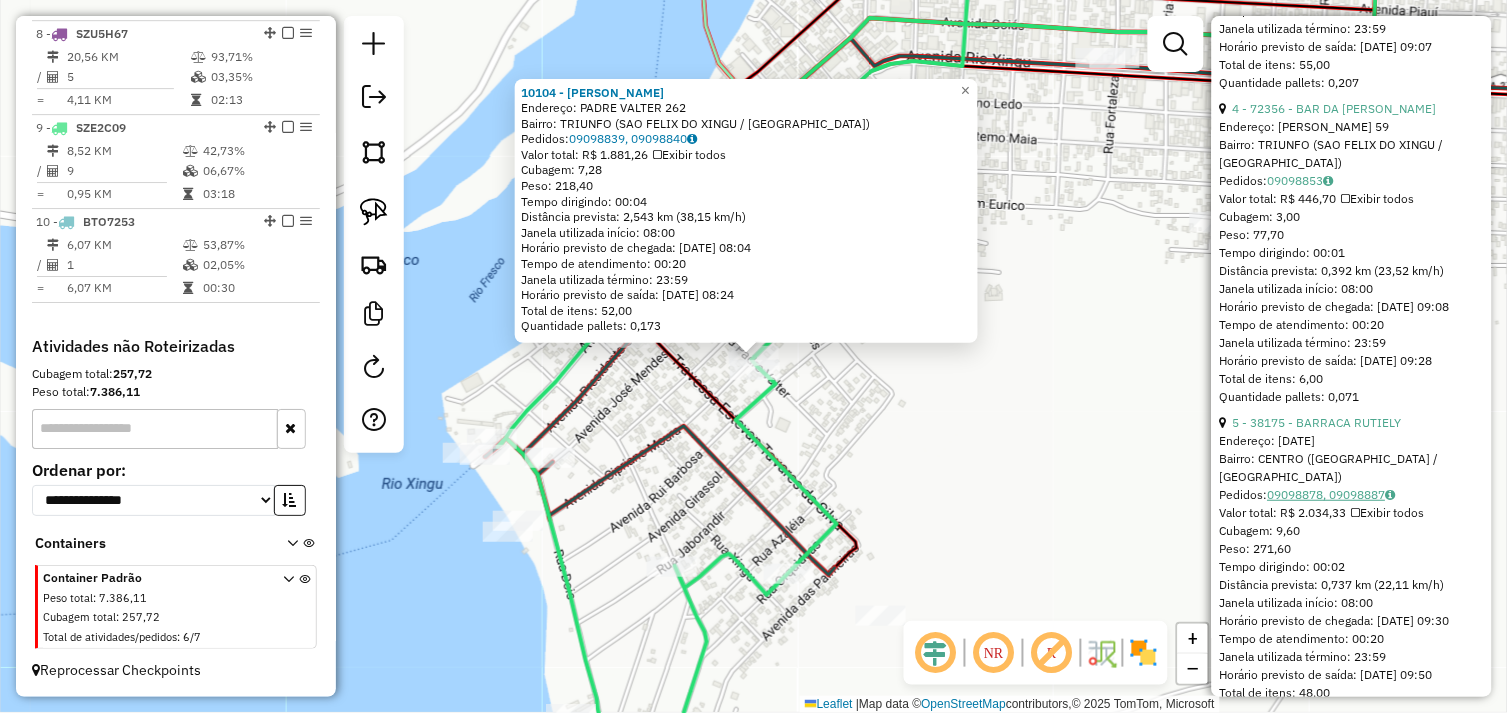 click on "09098878, 09098887" at bounding box center [1332, 494] 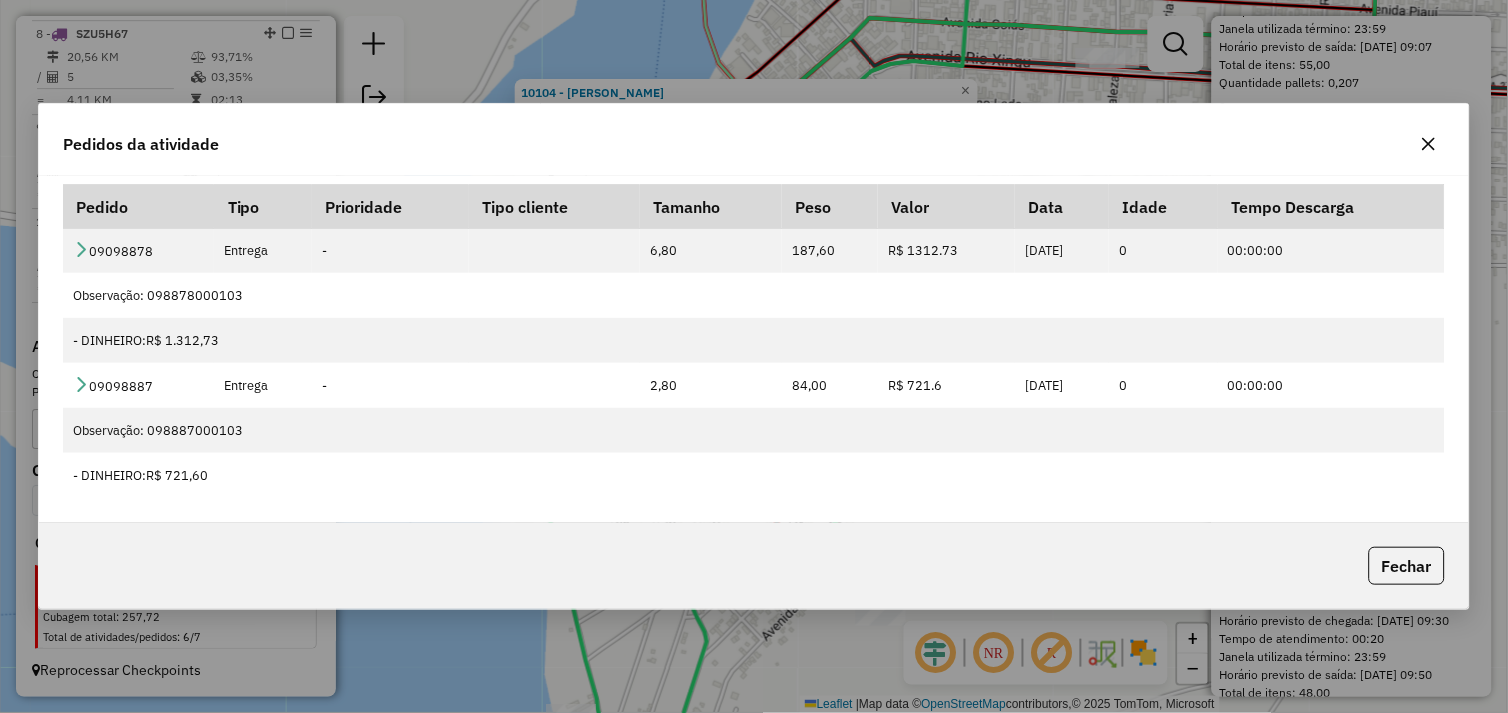 click 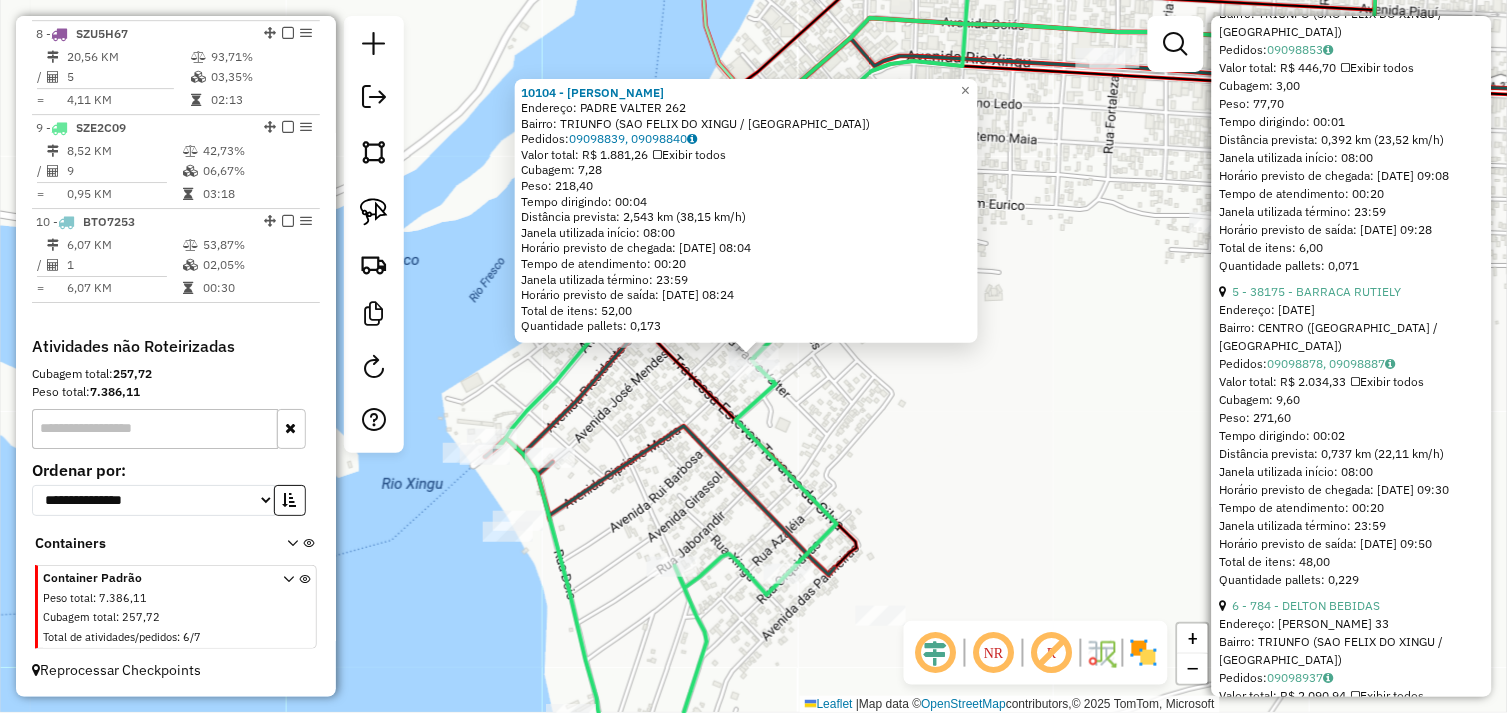scroll, scrollTop: 2000, scrollLeft: 0, axis: vertical 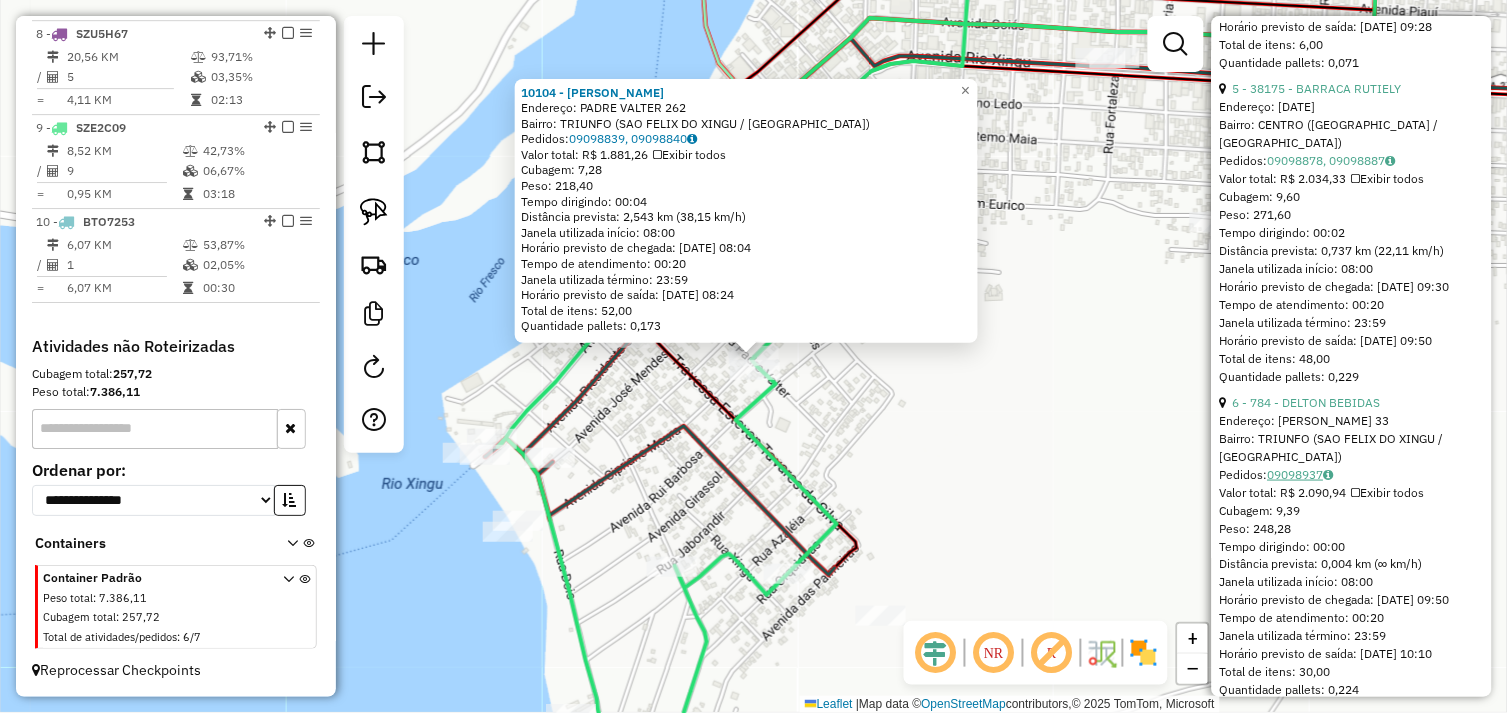 click on "09098937" at bounding box center [1301, 474] 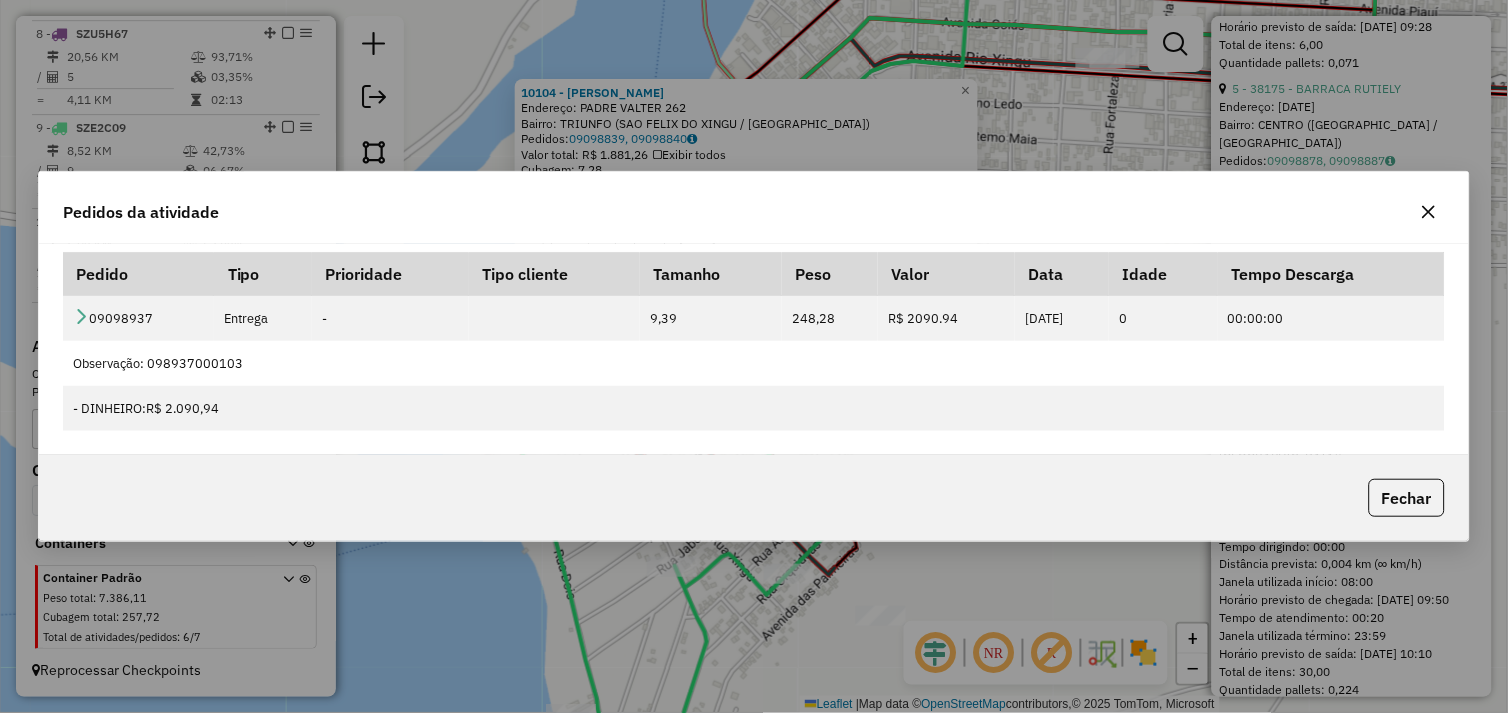 click 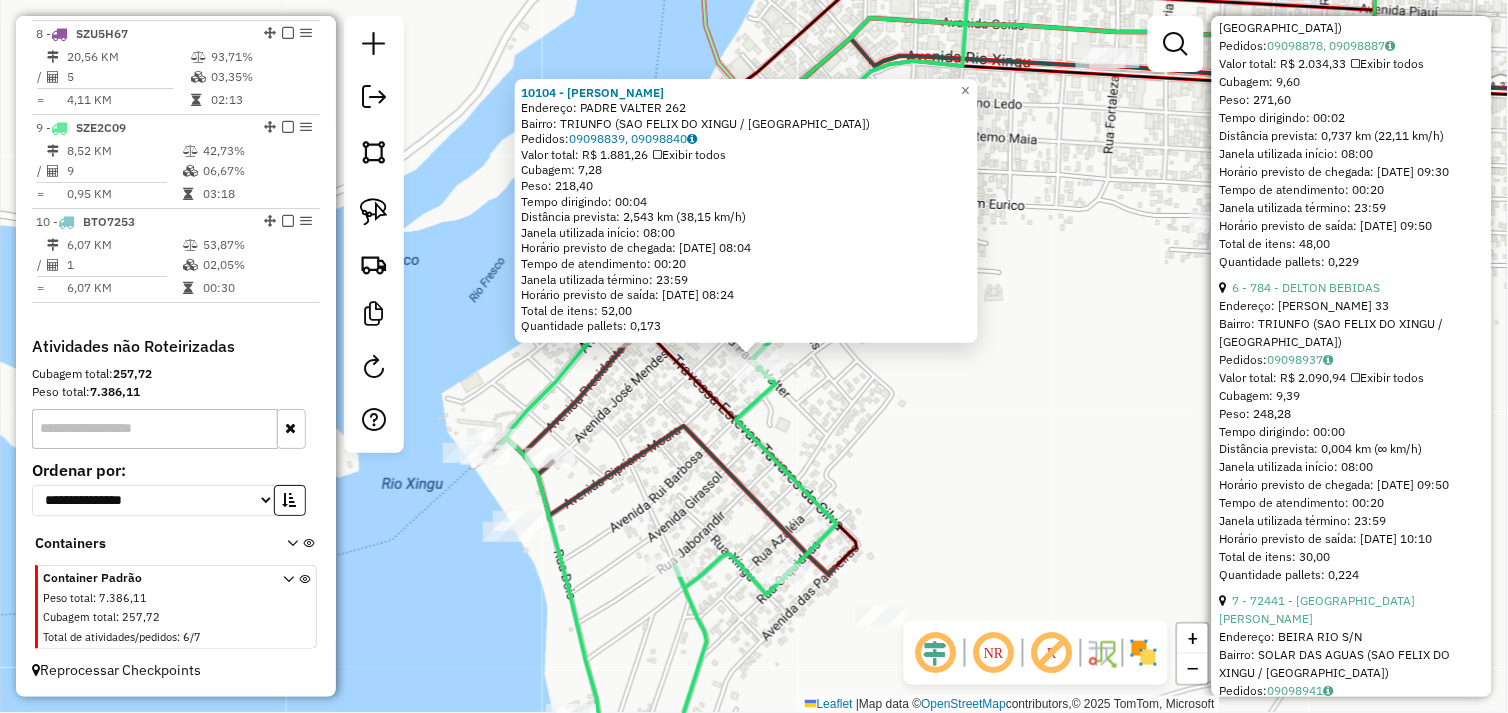 scroll, scrollTop: 2444, scrollLeft: 0, axis: vertical 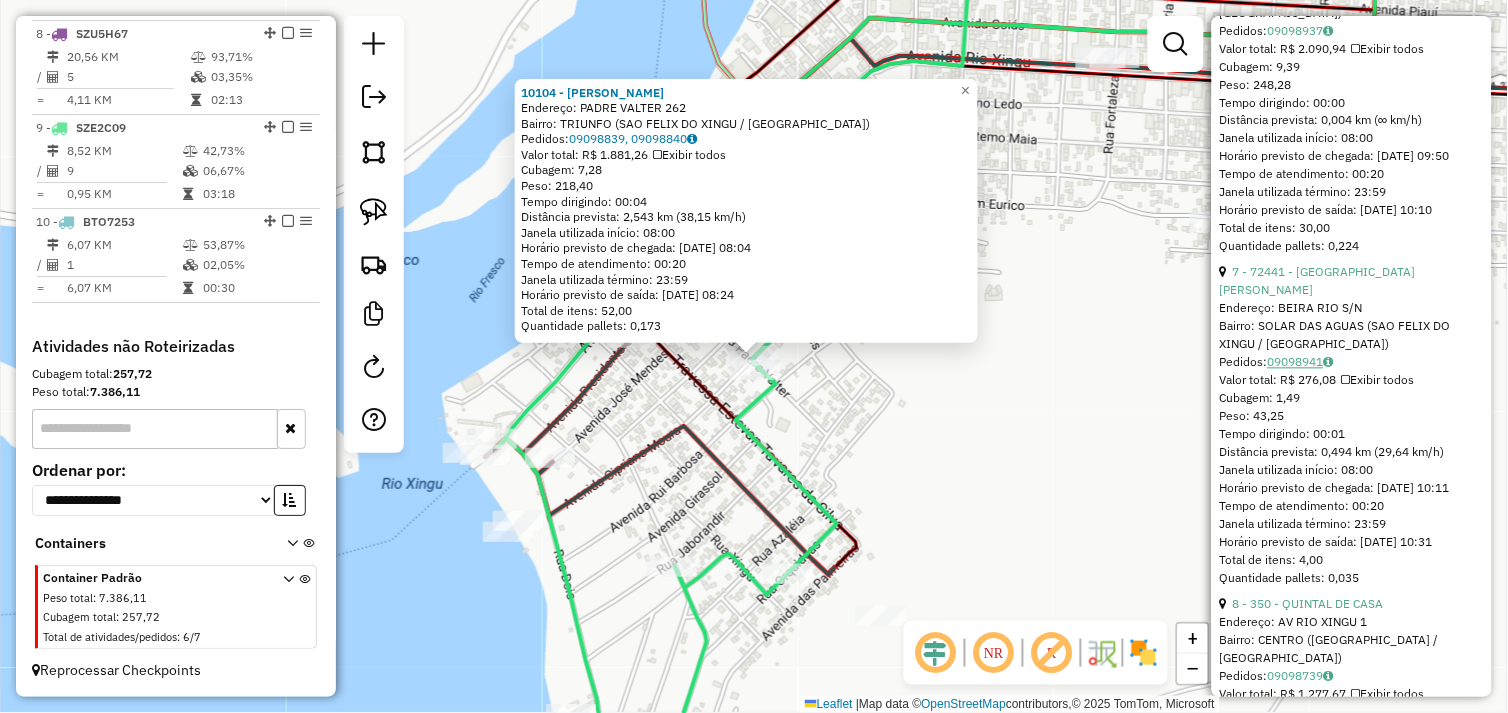 click on "09098941" at bounding box center (1301, 362) 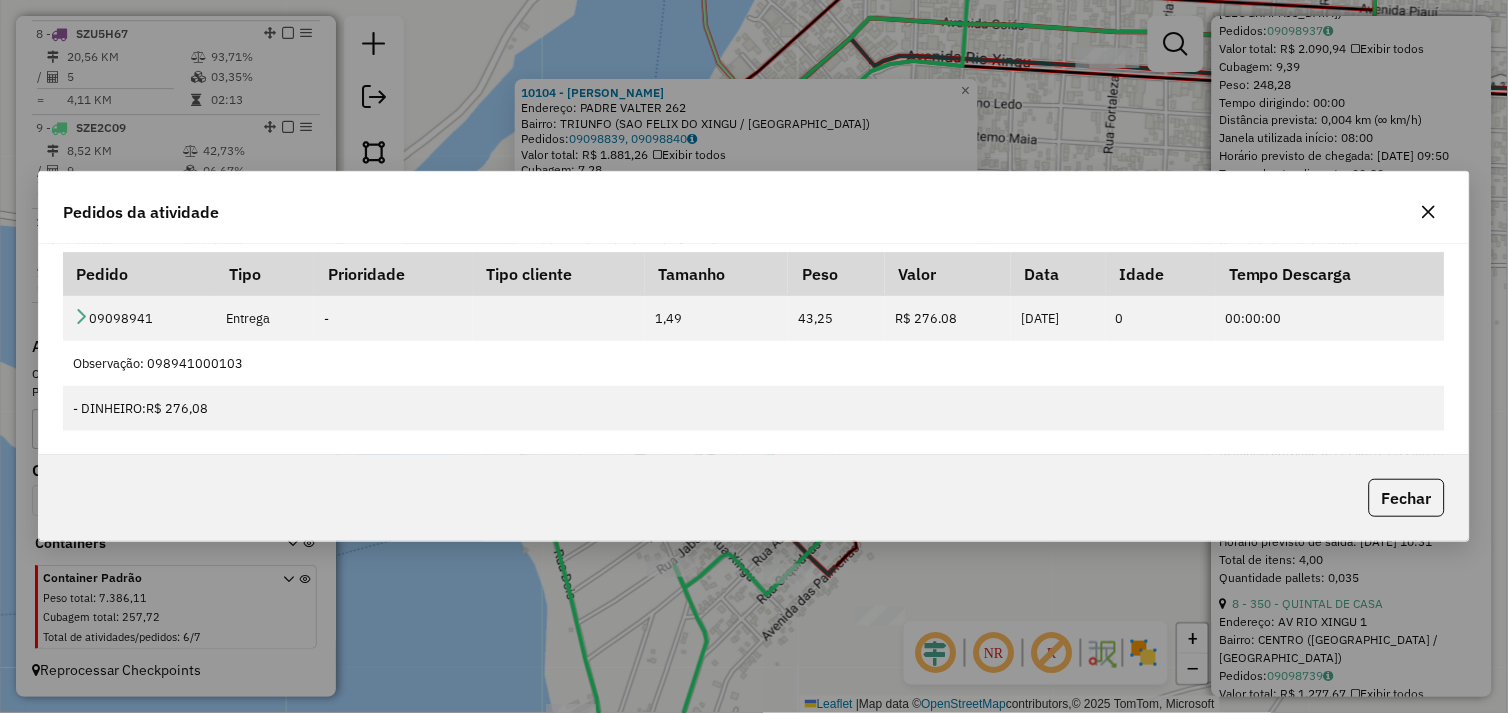 click 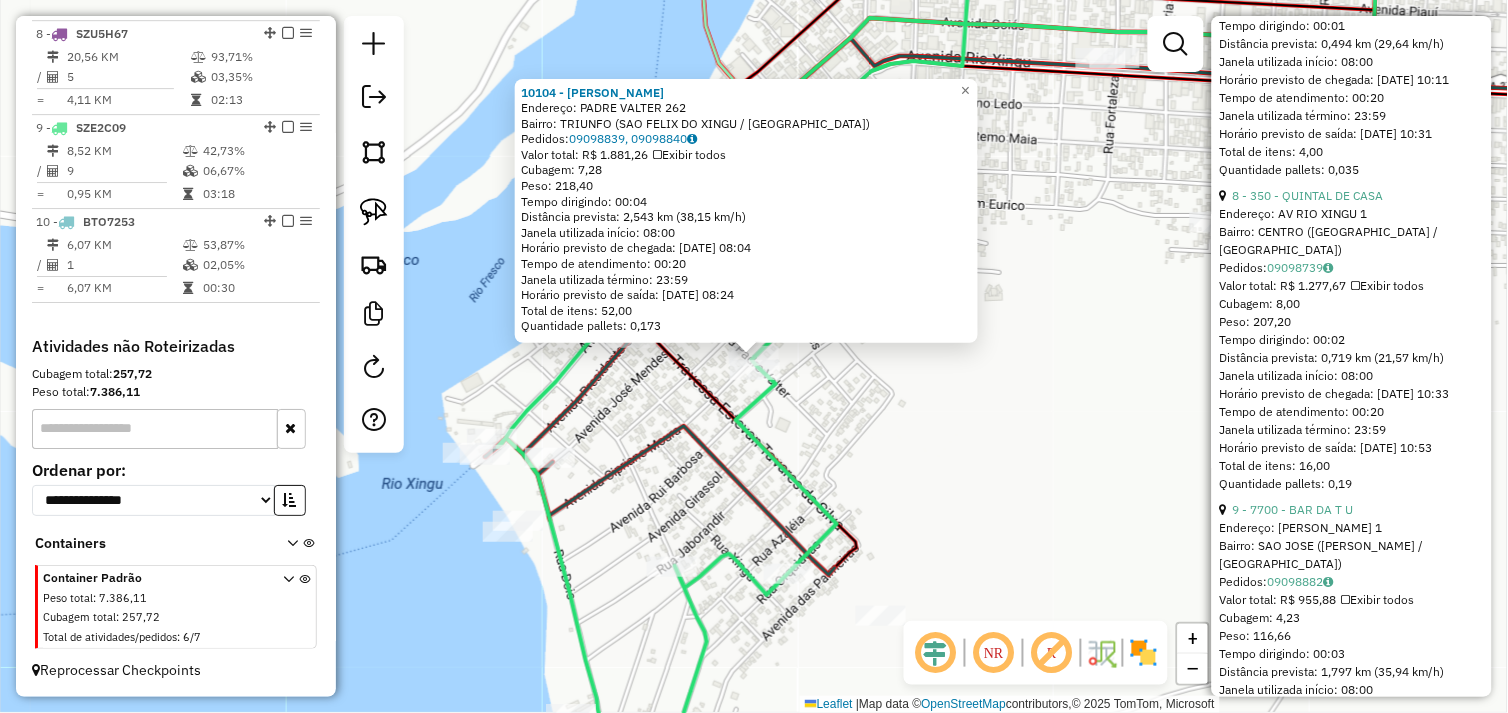 scroll, scrollTop: 2888, scrollLeft: 0, axis: vertical 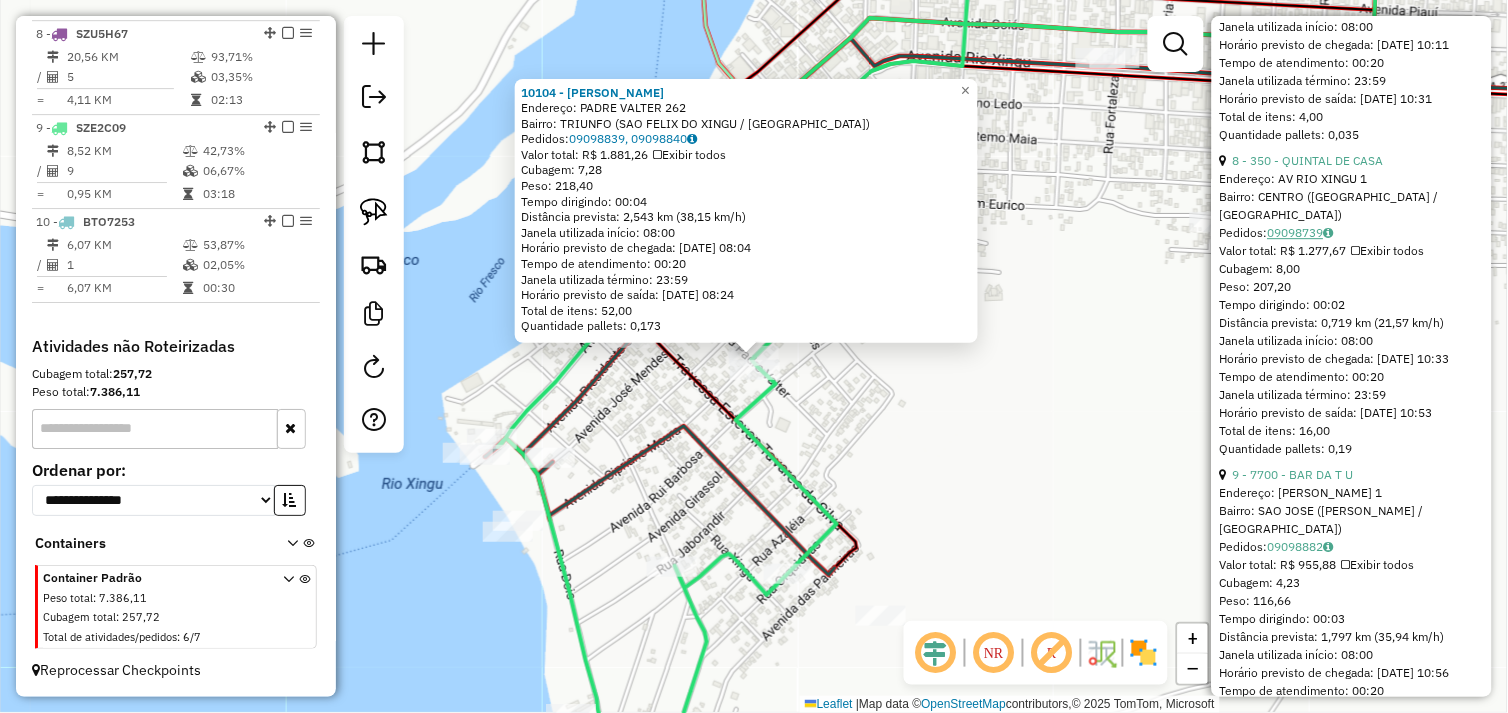 click on "09098739" at bounding box center [1301, 232] 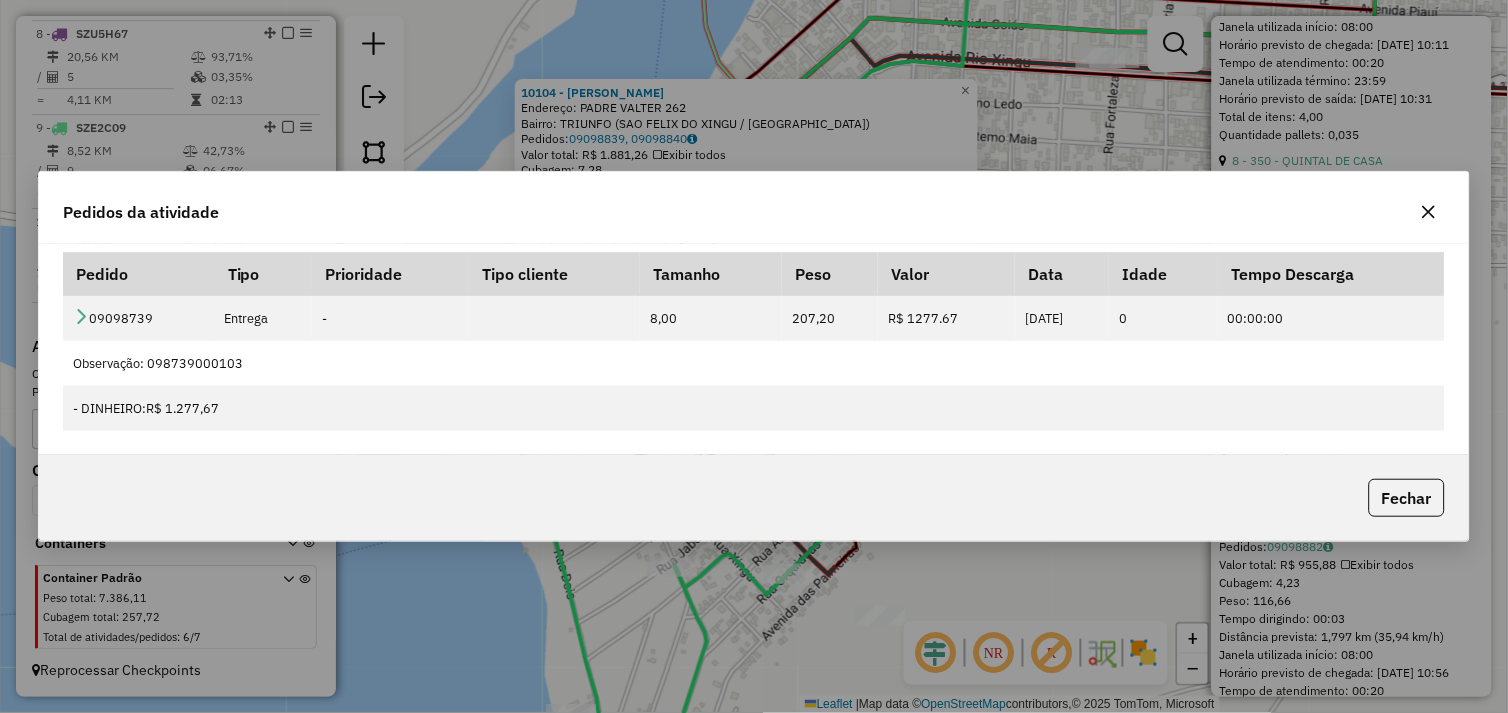 click 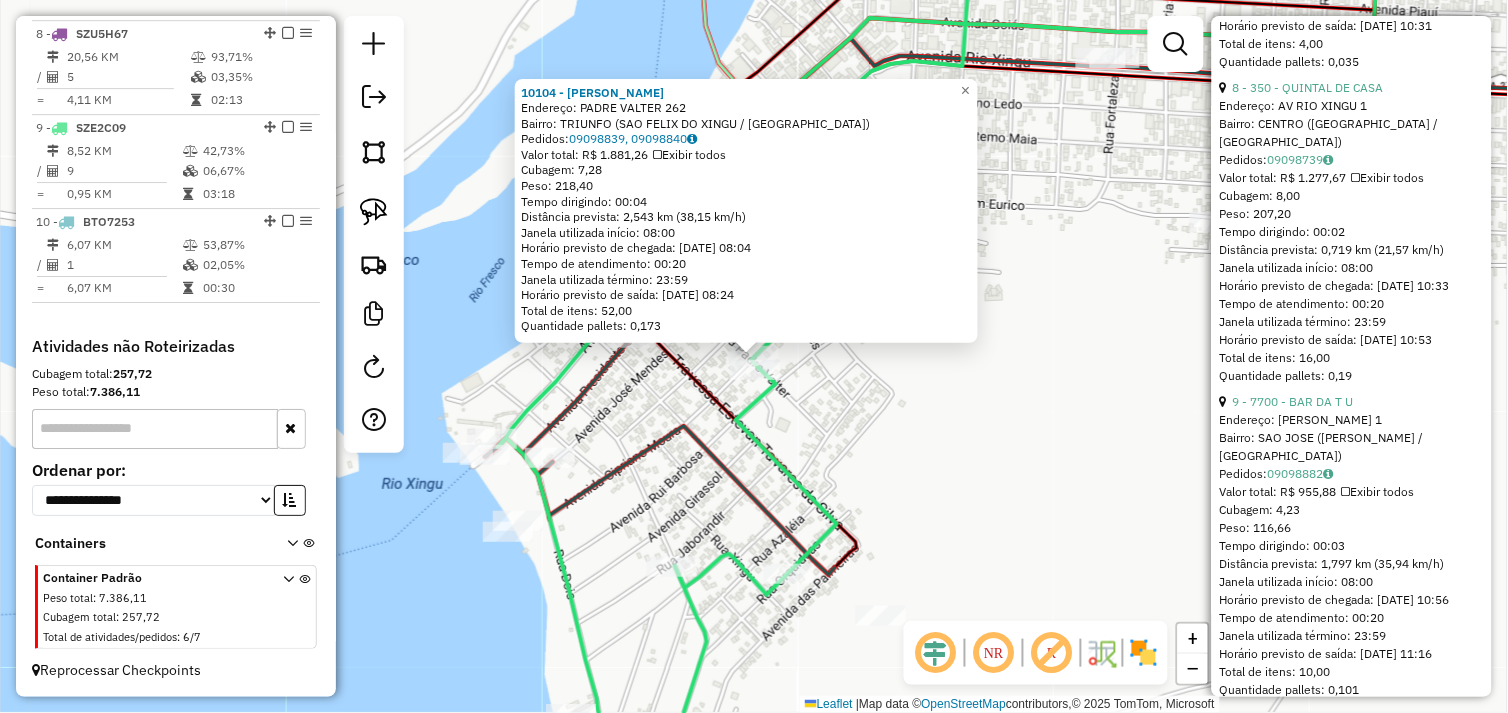 scroll, scrollTop: 2993, scrollLeft: 0, axis: vertical 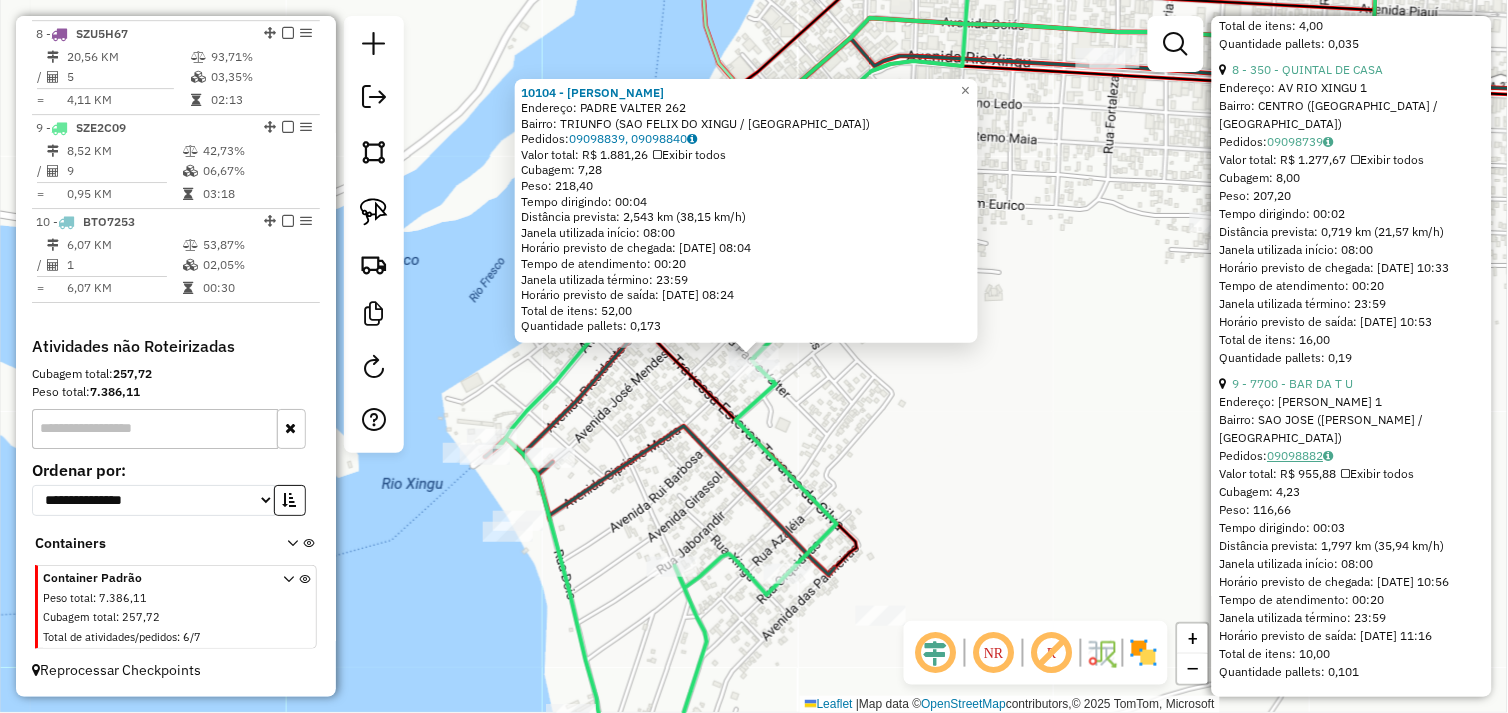 click on "09098882" at bounding box center [1301, 455] 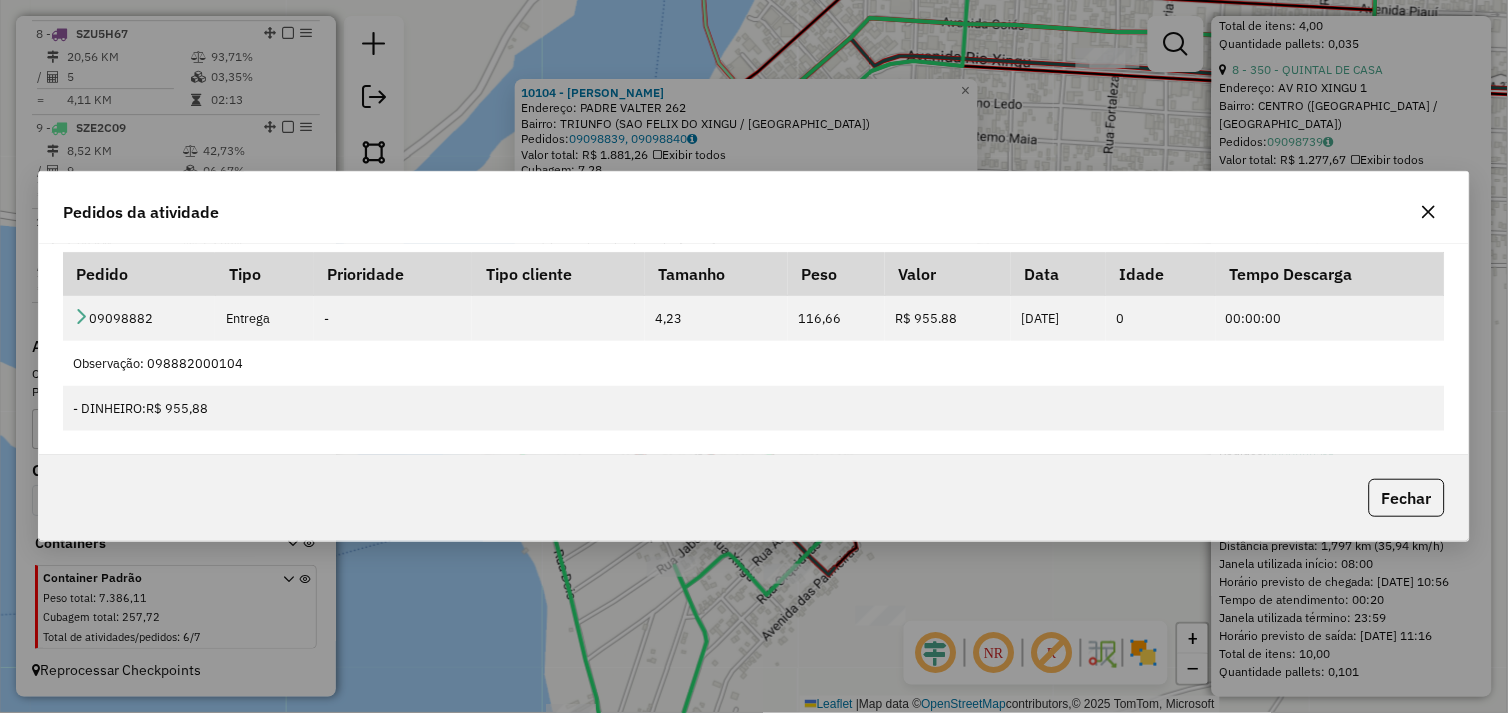 click 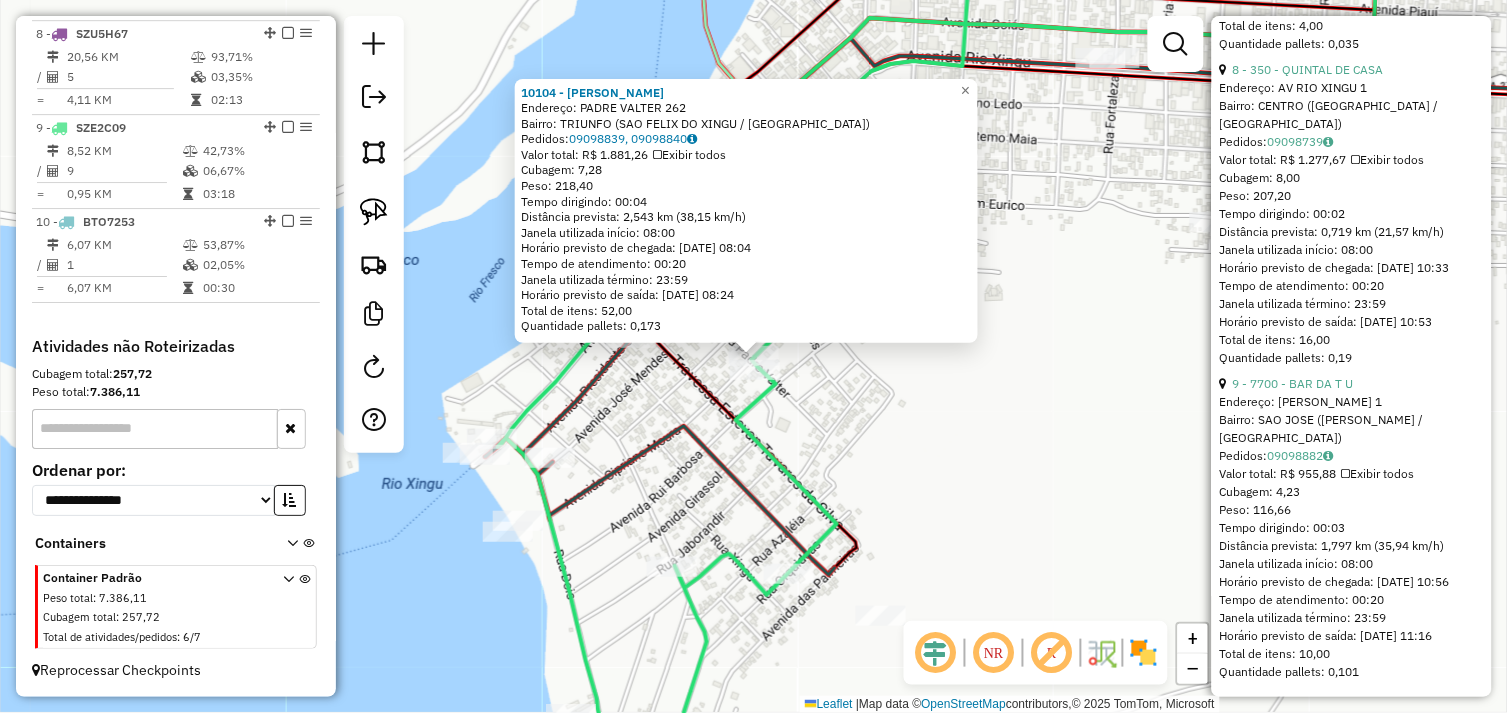 click on "10104 - MERCEARIA  ADILIO  Endereço:  PADRE VALTER 262   Bairro: TRIUNFO (SAO FELIX DO XINGU / PA)   Pedidos:  09098839, 09098840   Valor total: R$ 1.881,26   Exibir todos   Cubagem: 7,28  Peso: 218,40  Tempo dirigindo: 00:04   Distância prevista: 2,543 km (38,15 km/h)   Janela utilizada início: 08:00   Horário previsto de chegada: 10/07/2025 08:04   Tempo de atendimento: 00:20   Janela utilizada término: 23:59   Horário previsto de saída: 10/07/2025 08:24   Total de itens: 52,00   Quantidade pallets: 0,173  × Janela de atendimento Grade de atendimento Capacidade Transportadoras Veículos Cliente Pedidos  Rotas Selecione os dias de semana para filtrar as janelas de atendimento  Seg   Ter   Qua   Qui   Sex   Sáb   Dom  Informe o período da janela de atendimento: De: Até:  Filtrar exatamente a janela do cliente  Considerar janela de atendimento padrão  Selecione os dias de semana para filtrar as grades de atendimento  Seg   Ter   Qua   Qui   Sex   Sáb   Dom   Peso mínimo:   Peso máximo:   De:  +" 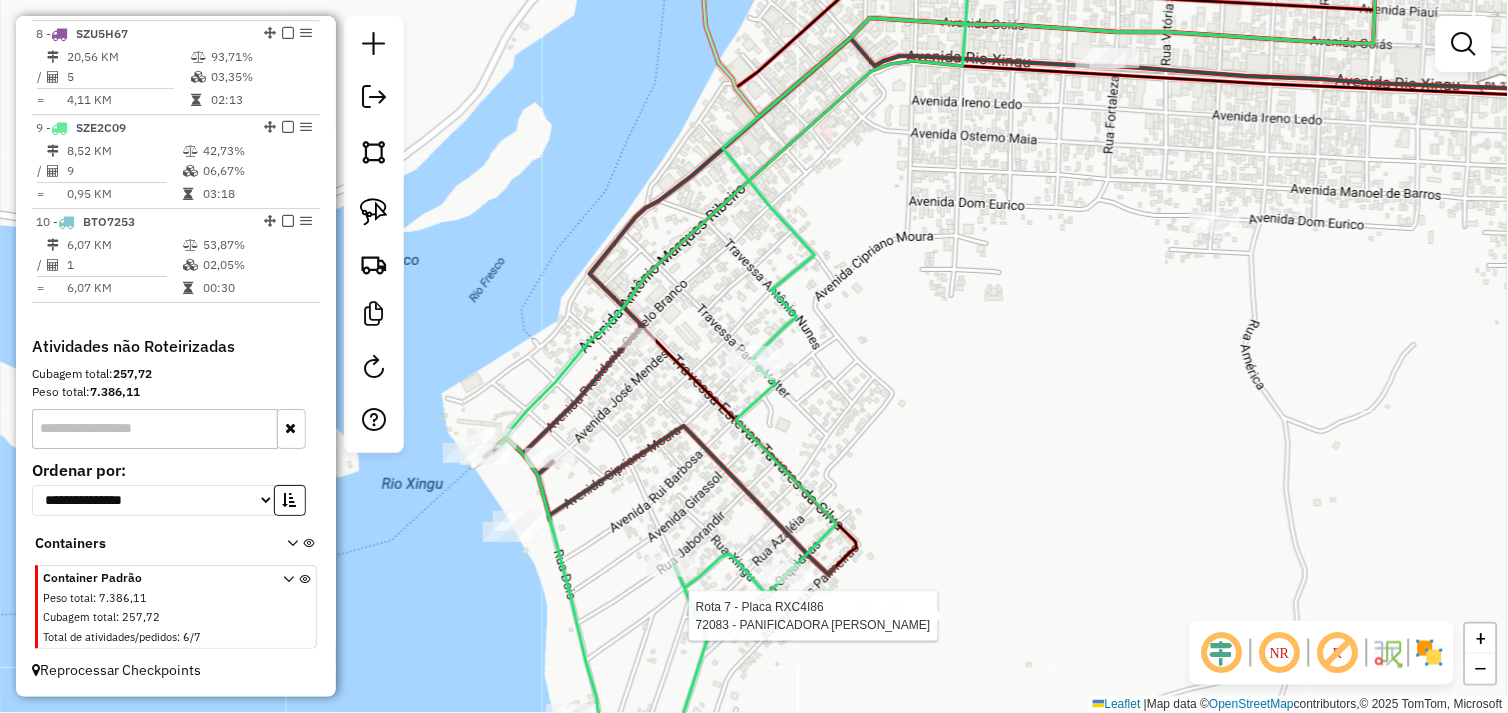 select on "**********" 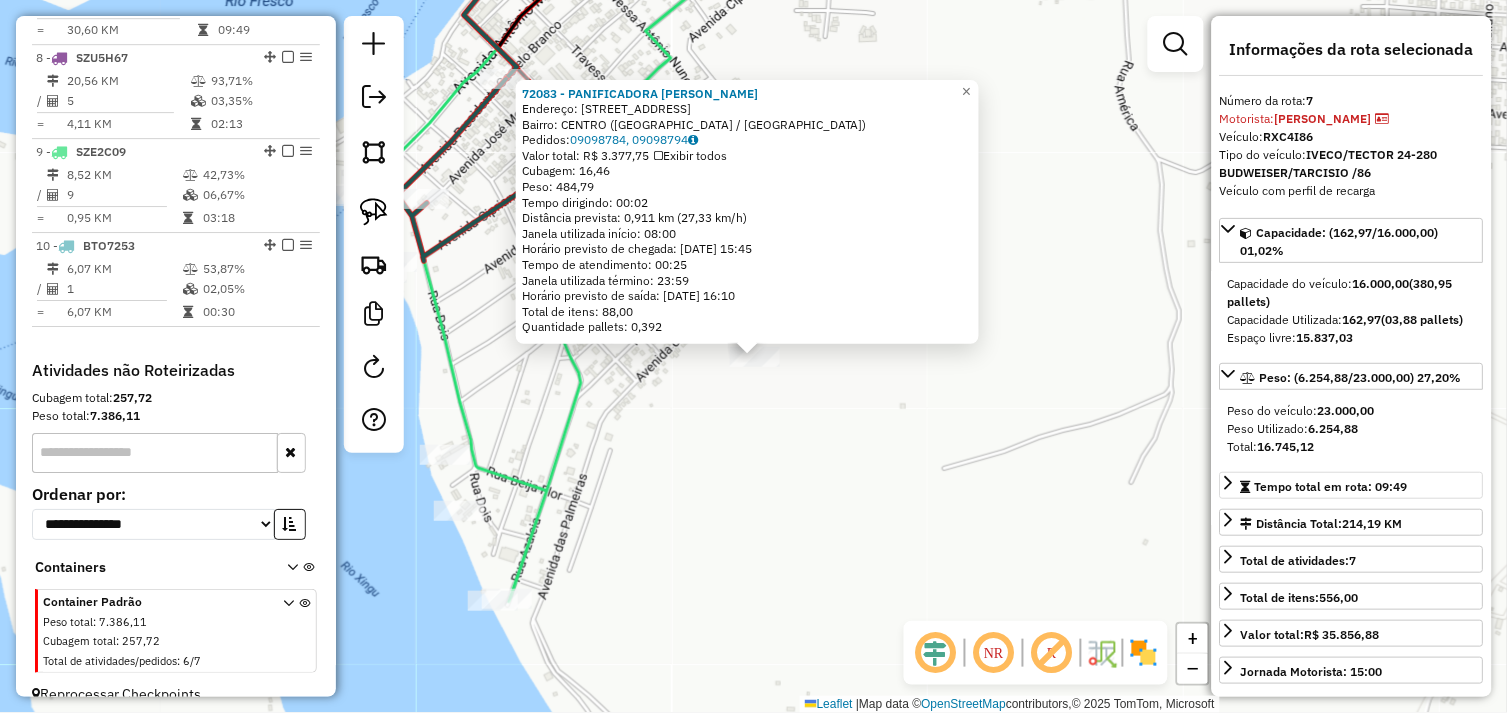 scroll, scrollTop: 1336, scrollLeft: 0, axis: vertical 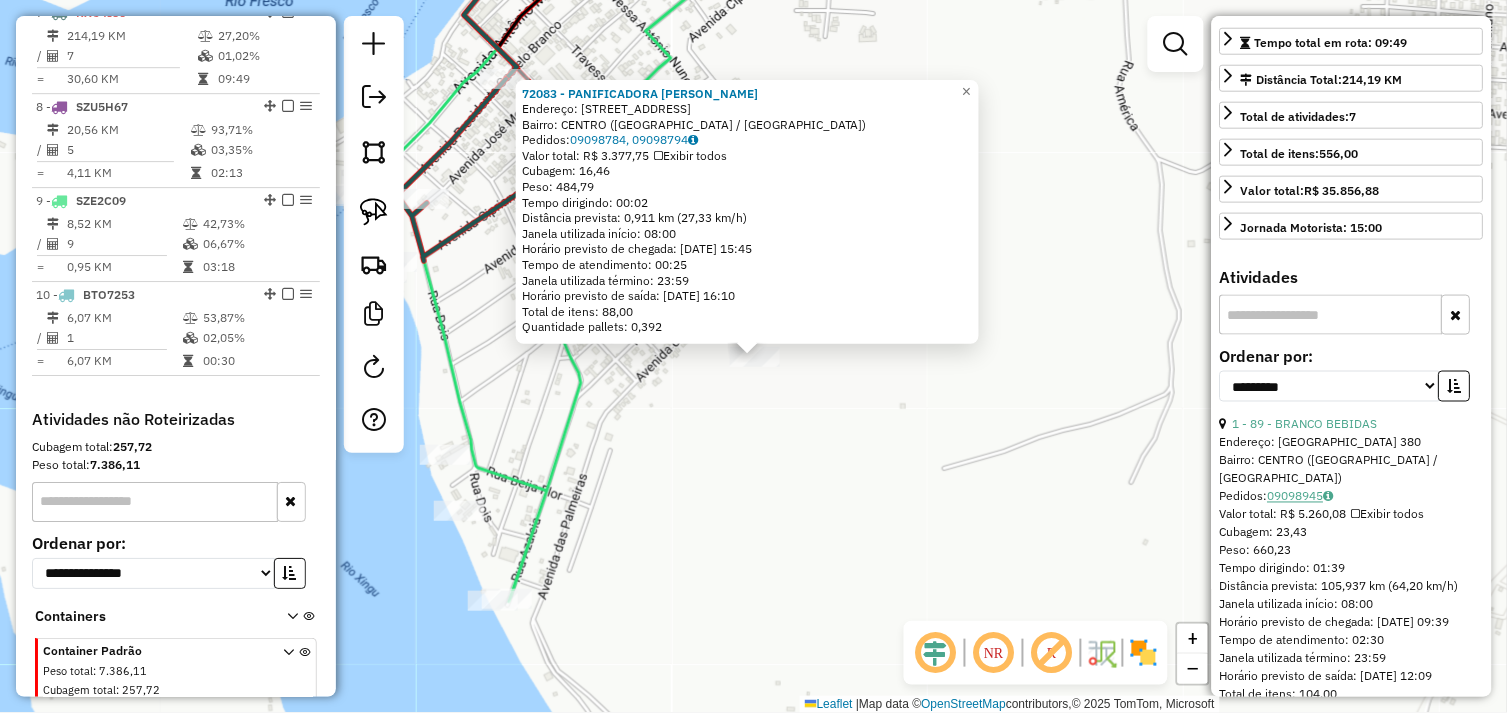 click on "09098945" at bounding box center (1301, 496) 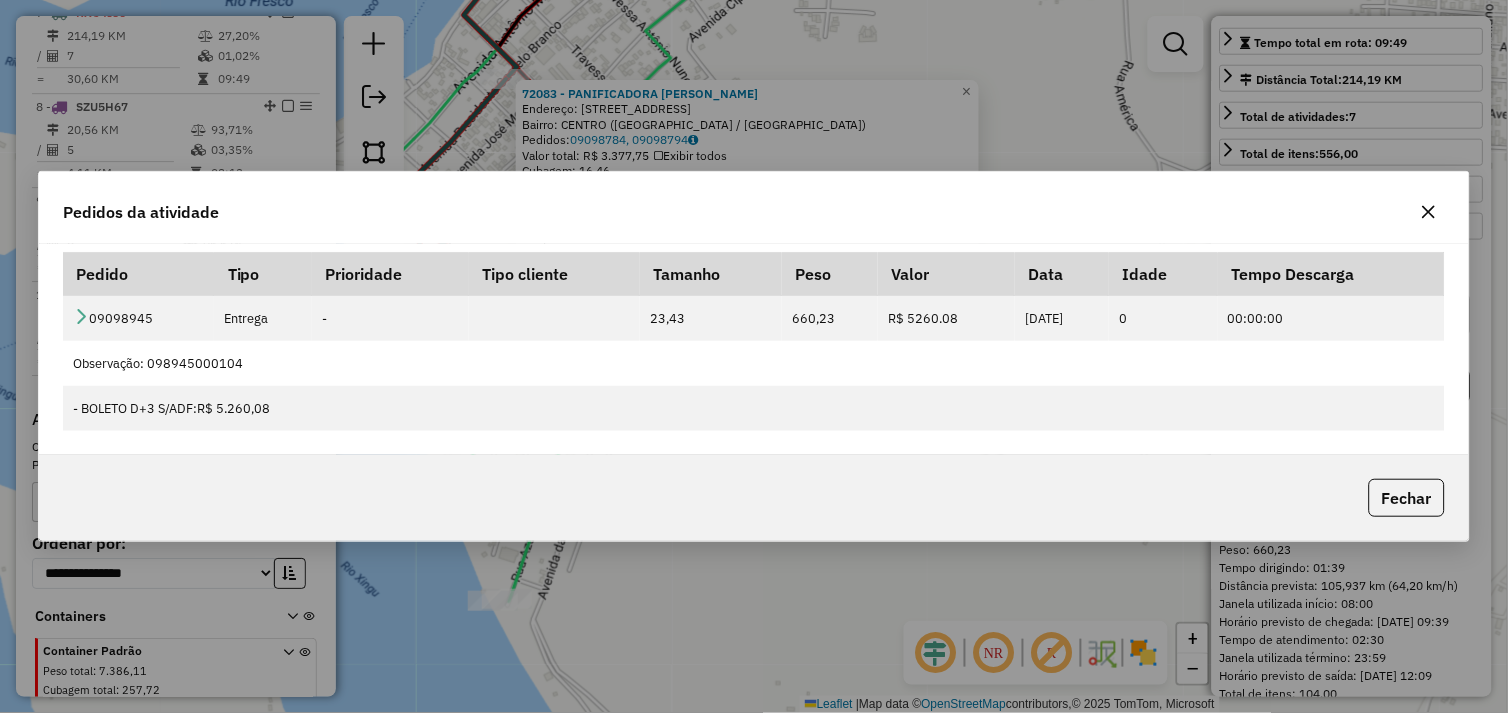 click 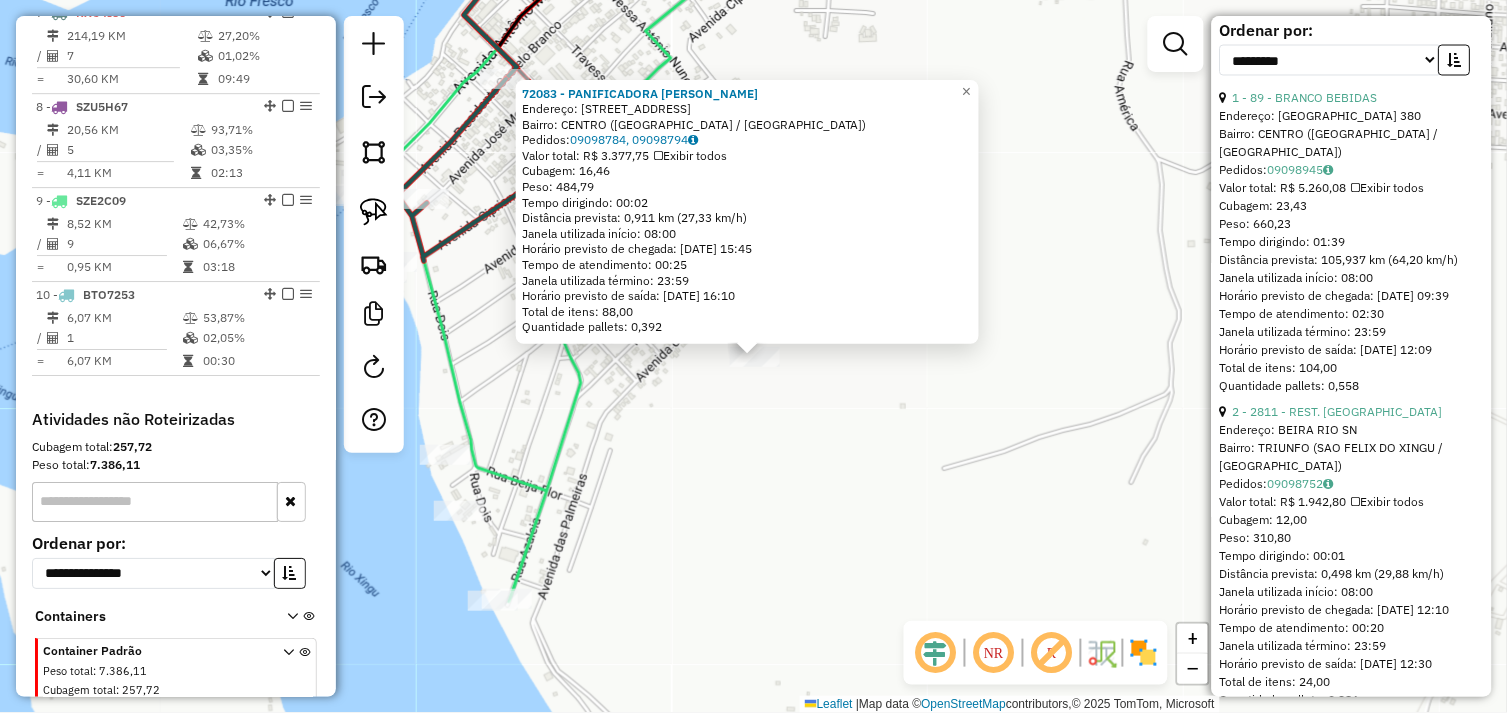 scroll, scrollTop: 777, scrollLeft: 0, axis: vertical 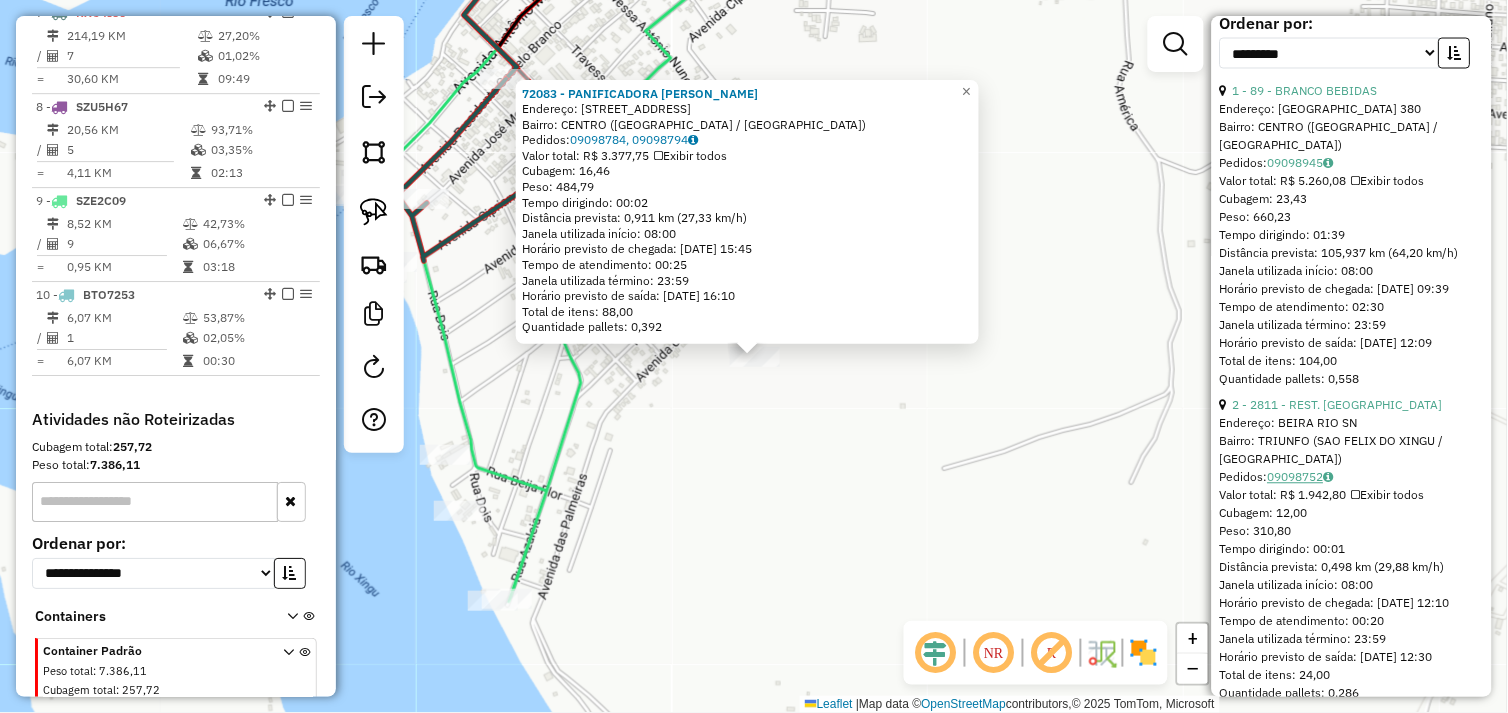 click on "09098752" at bounding box center (1301, 477) 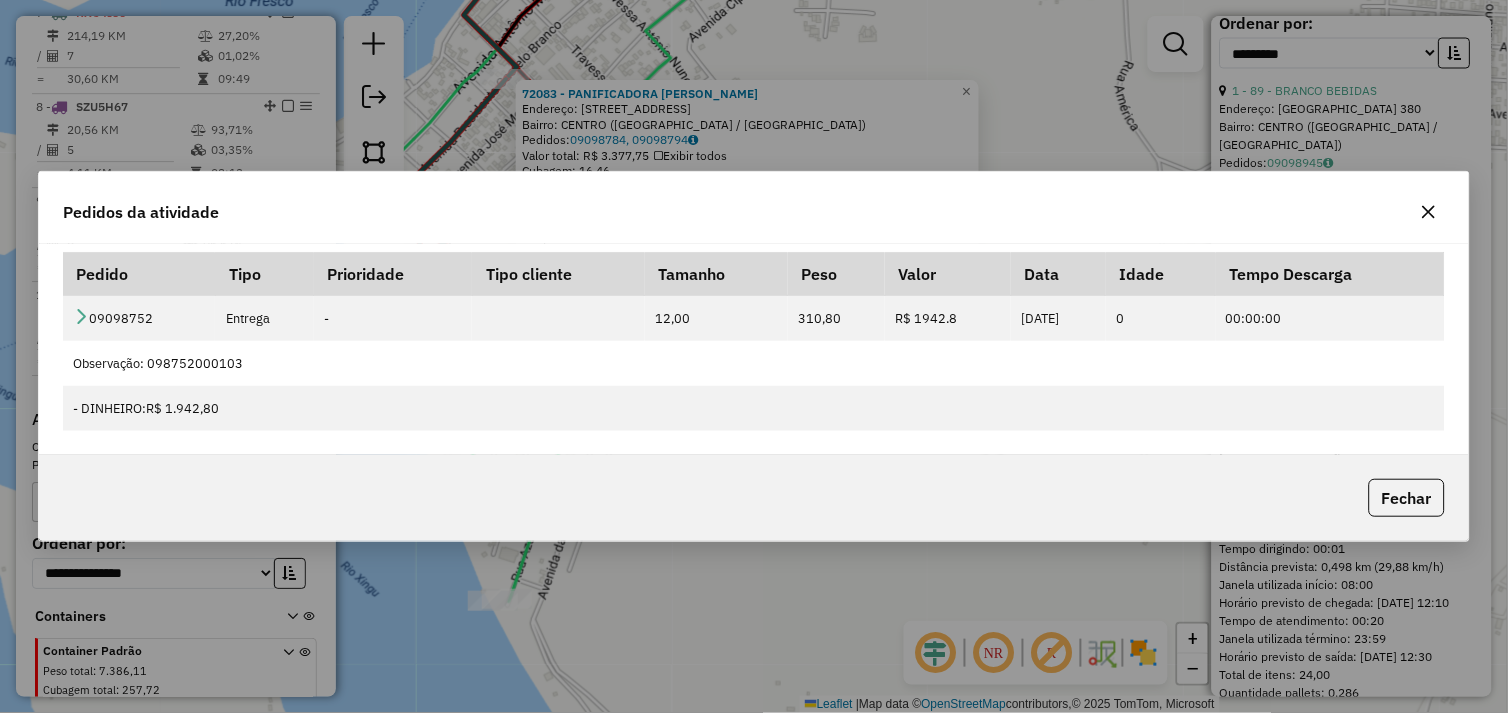 click 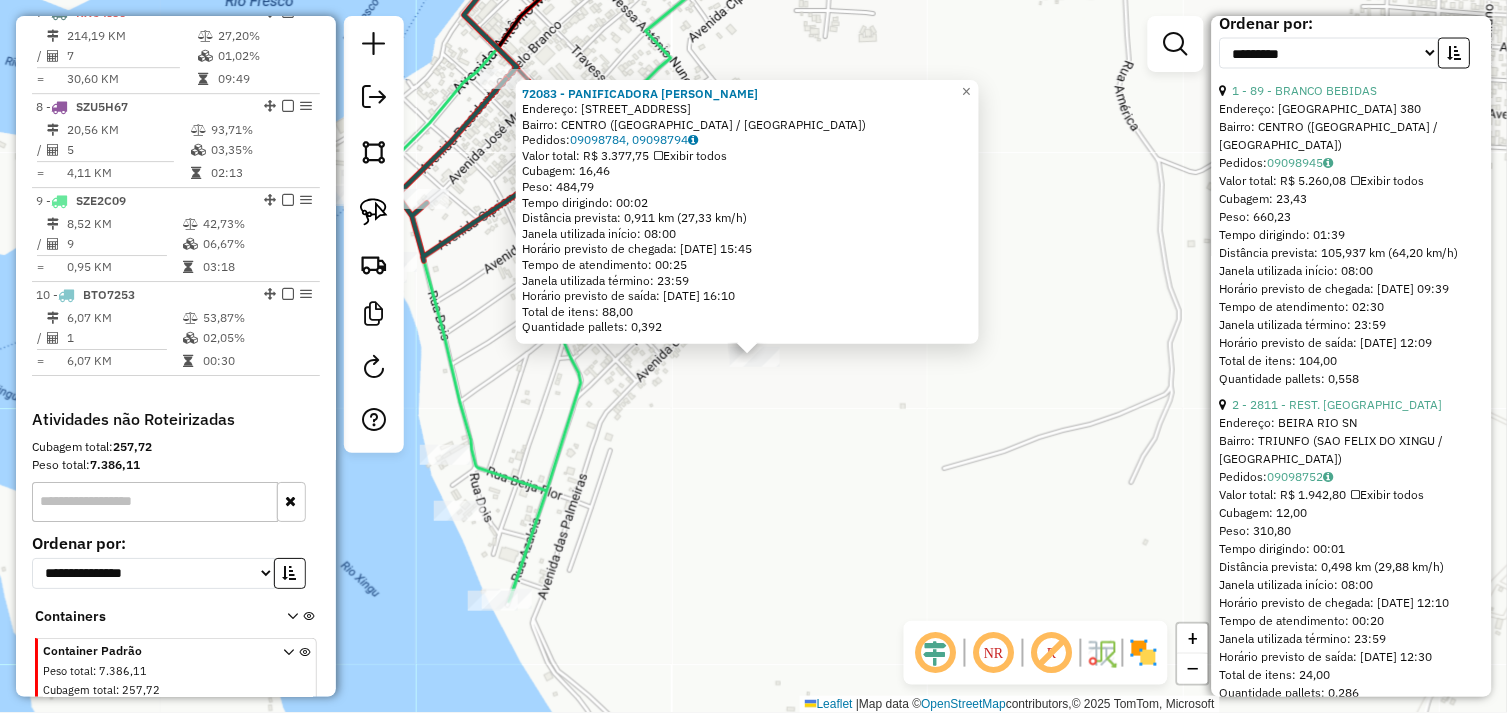 click on "72083 - PANIFICADORA KELLY  Endereço:  AVENIDA DAS PALMEIRAS 471   Bairro: CENTRO (SAO FELIX DO XINGU / PA)   Pedidos:  09098784, 09098794   Valor total: R$ 3.377,75   Exibir todos   Cubagem: 16,46  Peso: 484,79  Tempo dirigindo: 00:02   Distância prevista: 0,911 km (27,33 km/h)   Janela utilizada início: 08:00   Horário previsto de chegada: 10/07/2025 15:45   Tempo de atendimento: 00:25   Janela utilizada término: 23:59   Horário previsto de saída: 10/07/2025 16:10   Total de itens: 88,00   Quantidade pallets: 0,392  × Janela de atendimento Grade de atendimento Capacidade Transportadoras Veículos Cliente Pedidos  Rotas Selecione os dias de semana para filtrar as janelas de atendimento  Seg   Ter   Qua   Qui   Sex   Sáb   Dom  Informe o período da janela de atendimento: De: Até:  Filtrar exatamente a janela do cliente  Considerar janela de atendimento padrão  Selecione os dias de semana para filtrar as grades de atendimento  Seg   Ter   Qua   Qui   Sex   Sáb   Dom   Peso mínimo:   De:   Até:" 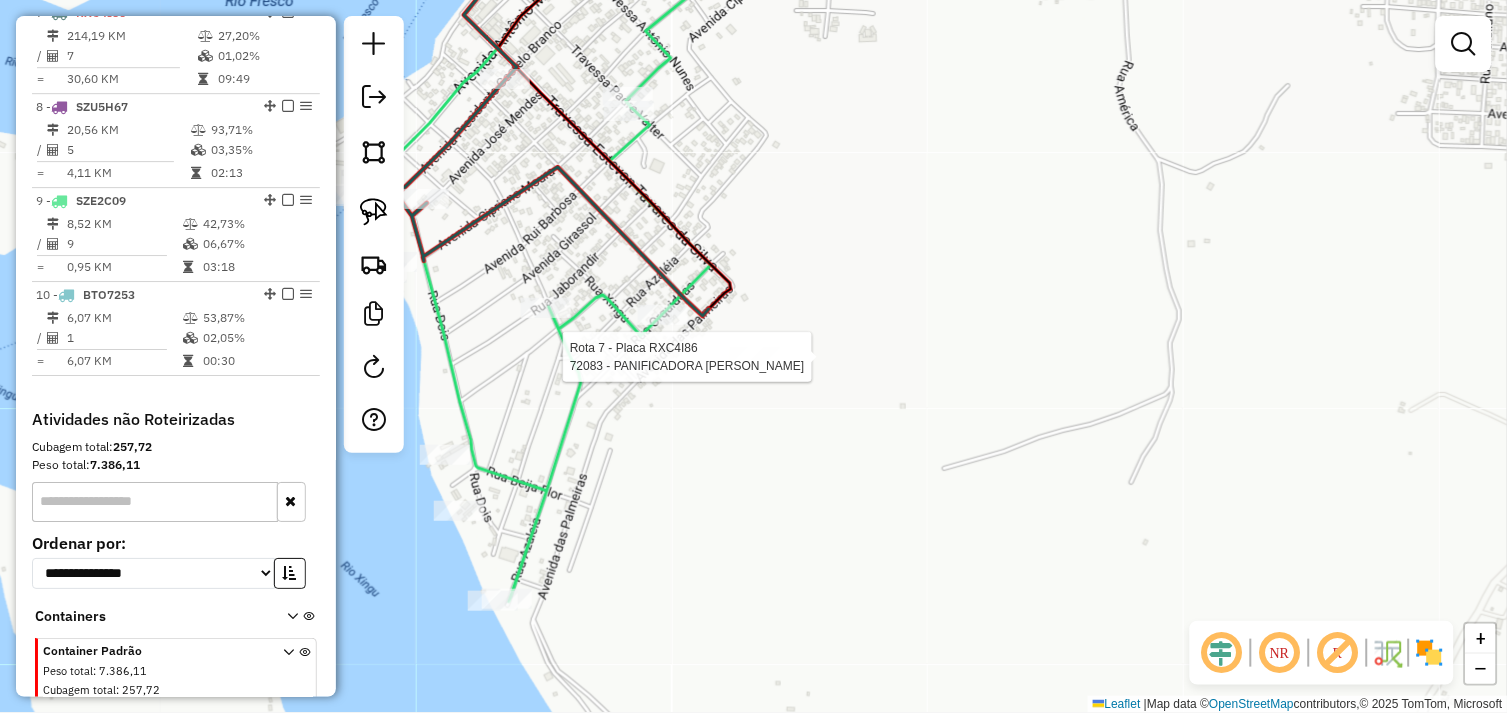 select on "**********" 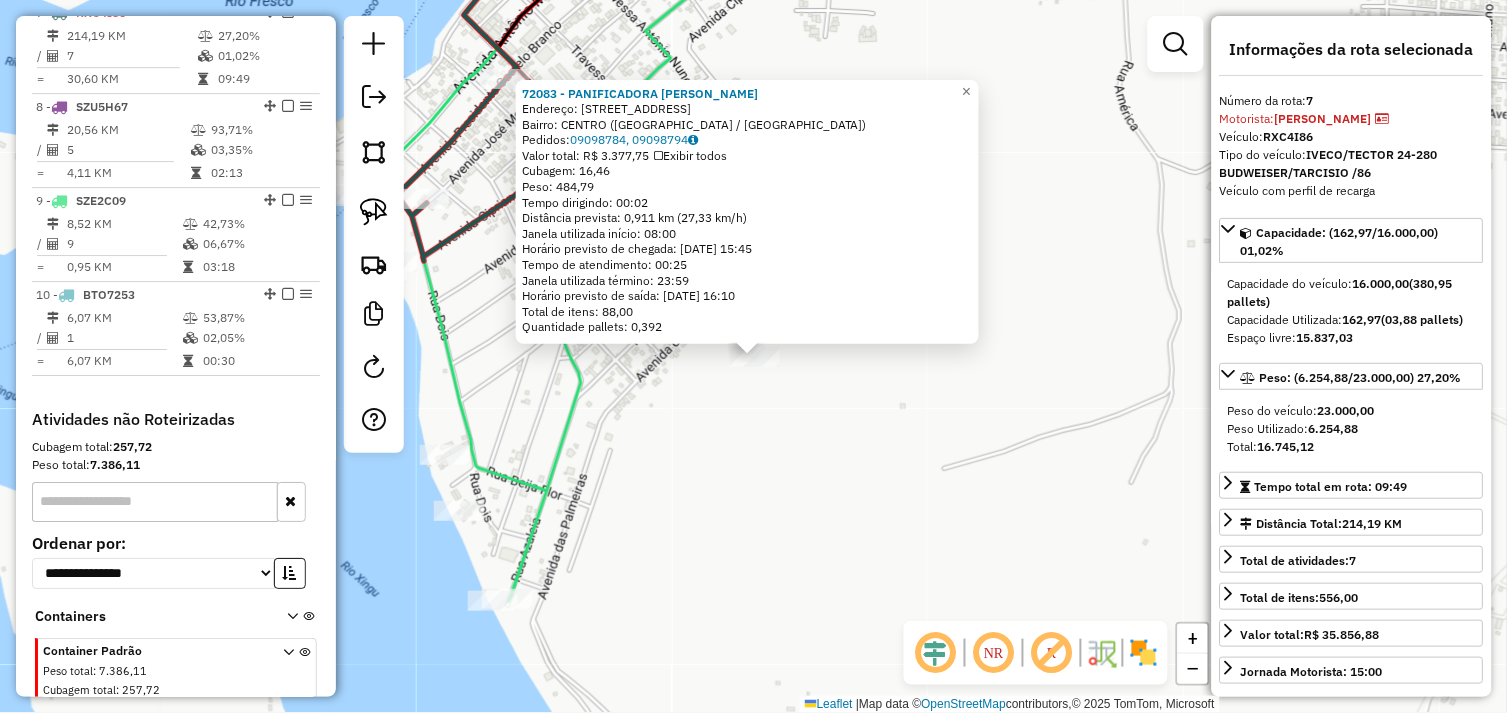 click on "72083 - PANIFICADORA KELLY  Endereço:  AVENIDA DAS PALMEIRAS 471   Bairro: CENTRO (SAO FELIX DO XINGU / PA)   Pedidos:  09098784, 09098794   Valor total: R$ 3.377,75   Exibir todos   Cubagem: 16,46  Peso: 484,79  Tempo dirigindo: 00:02   Distância prevista: 0,911 km (27,33 km/h)   Janela utilizada início: 08:00   Horário previsto de chegada: 10/07/2025 15:45   Tempo de atendimento: 00:25   Janela utilizada término: 23:59   Horário previsto de saída: 10/07/2025 16:10   Total de itens: 88,00   Quantidade pallets: 0,392  × Janela de atendimento Grade de atendimento Capacidade Transportadoras Veículos Cliente Pedidos  Rotas Selecione os dias de semana para filtrar as janelas de atendimento  Seg   Ter   Qua   Qui   Sex   Sáb   Dom  Informe o período da janela de atendimento: De: Até:  Filtrar exatamente a janela do cliente  Considerar janela de atendimento padrão  Selecione os dias de semana para filtrar as grades de atendimento  Seg   Ter   Qua   Qui   Sex   Sáb   Dom   Peso mínimo:   De:   Até:" 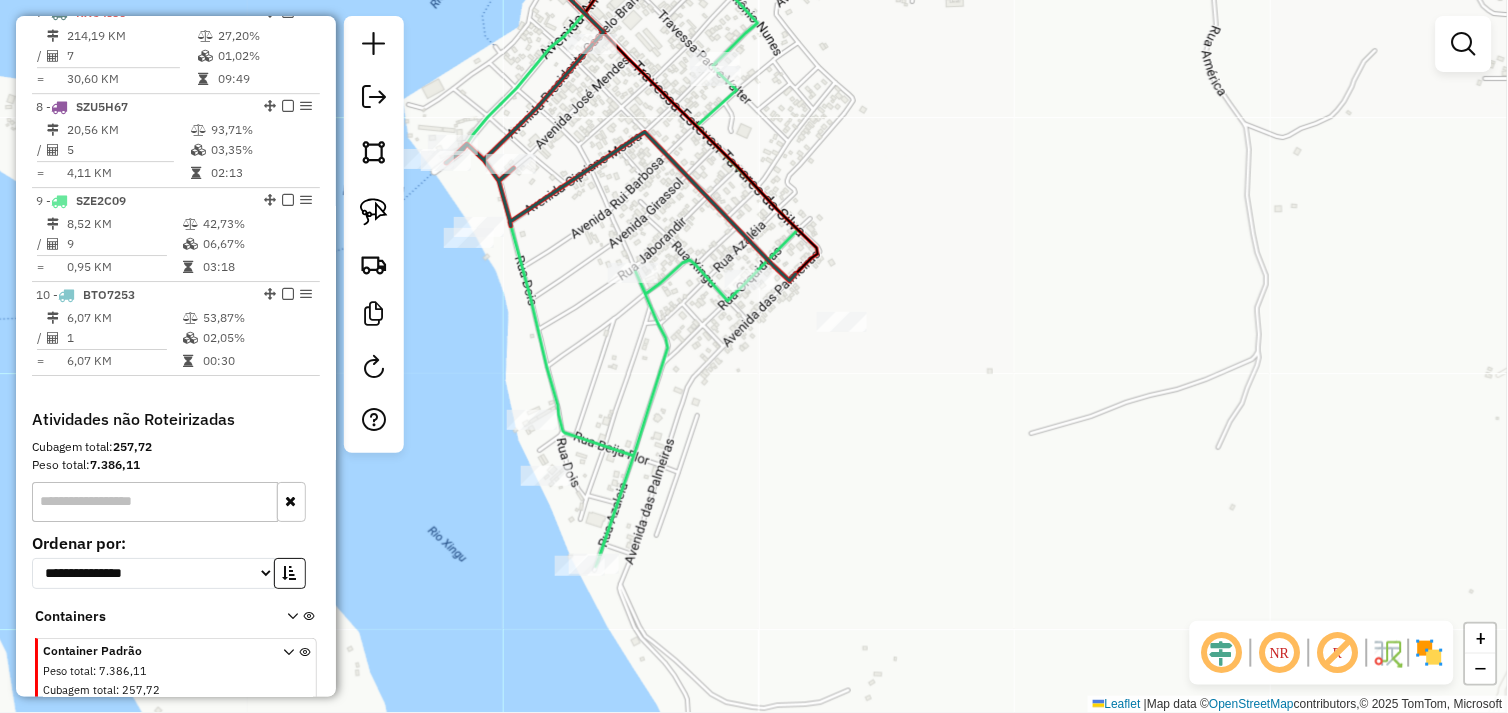 drag, startPoint x: 795, startPoint y: 425, endPoint x: 890, endPoint y: 377, distance: 106.437775 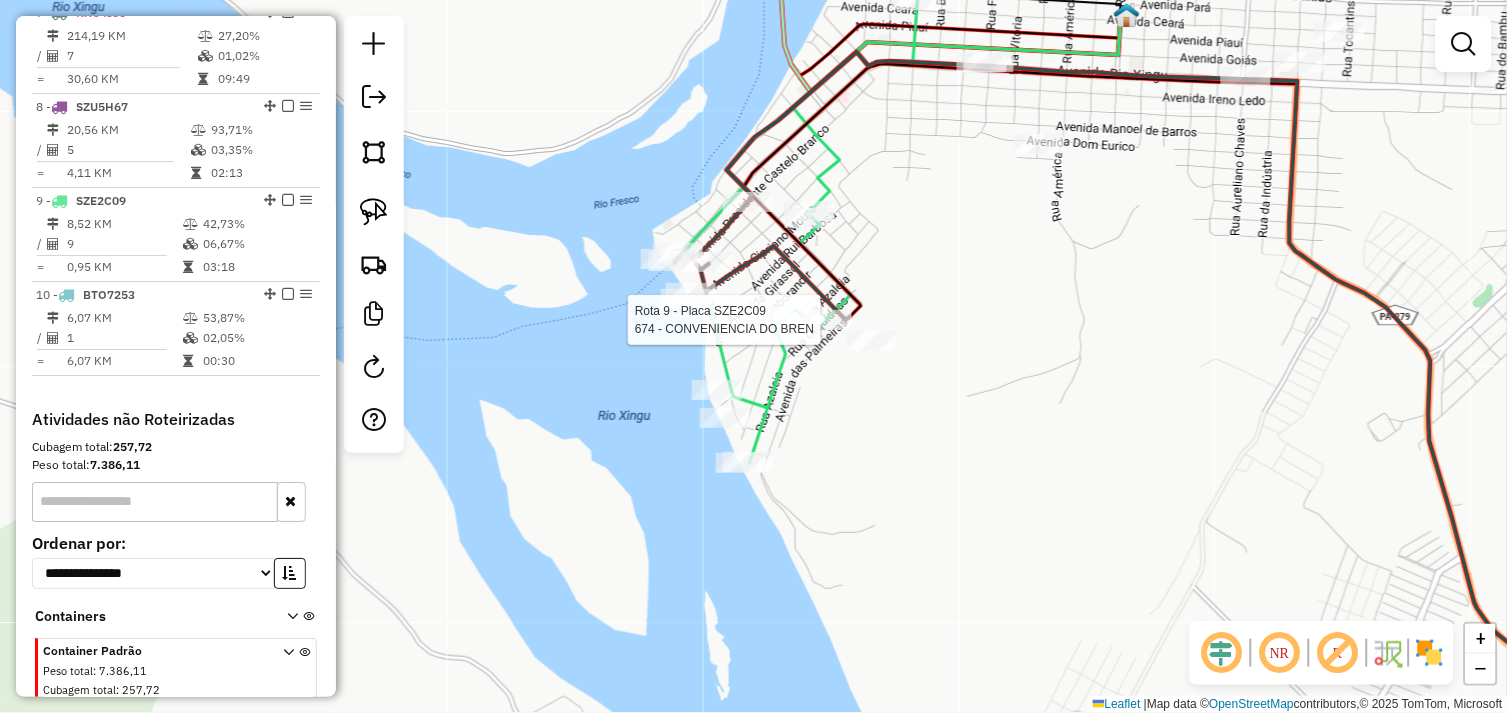 select on "**********" 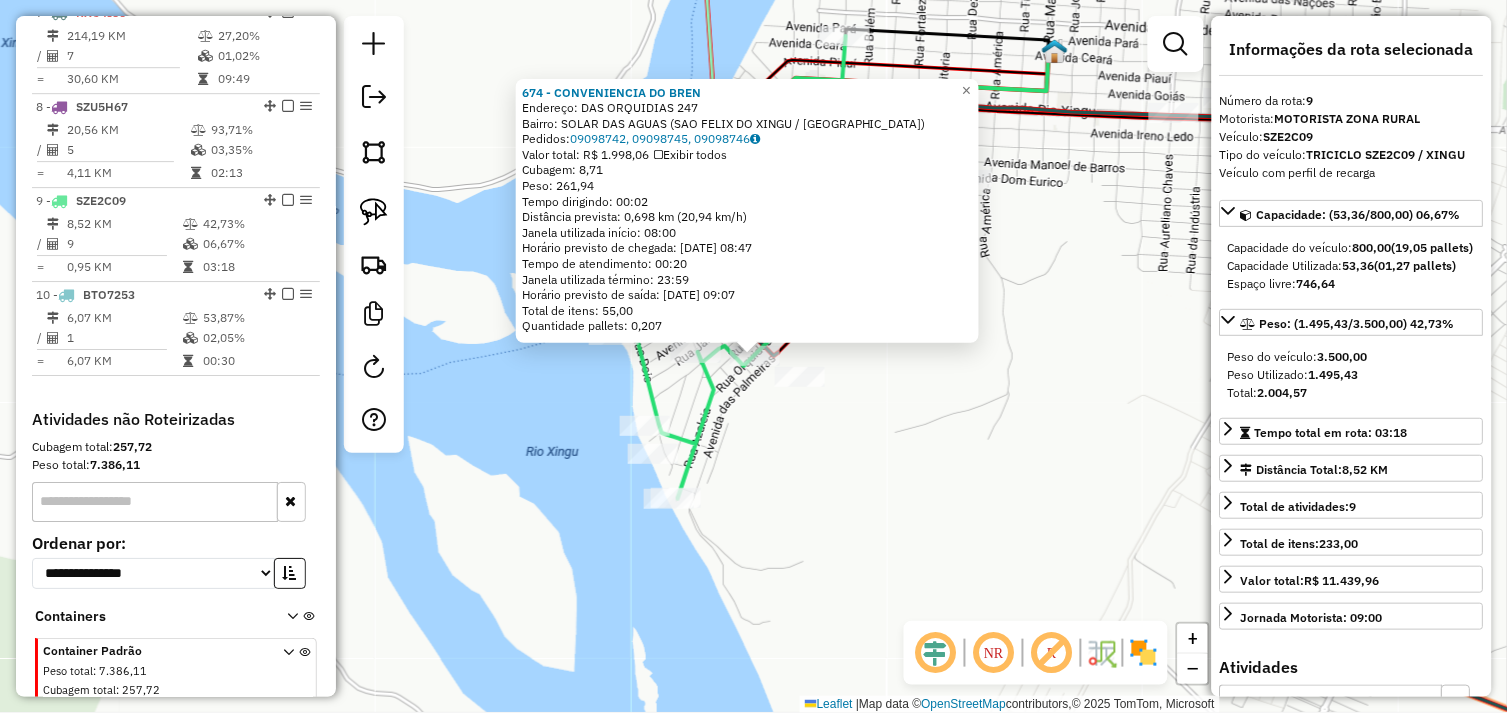 scroll, scrollTop: 1425, scrollLeft: 0, axis: vertical 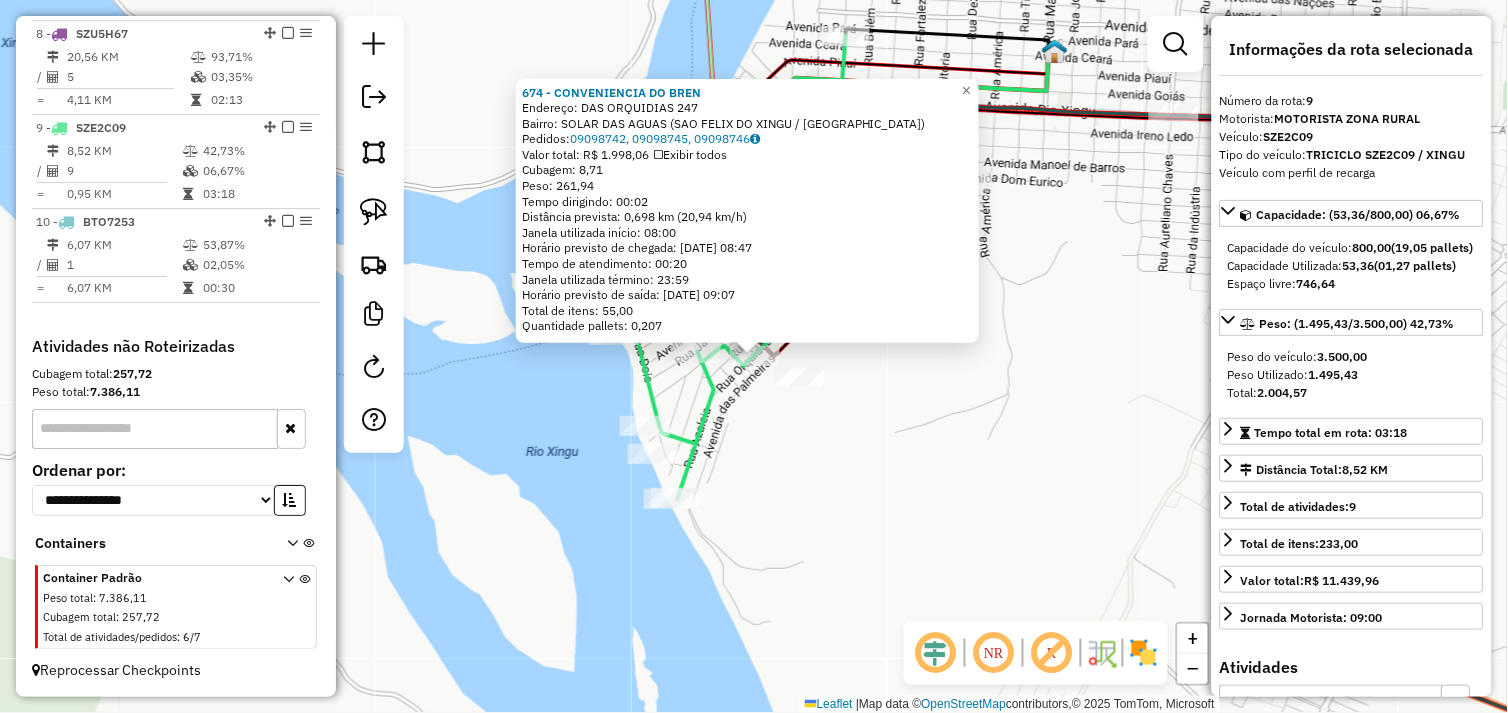 click on "674 - CONVENIENCIA DO BREN  Endereço:  DAS ORQUIDIAS 247   Bairro: SOLAR DAS AGUAS (SAO FELIX DO XINGU / PA)   Pedidos:  09098742, 09098745, 09098746   Valor total: R$ 1.998,06   Exibir todos   Cubagem: 8,71  Peso: 261,94  Tempo dirigindo: 00:02   Distância prevista: 0,698 km (20,94 km/h)   Janela utilizada início: 08:00   Horário previsto de chegada: 10/07/2025 08:47   Tempo de atendimento: 00:20   Janela utilizada término: 23:59   Horário previsto de saída: 10/07/2025 09:07   Total de itens: 55,00   Quantidade pallets: 0,207  × Janela de atendimento Grade de atendimento Capacidade Transportadoras Veículos Cliente Pedidos  Rotas Selecione os dias de semana para filtrar as janelas de atendimento  Seg   Ter   Qua   Qui   Sex   Sáb   Dom  Informe o período da janela de atendimento: De: Até:  Filtrar exatamente a janela do cliente  Considerar janela de atendimento padrão  Selecione os dias de semana para filtrar as grades de atendimento  Seg   Ter   Qua   Qui   Sex   Sáb   Dom   Peso mínimo:  De:" 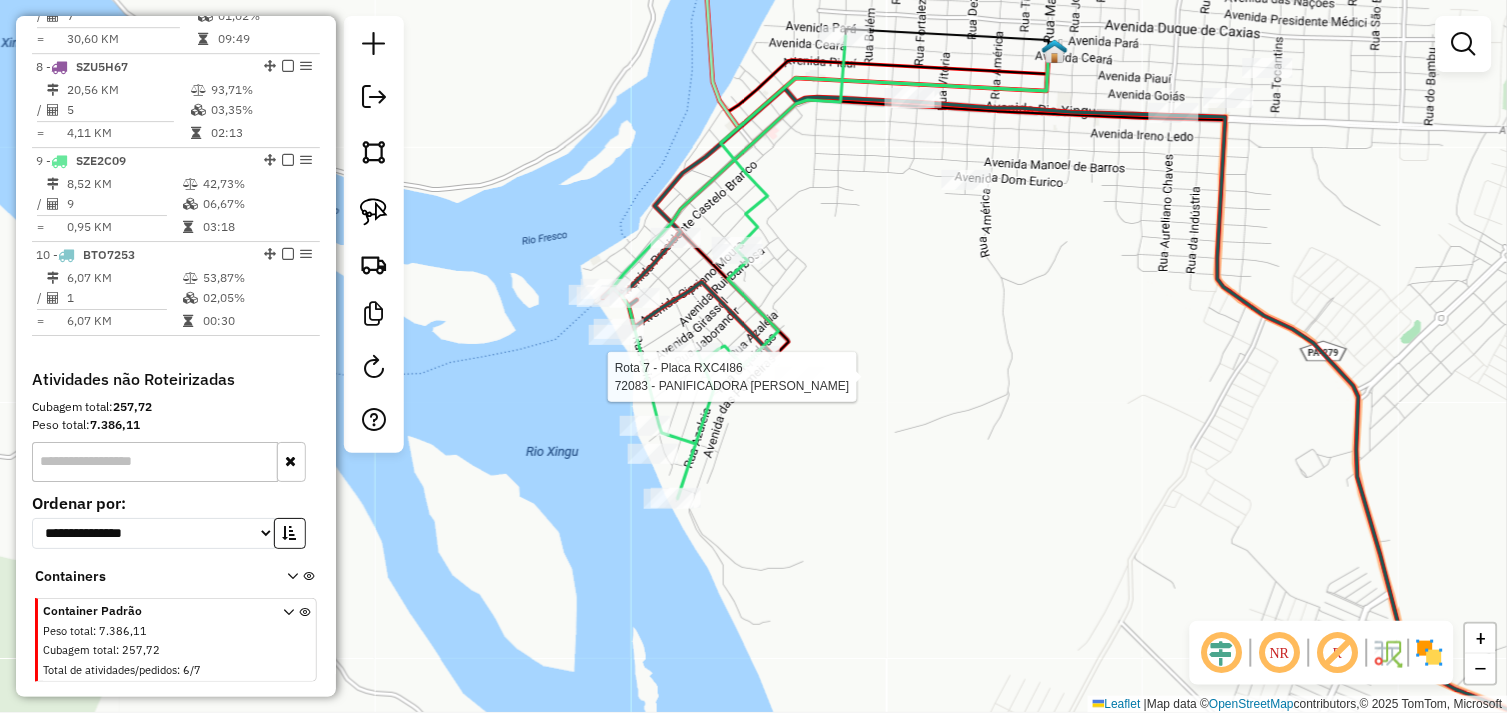 select on "**********" 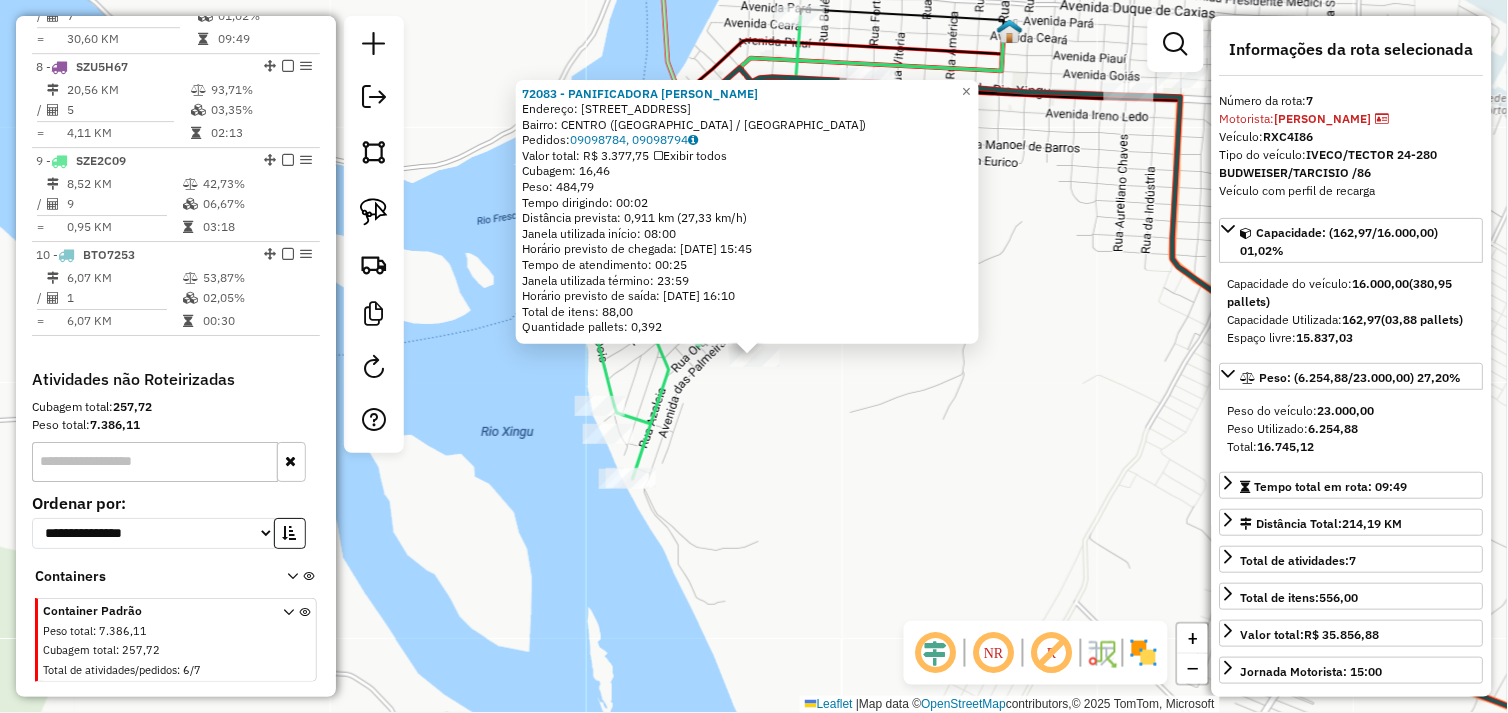 scroll, scrollTop: 1336, scrollLeft: 0, axis: vertical 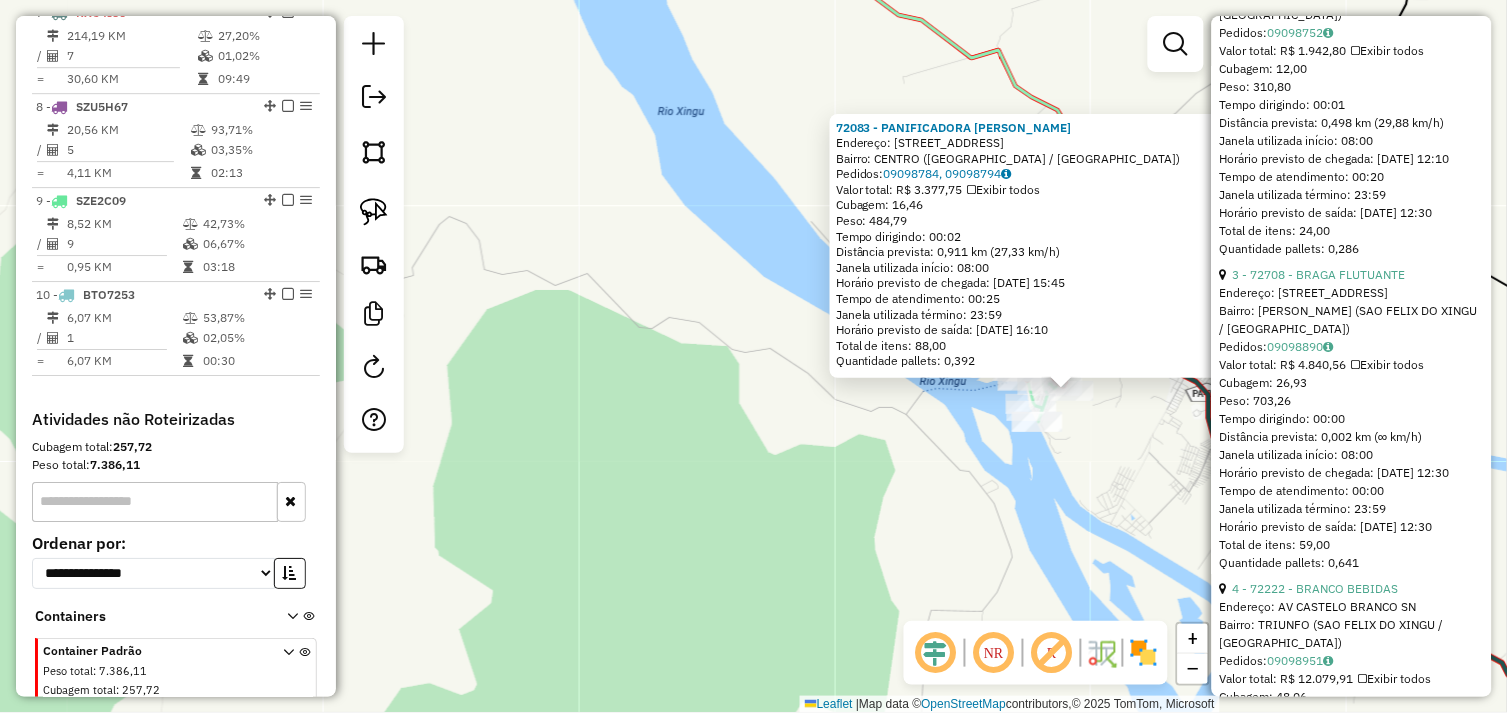drag, startPoint x: 1318, startPoint y: 353, endPoint x: 765, endPoint y: 311, distance: 554.59265 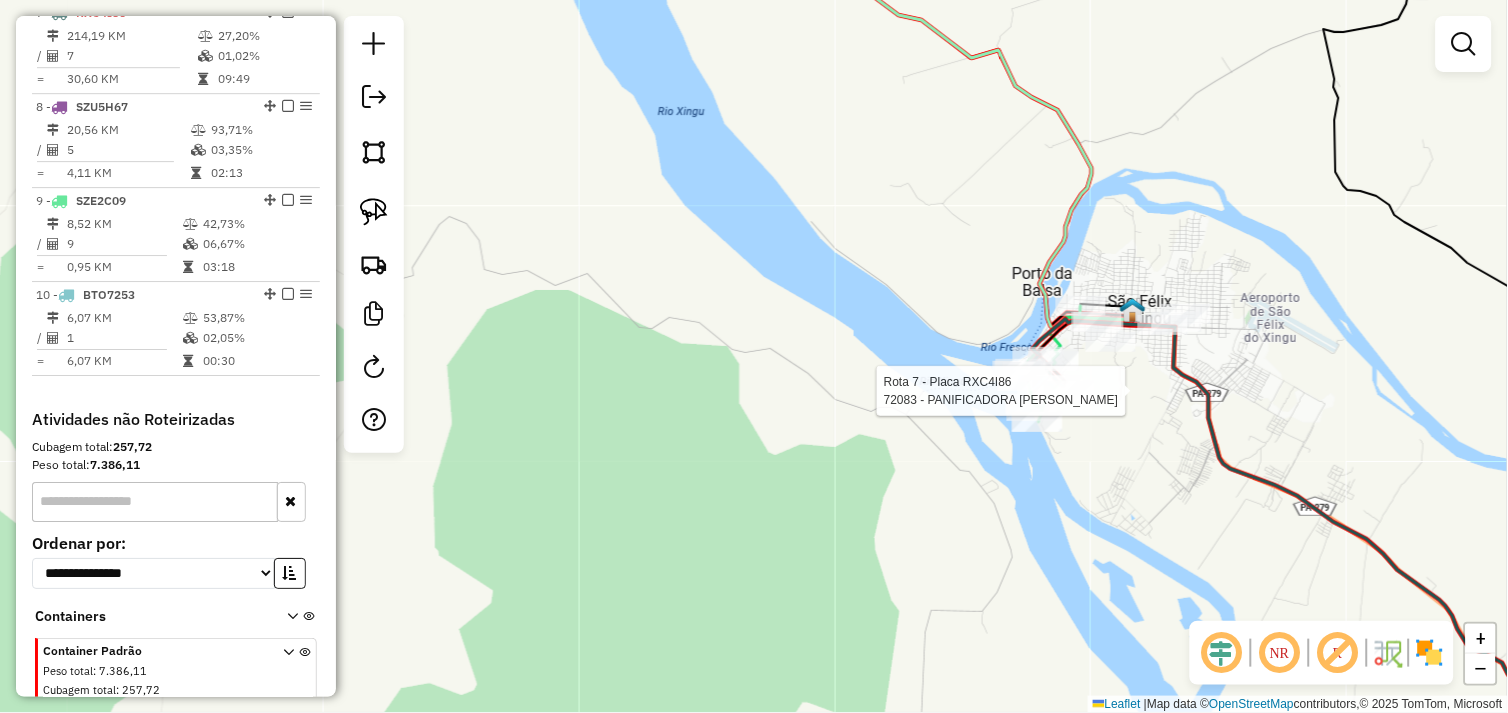 select on "**********" 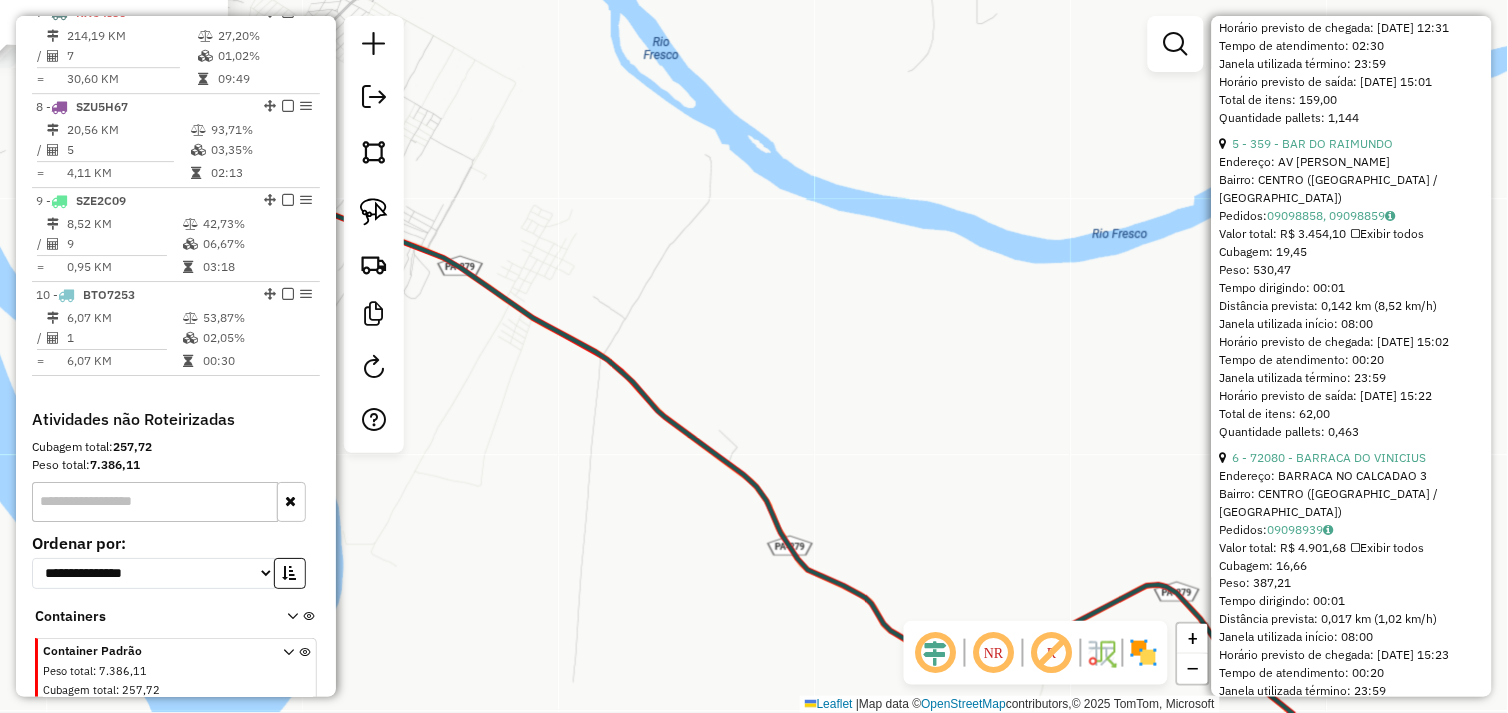 scroll, scrollTop: 1845, scrollLeft: 0, axis: vertical 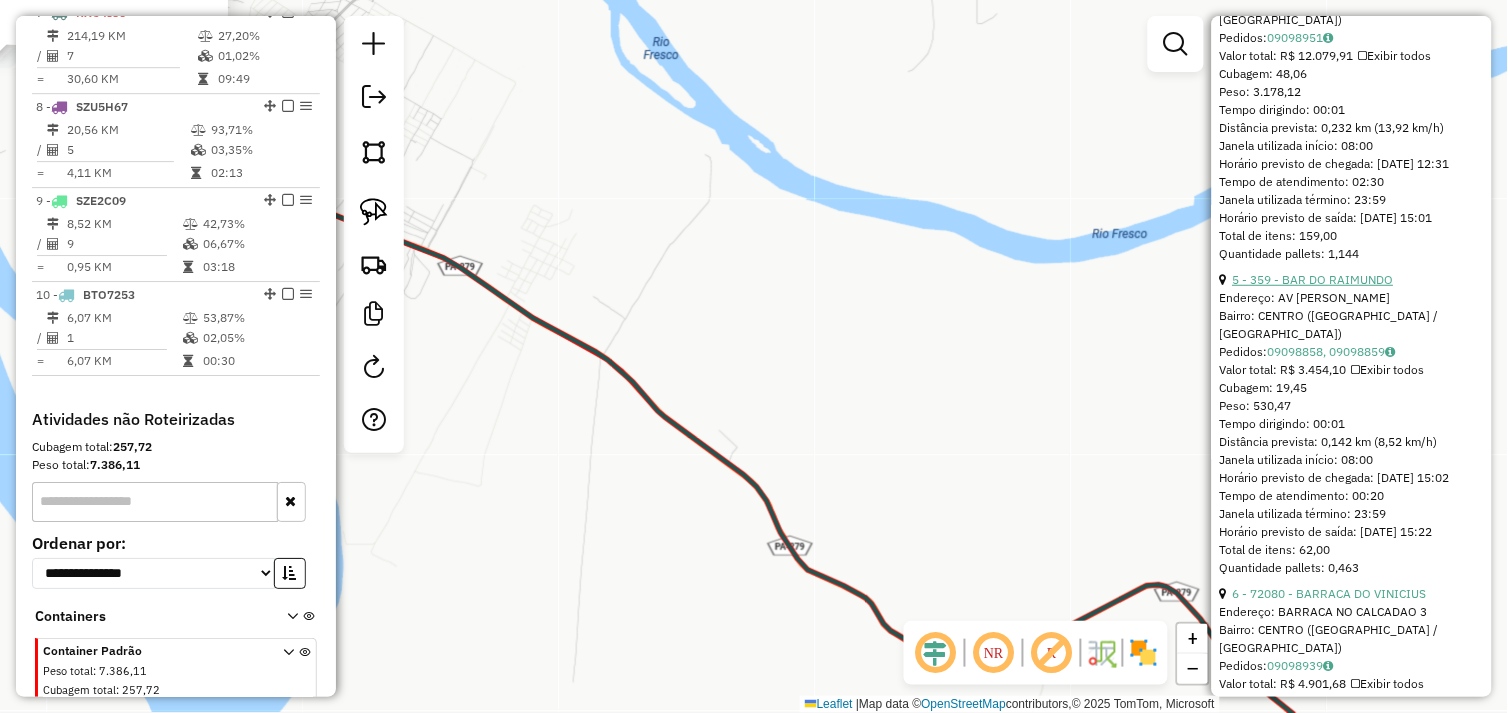 click on "5 - 359 - BAR DO RAIMUNDO" at bounding box center (1313, 279) 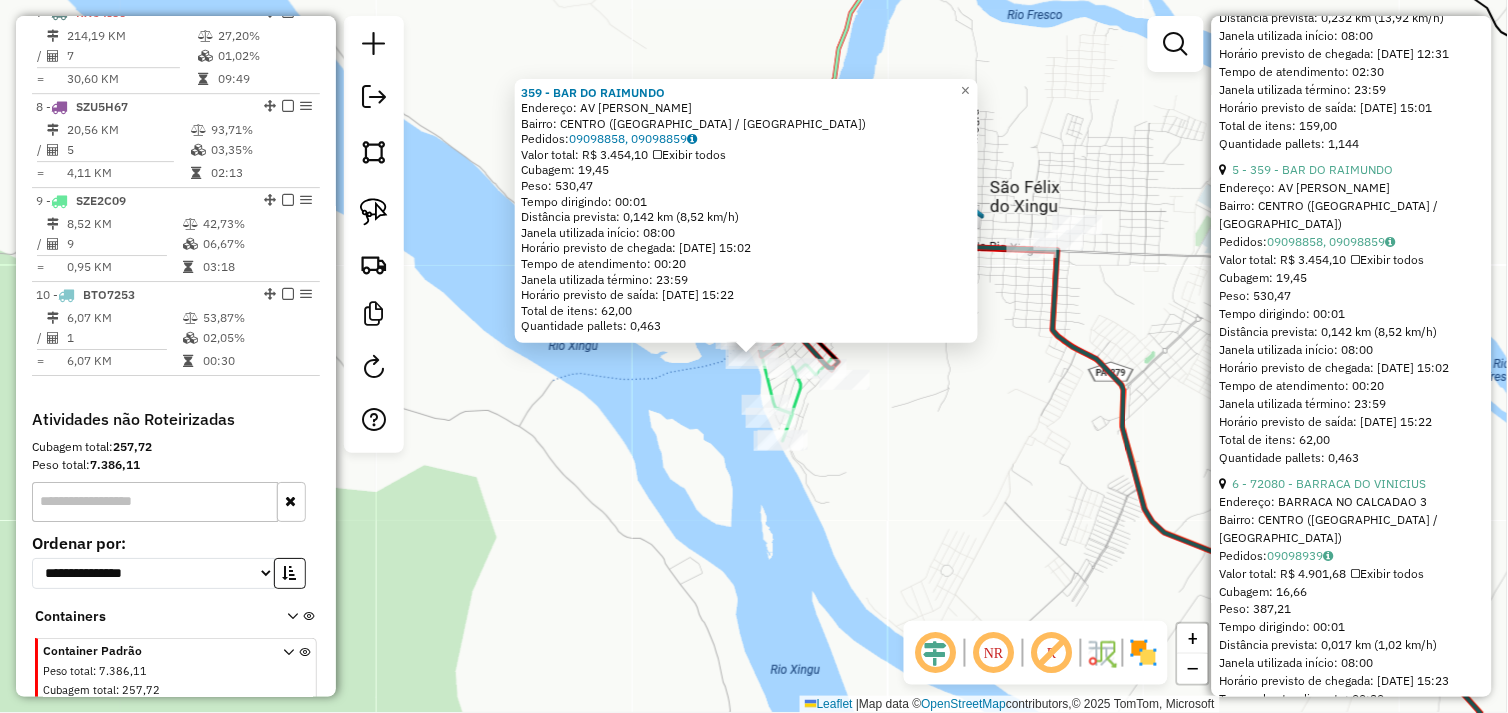 scroll, scrollTop: 1956, scrollLeft: 0, axis: vertical 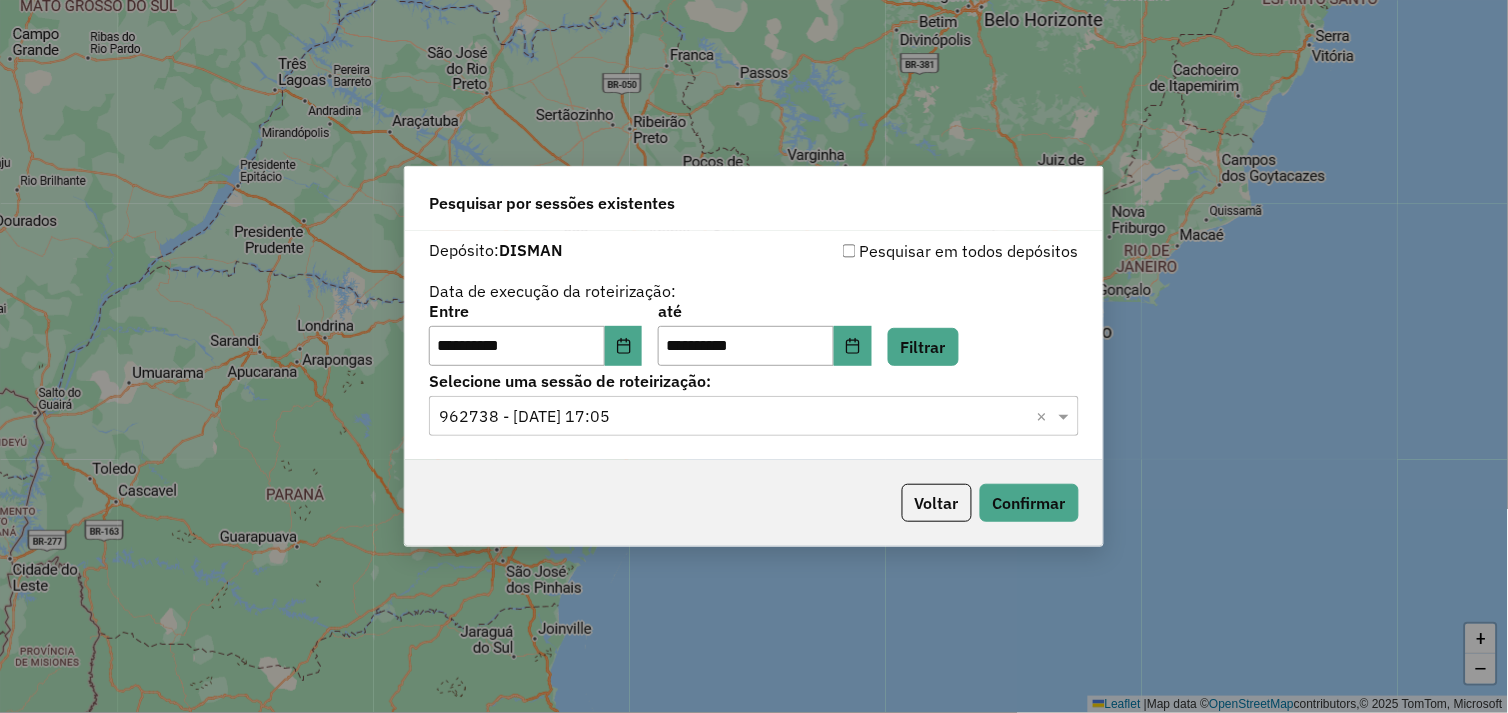 click on "**********" 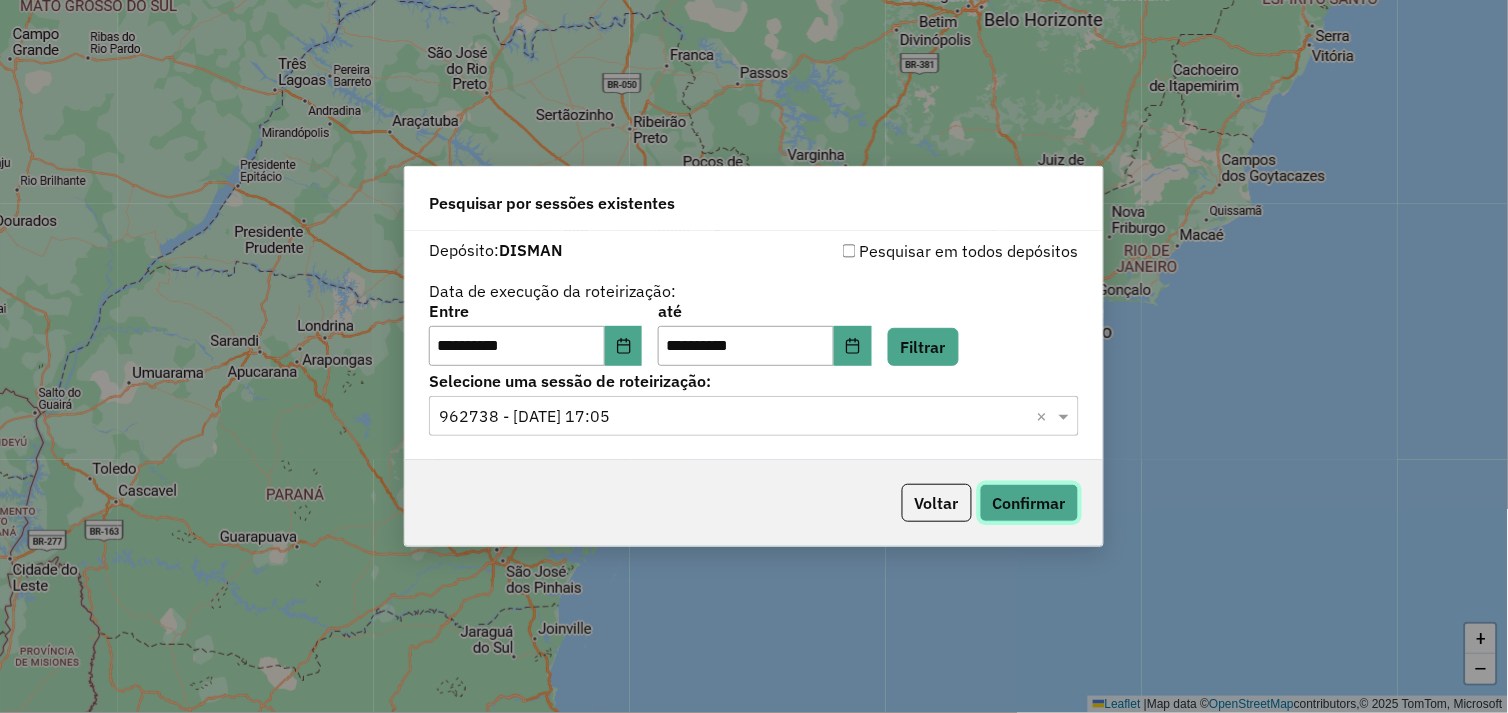 click on "Confirmar" 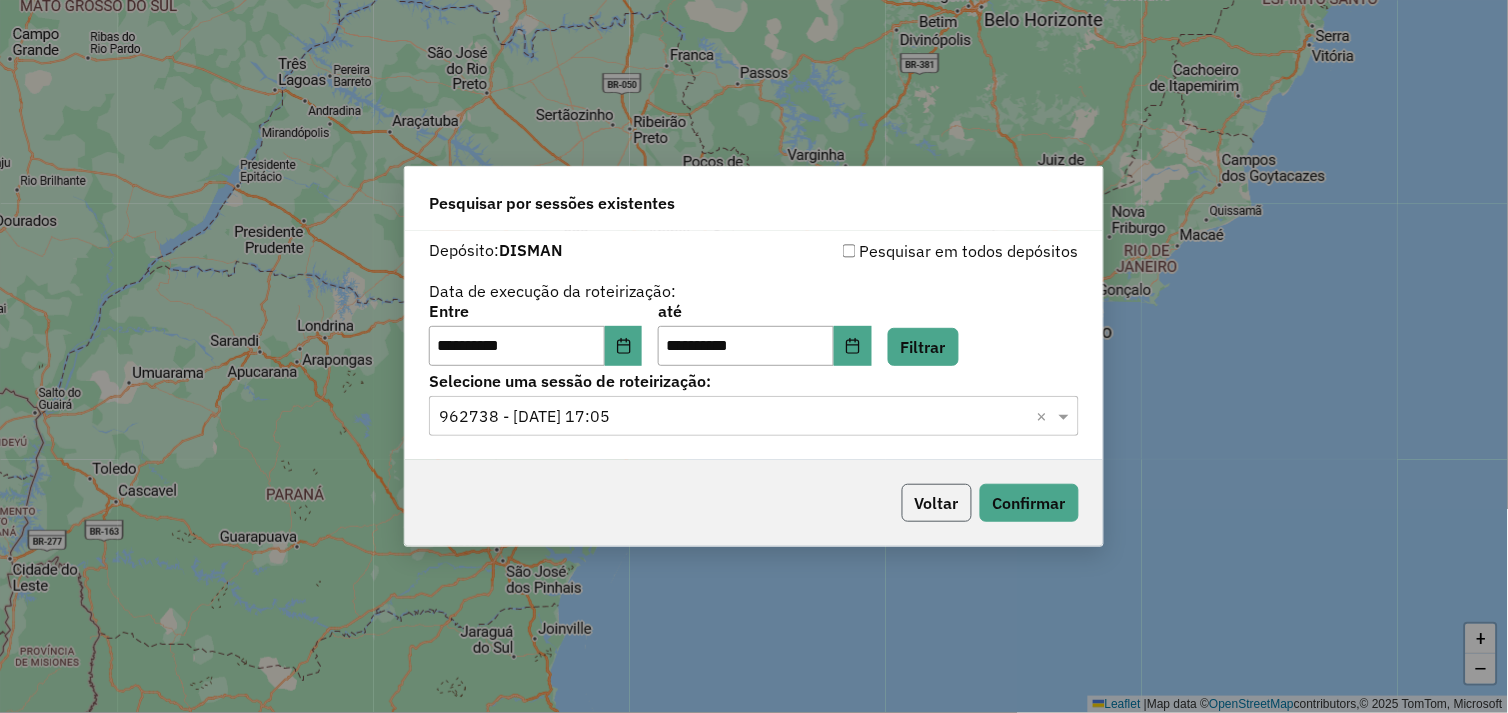 click on "Voltar" 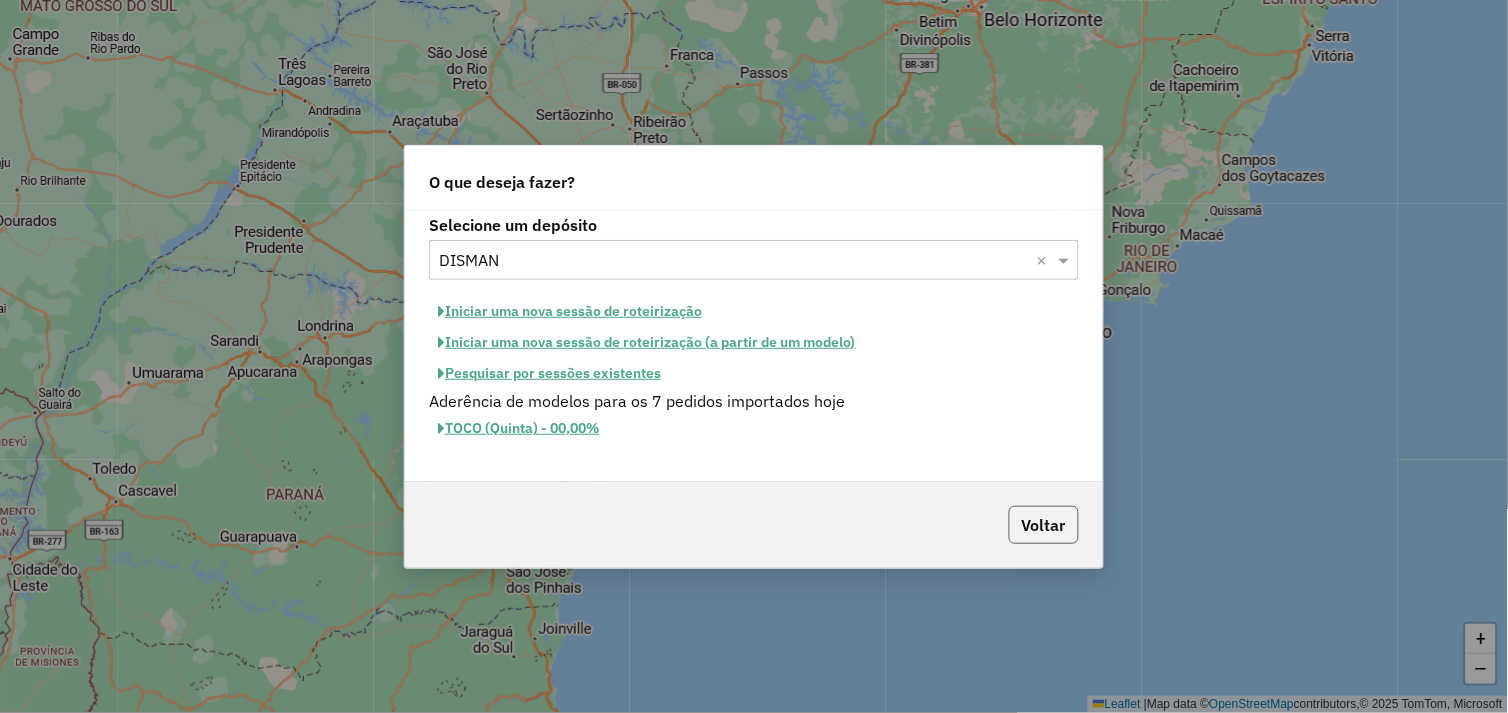 click on "Voltar" 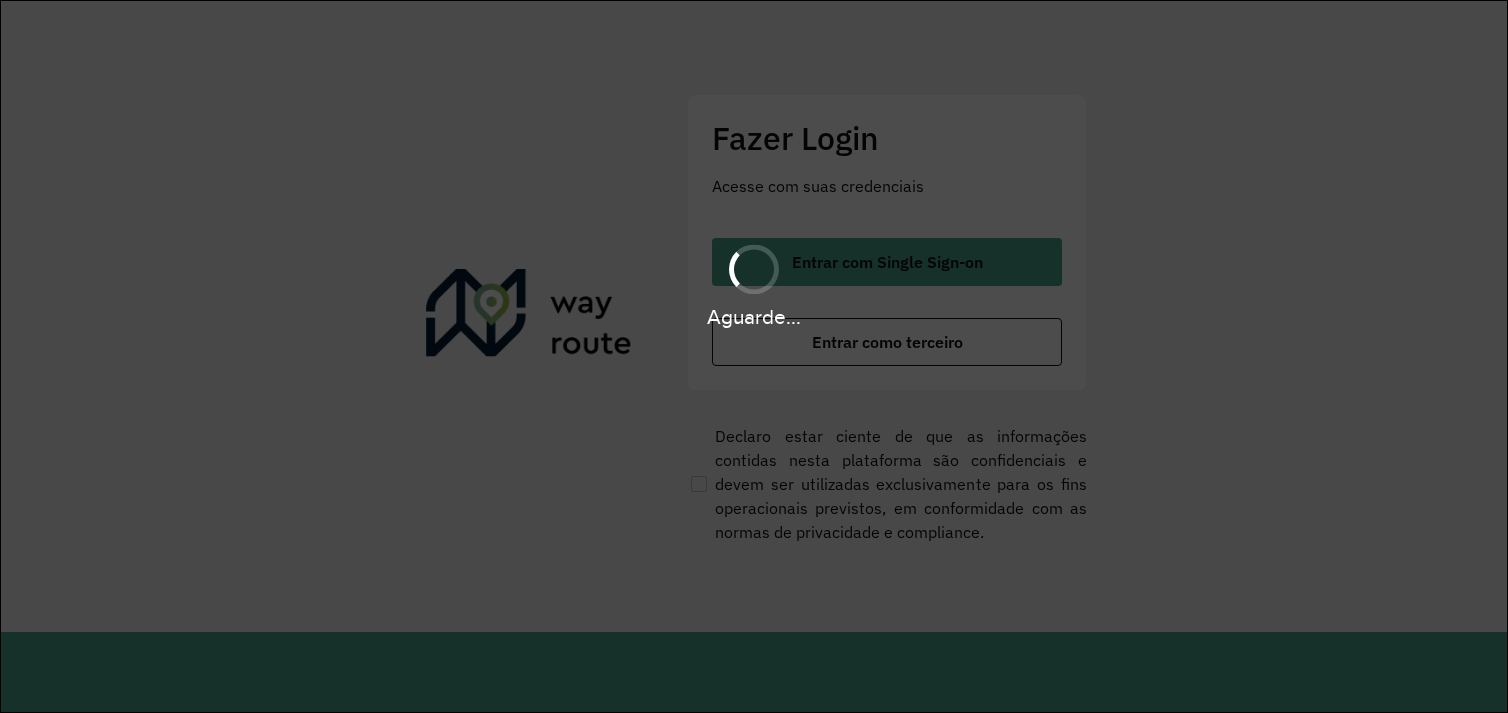scroll, scrollTop: 0, scrollLeft: 0, axis: both 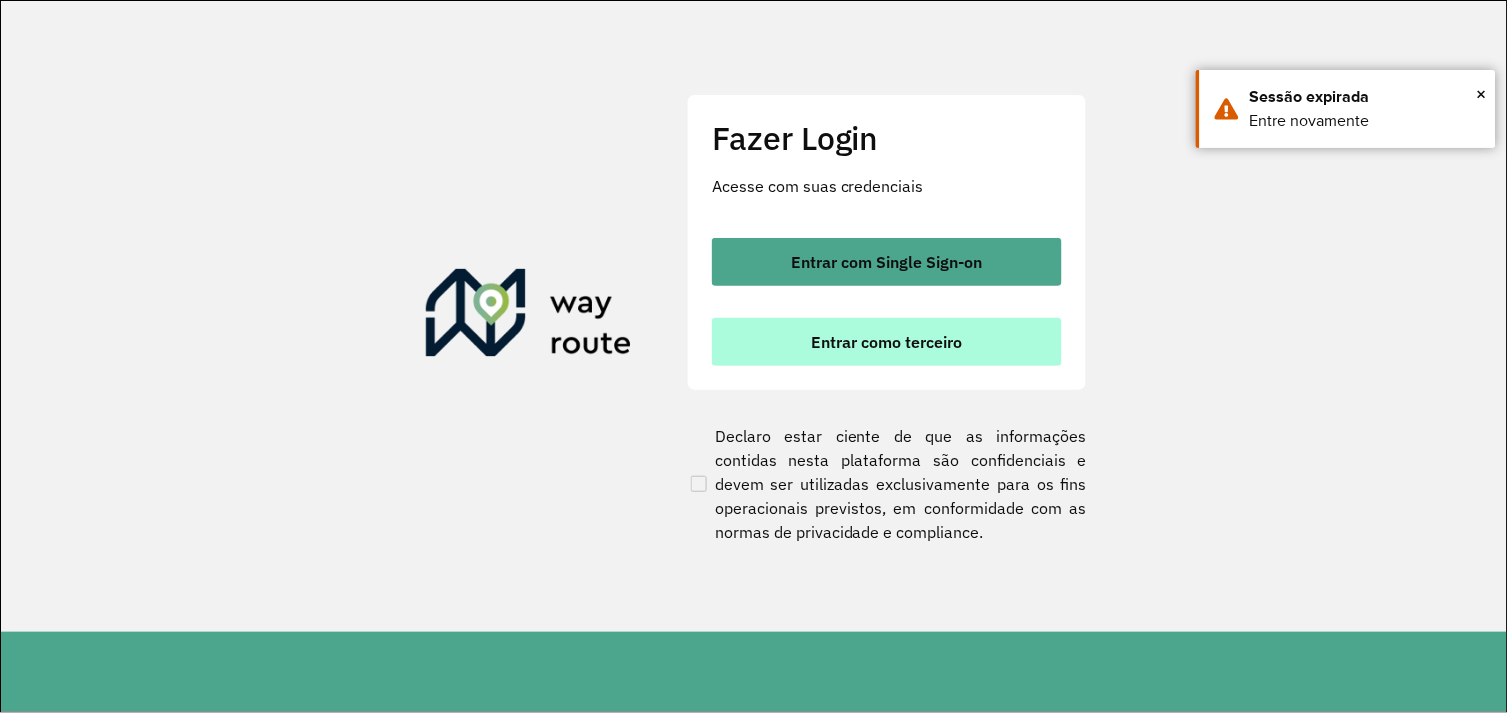 click on "Entrar como terceiro" at bounding box center (887, 342) 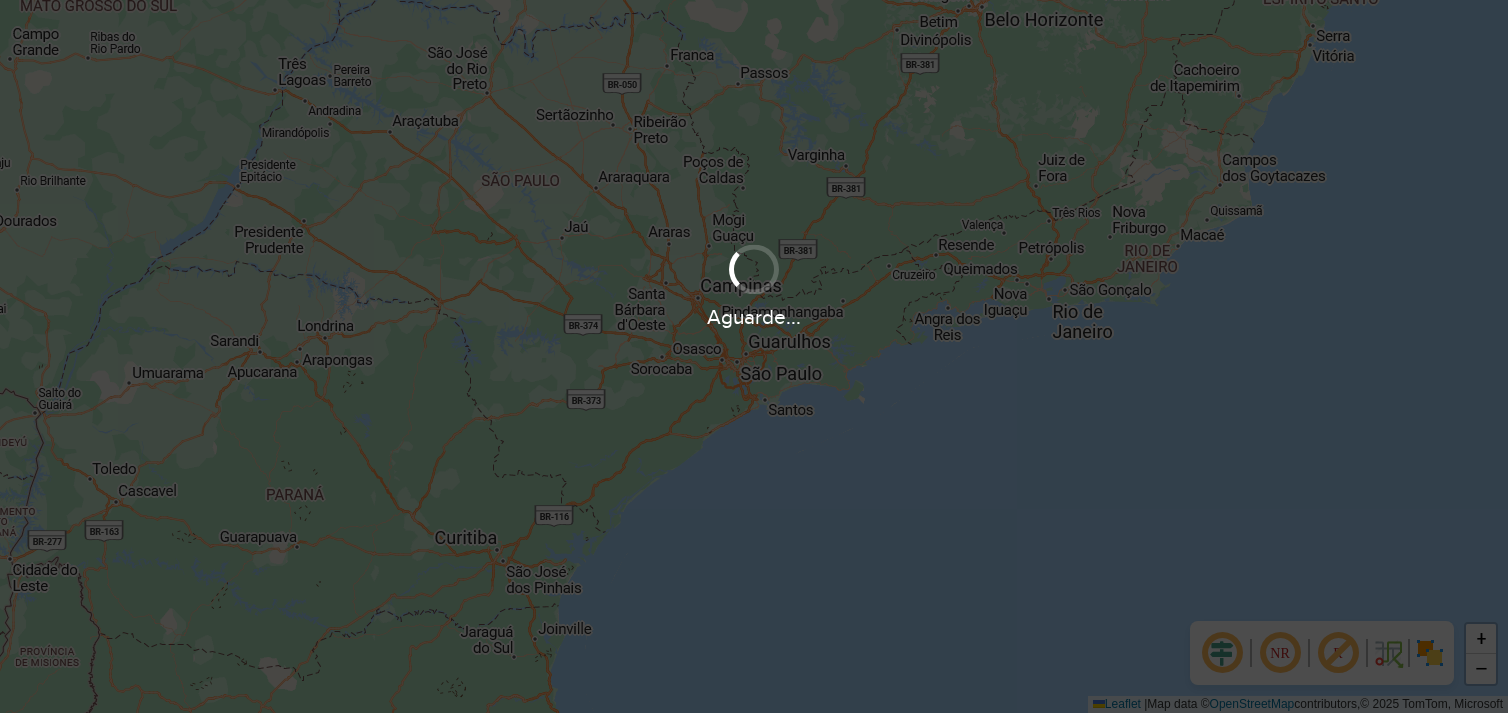 scroll, scrollTop: 0, scrollLeft: 0, axis: both 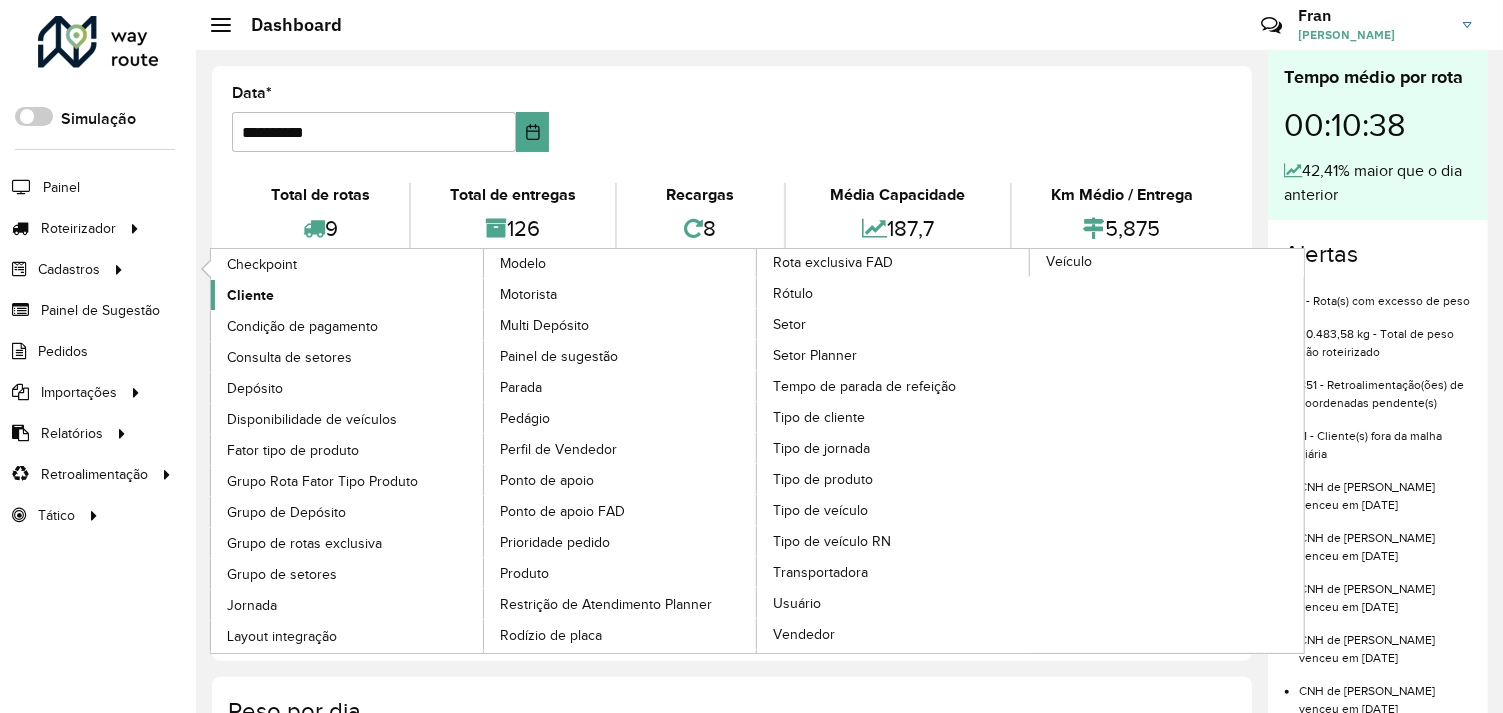 click on "Cliente" 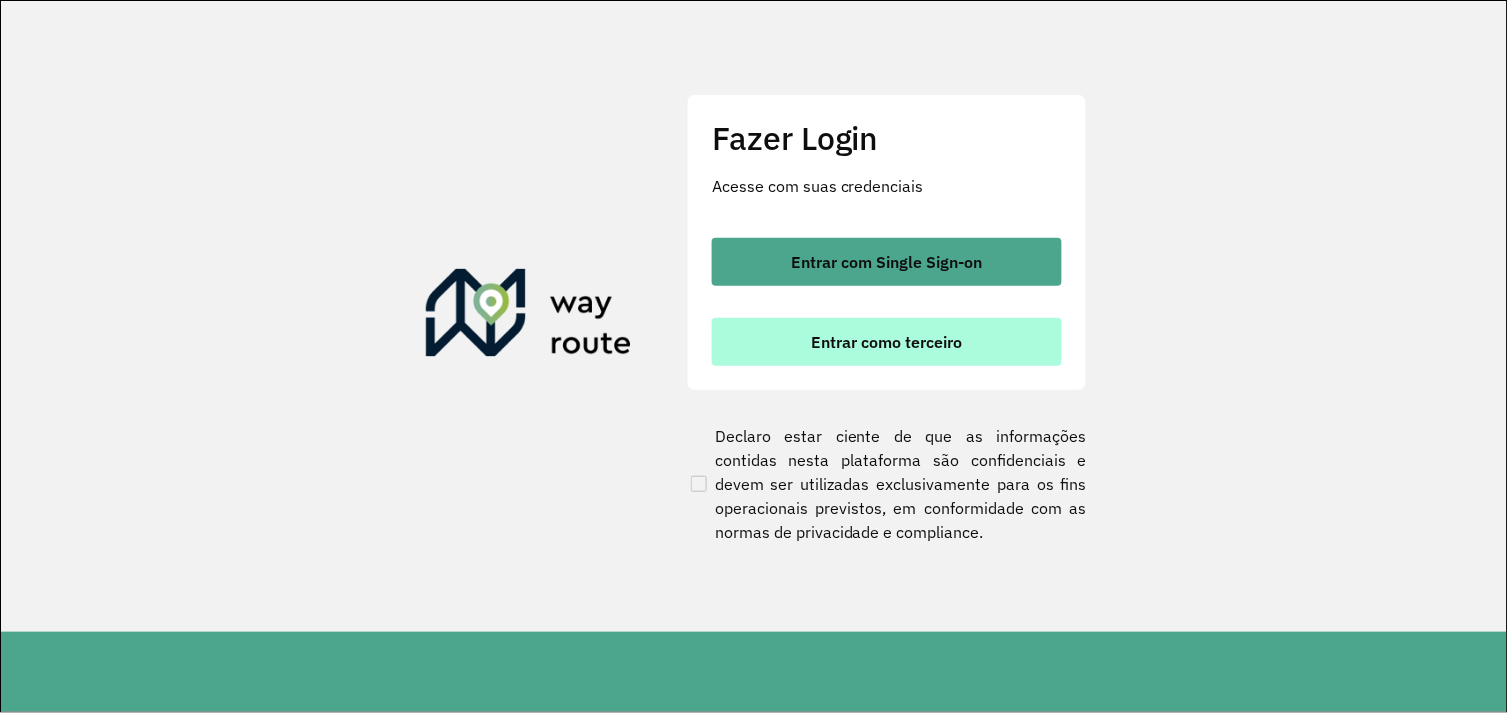 click on "Entrar como terceiro" at bounding box center (887, 342) 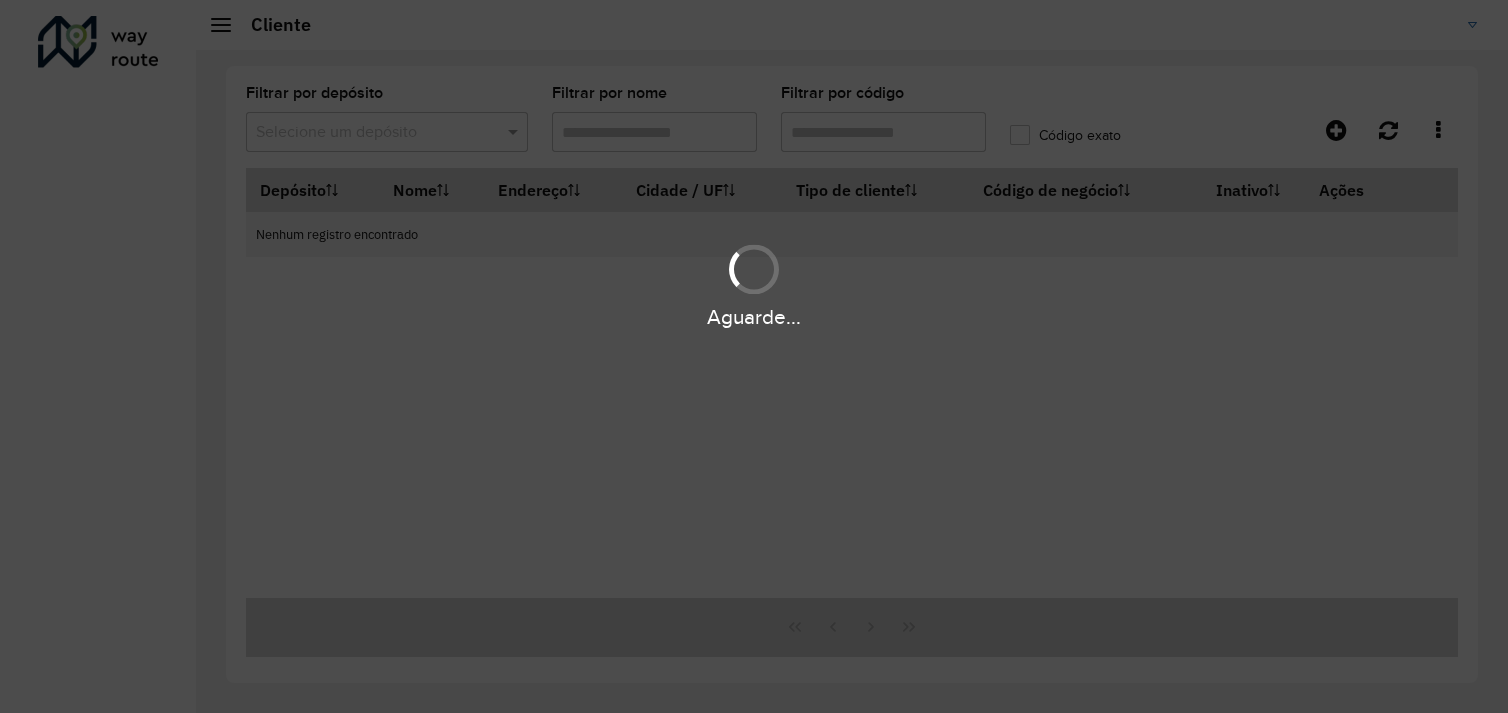 scroll, scrollTop: 0, scrollLeft: 0, axis: both 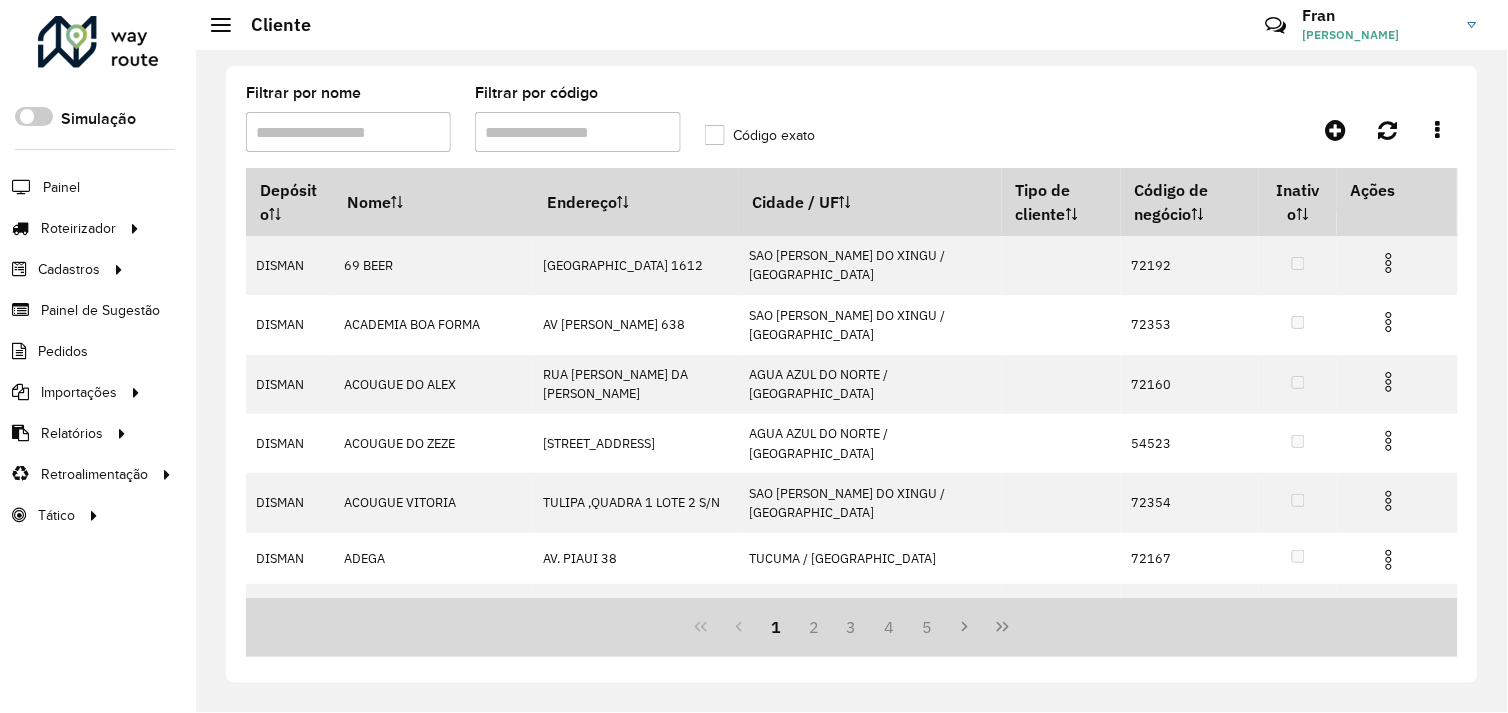 click on "Filtrar por código" at bounding box center [577, 132] 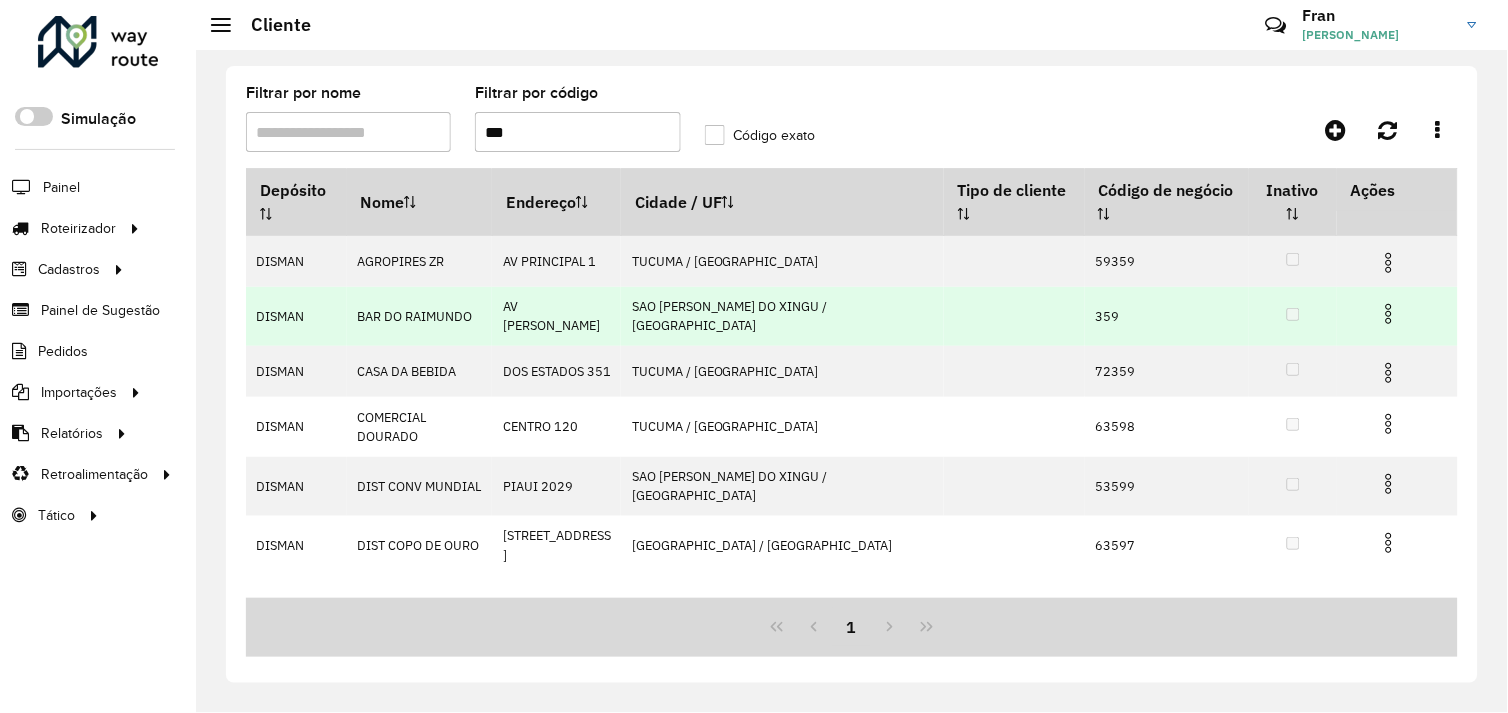 type on "***" 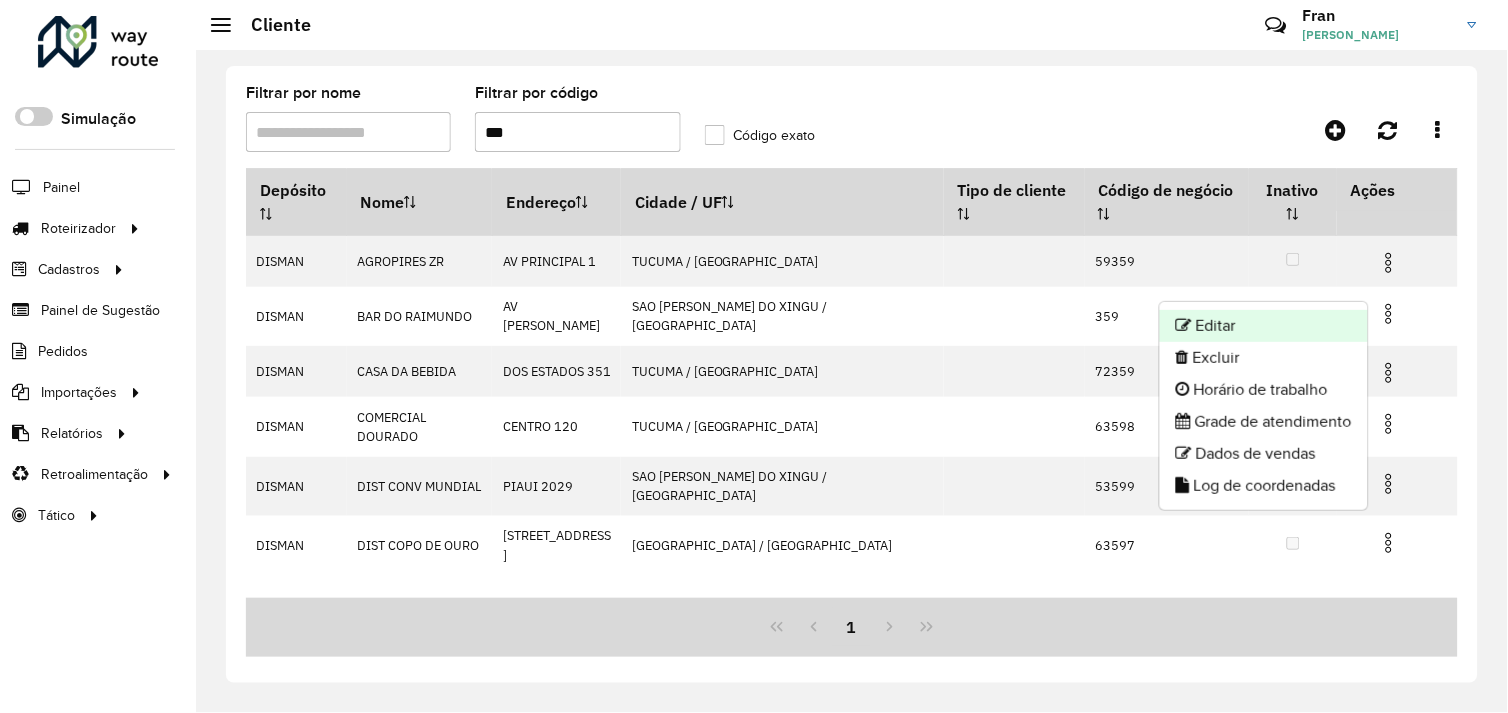 click on "Editar" 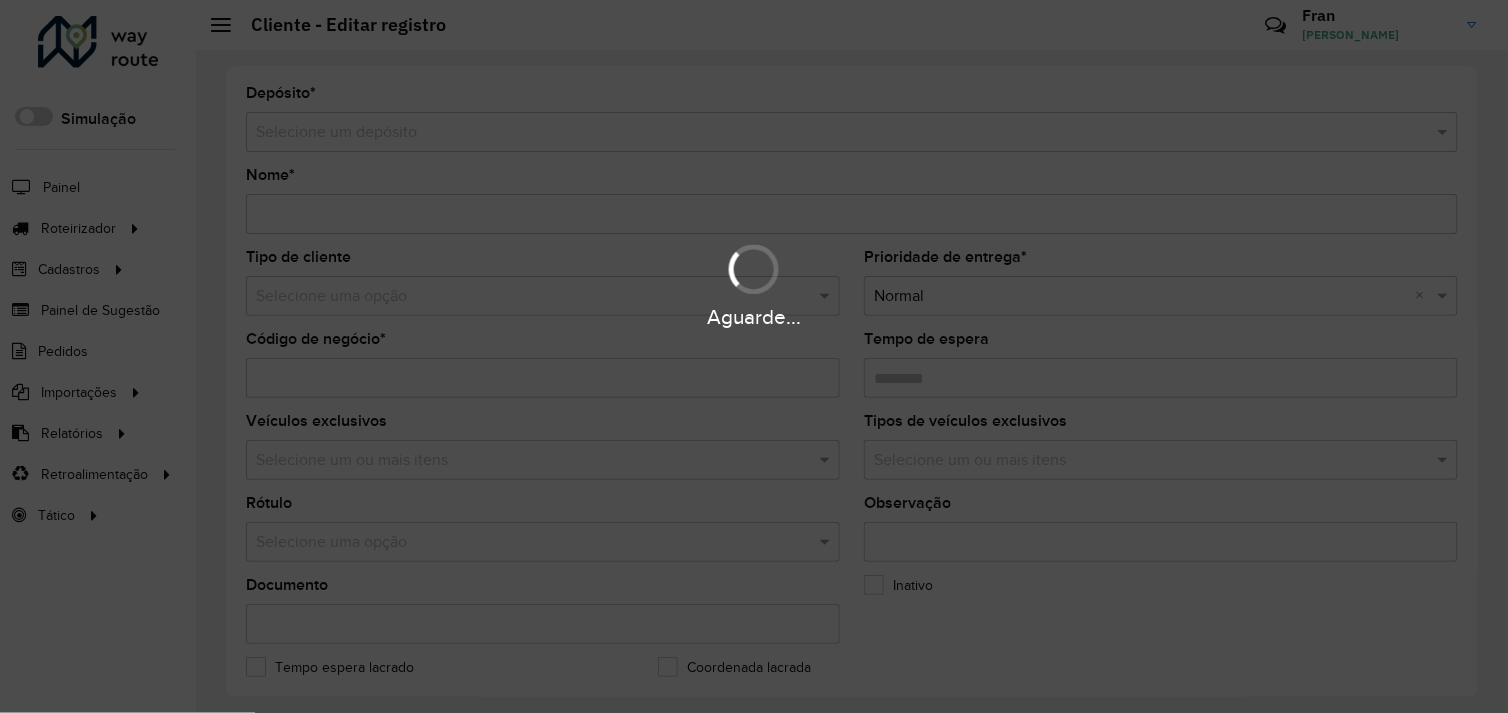type on "**********" 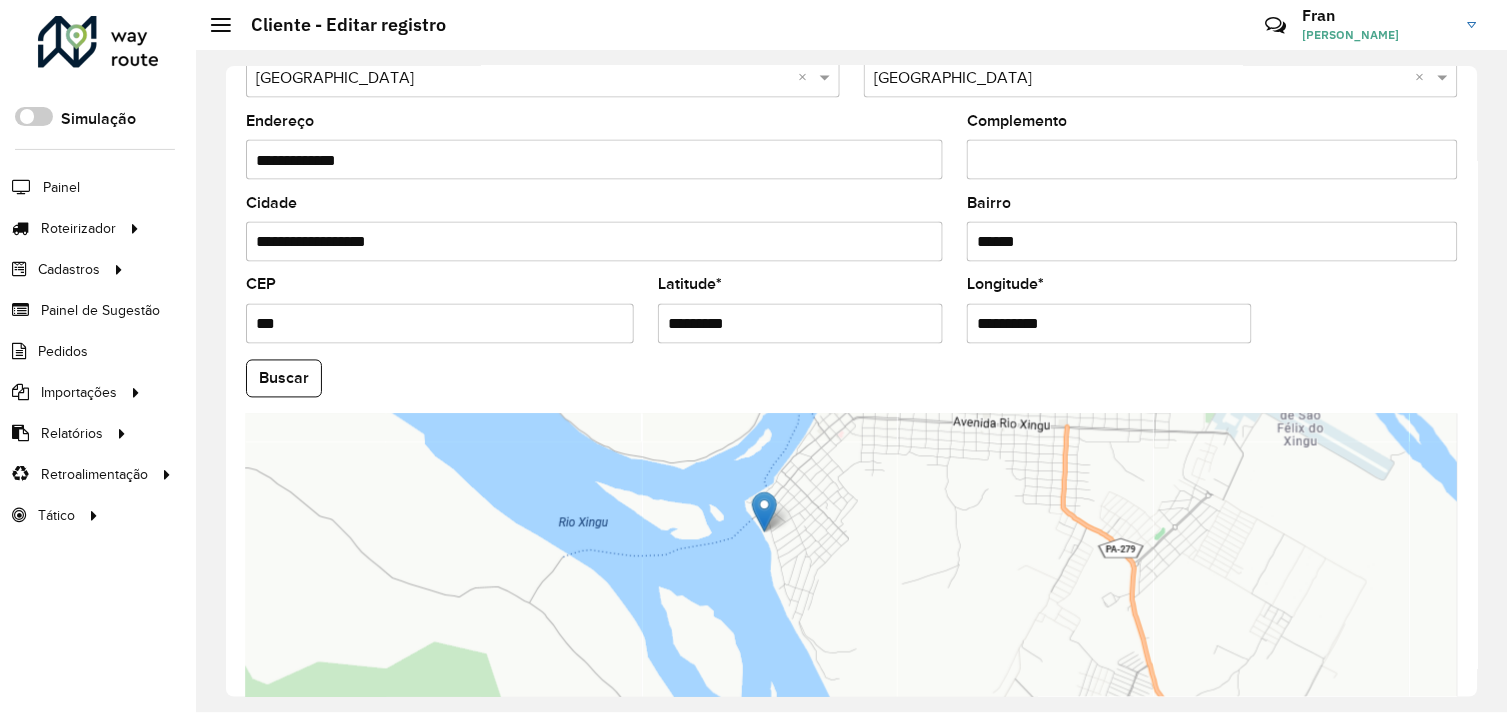 scroll, scrollTop: 778, scrollLeft: 0, axis: vertical 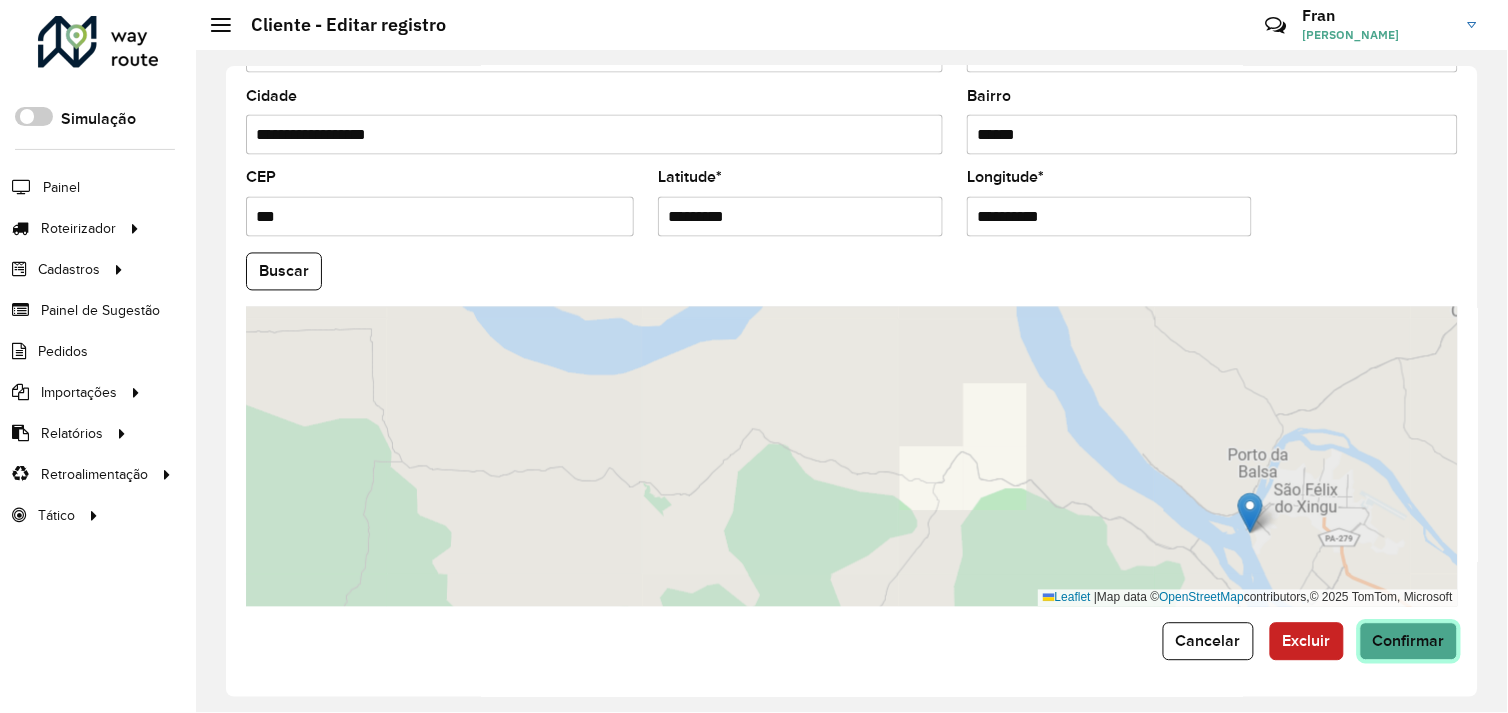 click on "Confirmar" 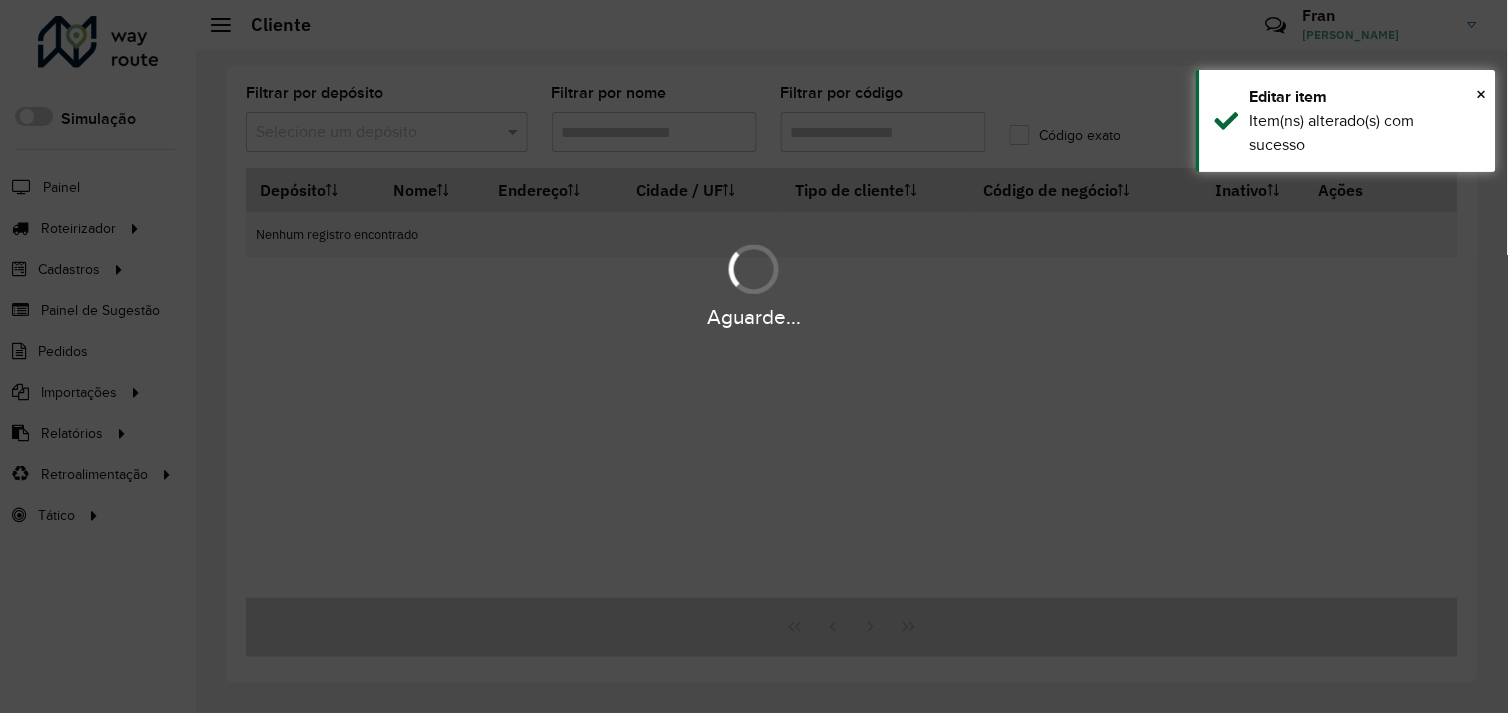 type on "***" 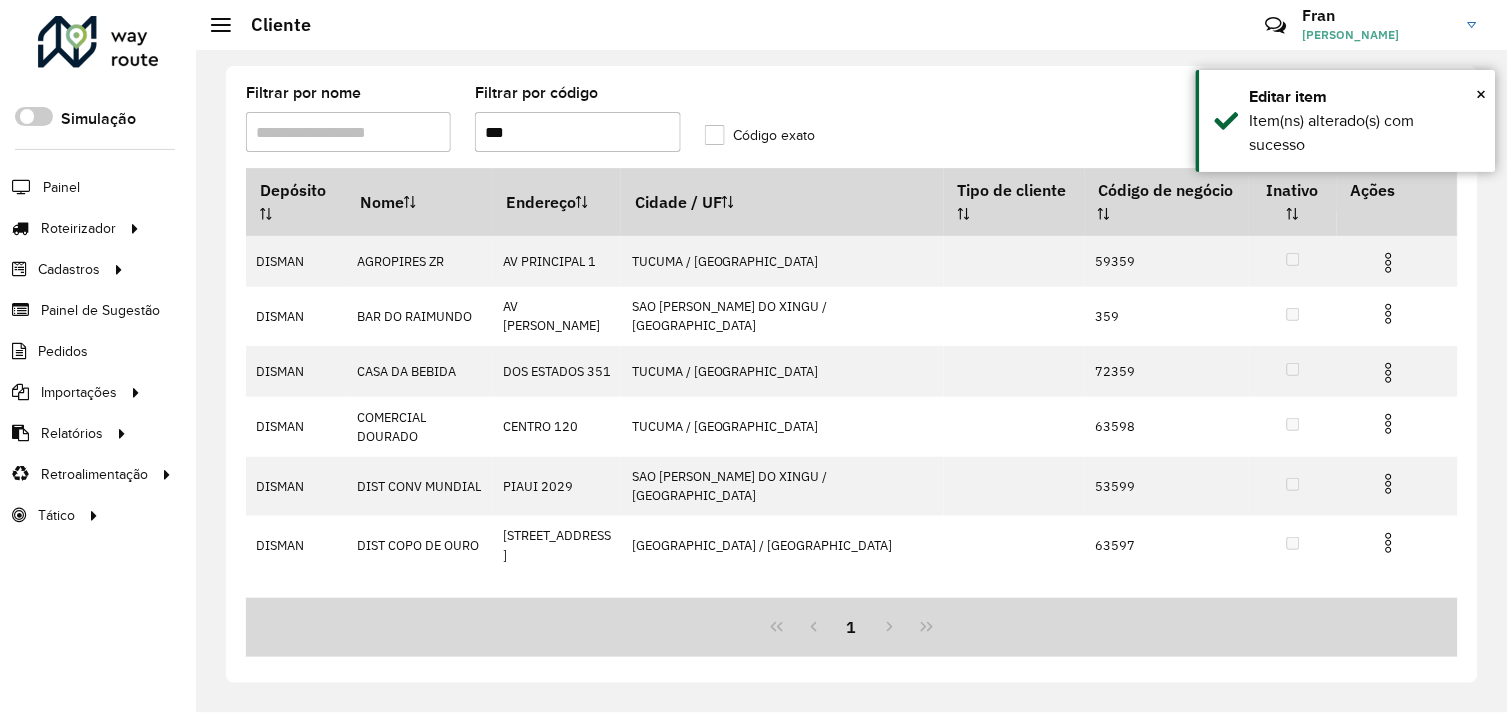 drag, startPoint x: 554, startPoint y: 128, endPoint x: 457, endPoint y: 128, distance: 97 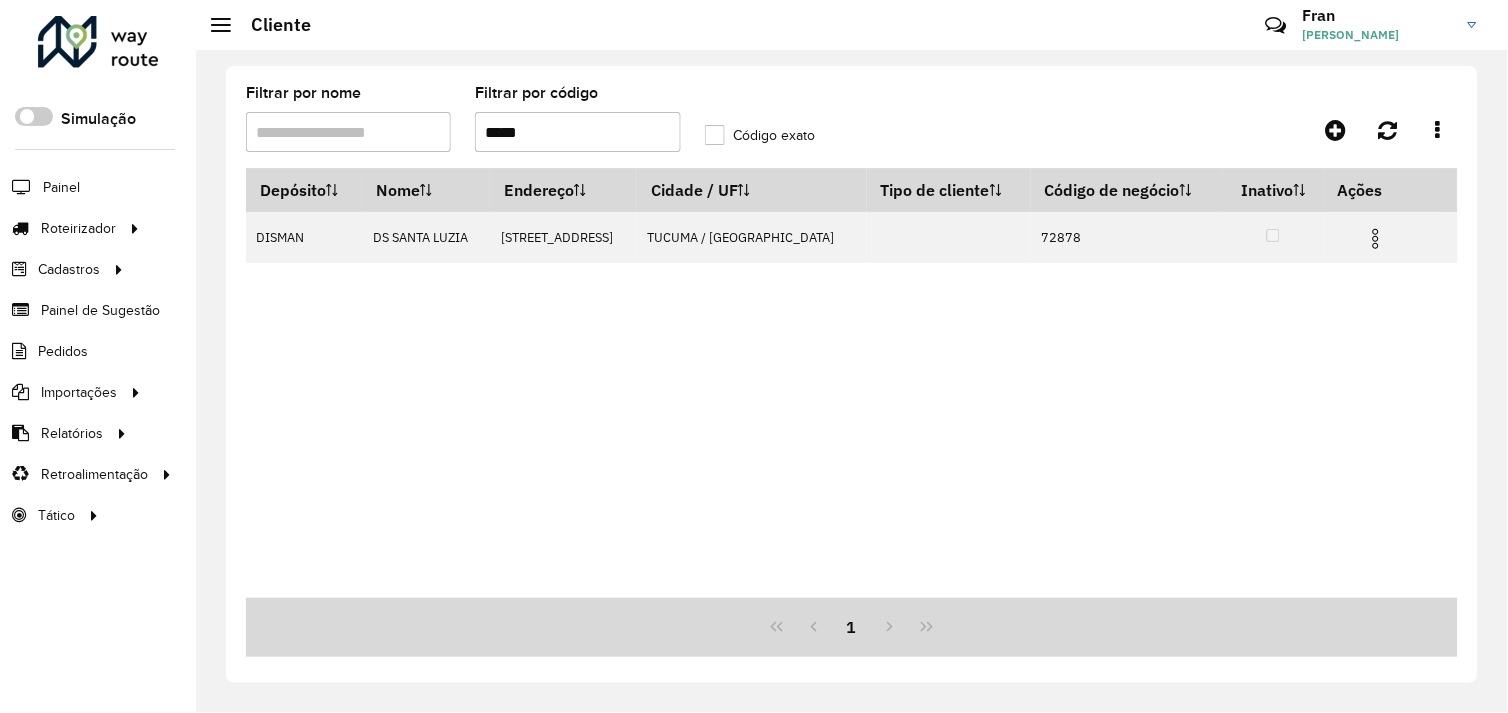 drag, startPoint x: 565, startPoint y: 143, endPoint x: 478, endPoint y: 137, distance: 87.20665 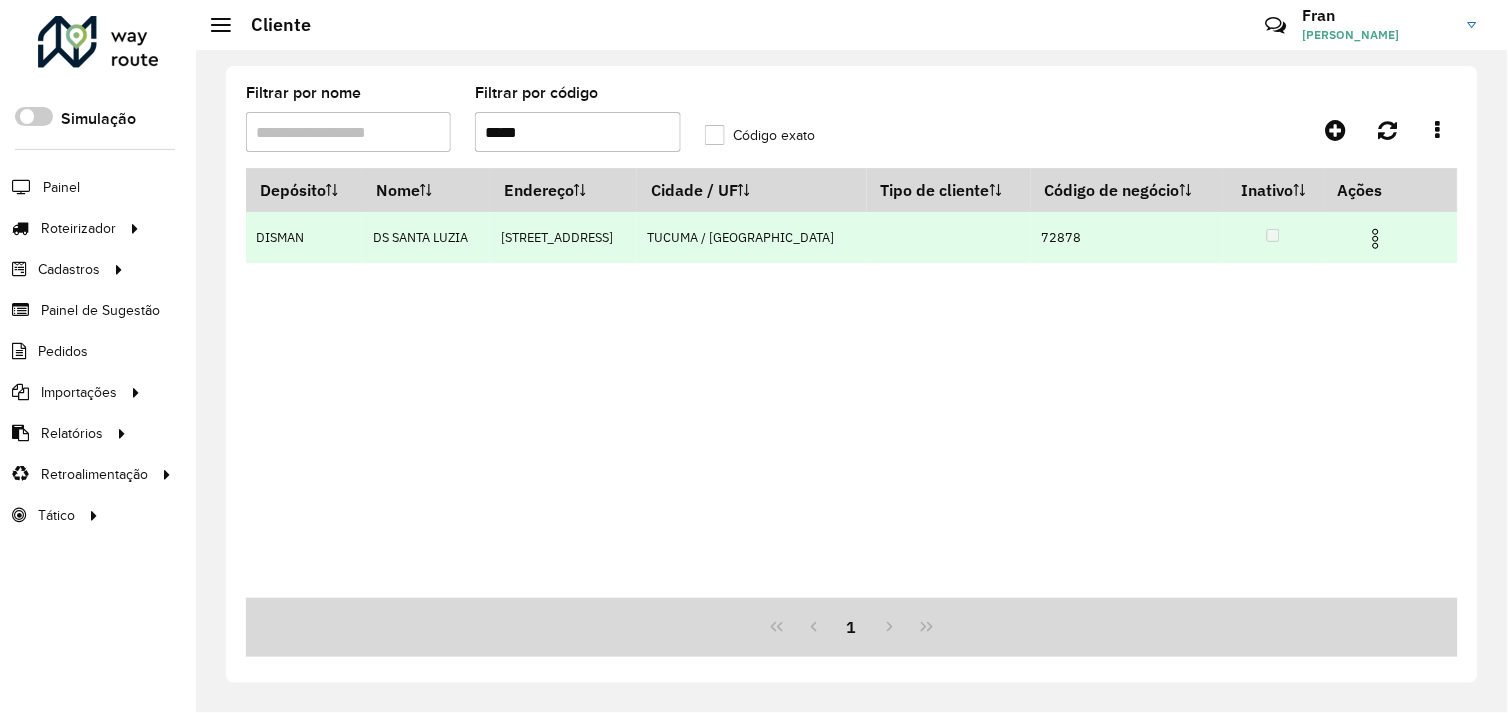 type on "*****" 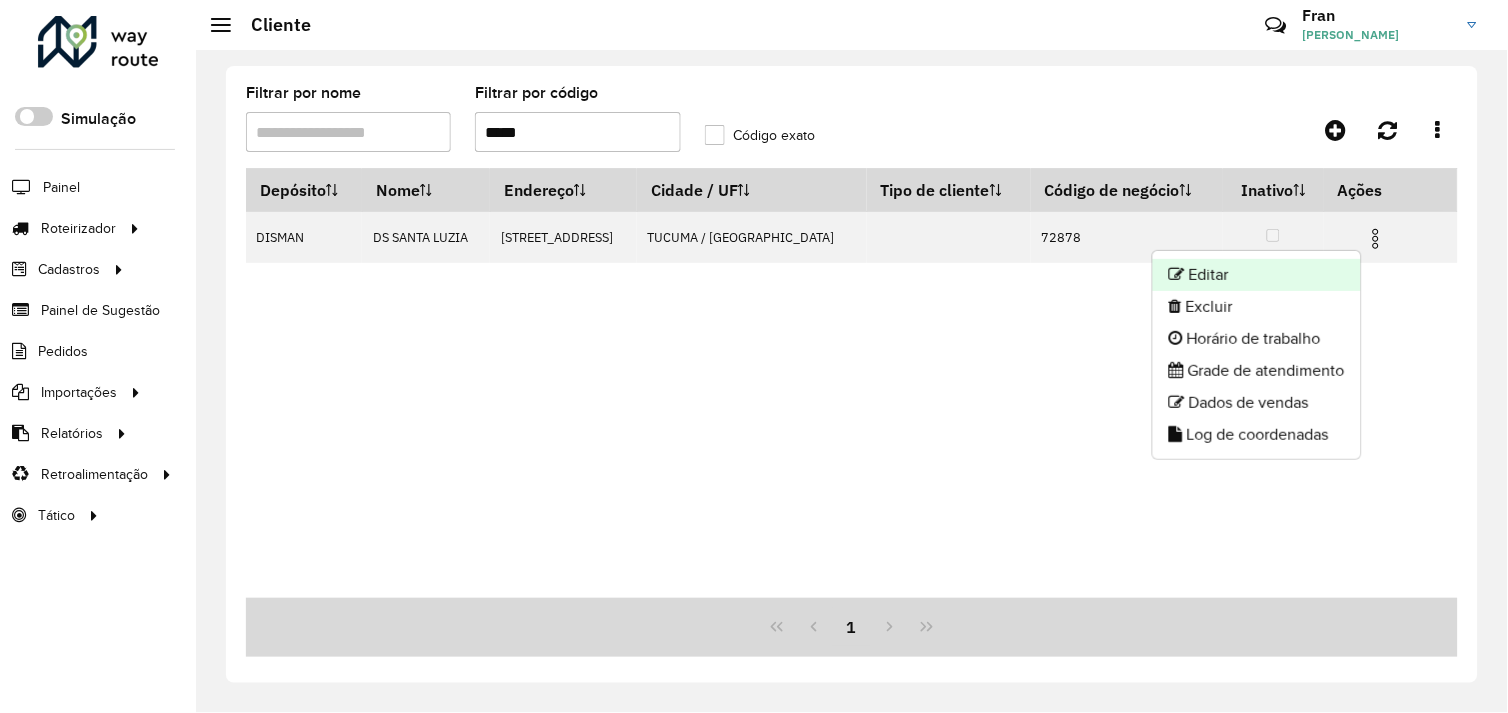 click on "Editar" 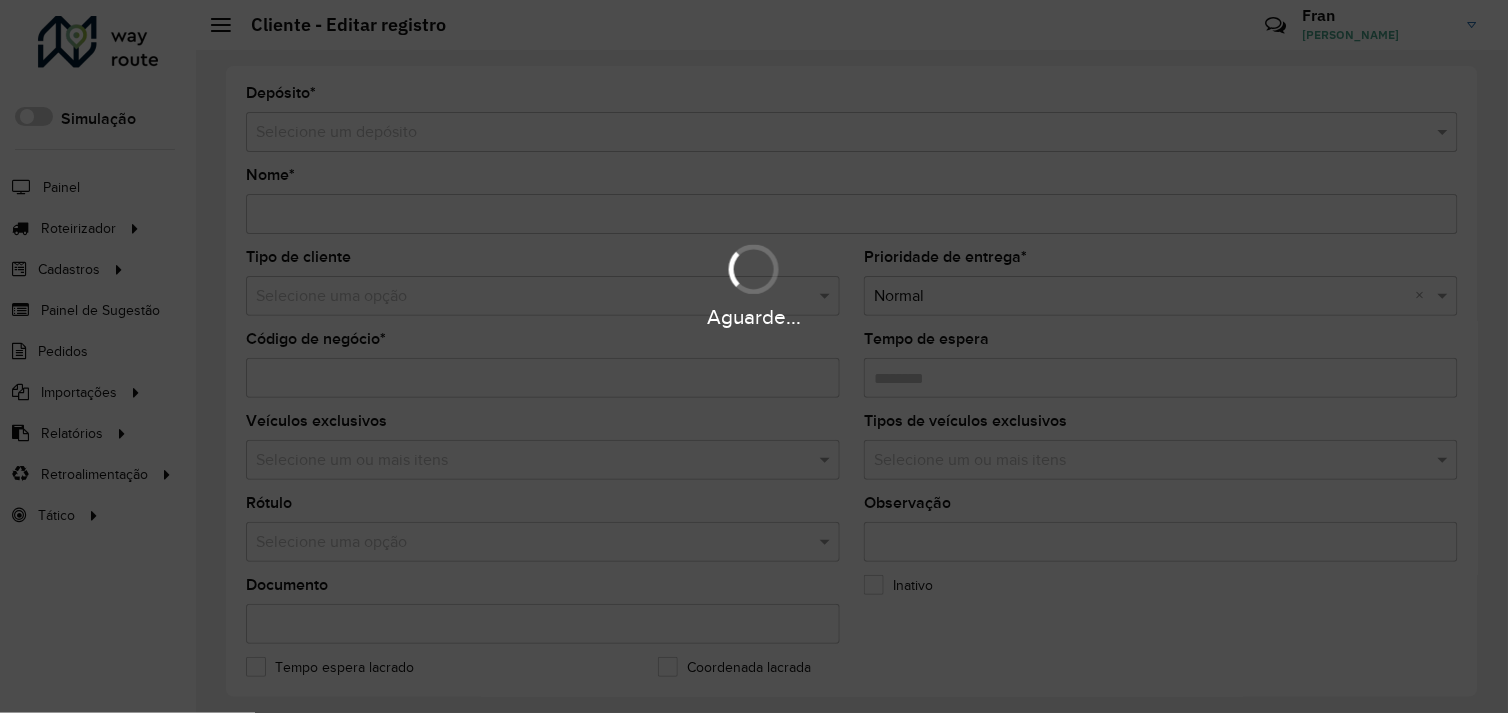 type on "**********" 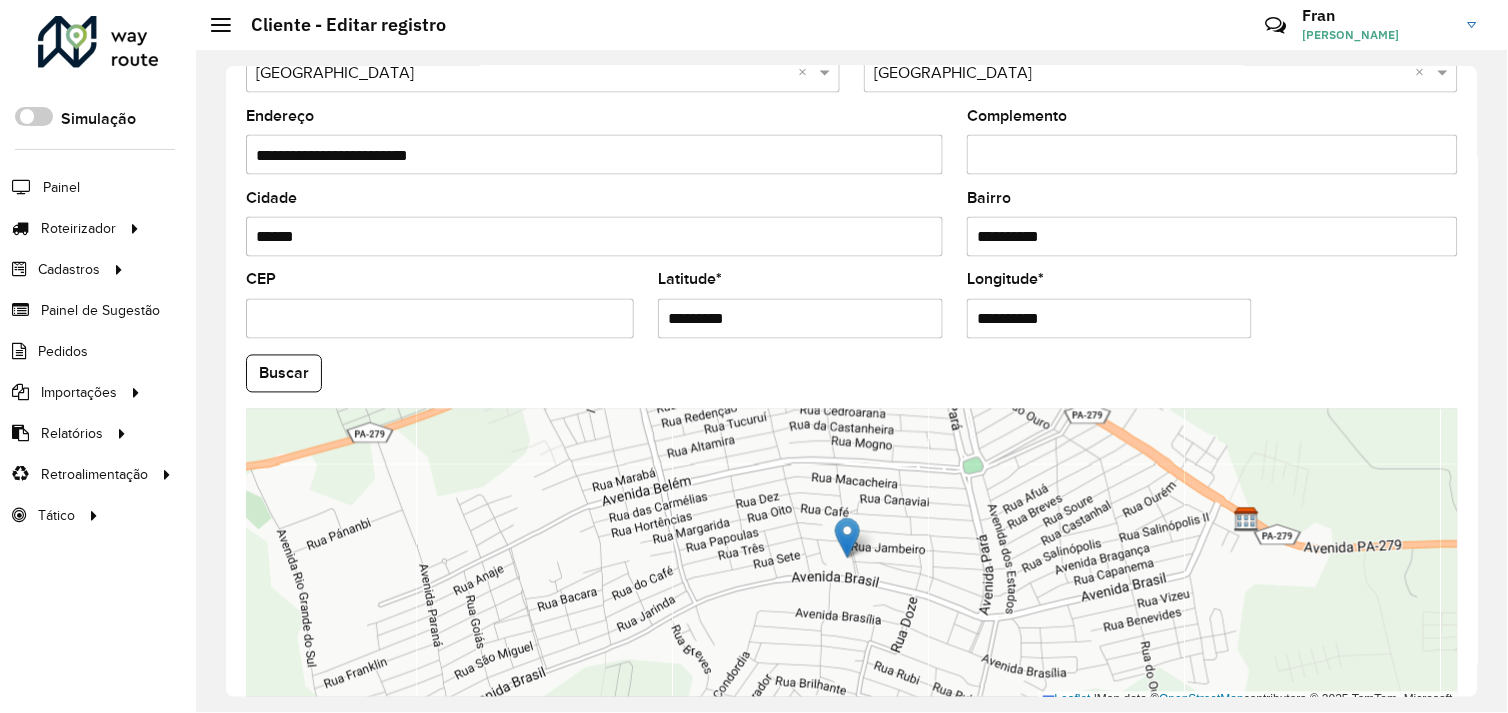 scroll, scrollTop: 778, scrollLeft: 0, axis: vertical 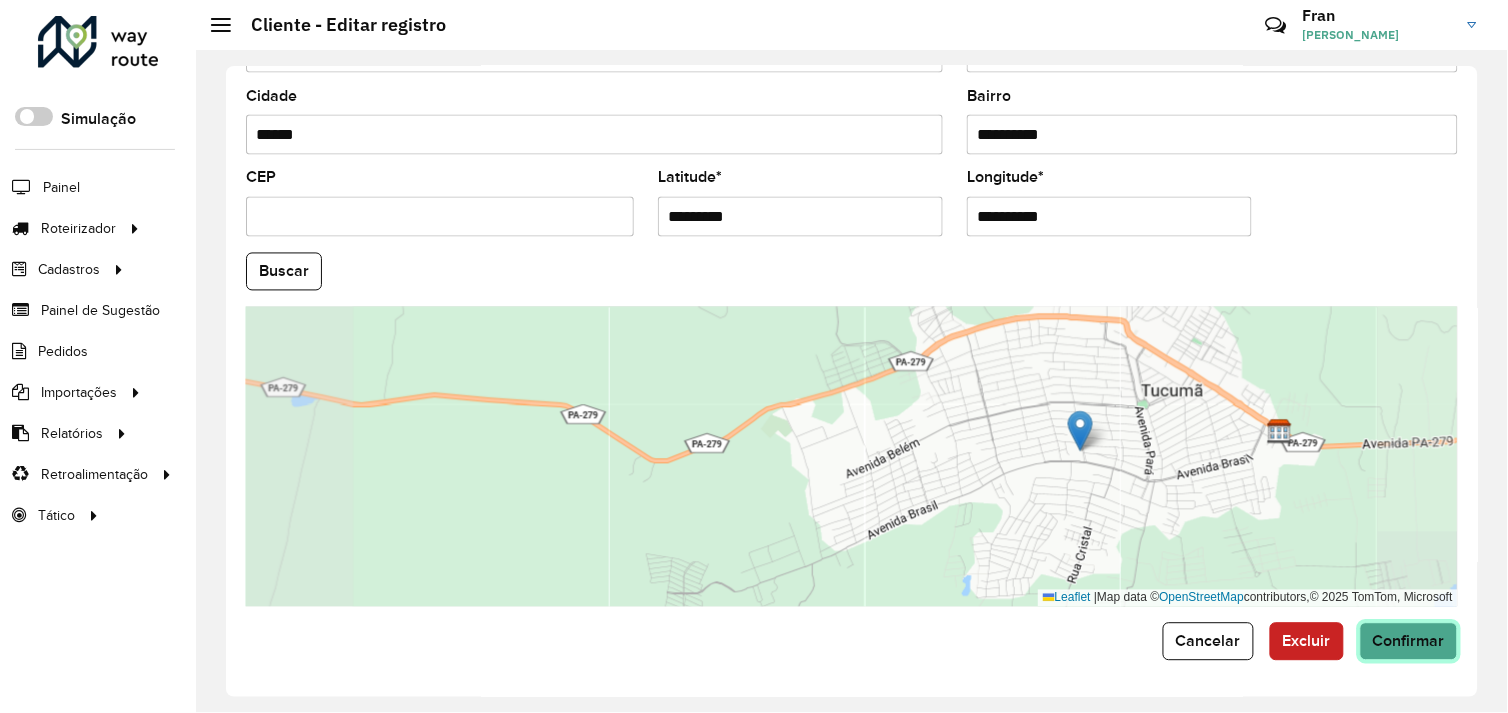 click on "Confirmar" 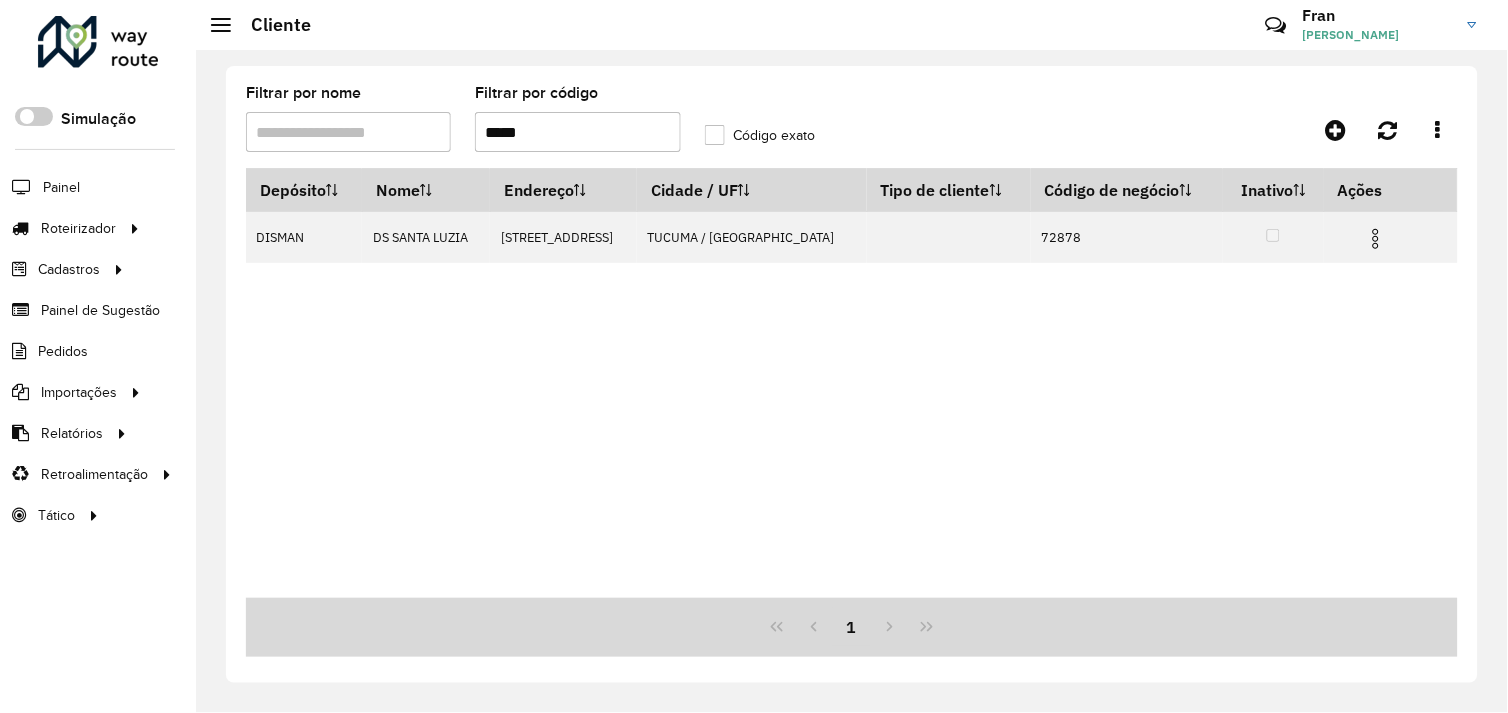 drag, startPoint x: 531, startPoint y: 131, endPoint x: 478, endPoint y: 138, distance: 53.460266 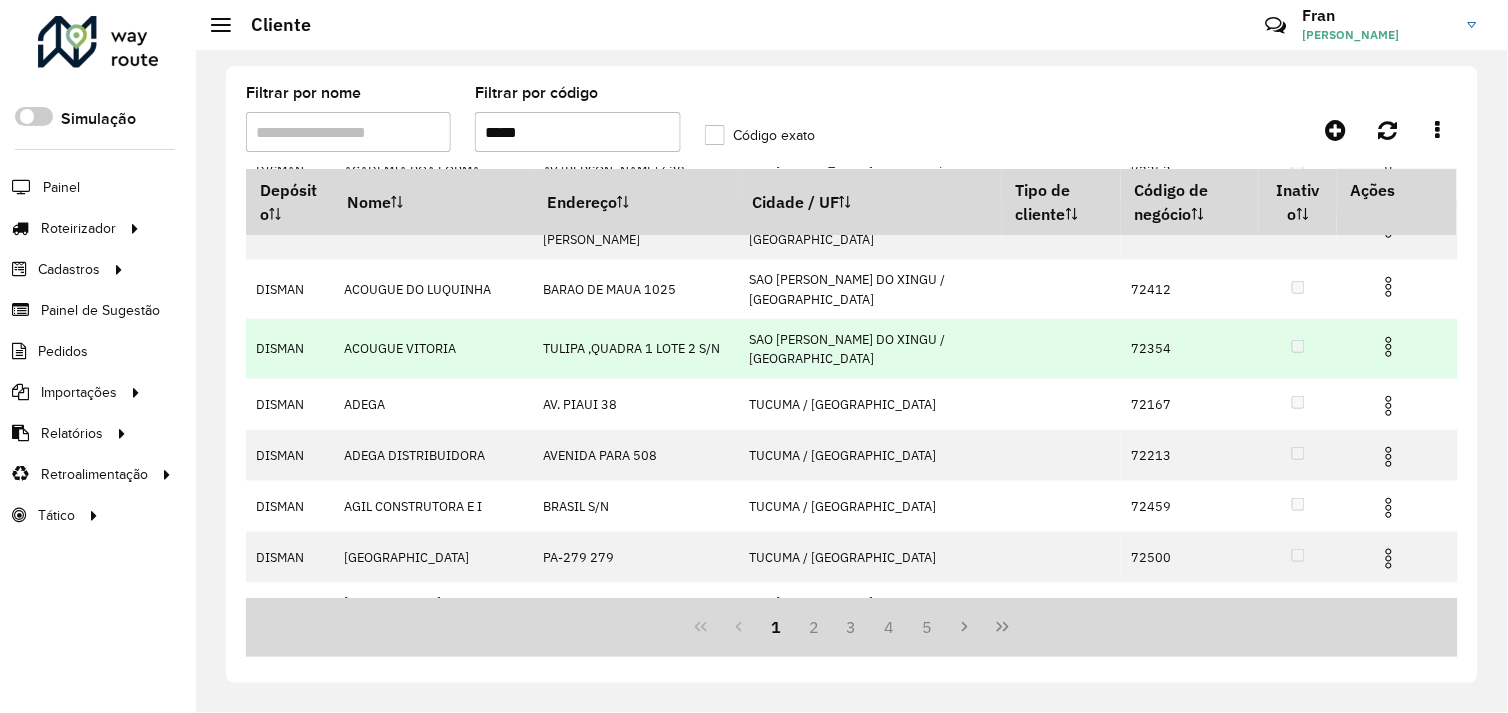 scroll, scrollTop: 267, scrollLeft: 0, axis: vertical 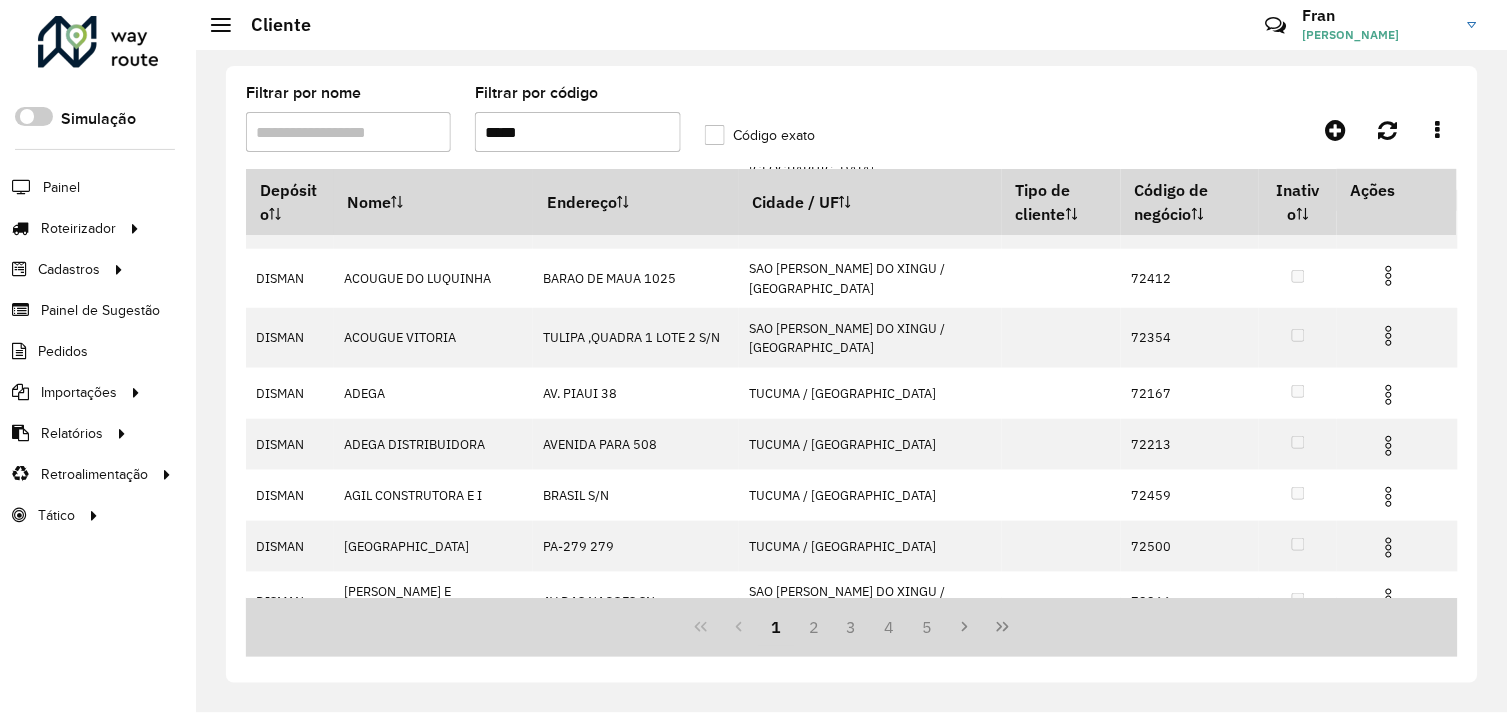 drag, startPoint x: 563, startPoint y: 142, endPoint x: 465, endPoint y: 138, distance: 98.0816 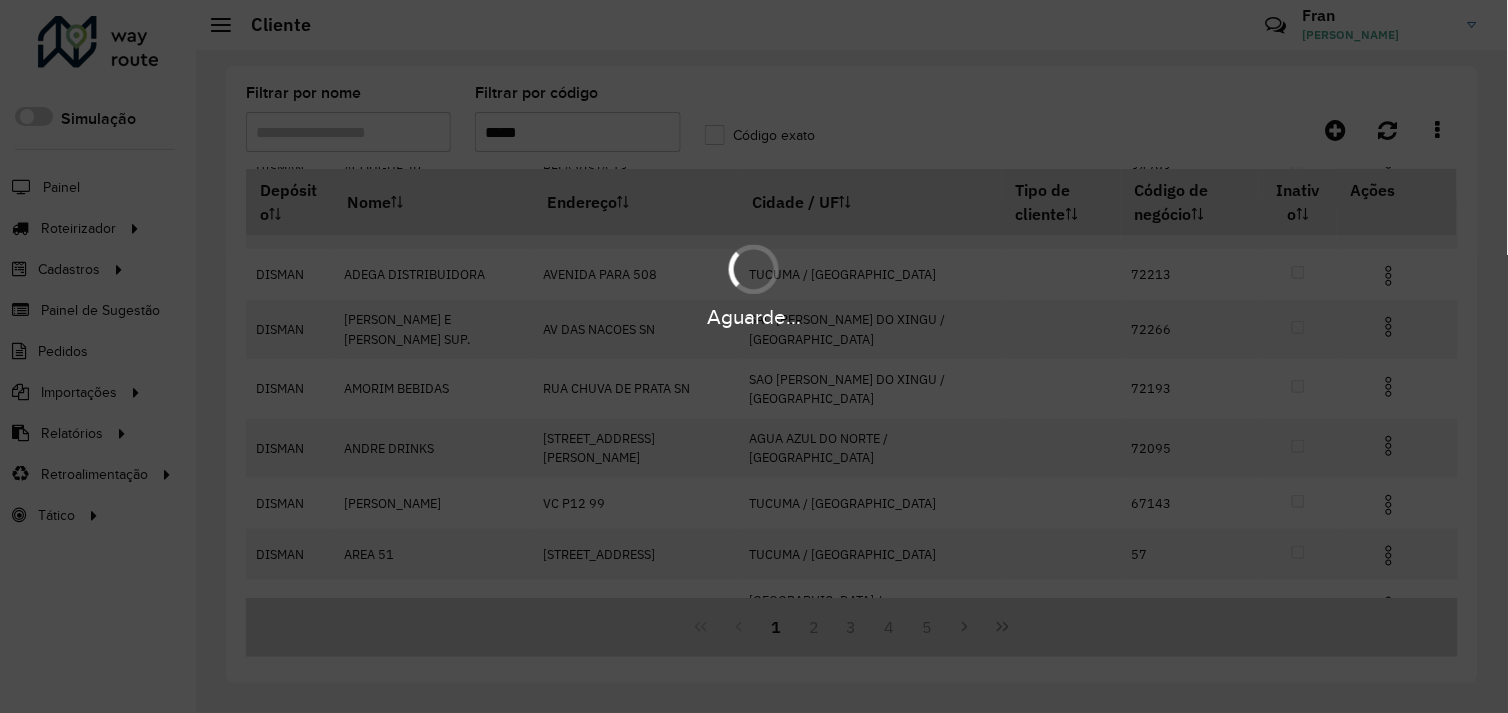 type on "*****" 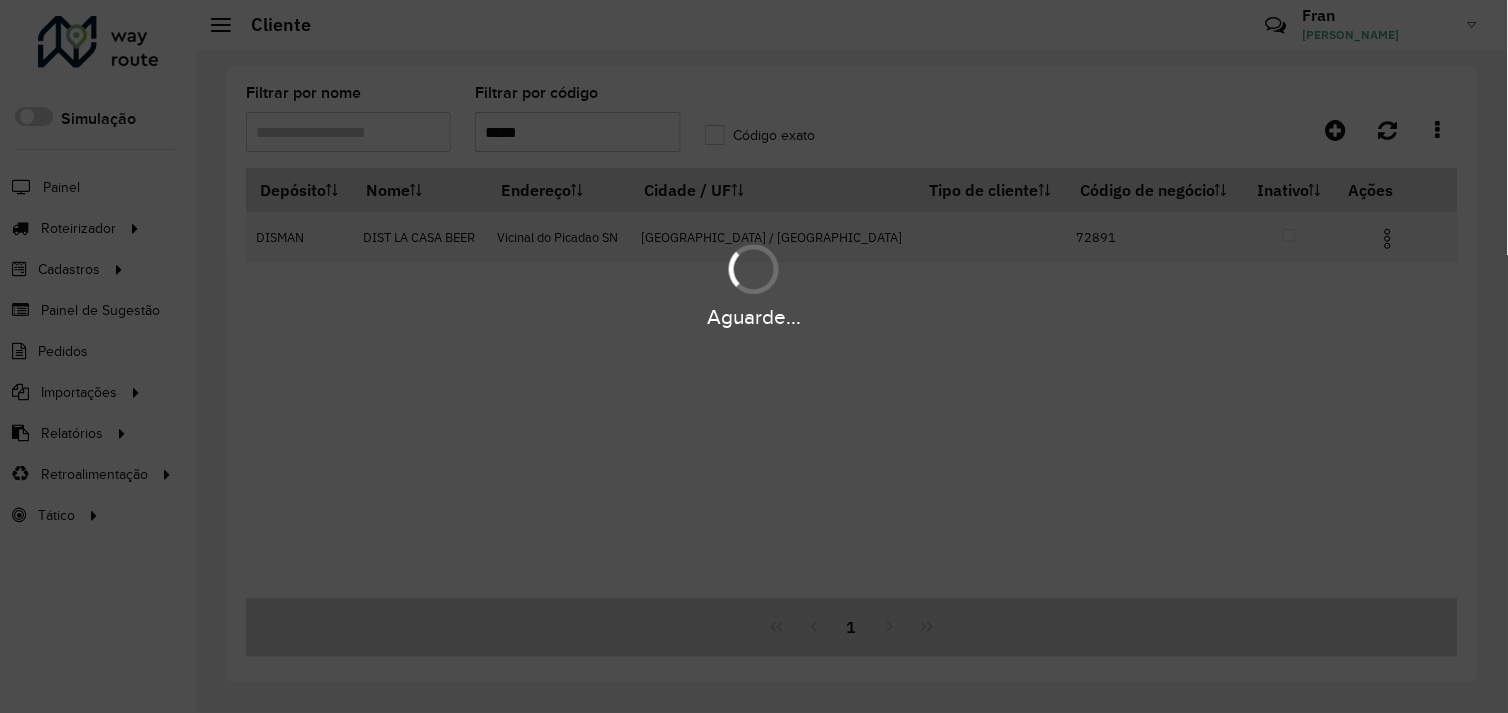 scroll, scrollTop: 0, scrollLeft: 0, axis: both 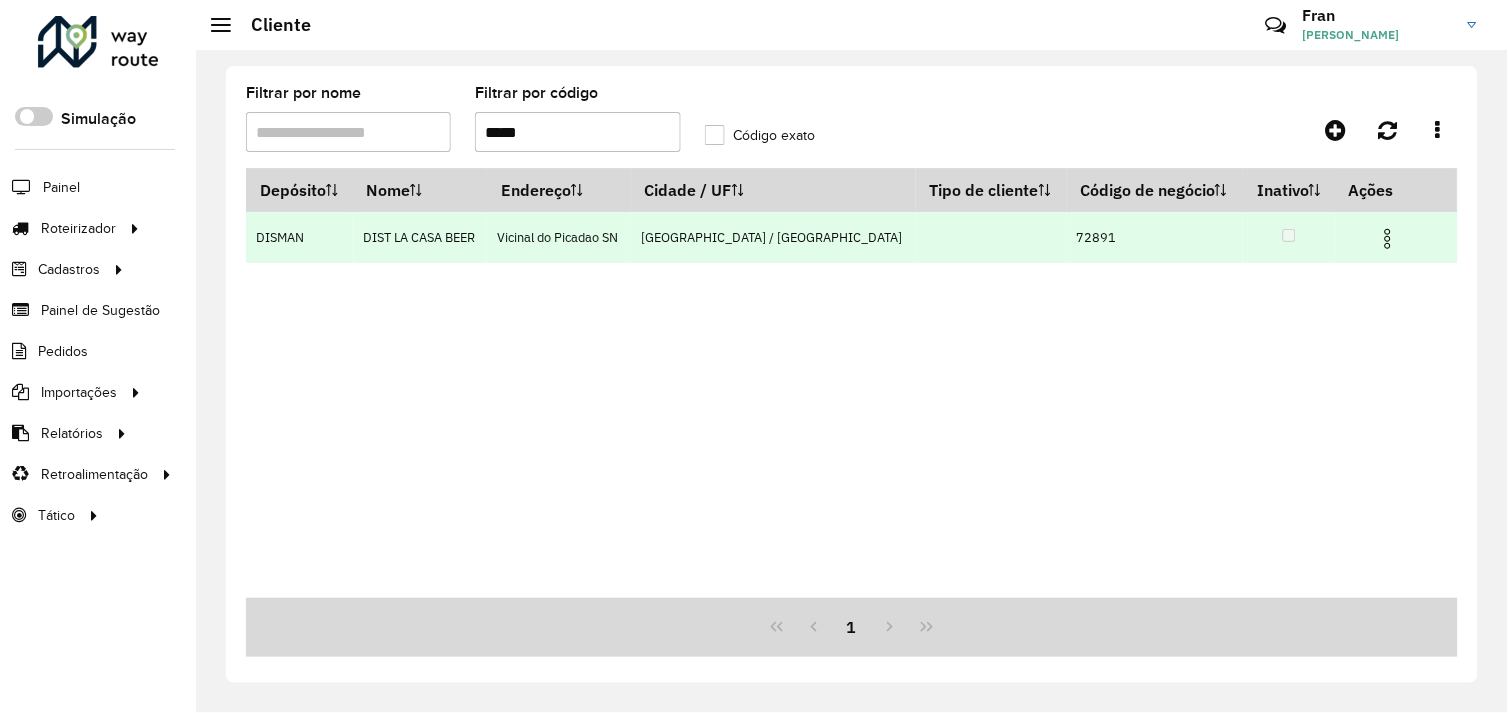 click on "OURILANDIA DO NORTE / PA" at bounding box center [773, 237] 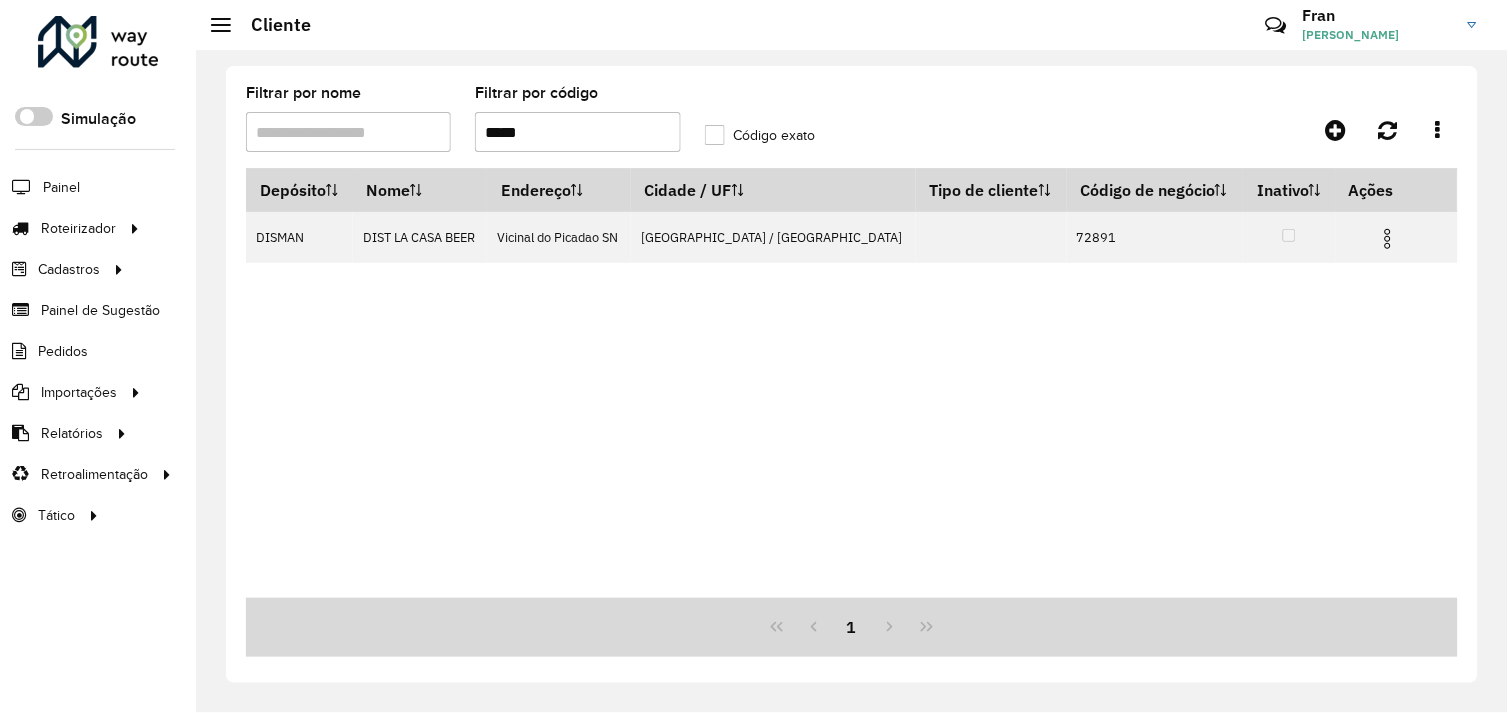drag, startPoint x: 577, startPoint y: 135, endPoint x: 421, endPoint y: 133, distance: 156.01282 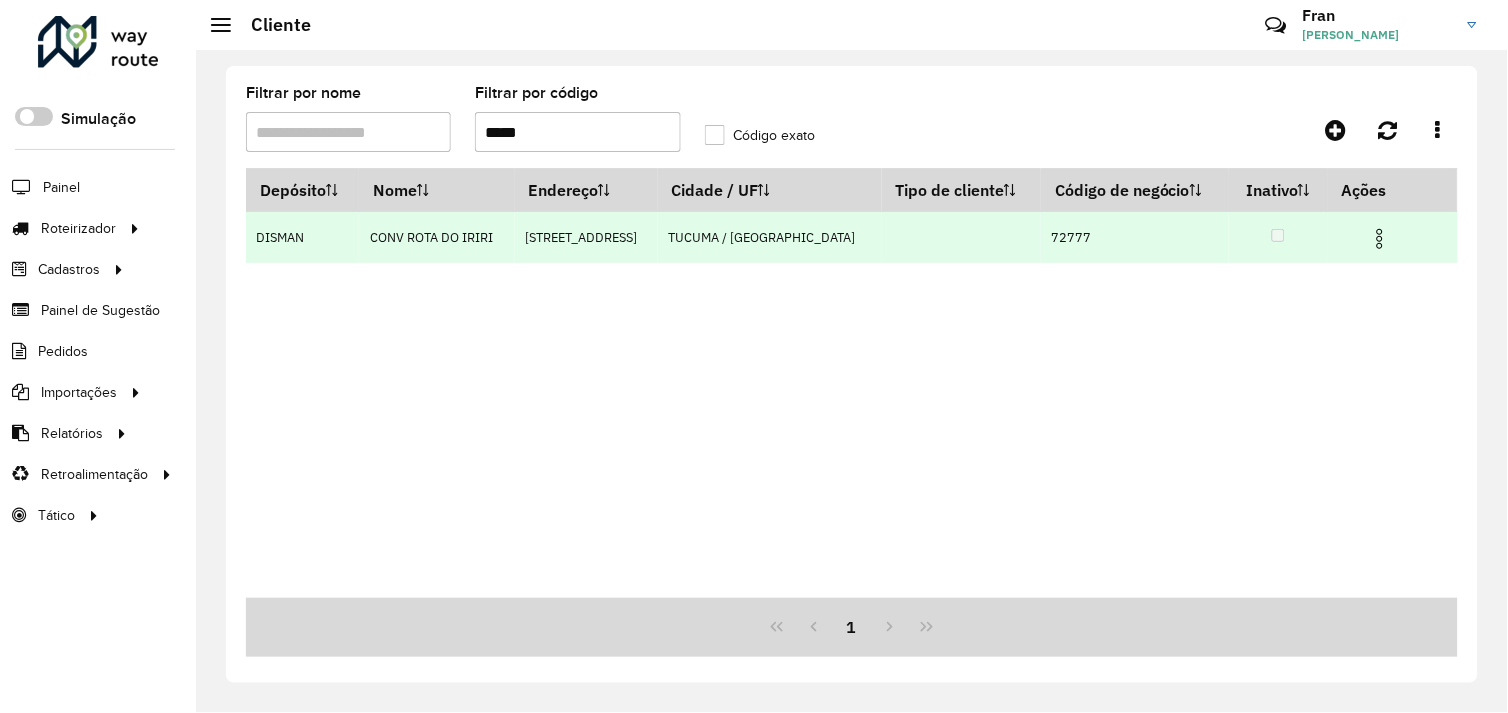 type on "*****" 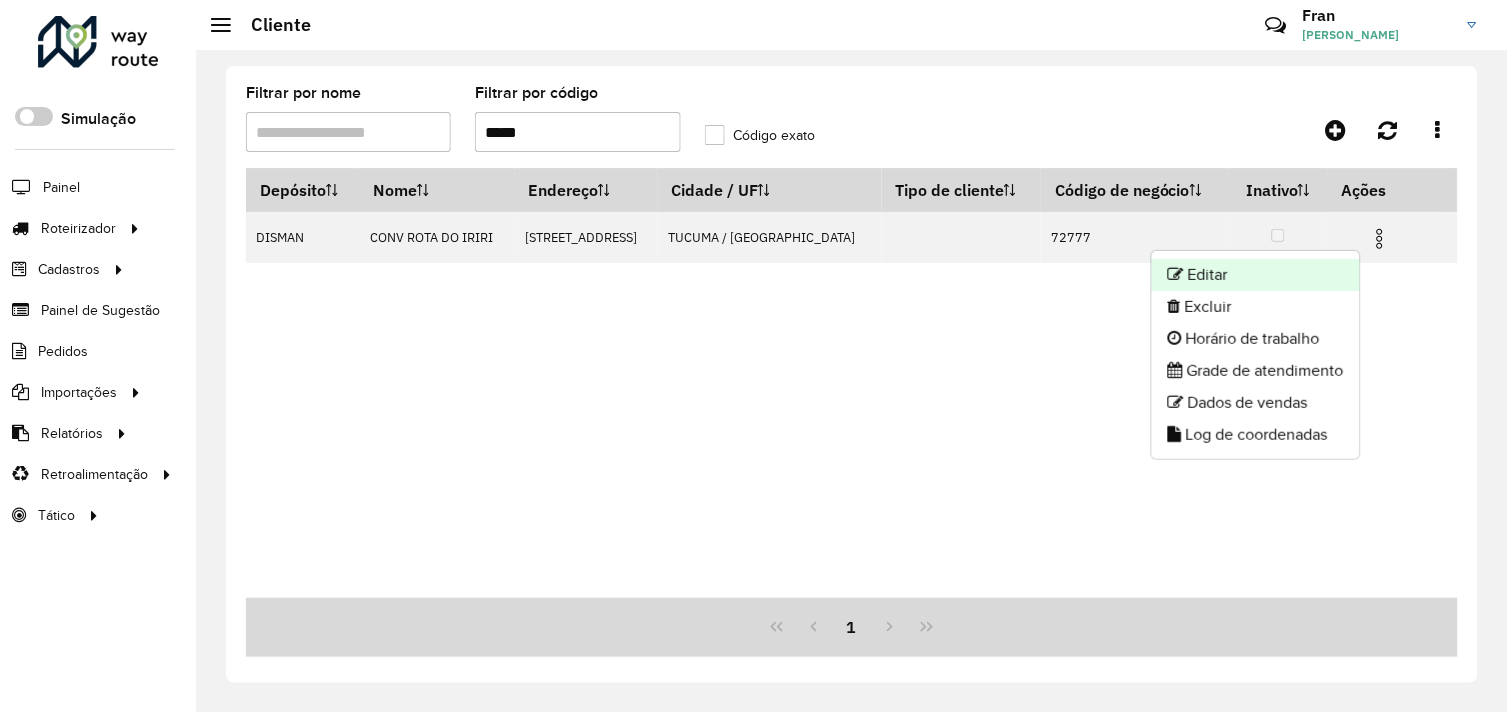 click on "Editar" 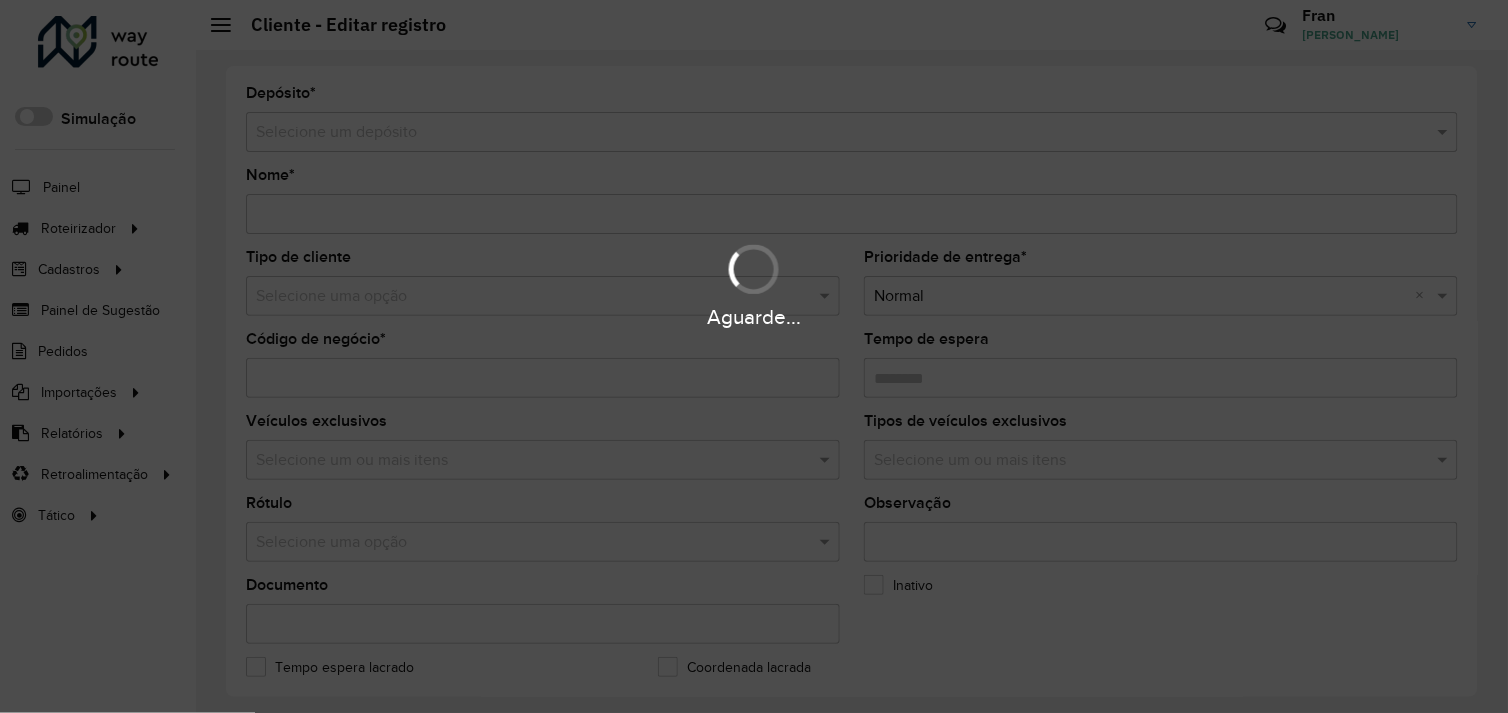 type on "**********" 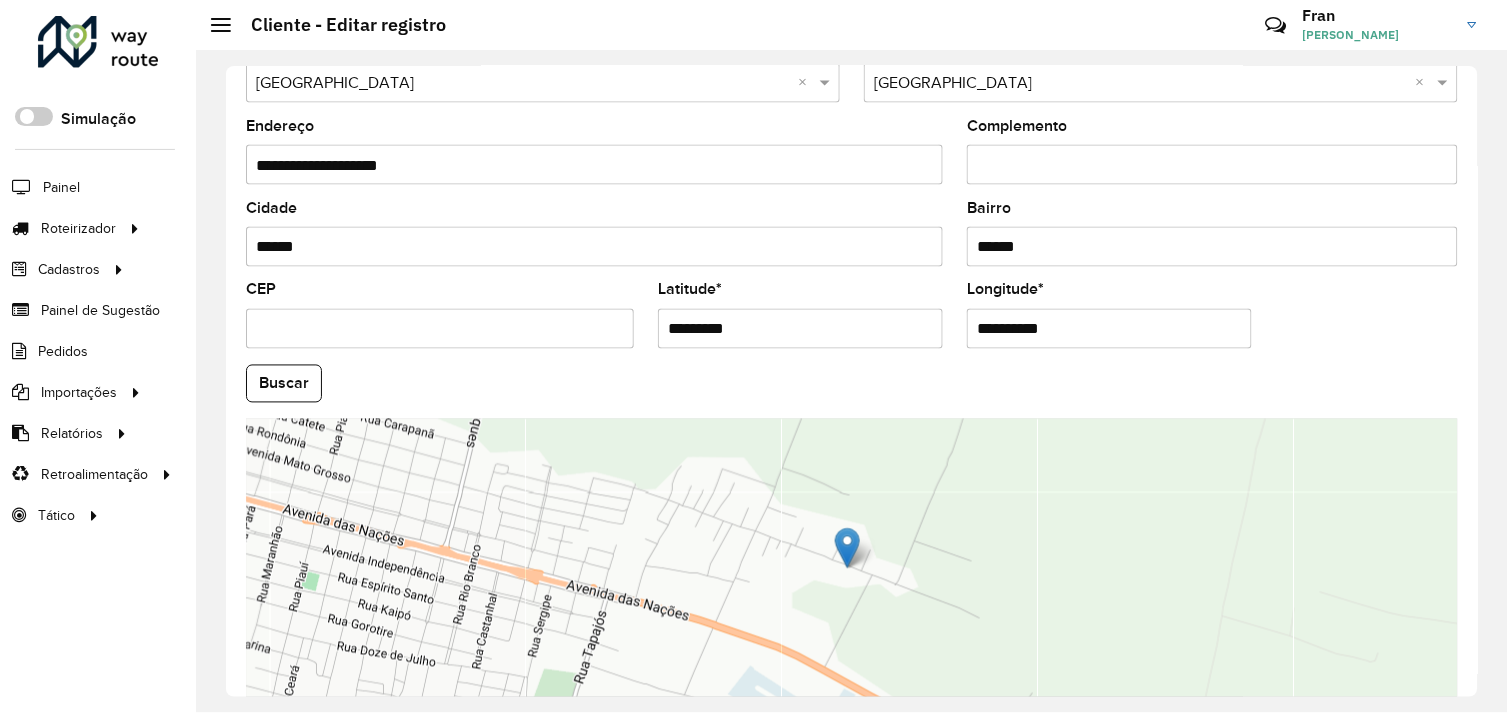 scroll, scrollTop: 666, scrollLeft: 0, axis: vertical 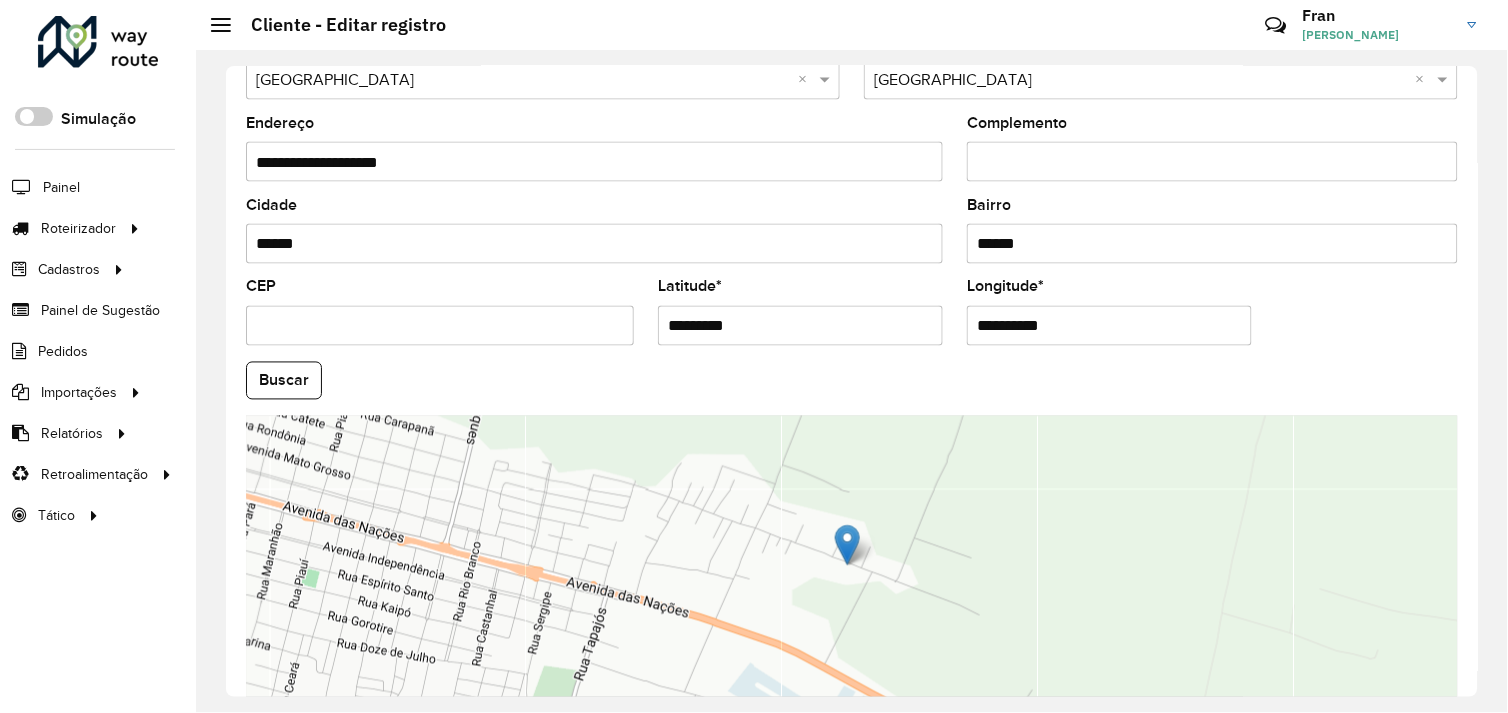 click on "*********" at bounding box center (800, 326) 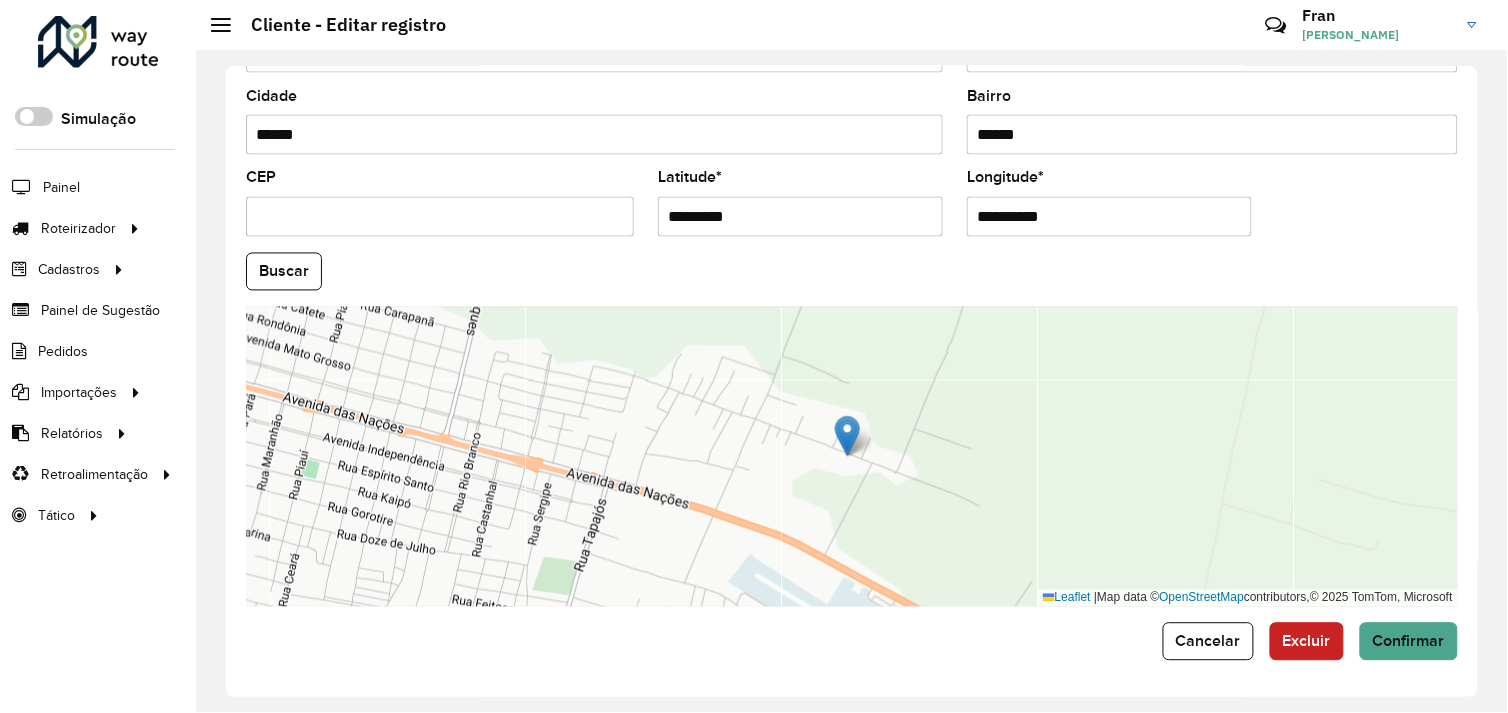 scroll, scrollTop: 778, scrollLeft: 0, axis: vertical 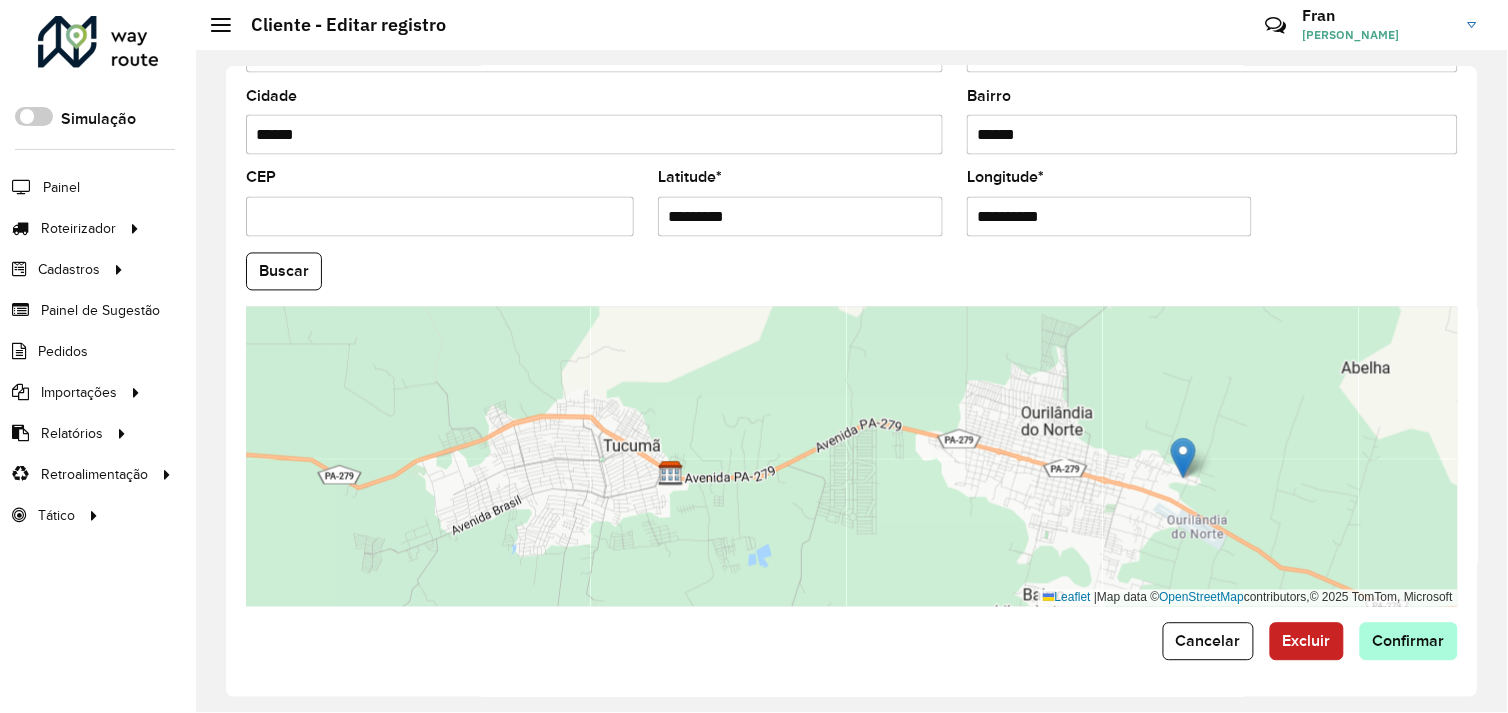 type on "**********" 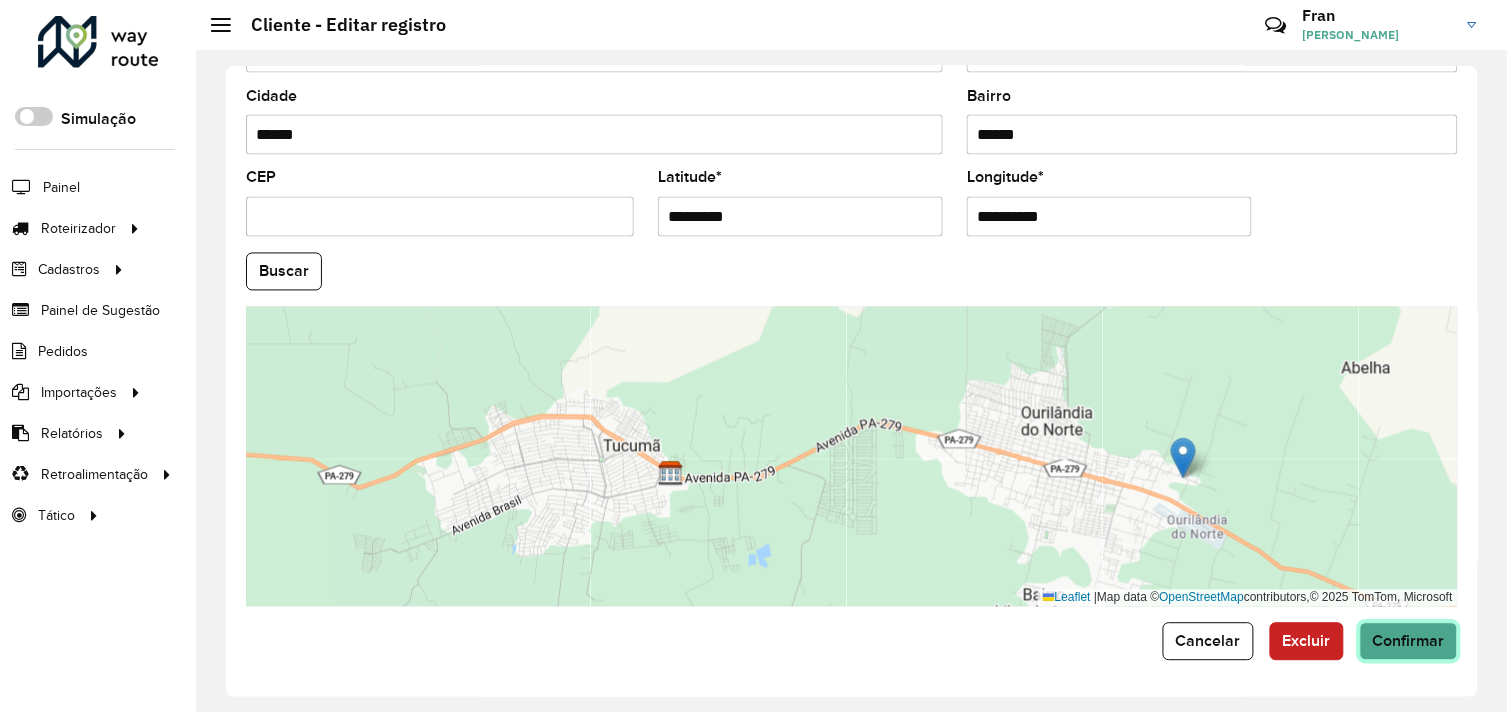 click on "Aguarde...  Pop-up bloqueado!  Seu navegador bloqueou automáticamente a abertura de uma nova janela.   Acesse as configurações e adicione o endereço do sistema a lista de permissão.   Fechar  Roteirizador AmbevTech Simulação Painel Roteirizador Entregas Vendas Cadastros Checkpoint Cliente Condição de pagamento Consulta de setores Depósito Disponibilidade de veículos Fator tipo de produto Grupo Rota Fator Tipo Produto Grupo de Depósito Grupo de rotas exclusiva Grupo de setores Jornada Layout integração Modelo Motorista Multi Depósito Painel de sugestão Parada Pedágio Perfil de Vendedor Ponto de apoio Ponto de apoio FAD Prioridade pedido Produto Restrição de Atendimento Planner Rodízio de placa Rota exclusiva FAD Rótulo Setor Setor Planner Tempo de parada de refeição Tipo de cliente Tipo de jornada Tipo de produto Tipo de veículo Tipo de veículo RN Transportadora Usuário Vendedor Veículo Painel de Sugestão Pedidos Importações Clientes Fator tipo produto Grade de atendimento Setor" at bounding box center (754, 356) 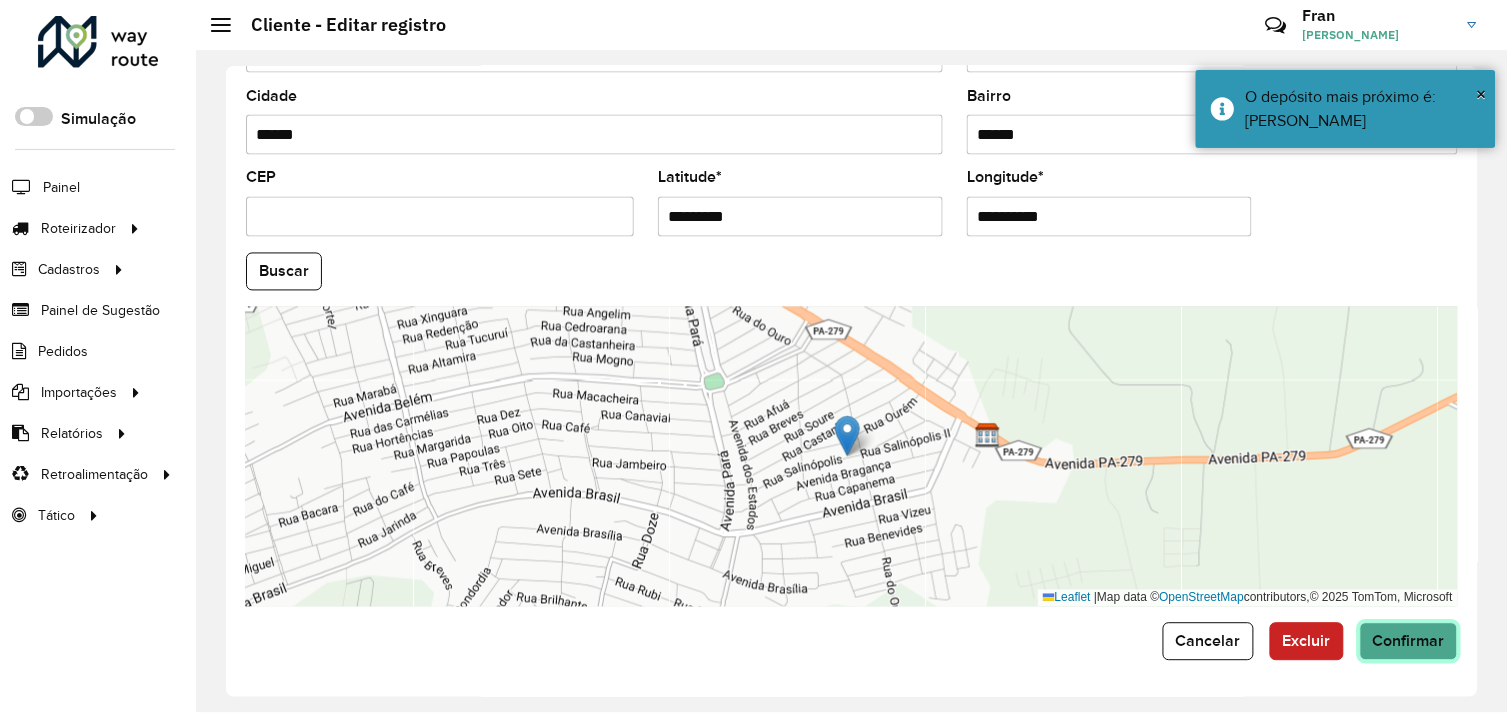 click on "Confirmar" 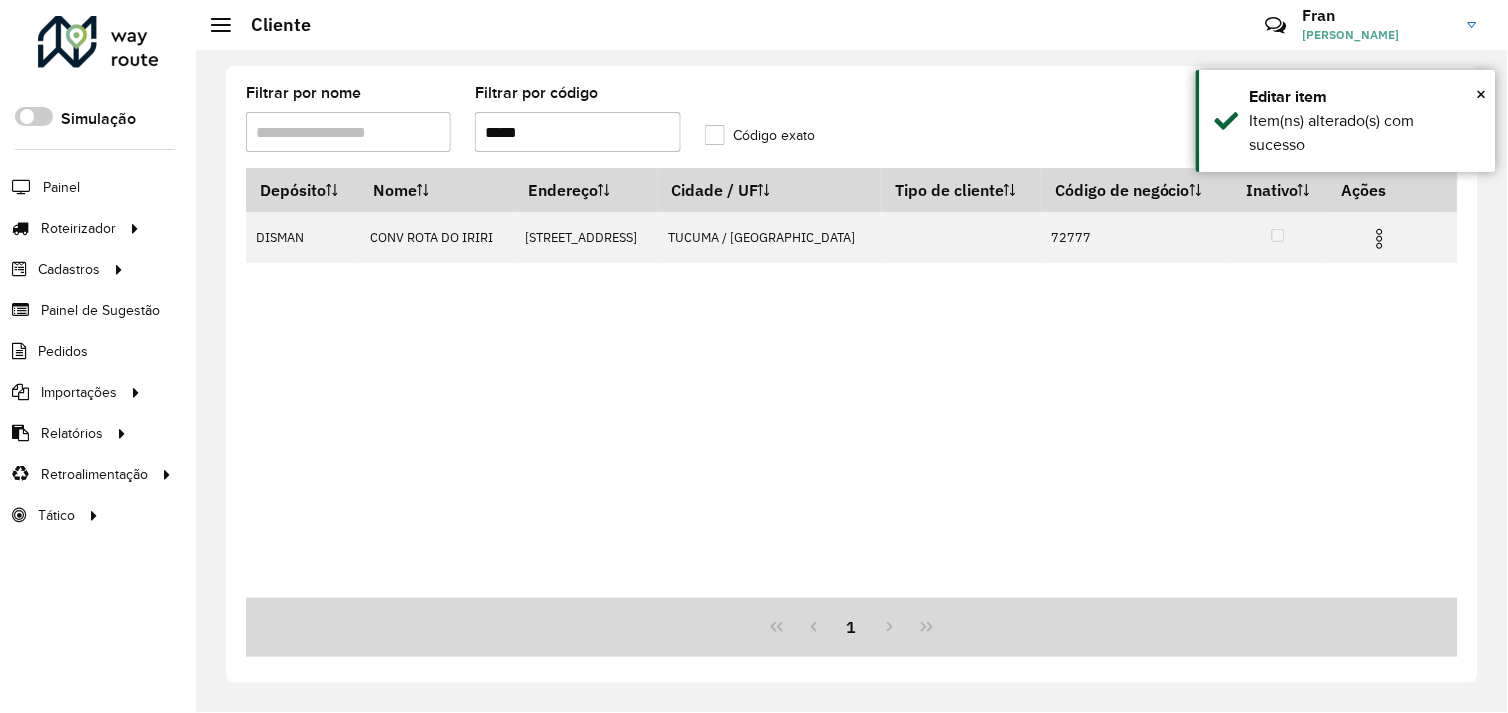 drag, startPoint x: 515, startPoint y: 134, endPoint x: 473, endPoint y: 134, distance: 42 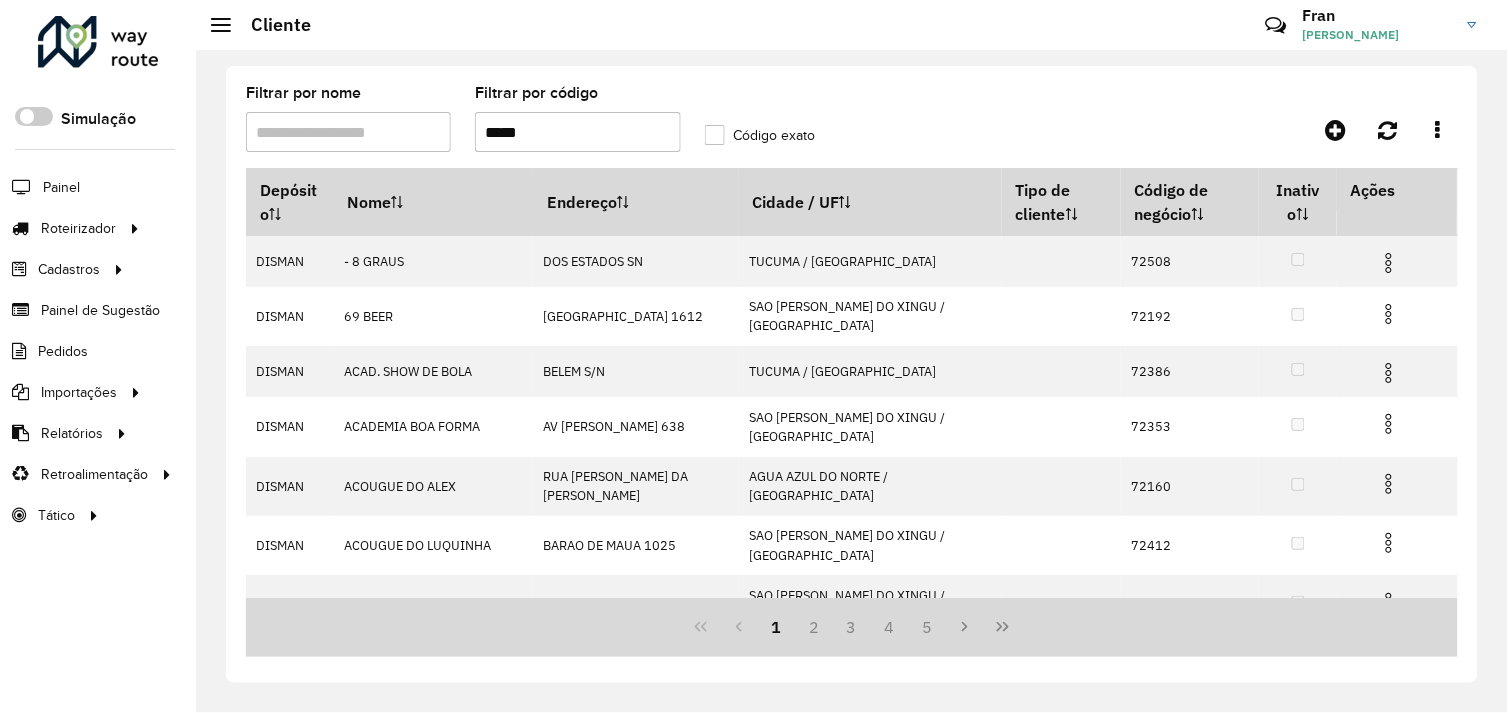click on "*****" at bounding box center (577, 132) 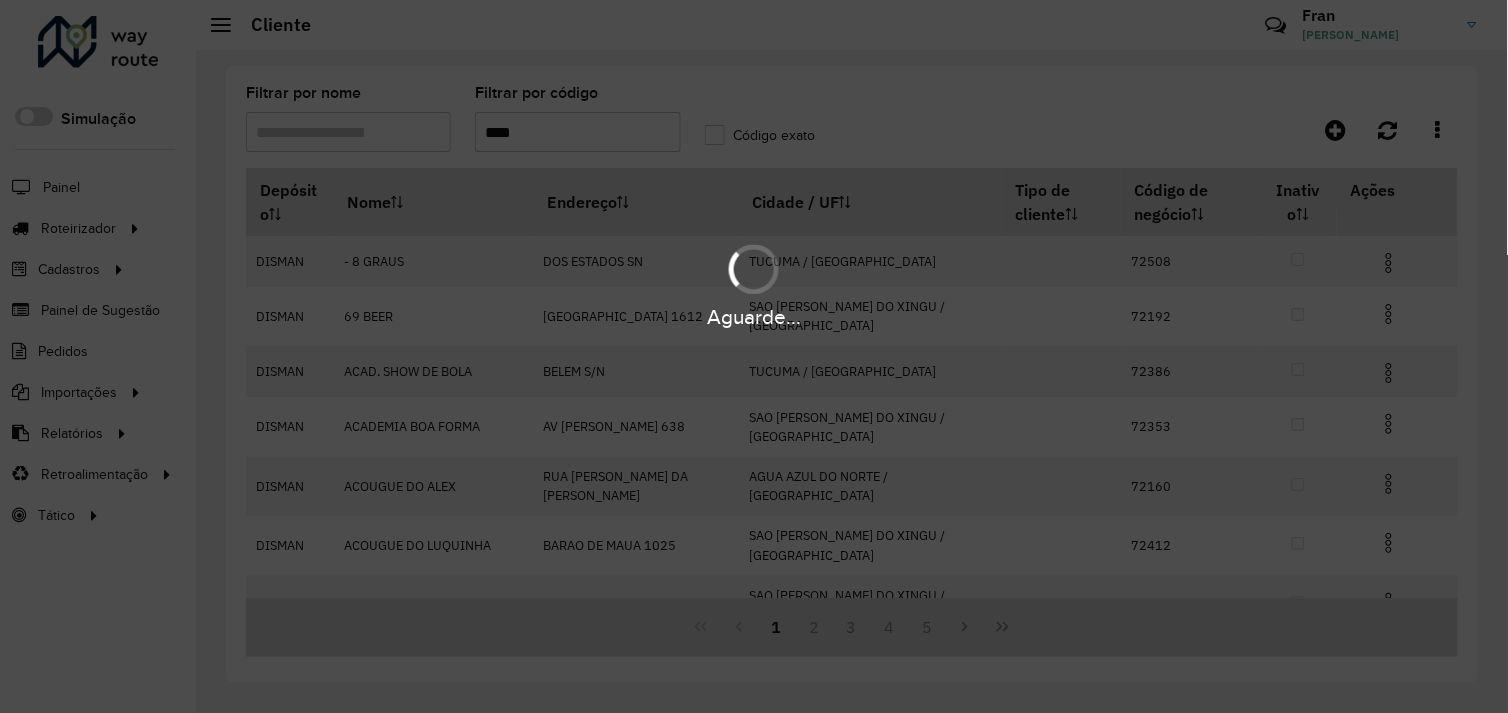 type on "*****" 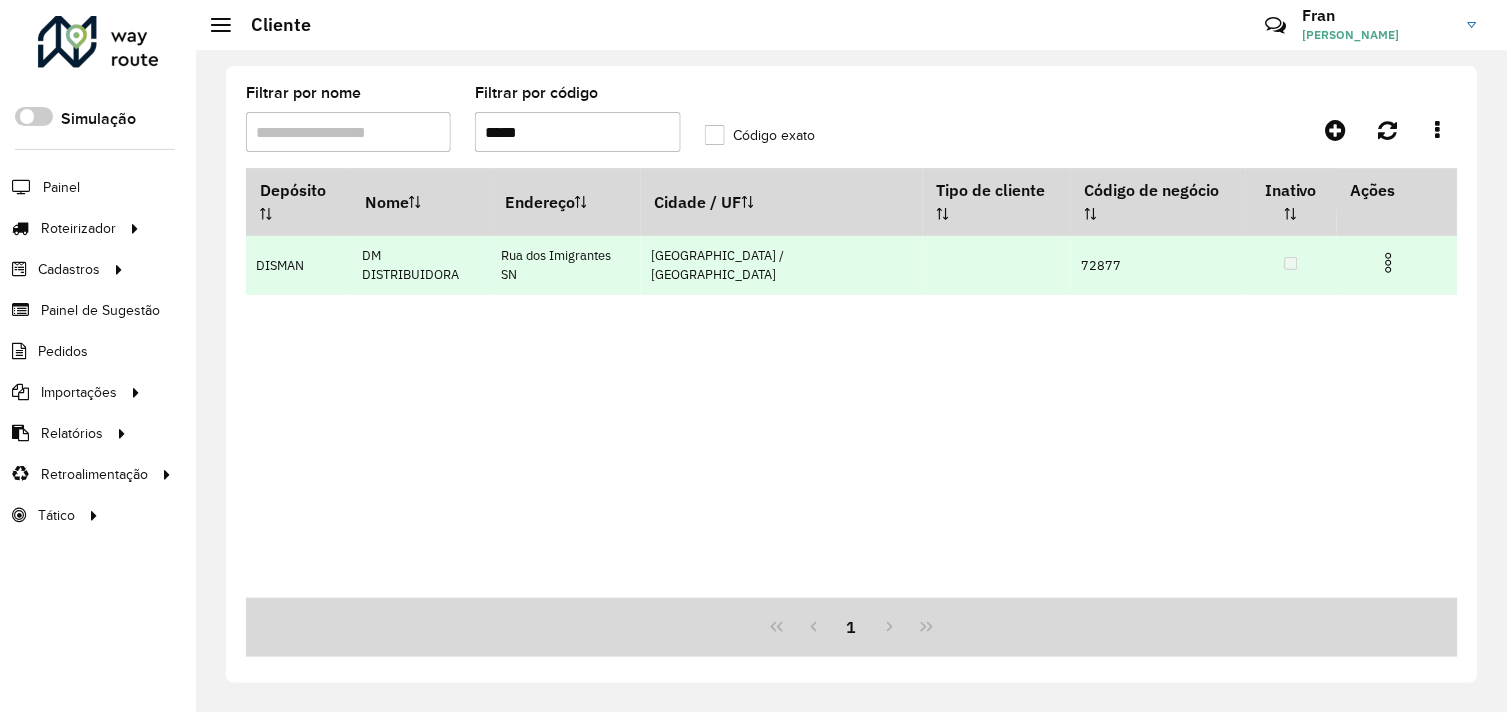 click at bounding box center (1389, 263) 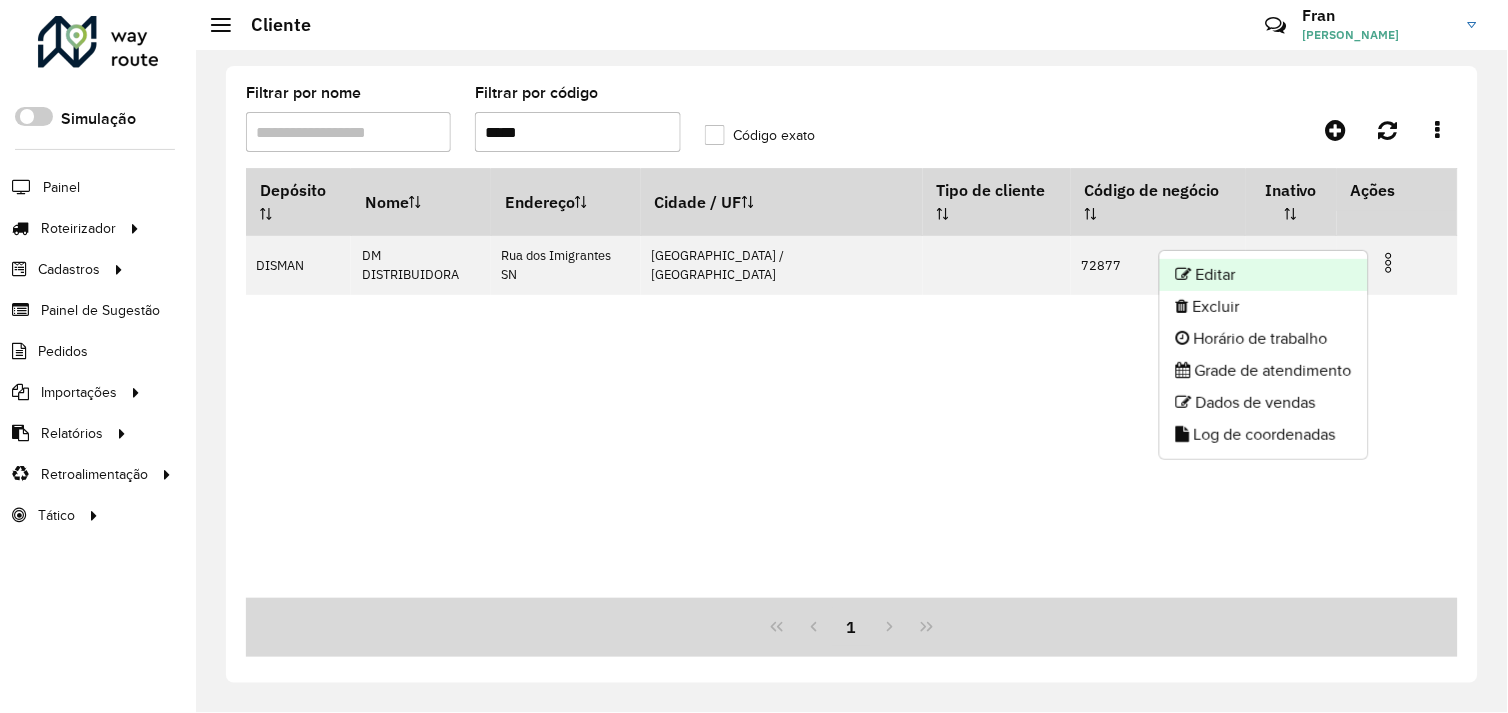 click on "Editar" 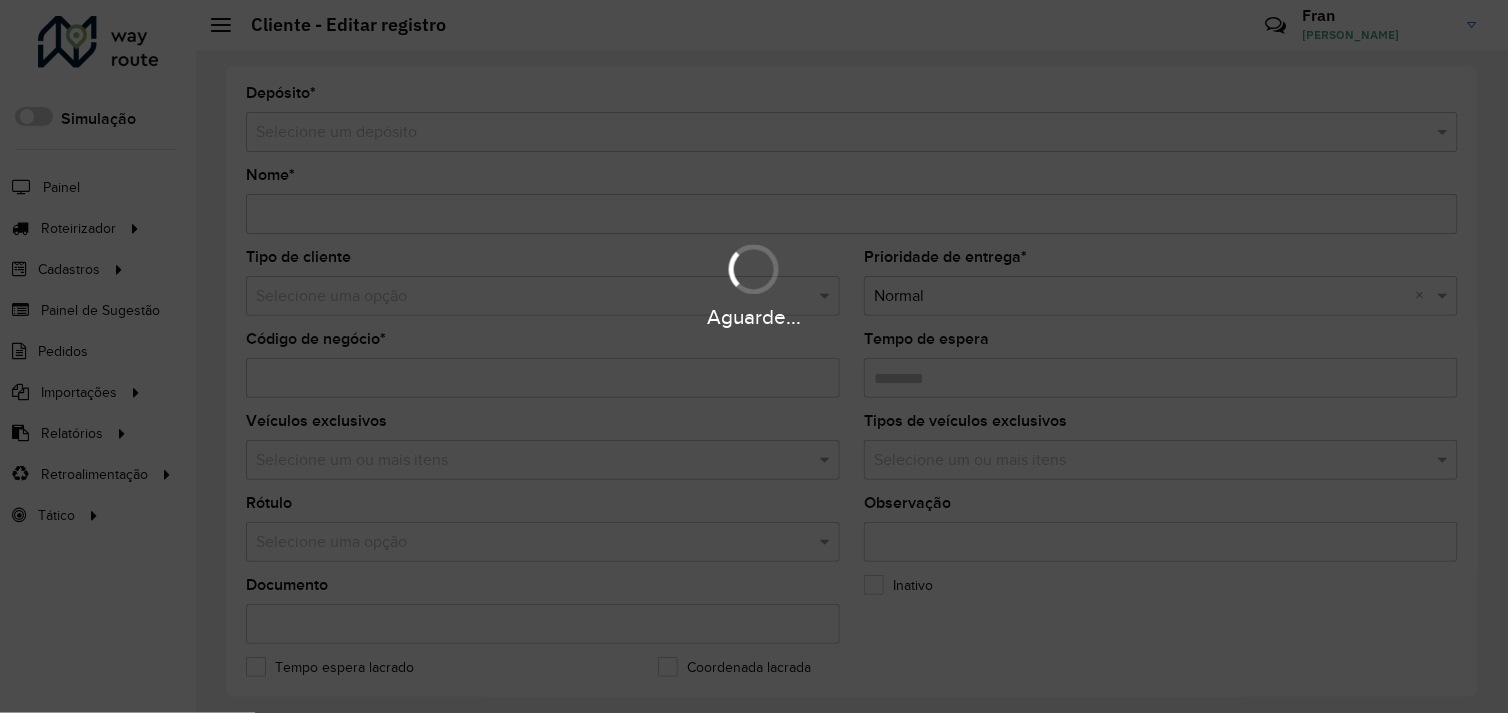 type on "**********" 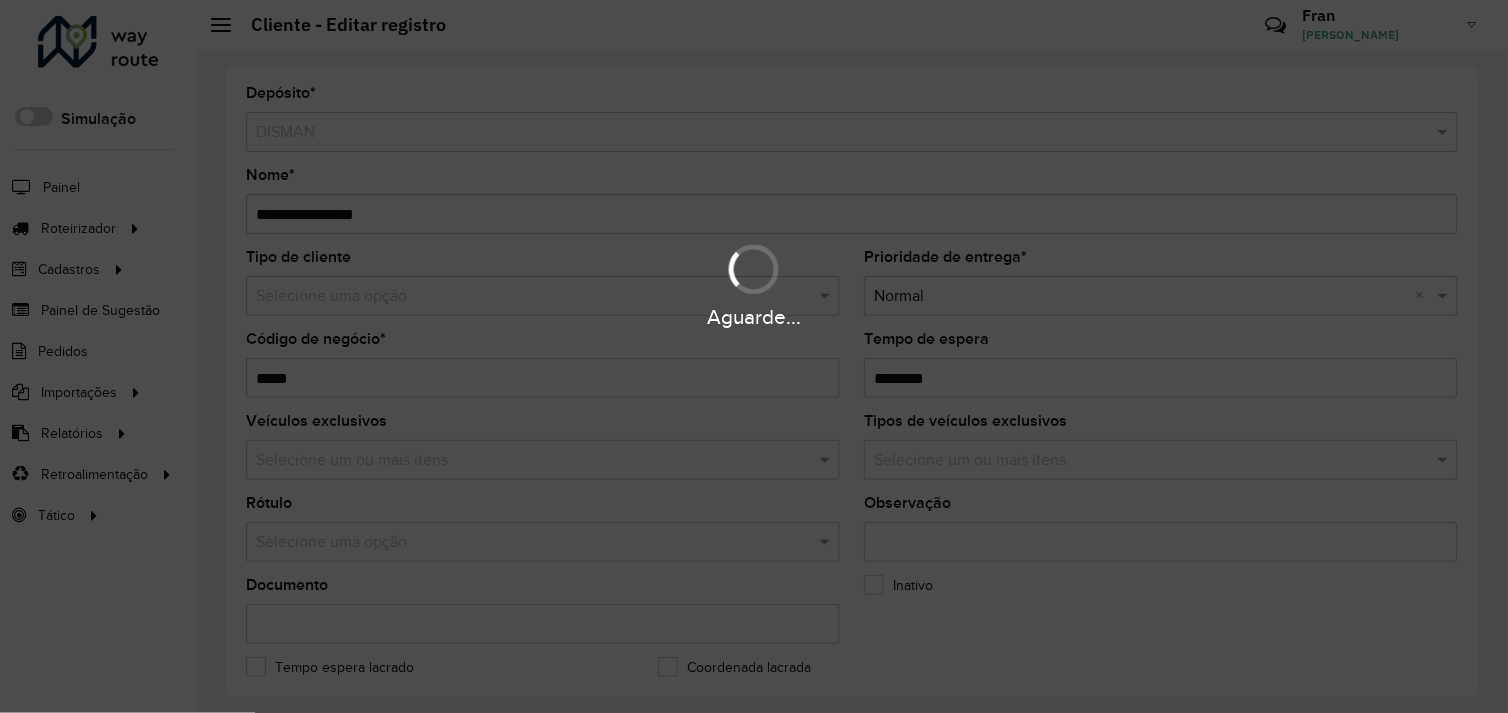 click on "Aguarde..." at bounding box center (754, 356) 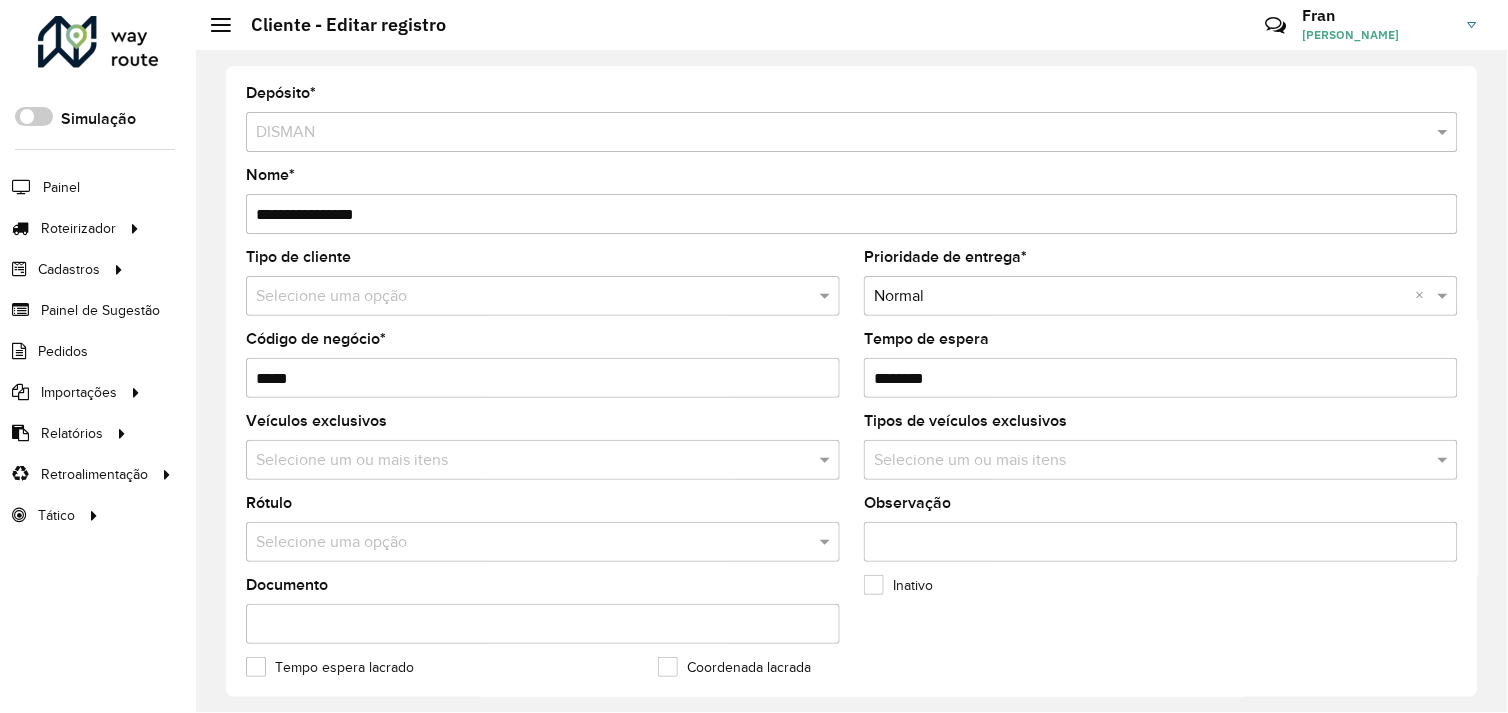 click on "Tempo de espera" at bounding box center (1161, 378) 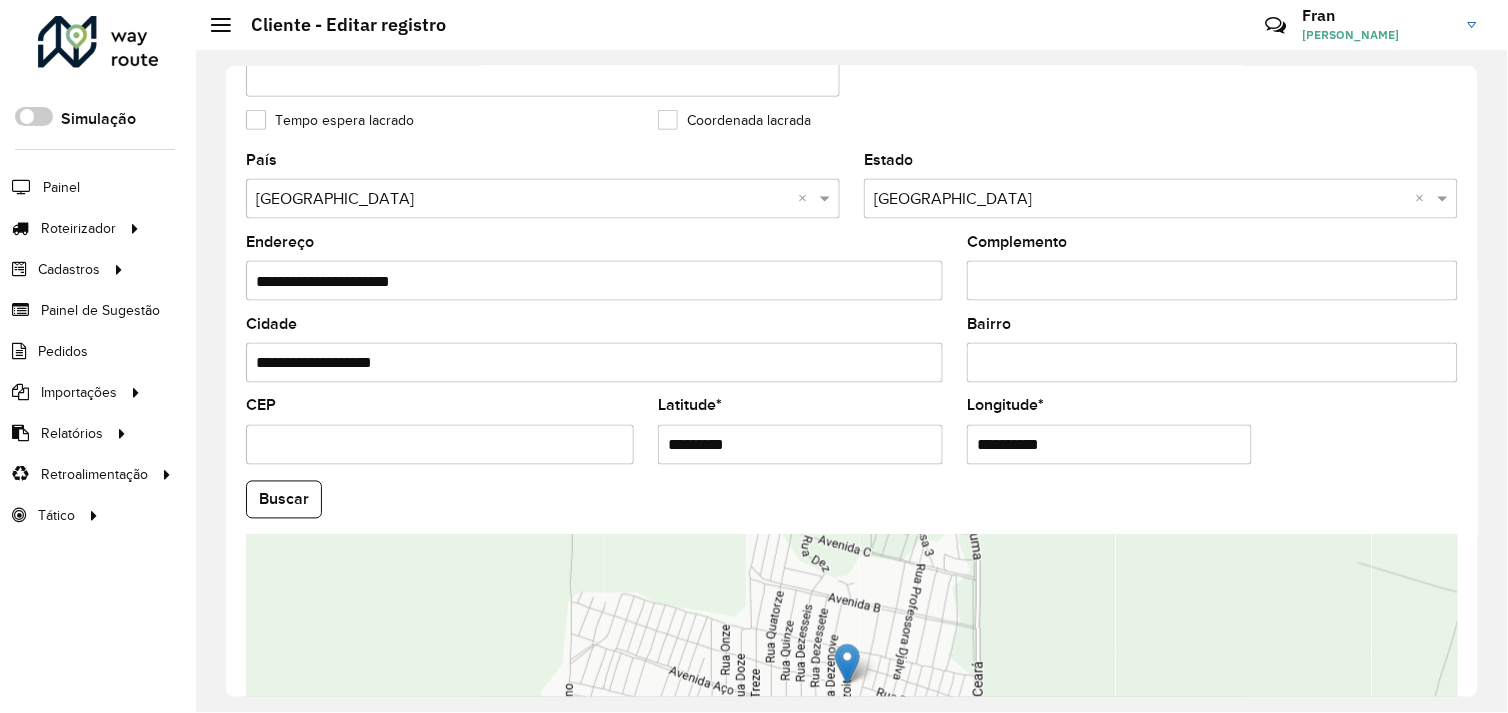 scroll, scrollTop: 666, scrollLeft: 0, axis: vertical 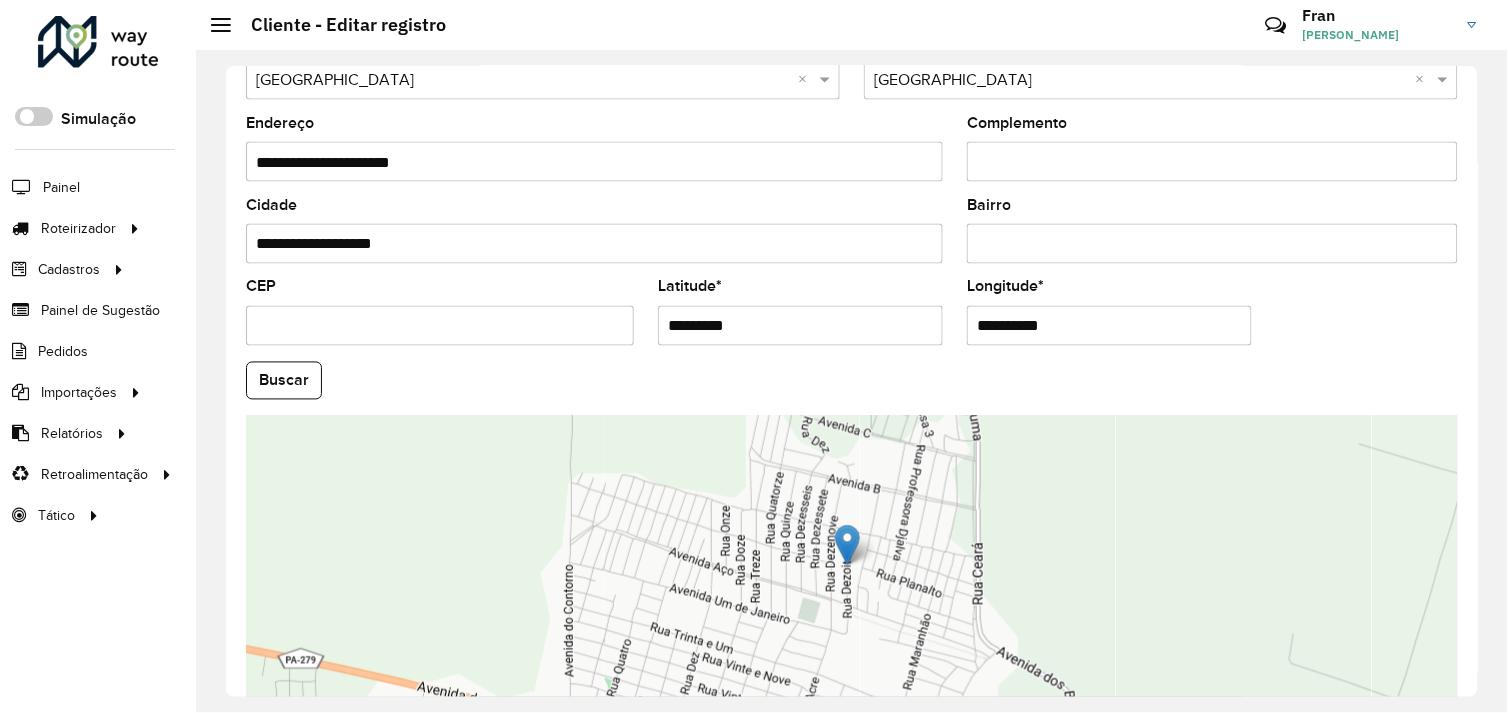 type on "********" 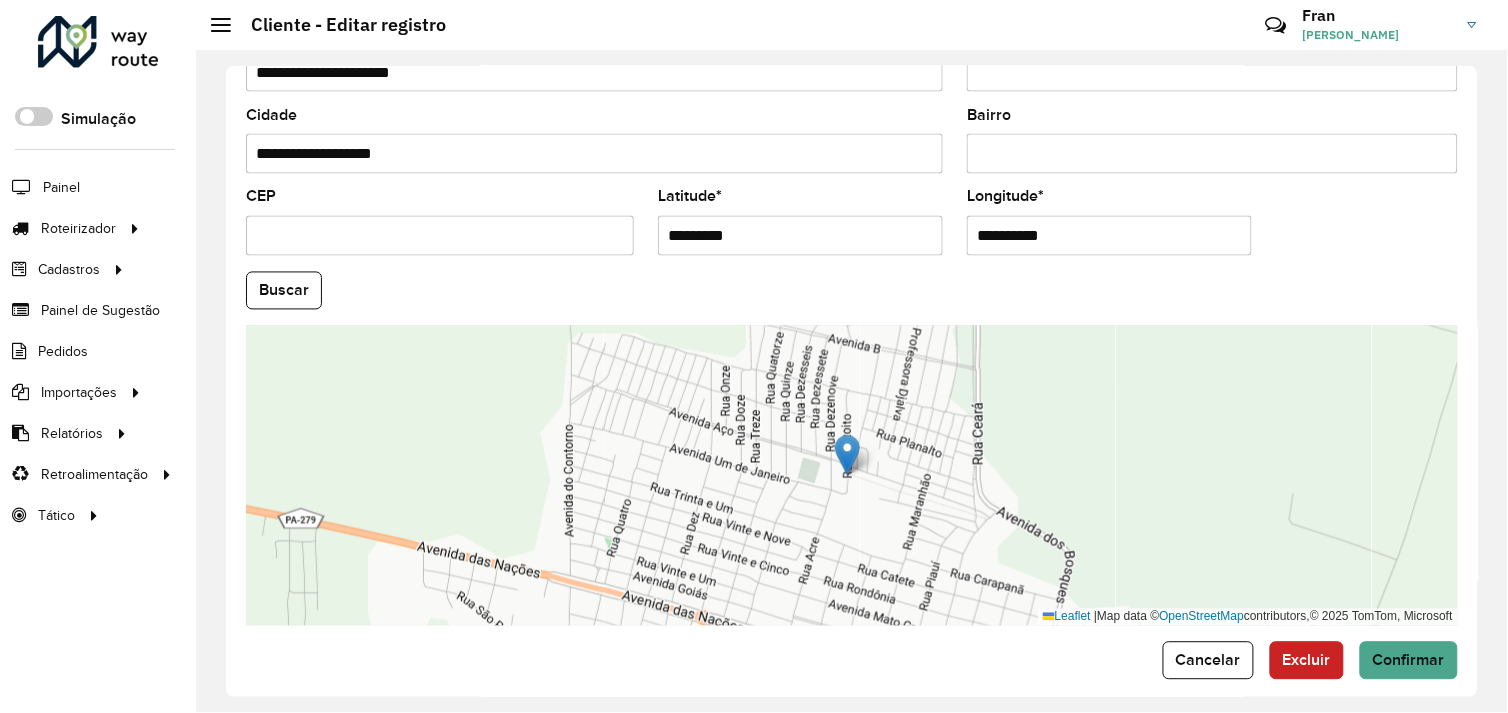 scroll, scrollTop: 778, scrollLeft: 0, axis: vertical 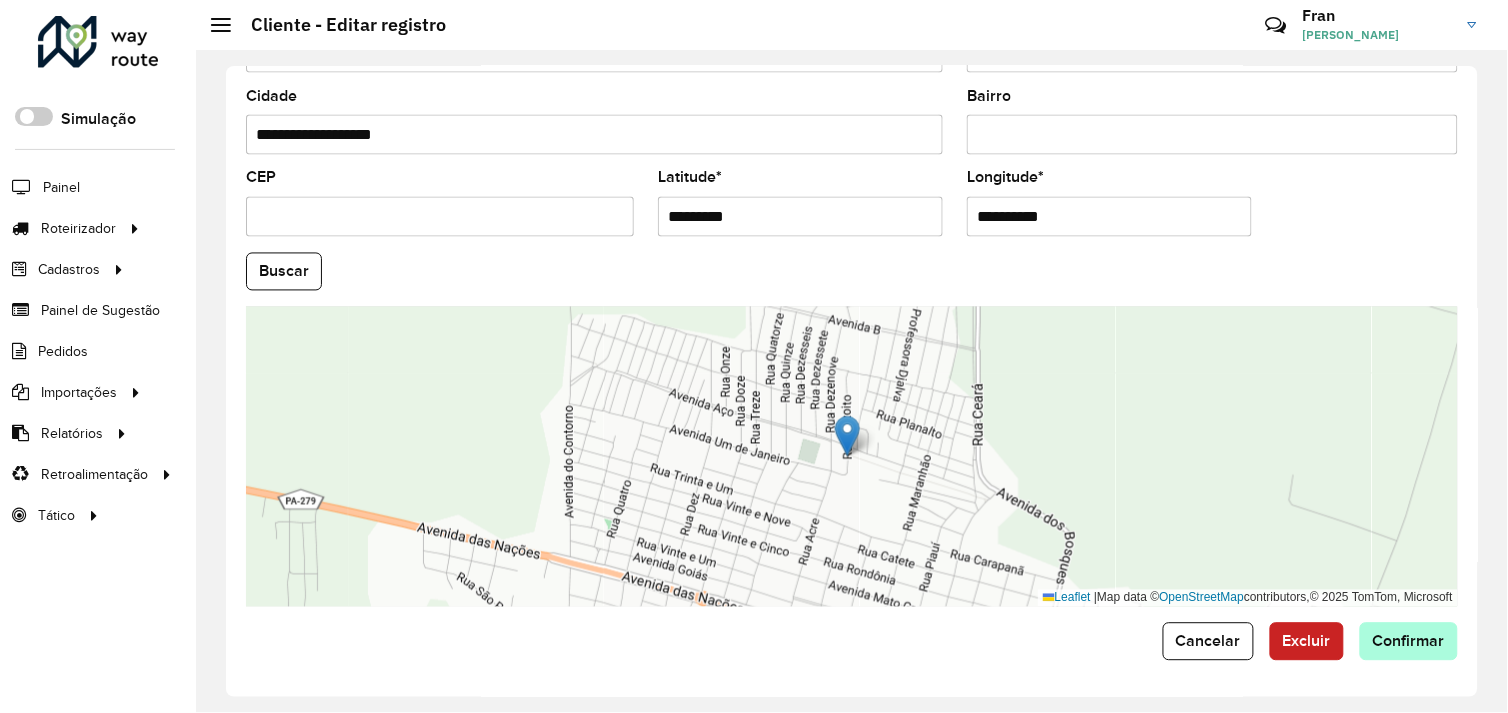 type on "**********" 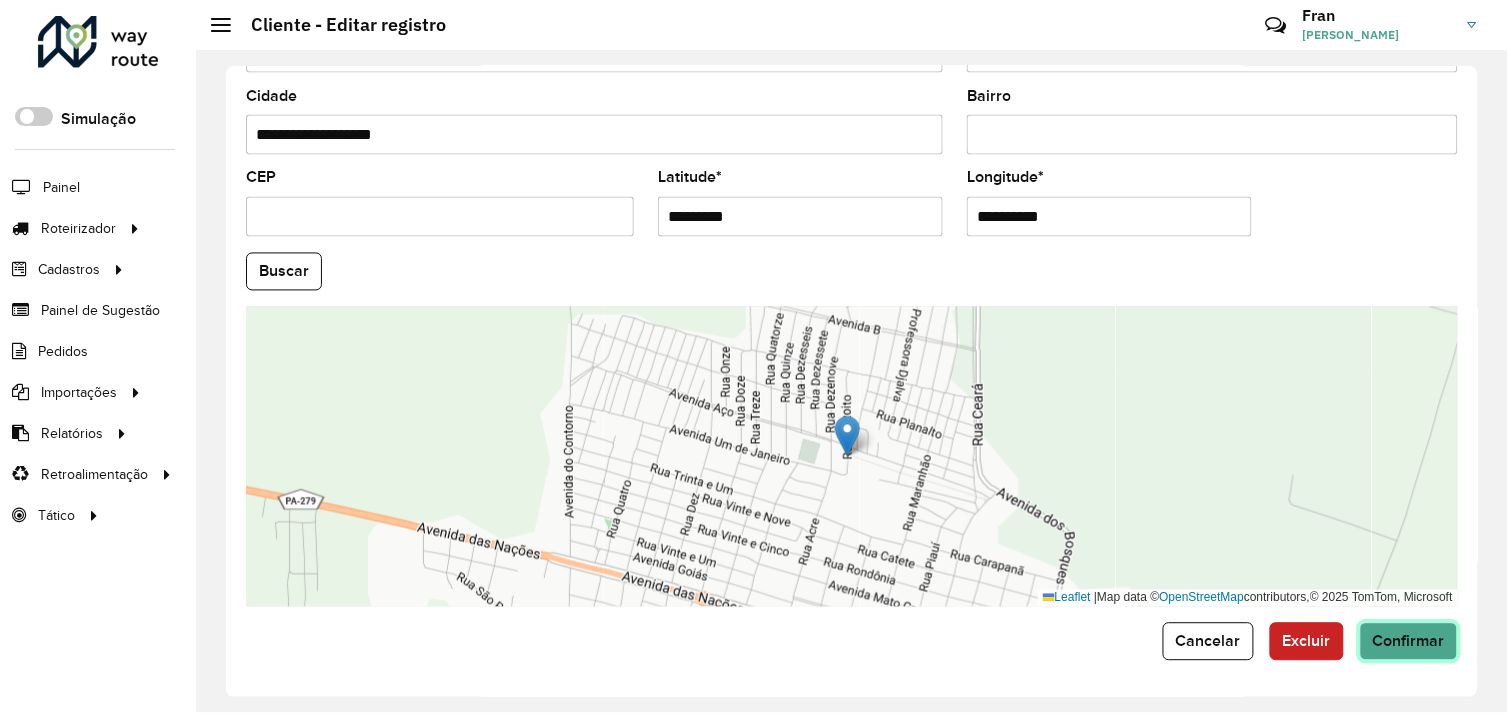 click on "Aguarde...  Pop-up bloqueado!  Seu navegador bloqueou automáticamente a abertura de uma nova janela.   Acesse as configurações e adicione o endereço do sistema a lista de permissão.   Fechar  Roteirizador AmbevTech Simulação Painel Roteirizador Entregas Vendas Cadastros Checkpoint Cliente Condição de pagamento Consulta de setores Depósito Disponibilidade de veículos Fator tipo de produto Grupo Rota Fator Tipo Produto Grupo de Depósito Grupo de rotas exclusiva Grupo de setores Jornada Layout integração Modelo Motorista Multi Depósito Painel de sugestão Parada Pedágio Perfil de Vendedor Ponto de apoio Ponto de apoio FAD Prioridade pedido Produto Restrição de Atendimento Planner Rodízio de placa Rota exclusiva FAD Rótulo Setor Setor Planner Tempo de parada de refeição Tipo de cliente Tipo de jornada Tipo de produto Tipo de veículo Tipo de veículo RN Transportadora Usuário Vendedor Veículo Painel de Sugestão Pedidos Importações Clientes Fator tipo produto Grade de atendimento Setor" at bounding box center [754, 356] 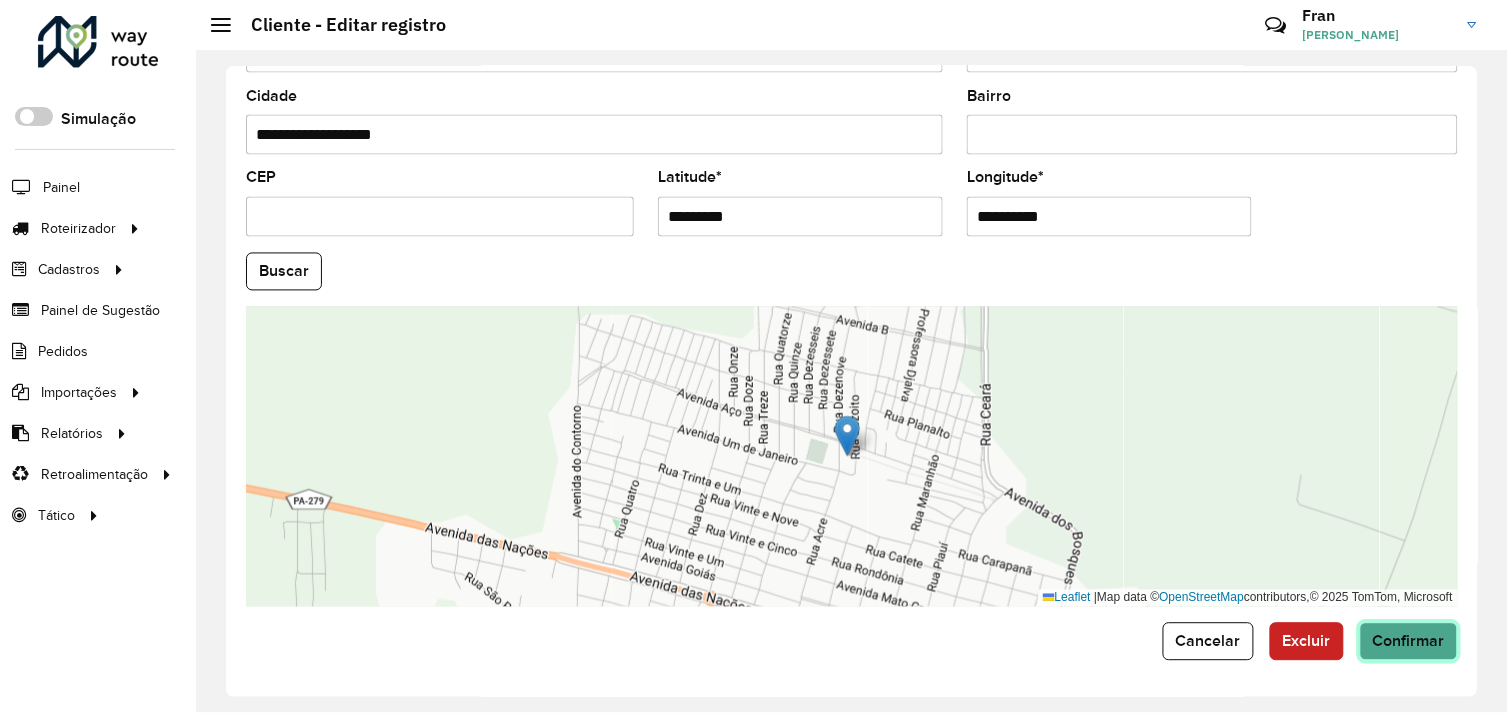 click on "Confirmar" 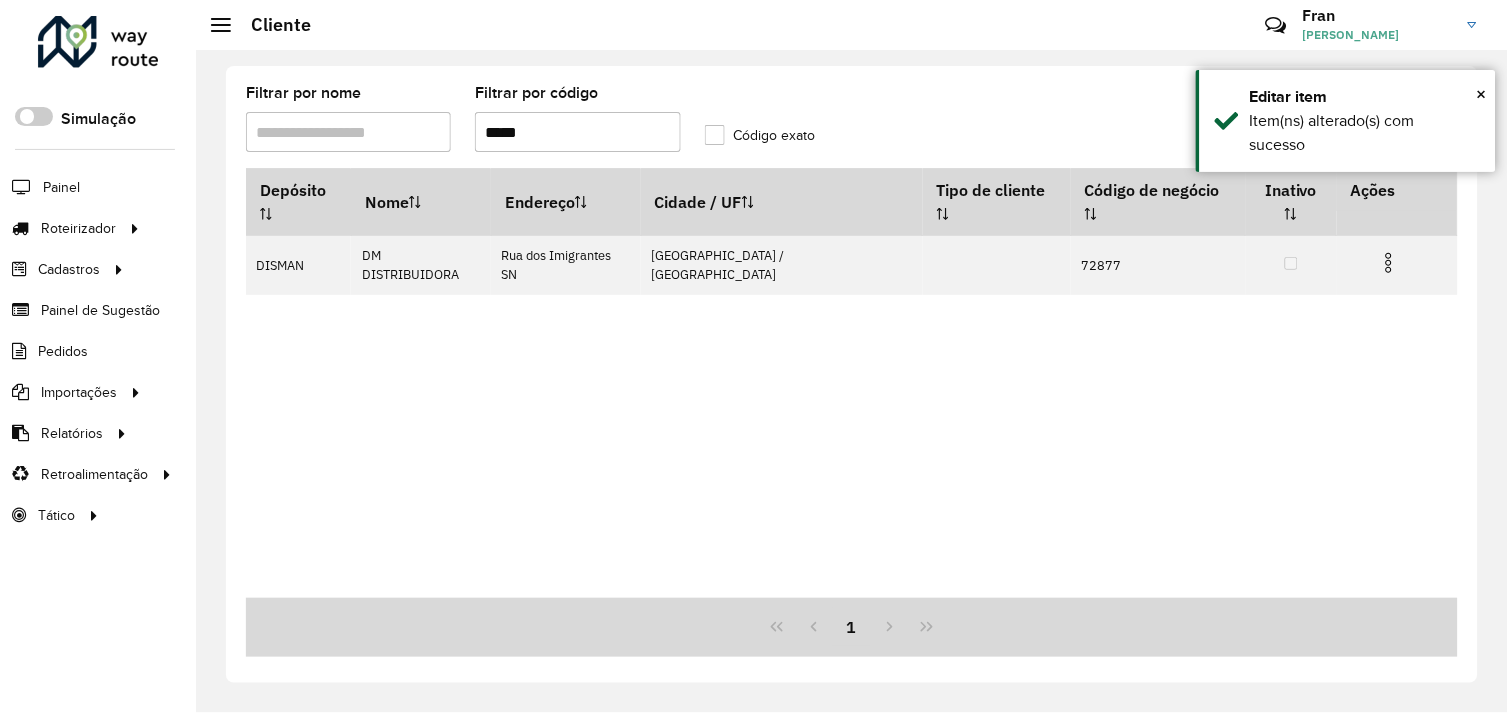 click on "*****" at bounding box center (577, 132) 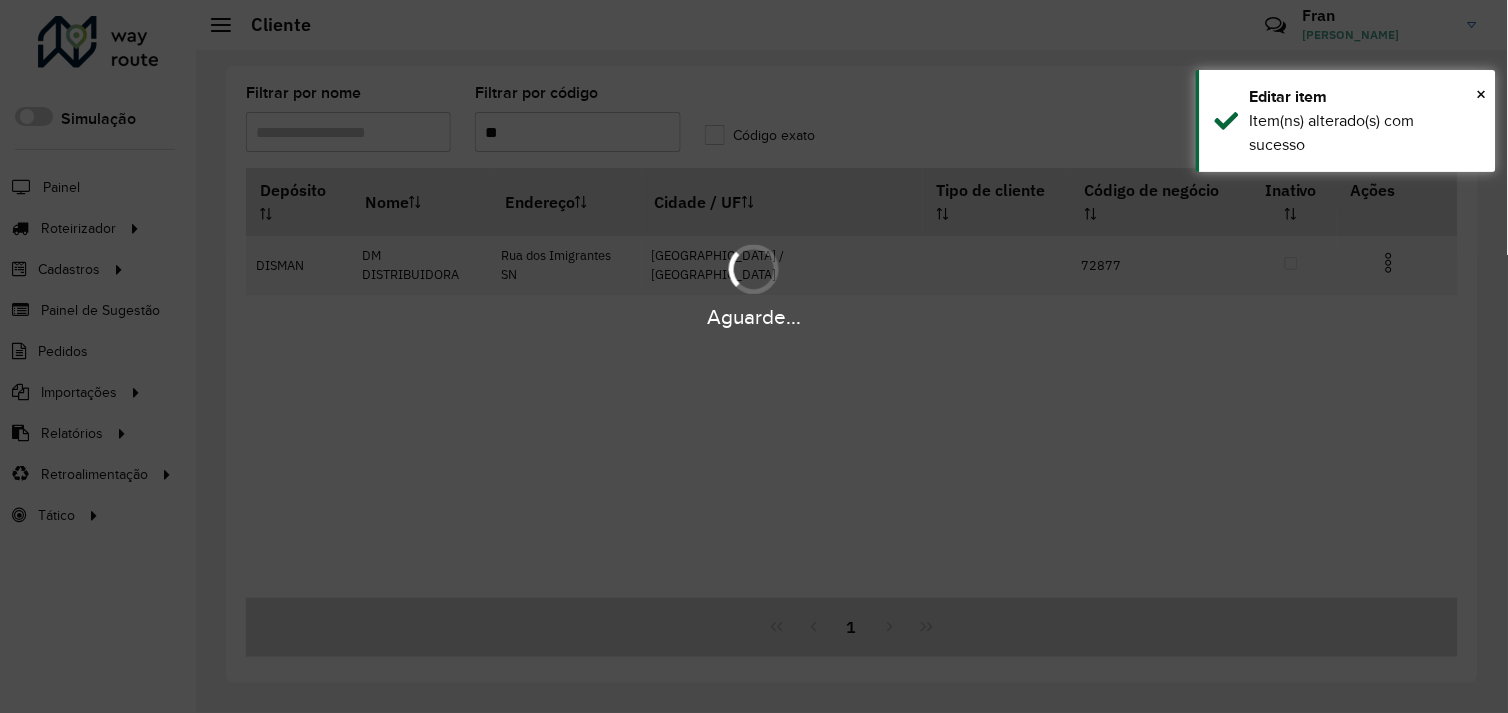 type on "*" 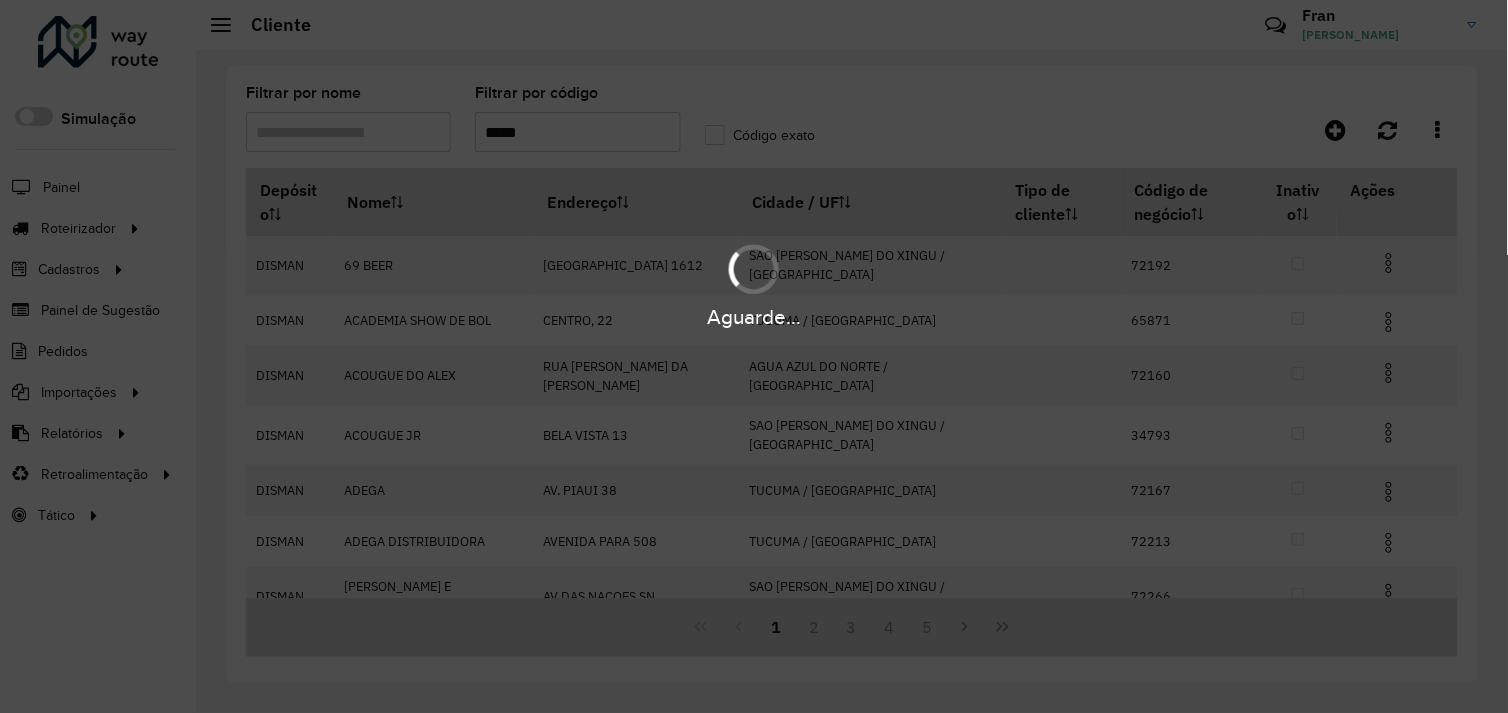 type on "*****" 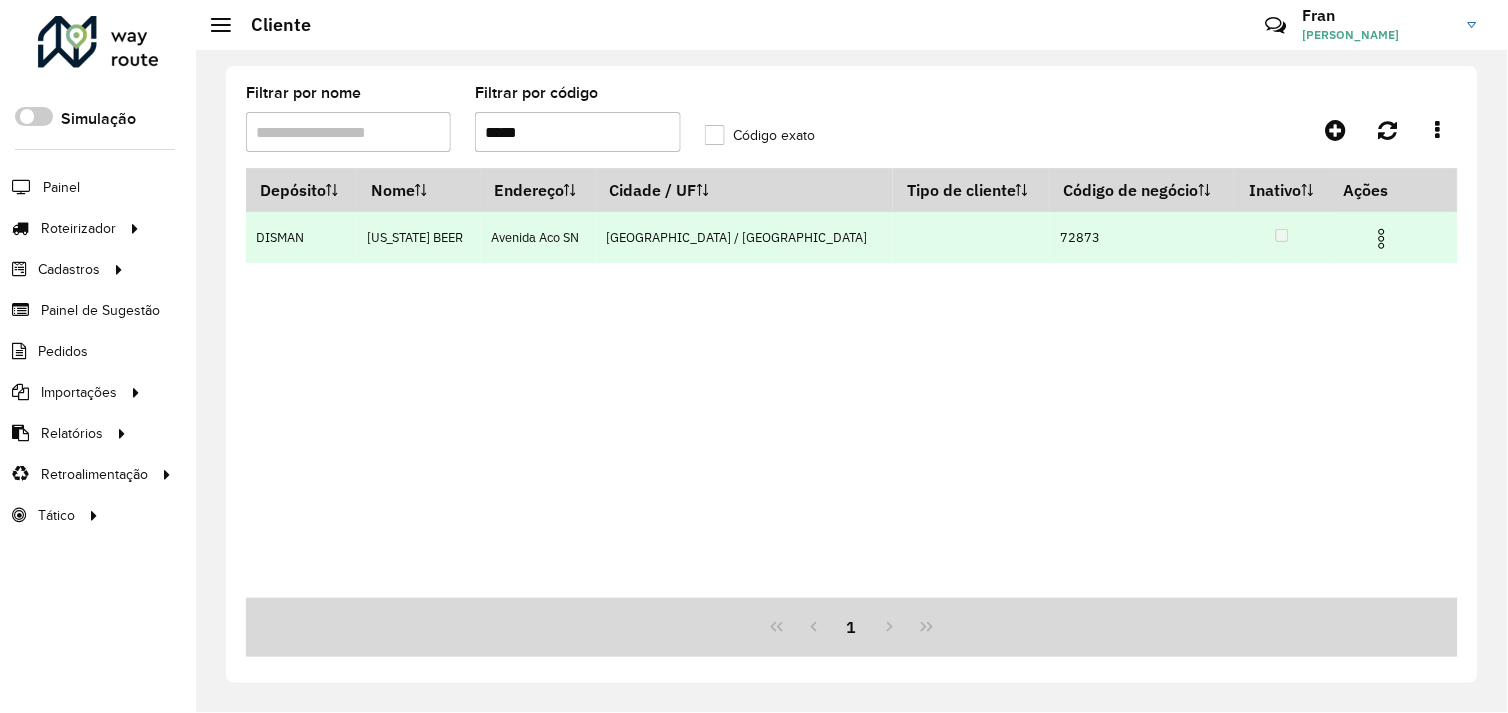 click at bounding box center [1382, 239] 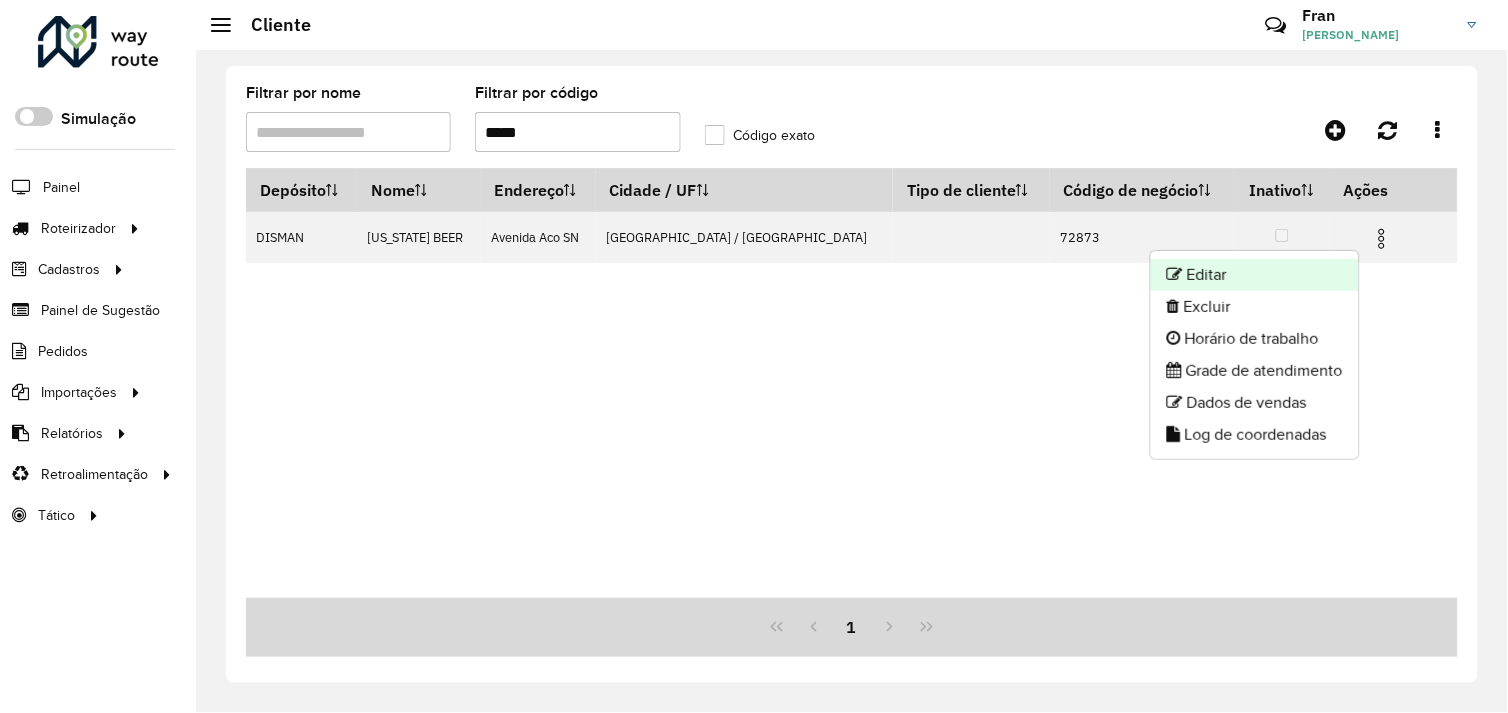 click on "Editar" 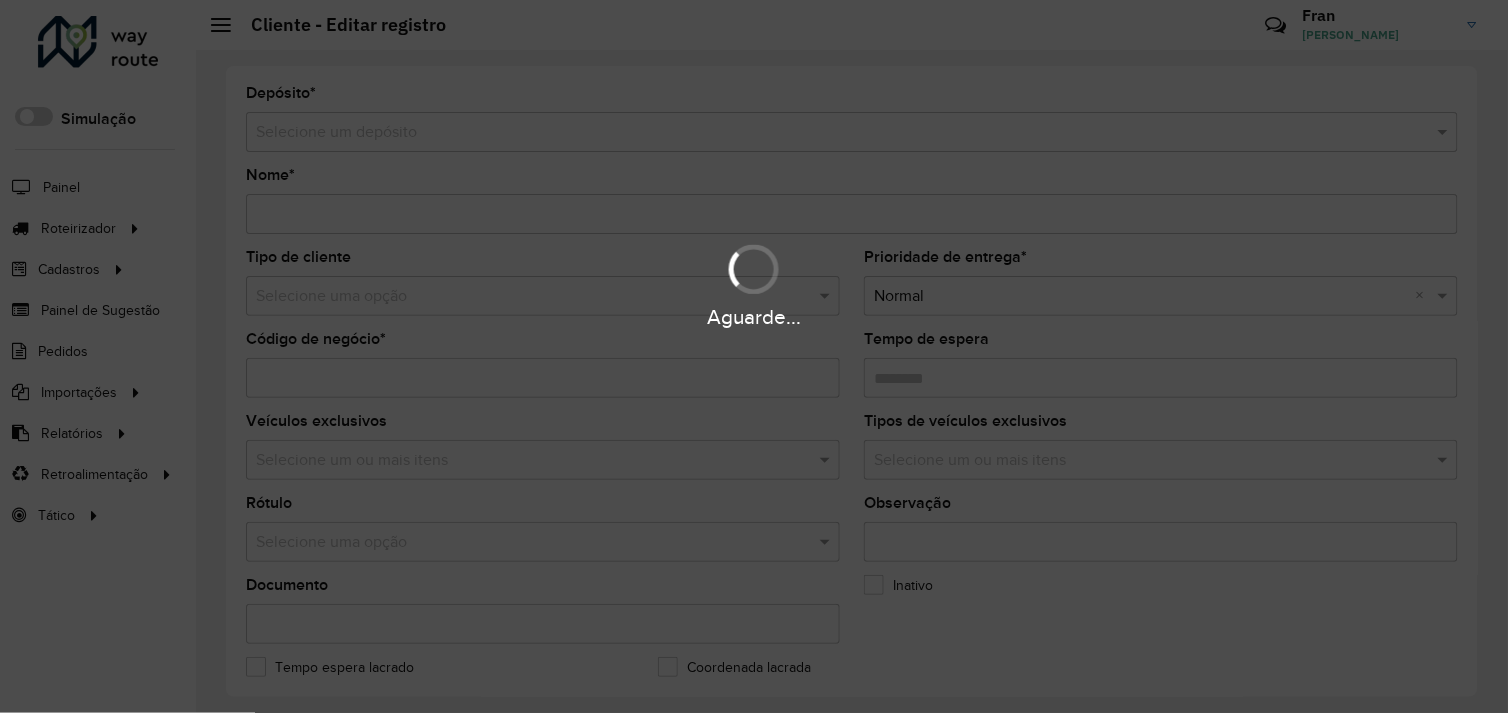 type on "**********" 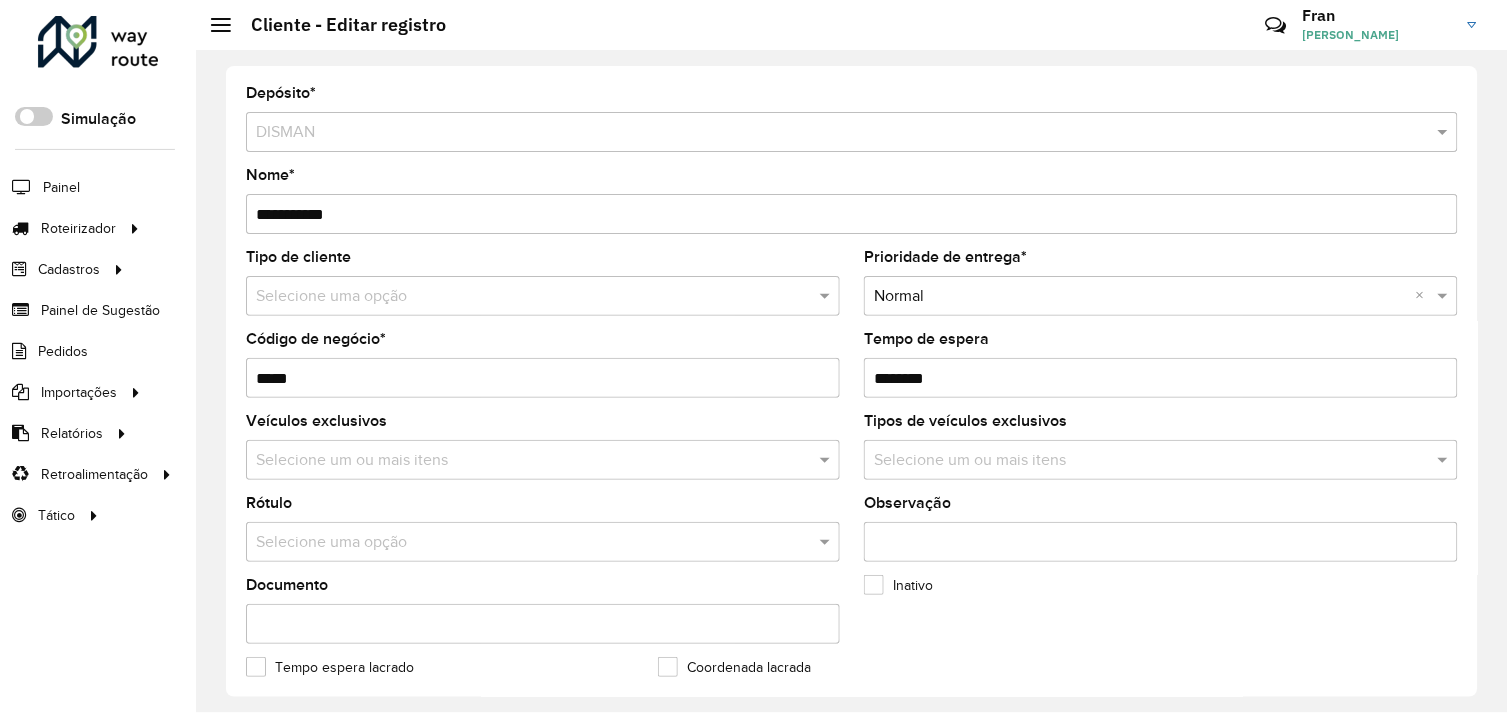 click on "Tempo de espera" at bounding box center (1161, 378) 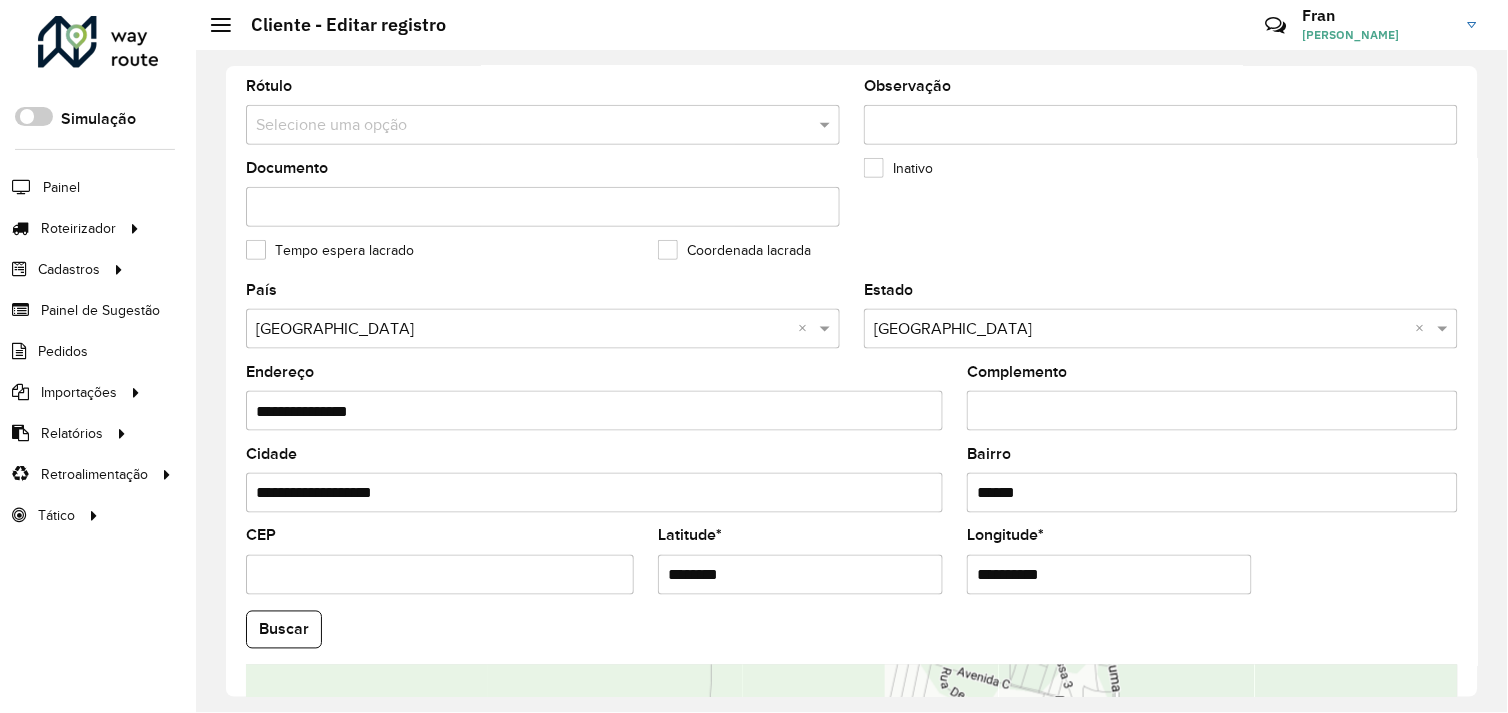 scroll, scrollTop: 555, scrollLeft: 0, axis: vertical 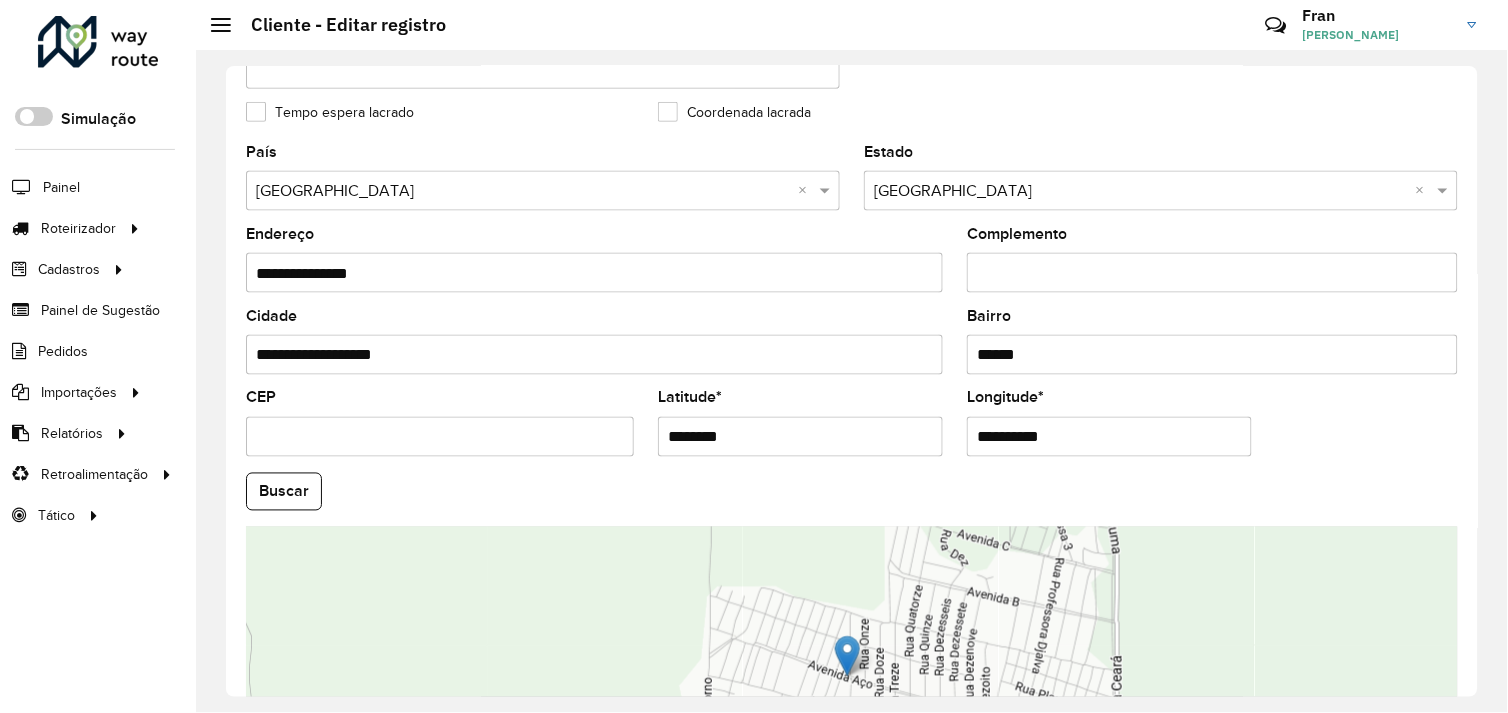 type on "********" 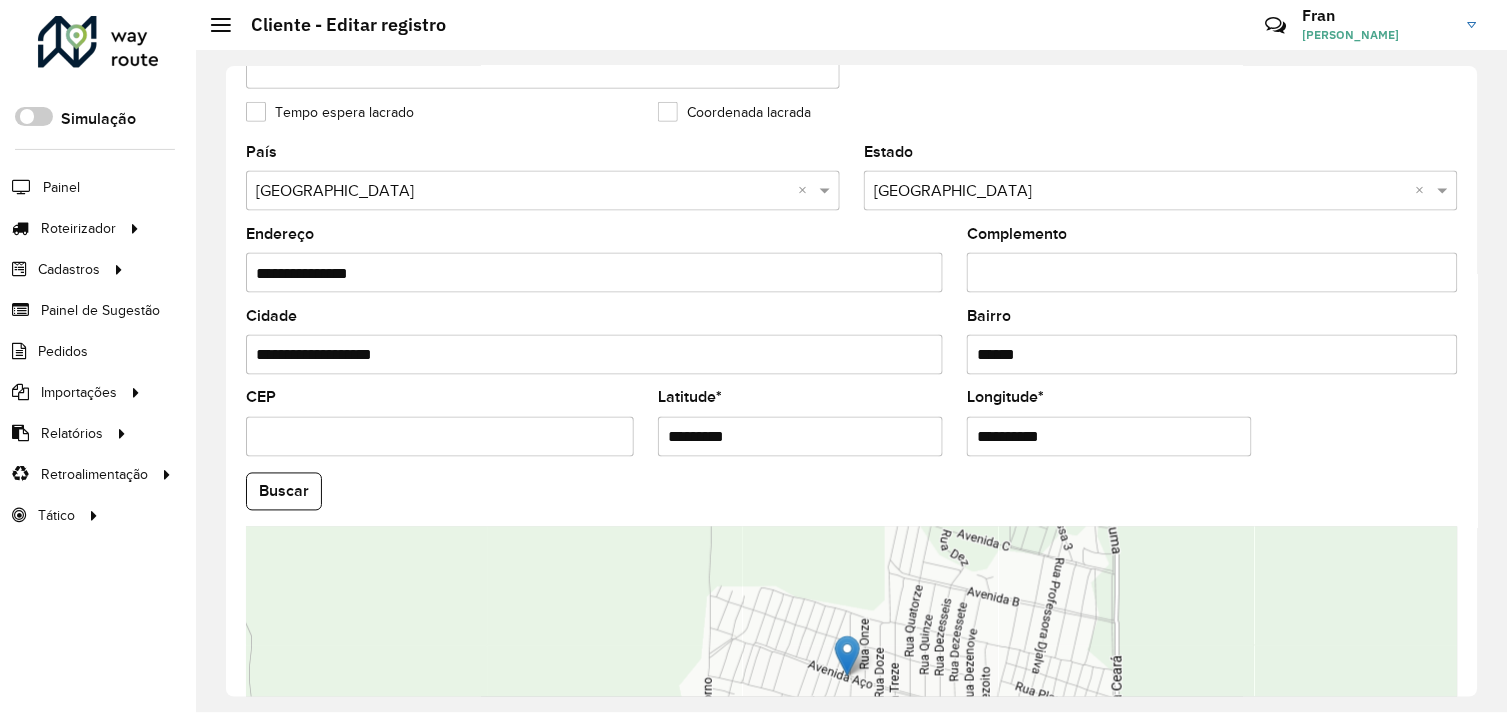 type on "*********" 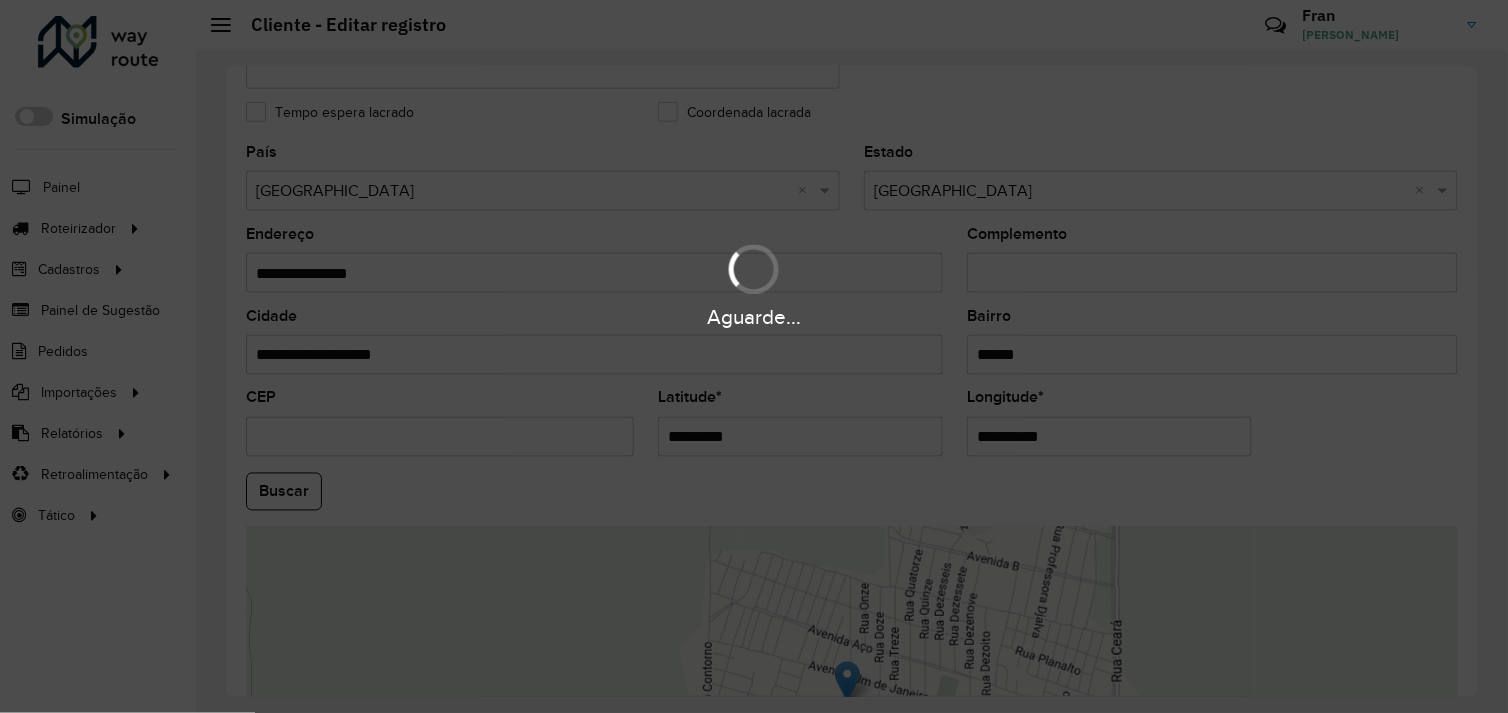 click on "Aguarde...  Pop-up bloqueado!  Seu navegador bloqueou automáticamente a abertura de uma nova janela.   Acesse as configurações e adicione o endereço do sistema a lista de permissão.   Fechar  Roteirizador AmbevTech Simulação Painel Roteirizador Entregas Vendas Cadastros Checkpoint Cliente Condição de pagamento Consulta de setores Depósito Disponibilidade de veículos Fator tipo de produto Grupo Rota Fator Tipo Produto Grupo de Depósito Grupo de rotas exclusiva Grupo de setores Jornada Layout integração Modelo Motorista Multi Depósito Painel de sugestão Parada Pedágio Perfil de Vendedor Ponto de apoio Ponto de apoio FAD Prioridade pedido Produto Restrição de Atendimento Planner Rodízio de placa Rota exclusiva FAD Rótulo Setor Setor Planner Tempo de parada de refeição Tipo de cliente Tipo de jornada Tipo de produto Tipo de veículo Tipo de veículo RN Transportadora Usuário Vendedor Veículo Painel de Sugestão Pedidos Importações Clientes Fator tipo produto Grade de atendimento Setor" at bounding box center (754, 356) 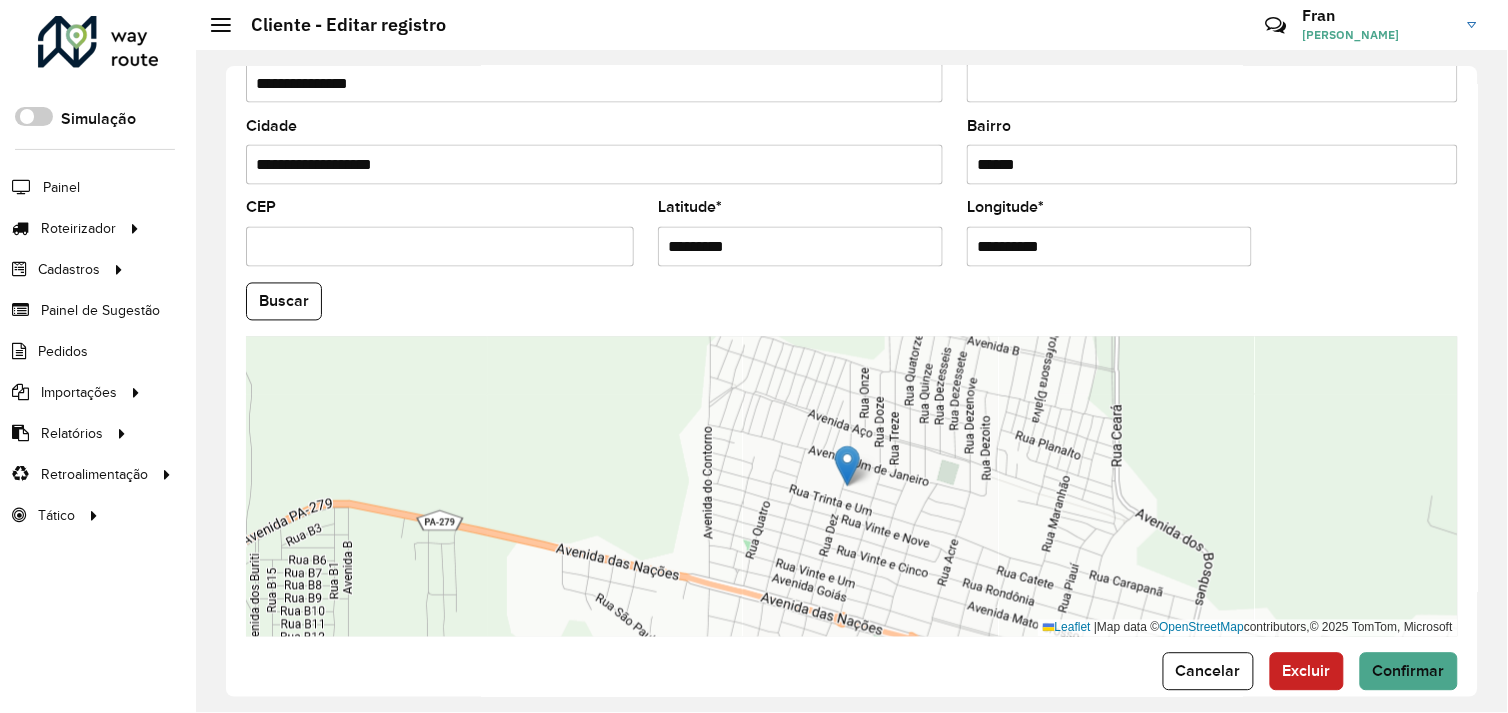 scroll, scrollTop: 778, scrollLeft: 0, axis: vertical 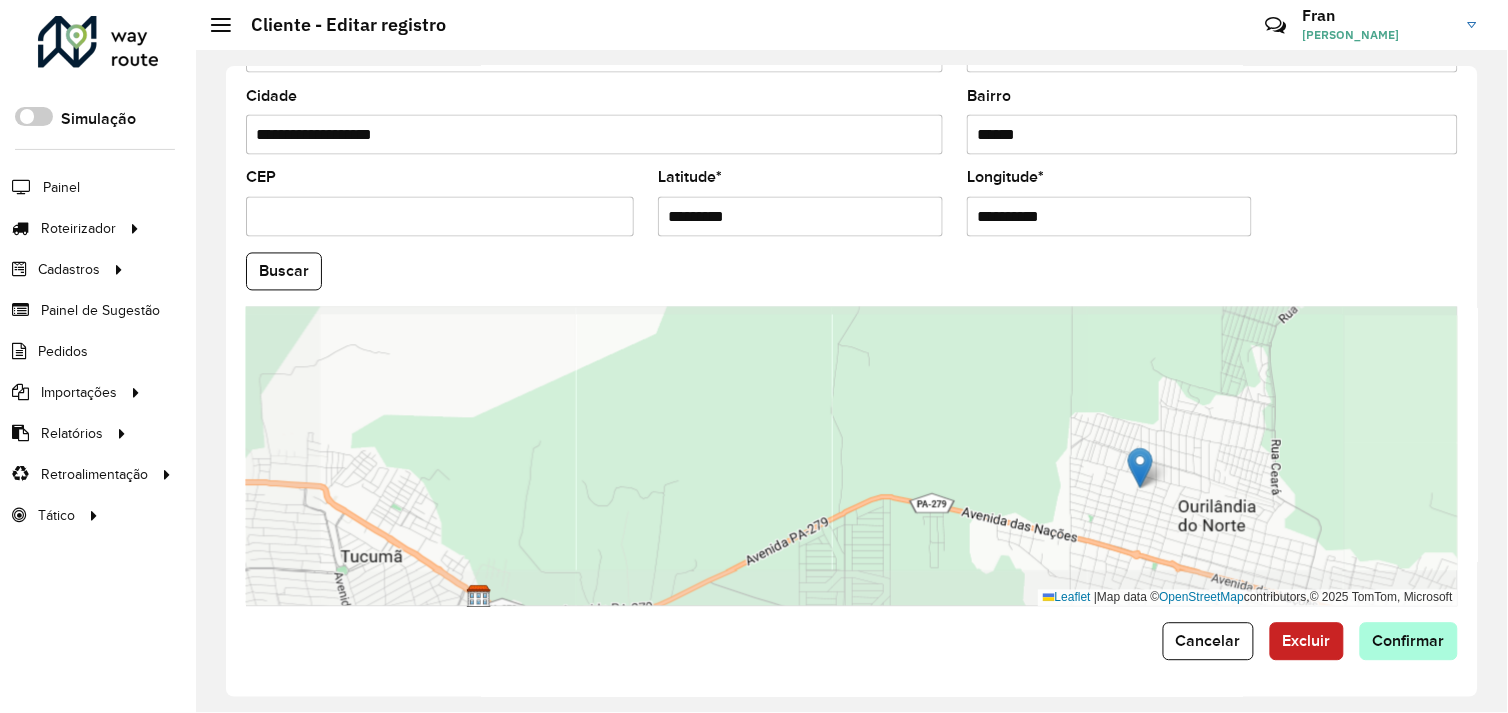 type on "**********" 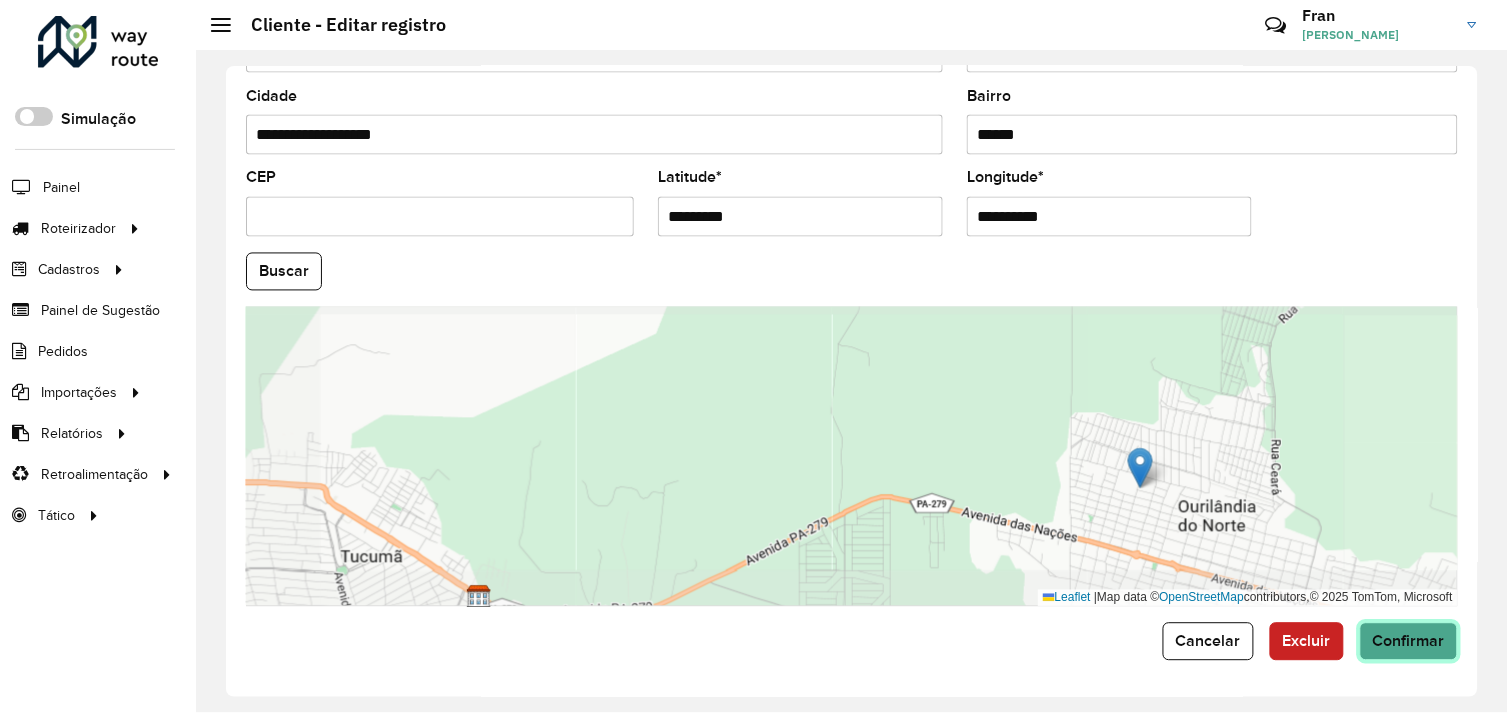 click on "Aguarde...  Pop-up bloqueado!  Seu navegador bloqueou automáticamente a abertura de uma nova janela.   Acesse as configurações e adicione o endereço do sistema a lista de permissão.   Fechar  Roteirizador AmbevTech Simulação Painel Roteirizador Entregas Vendas Cadastros Checkpoint Cliente Condição de pagamento Consulta de setores Depósito Disponibilidade de veículos Fator tipo de produto Grupo Rota Fator Tipo Produto Grupo de Depósito Grupo de rotas exclusiva Grupo de setores Jornada Layout integração Modelo Motorista Multi Depósito Painel de sugestão Parada Pedágio Perfil de Vendedor Ponto de apoio Ponto de apoio FAD Prioridade pedido Produto Restrição de Atendimento Planner Rodízio de placa Rota exclusiva FAD Rótulo Setor Setor Planner Tempo de parada de refeição Tipo de cliente Tipo de jornada Tipo de produto Tipo de veículo Tipo de veículo RN Transportadora Usuário Vendedor Veículo Painel de Sugestão Pedidos Importações Clientes Fator tipo produto Grade de atendimento Setor" at bounding box center (754, 356) 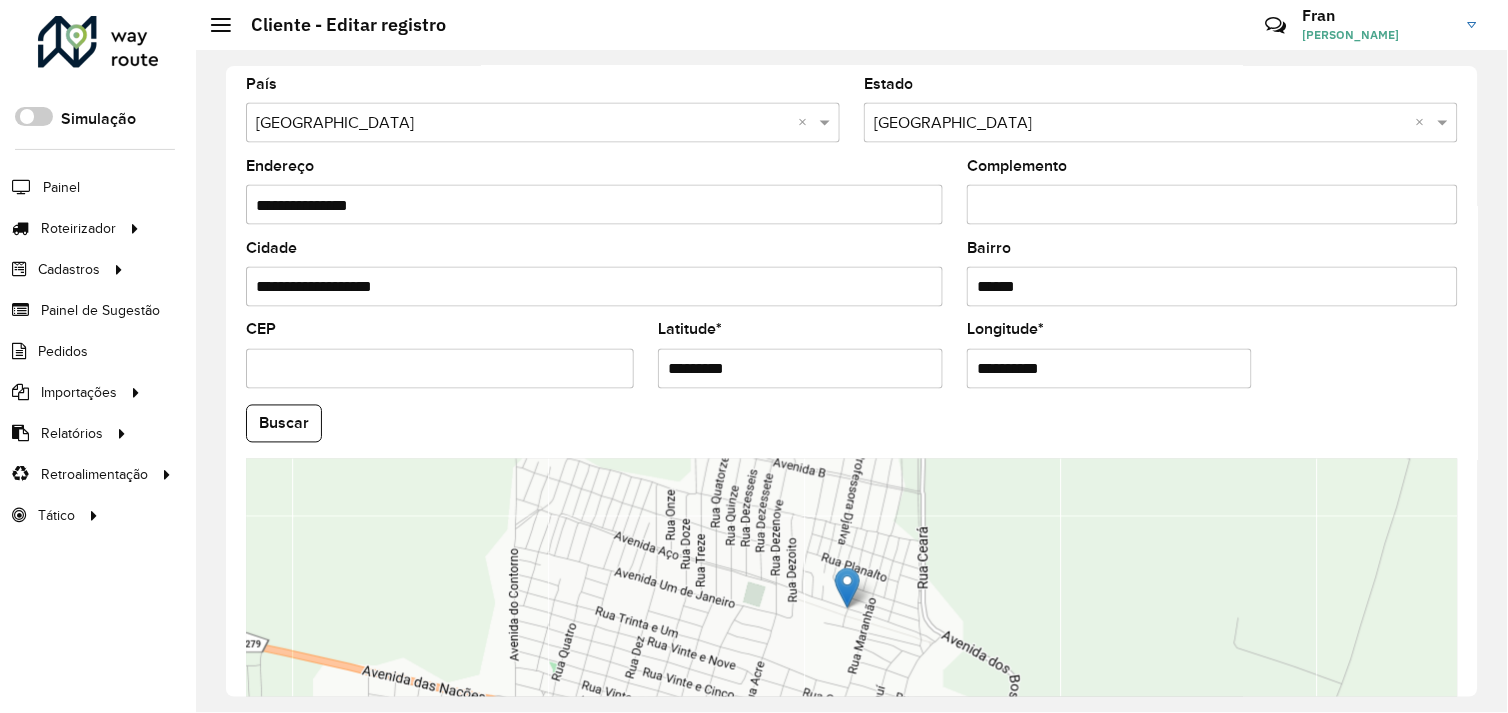 scroll, scrollTop: 777, scrollLeft: 0, axis: vertical 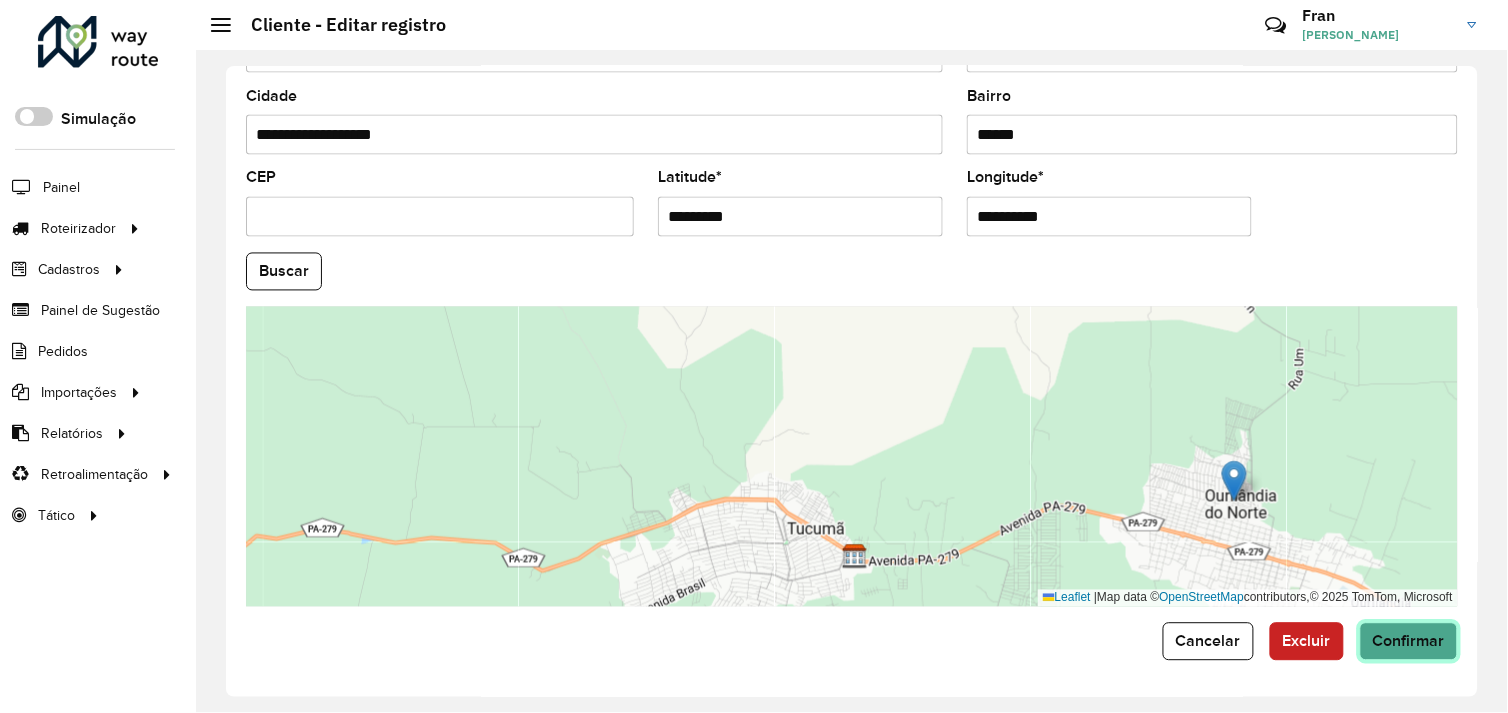 click on "Confirmar" 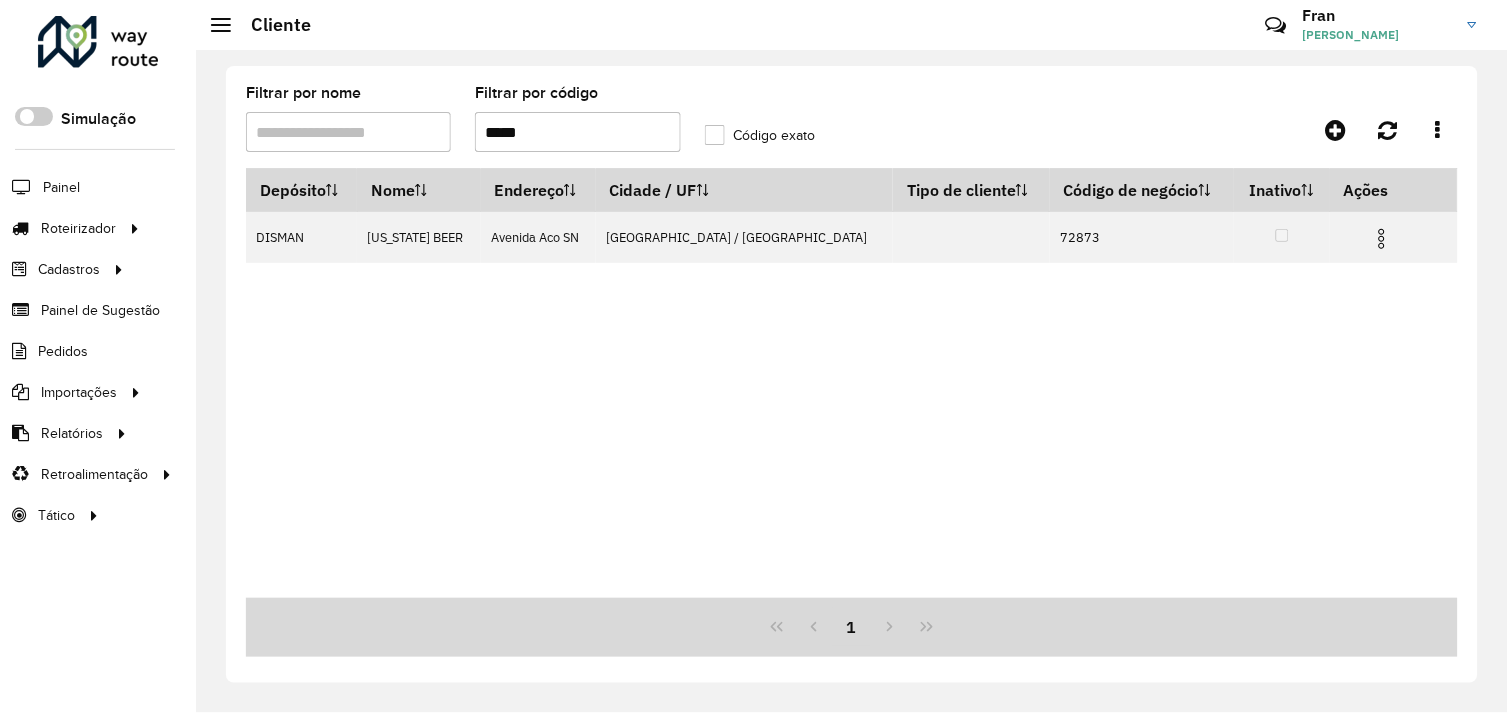 click on "*****" at bounding box center (577, 132) 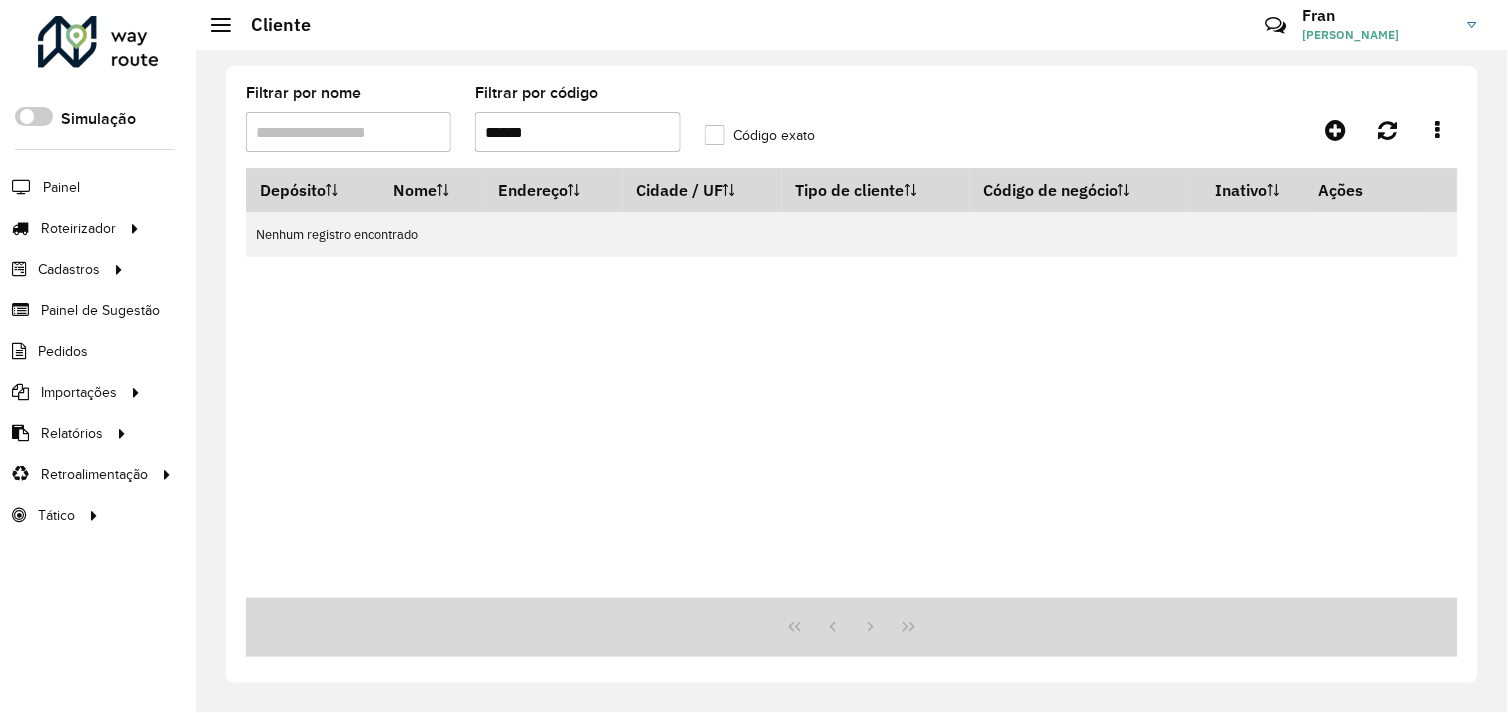 click on "******" at bounding box center [577, 132] 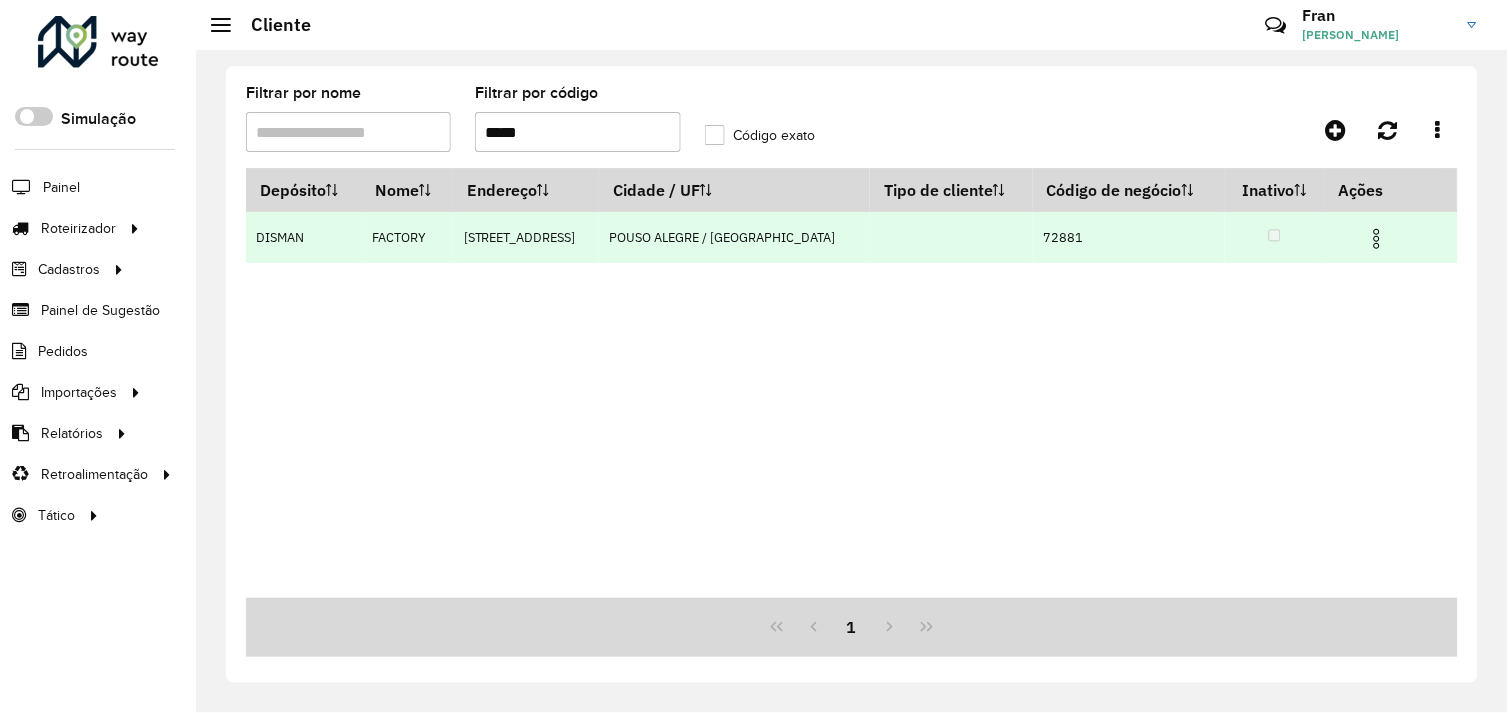 type on "*****" 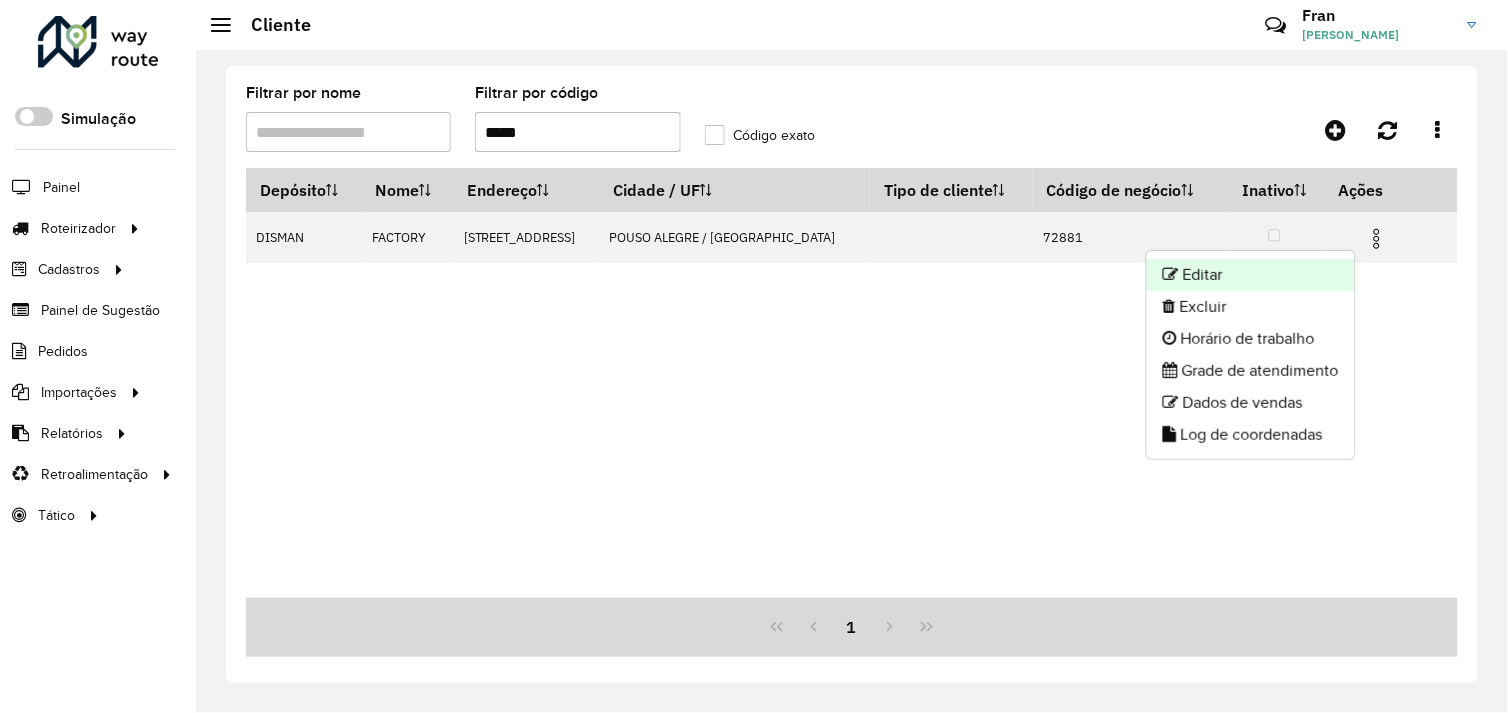 click on "Editar" 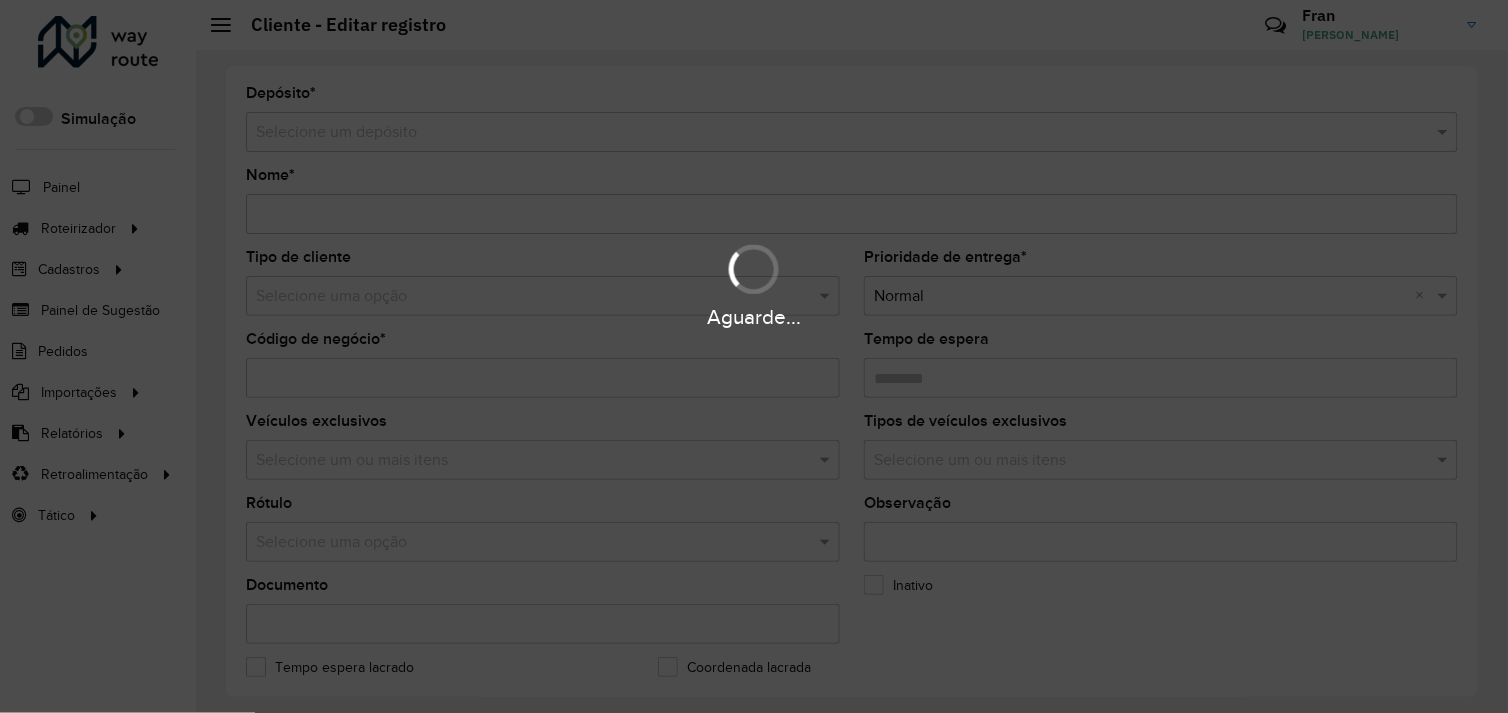 type on "*******" 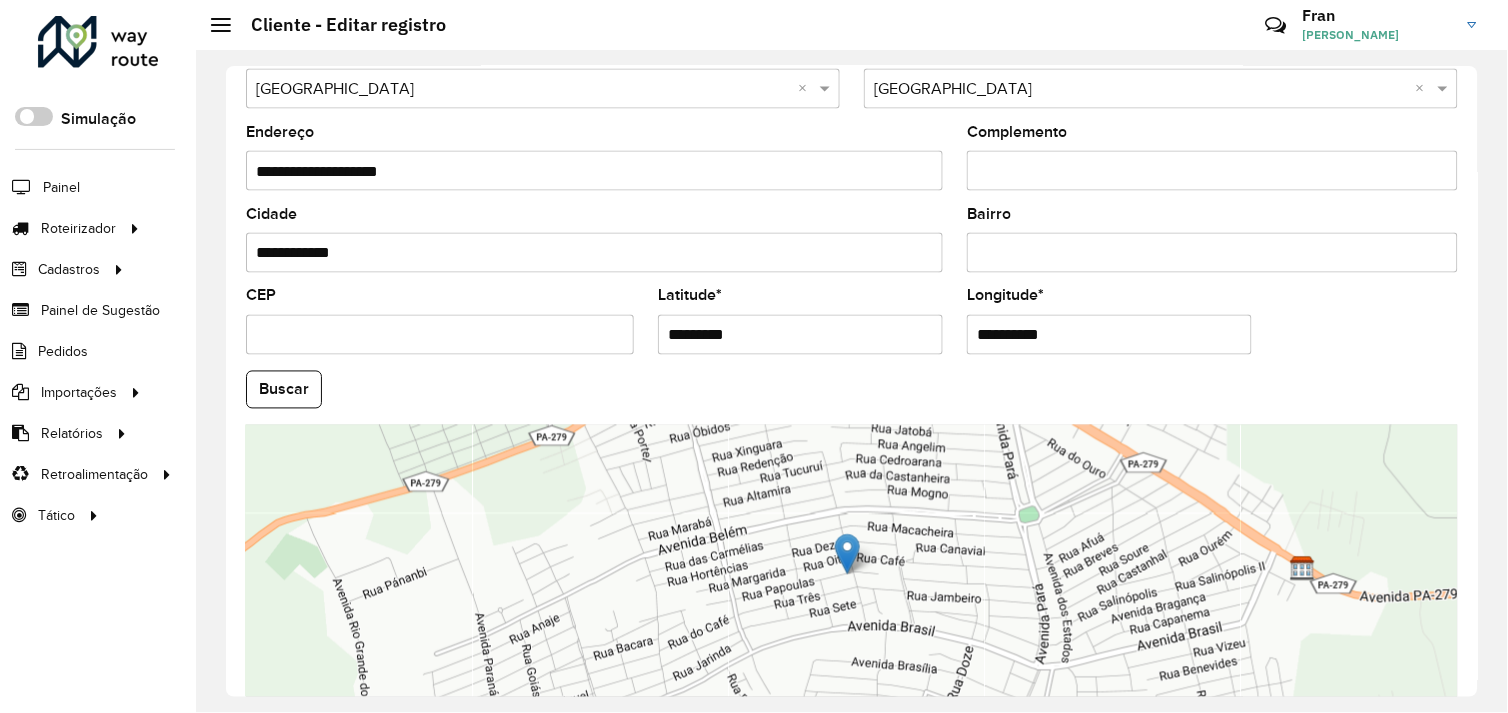 scroll, scrollTop: 666, scrollLeft: 0, axis: vertical 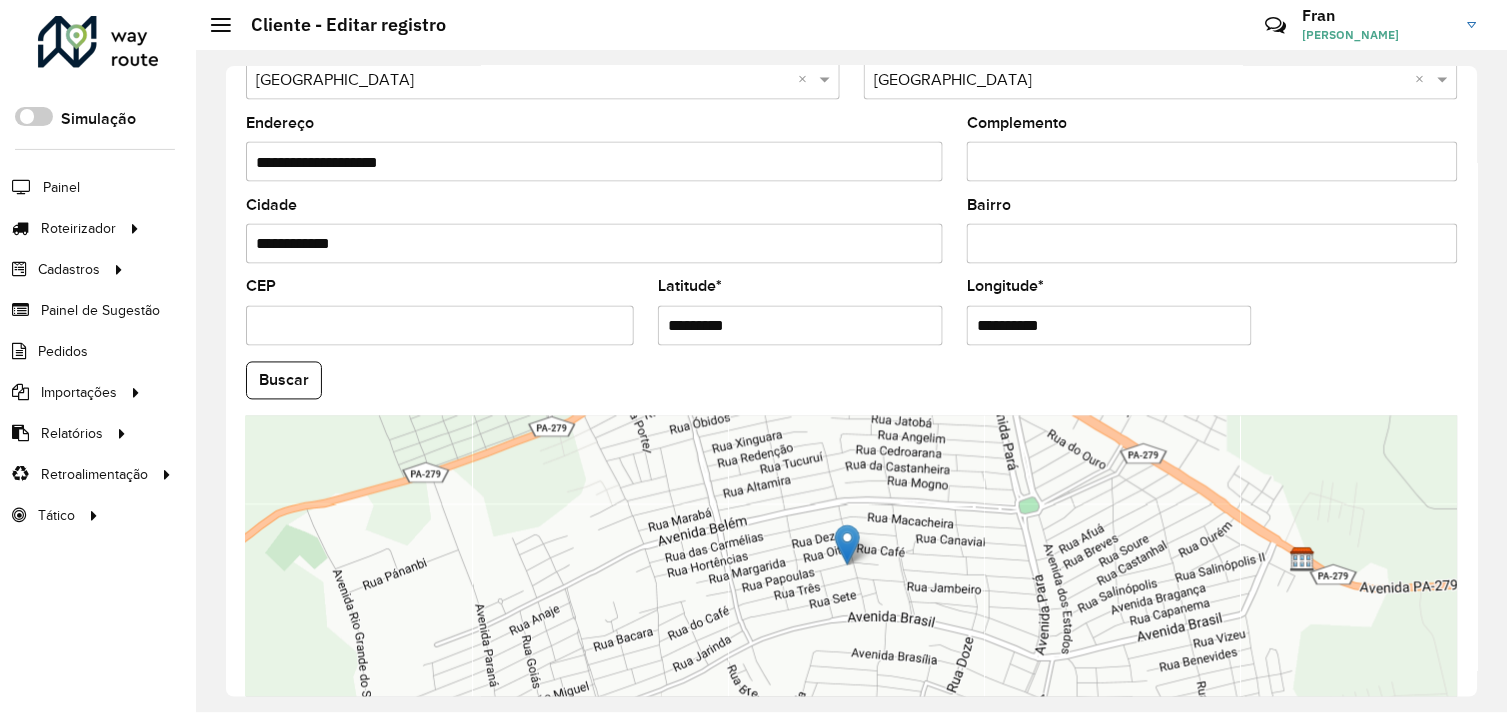 click on "*********" at bounding box center (800, 326) 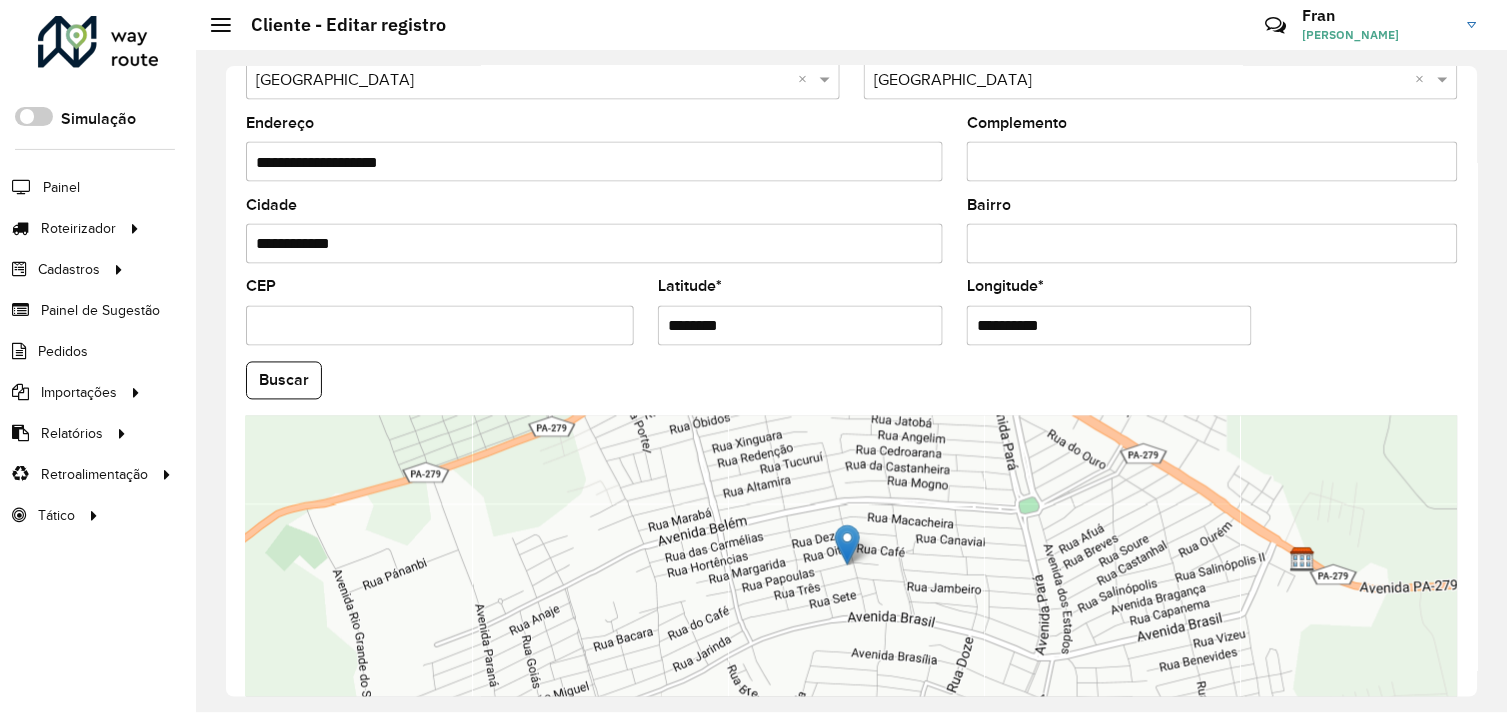 type on "********" 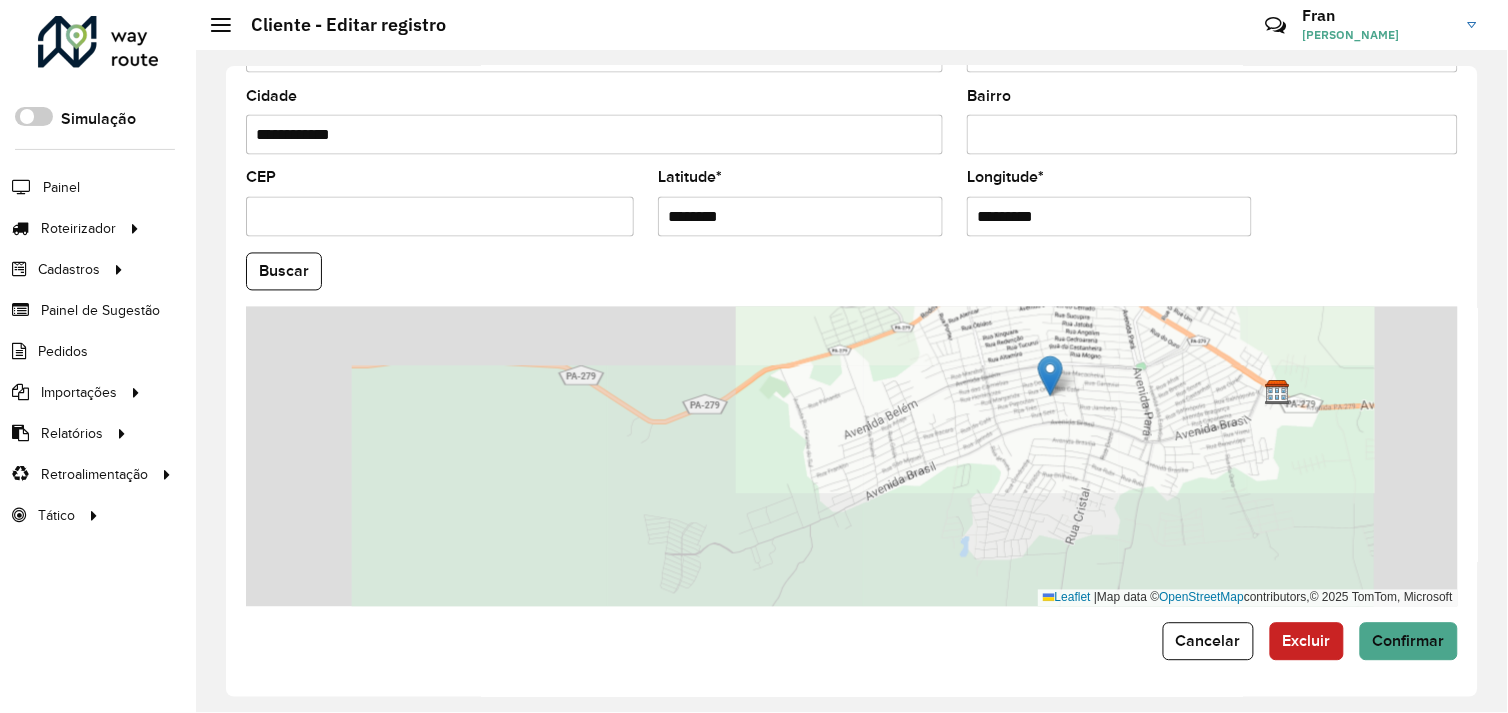 scroll, scrollTop: 778, scrollLeft: 0, axis: vertical 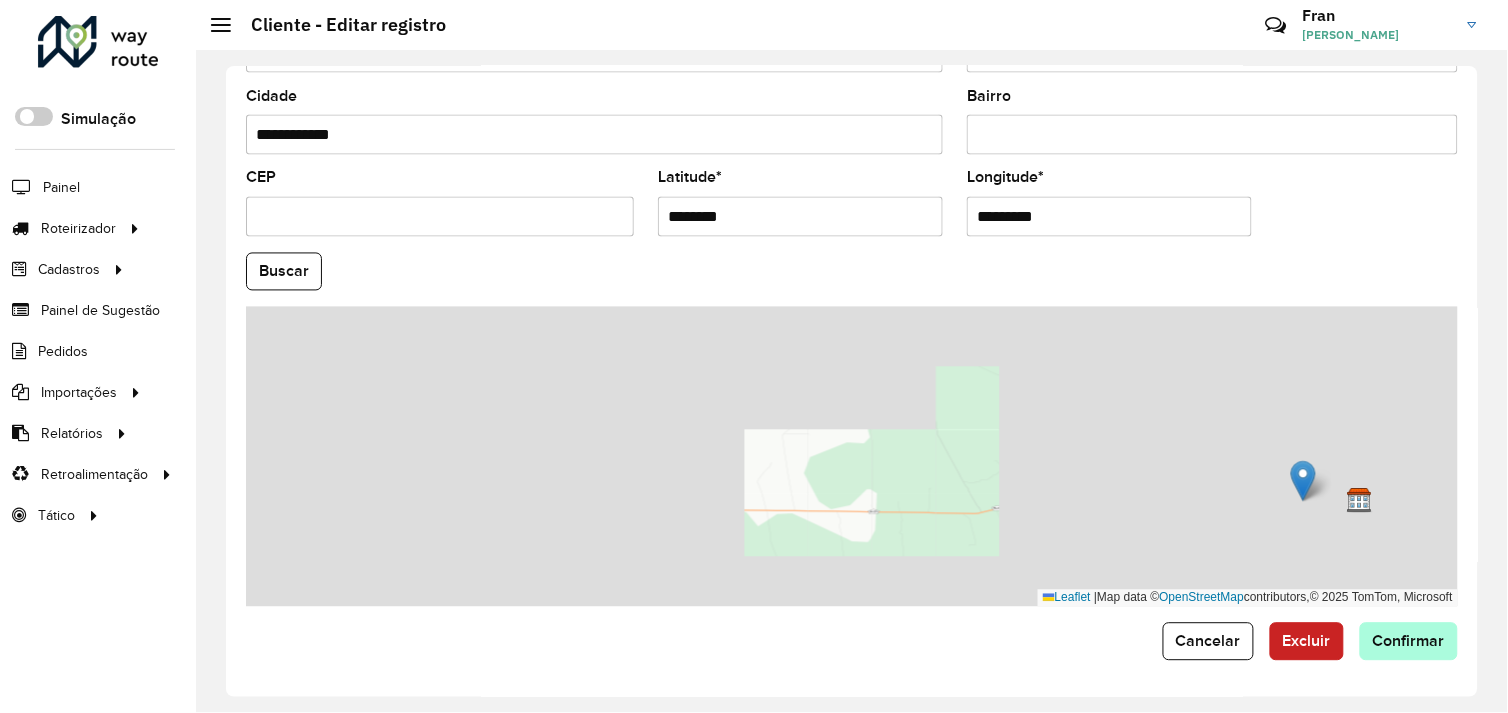 type on "*********" 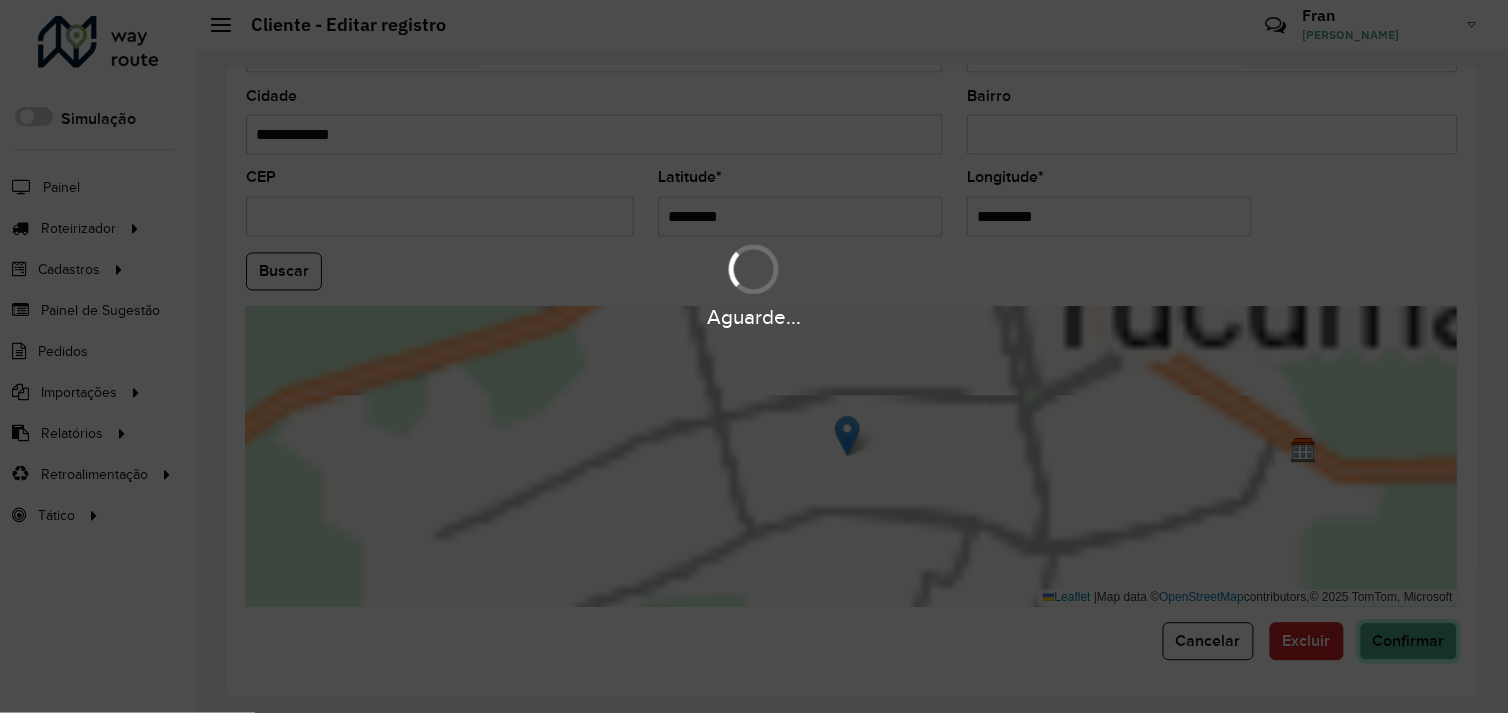 click on "Aguarde...  Pop-up bloqueado!  Seu navegador bloqueou automáticamente a abertura de uma nova janela.   Acesse as configurações e adicione o endereço do sistema a lista de permissão.   Fechar  Roteirizador AmbevTech Simulação Painel Roteirizador Entregas Vendas Cadastros Checkpoint Cliente Condição de pagamento Consulta de setores Depósito Disponibilidade de veículos Fator tipo de produto Grupo Rota Fator Tipo Produto Grupo de Depósito Grupo de rotas exclusiva Grupo de setores Jornada Layout integração Modelo Motorista Multi Depósito Painel de sugestão Parada Pedágio Perfil de Vendedor Ponto de apoio Ponto de apoio FAD Prioridade pedido Produto Restrição de Atendimento Planner Rodízio de placa Rota exclusiva FAD Rótulo Setor Setor Planner Tempo de parada de refeição Tipo de cliente Tipo de jornada Tipo de produto Tipo de veículo Tipo de veículo RN Transportadora Usuário Vendedor Veículo Painel de Sugestão Pedidos Importações Clientes Fator tipo produto Grade de atendimento Setor" at bounding box center (754, 356) 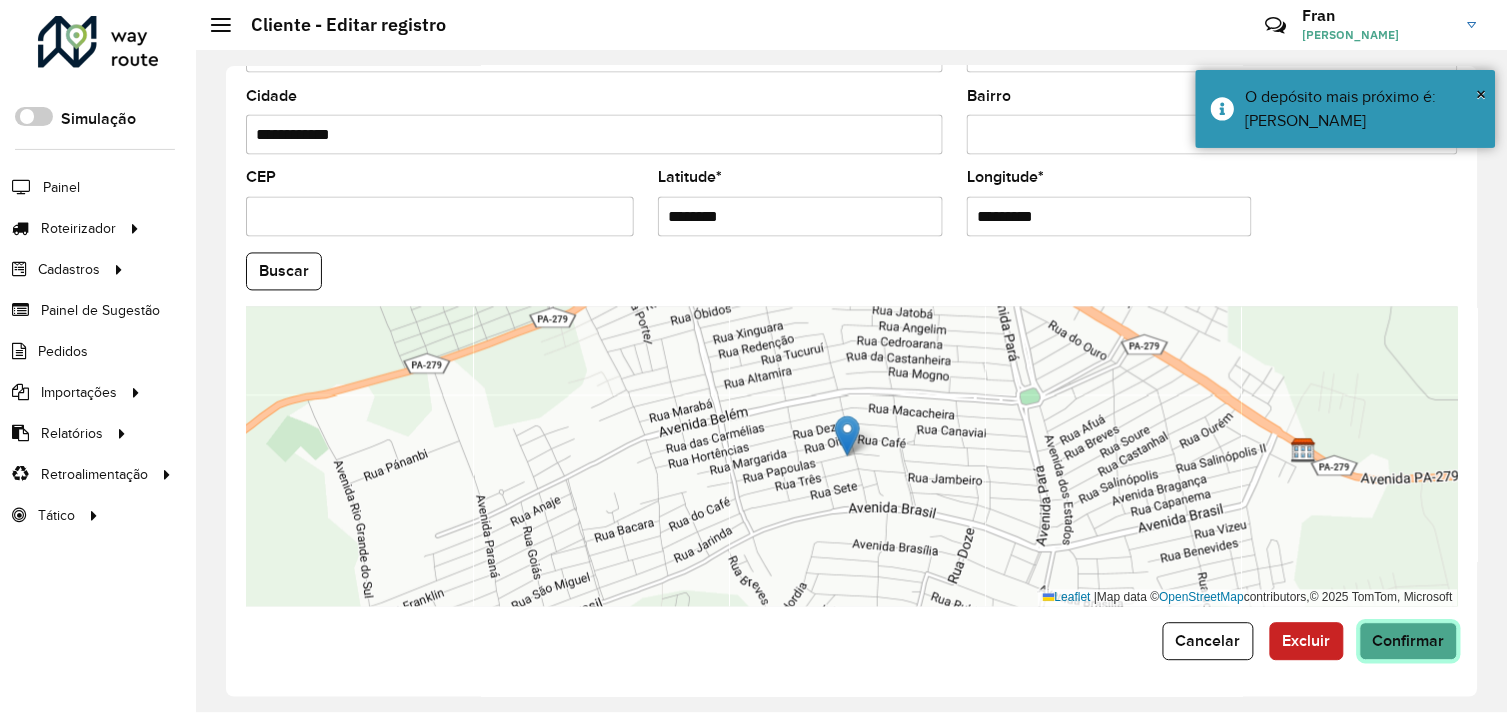 click on "Confirmar" 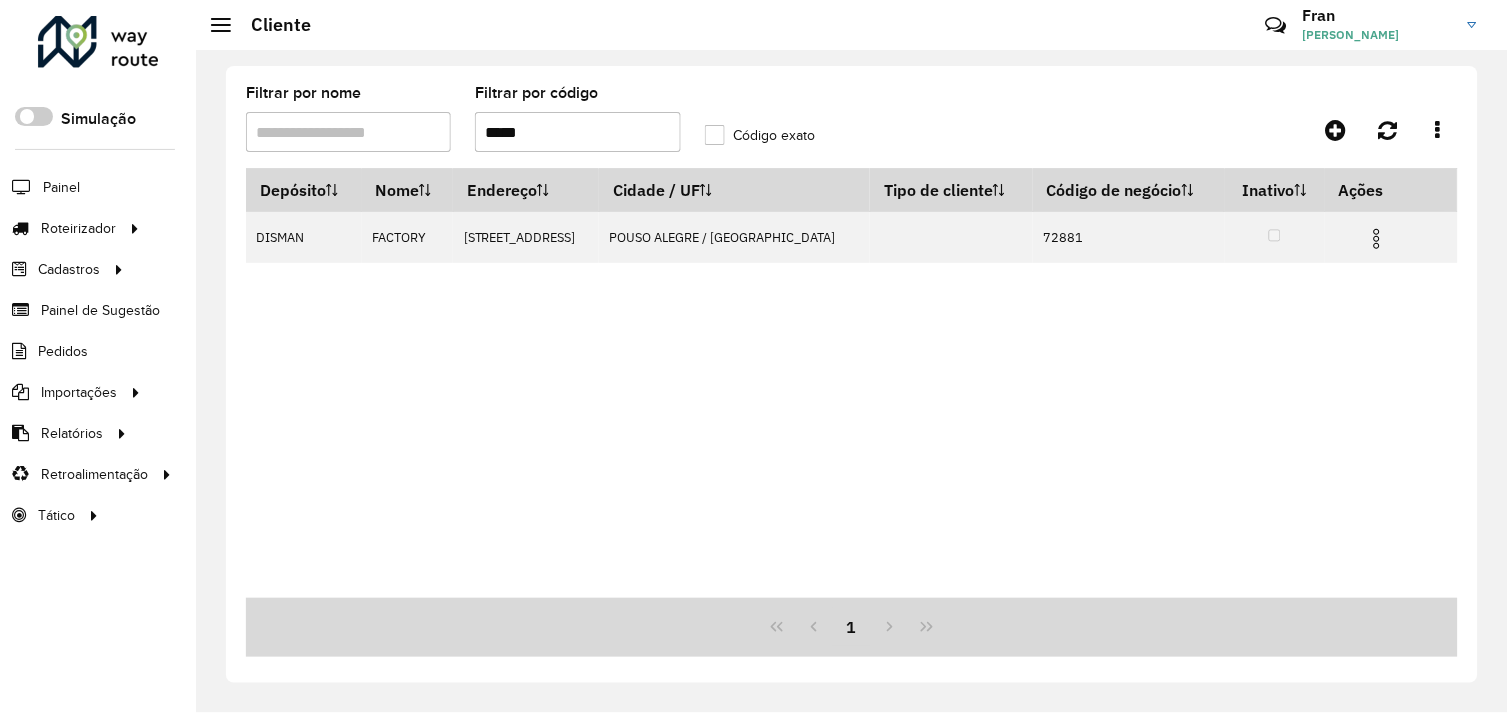 drag, startPoint x: 528, startPoint y: 130, endPoint x: 470, endPoint y: 130, distance: 58 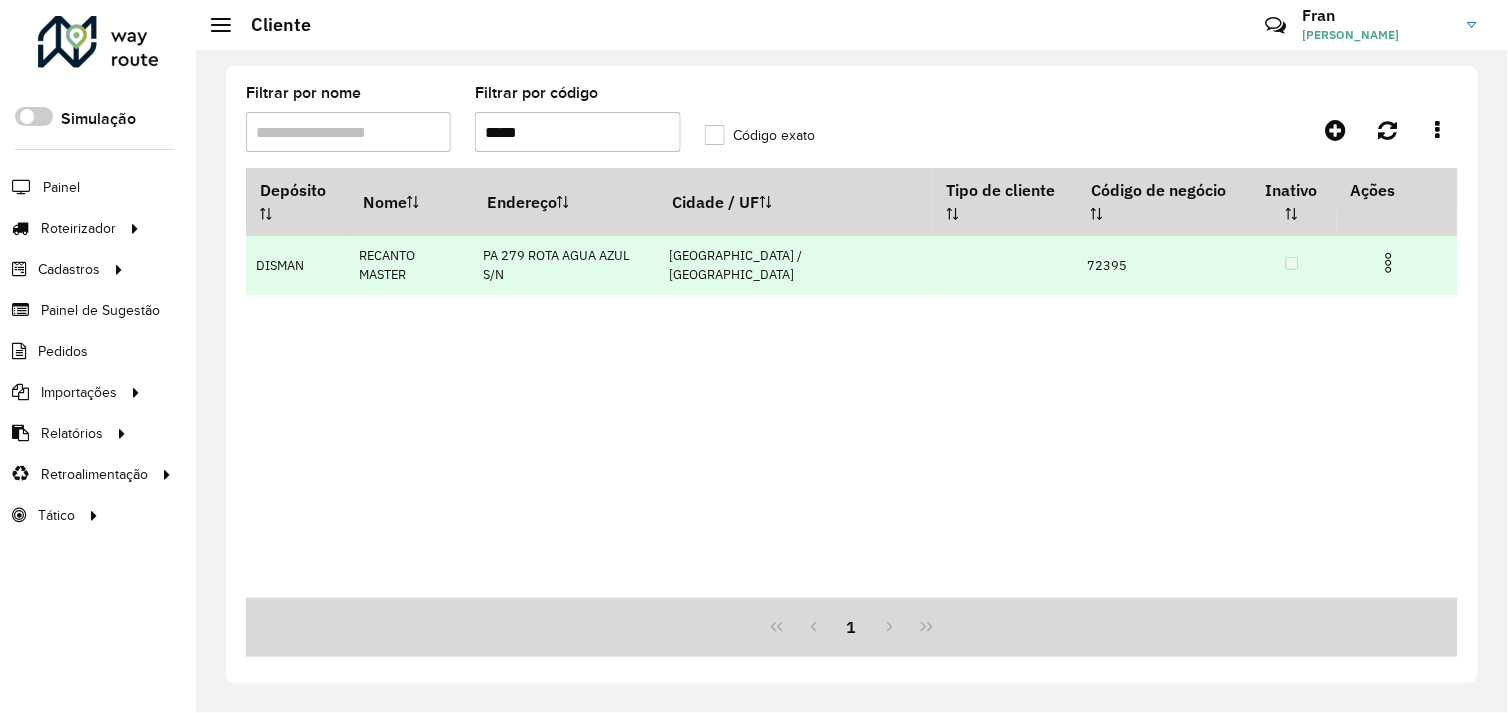 type on "*****" 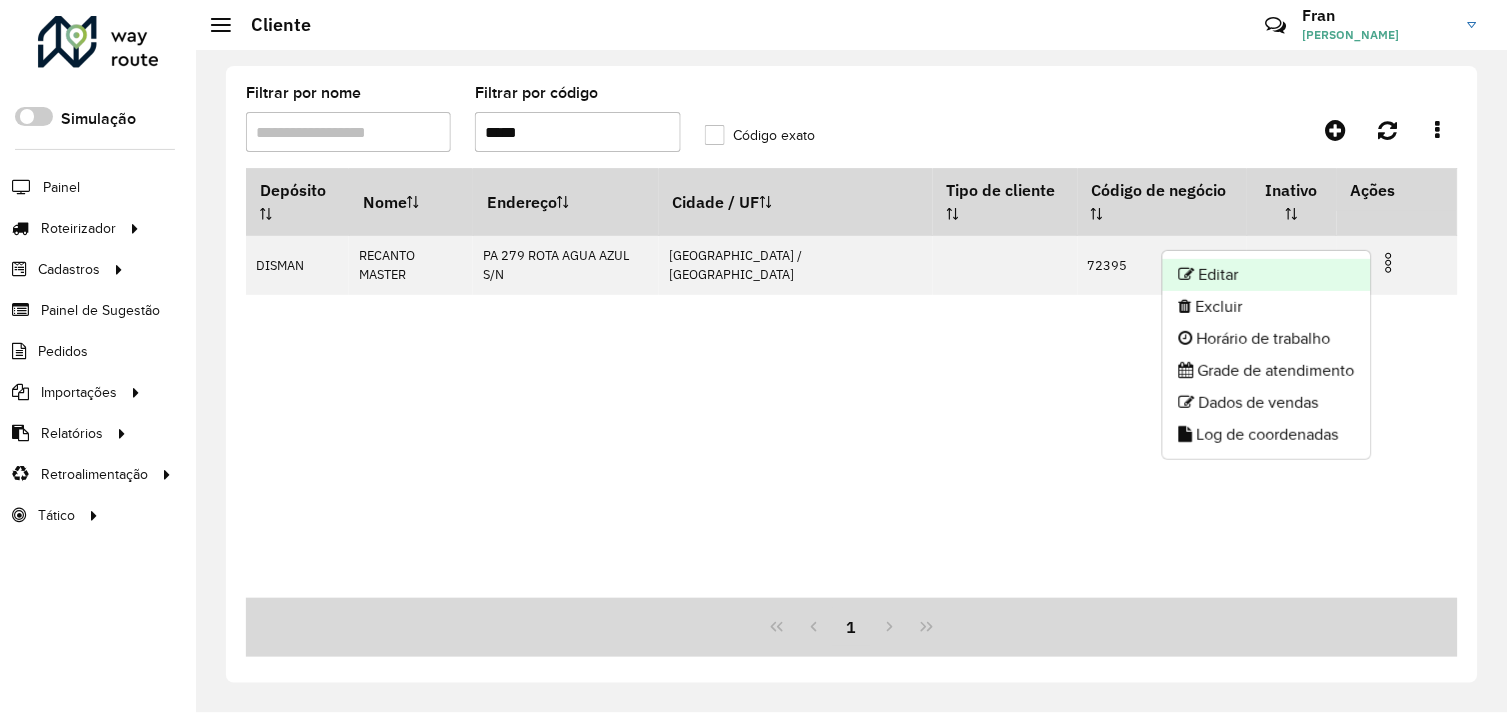 click on "Editar" 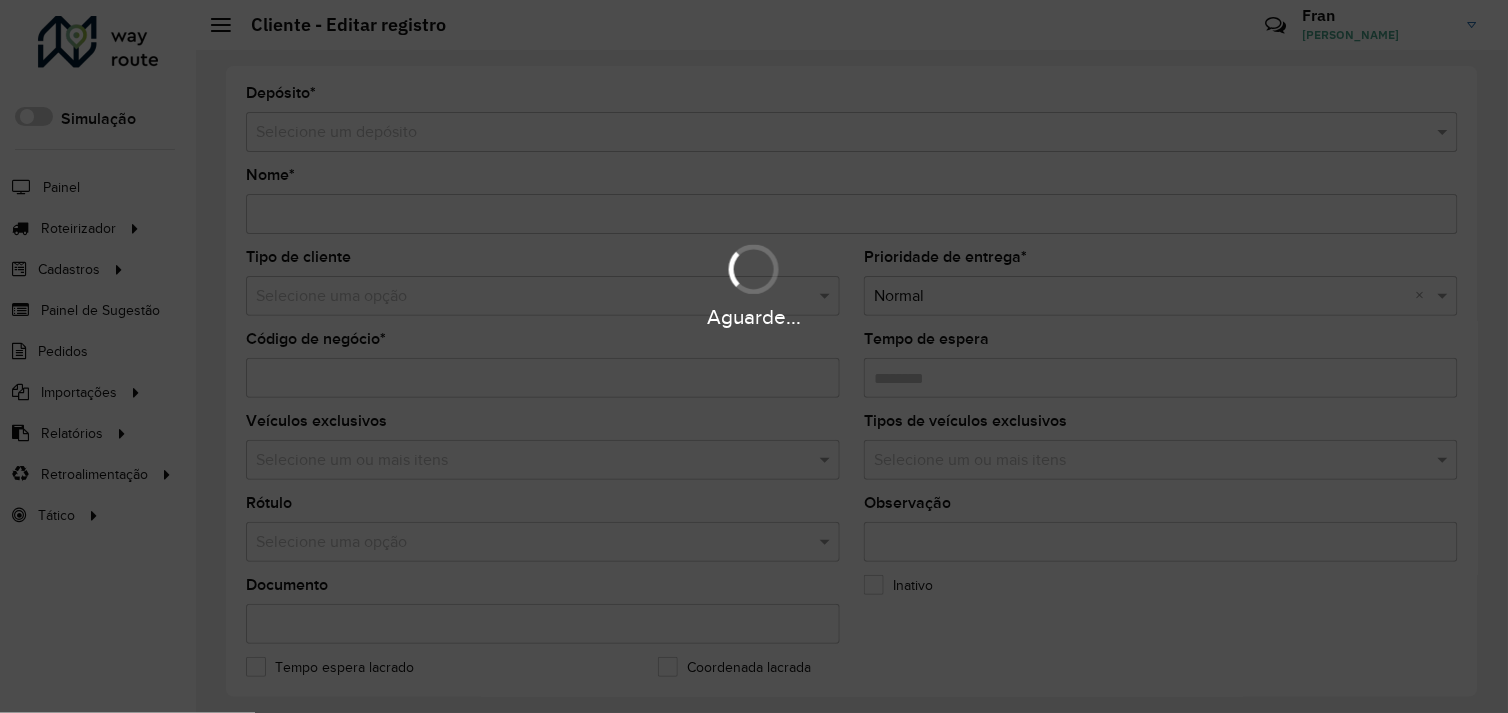 type on "**********" 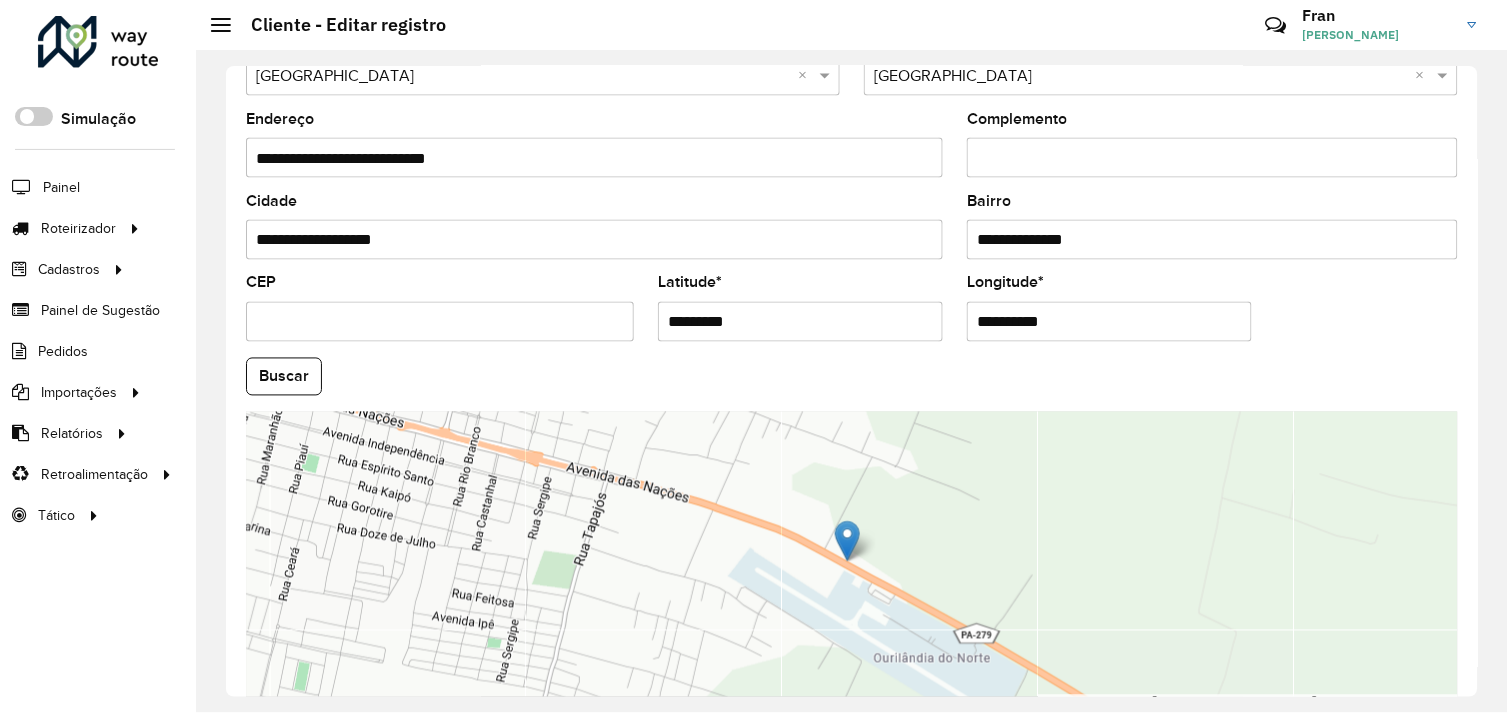 scroll, scrollTop: 777, scrollLeft: 0, axis: vertical 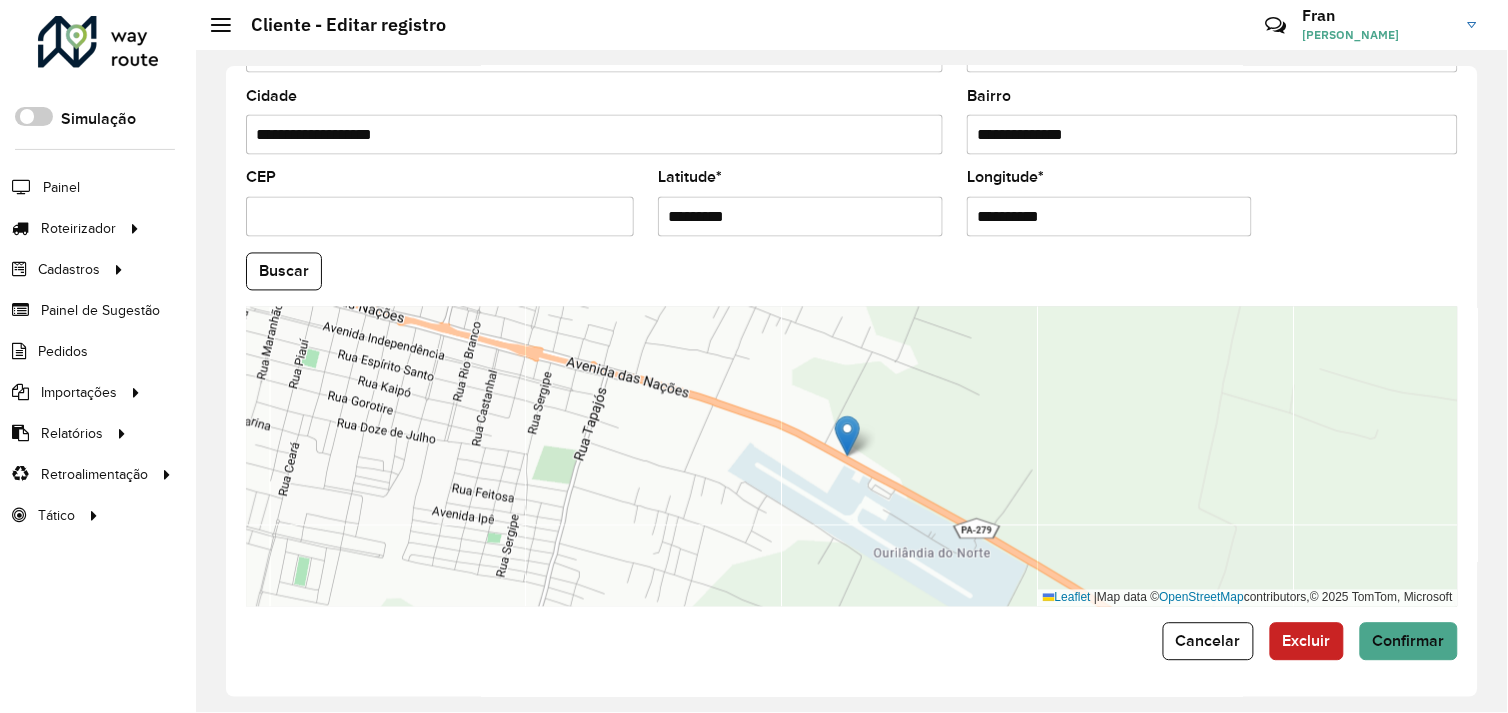 click on "*********" at bounding box center (800, 217) 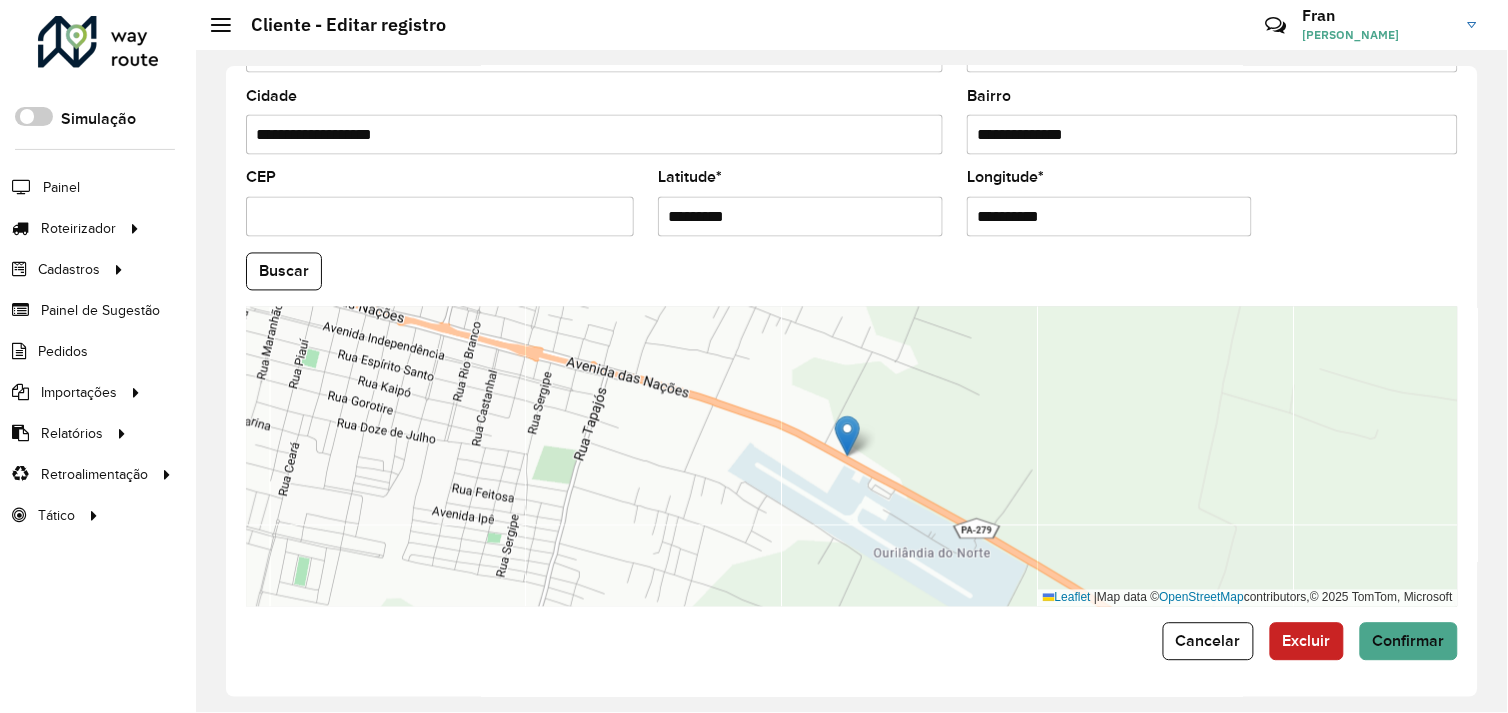 click on "**********" at bounding box center [1109, 217] 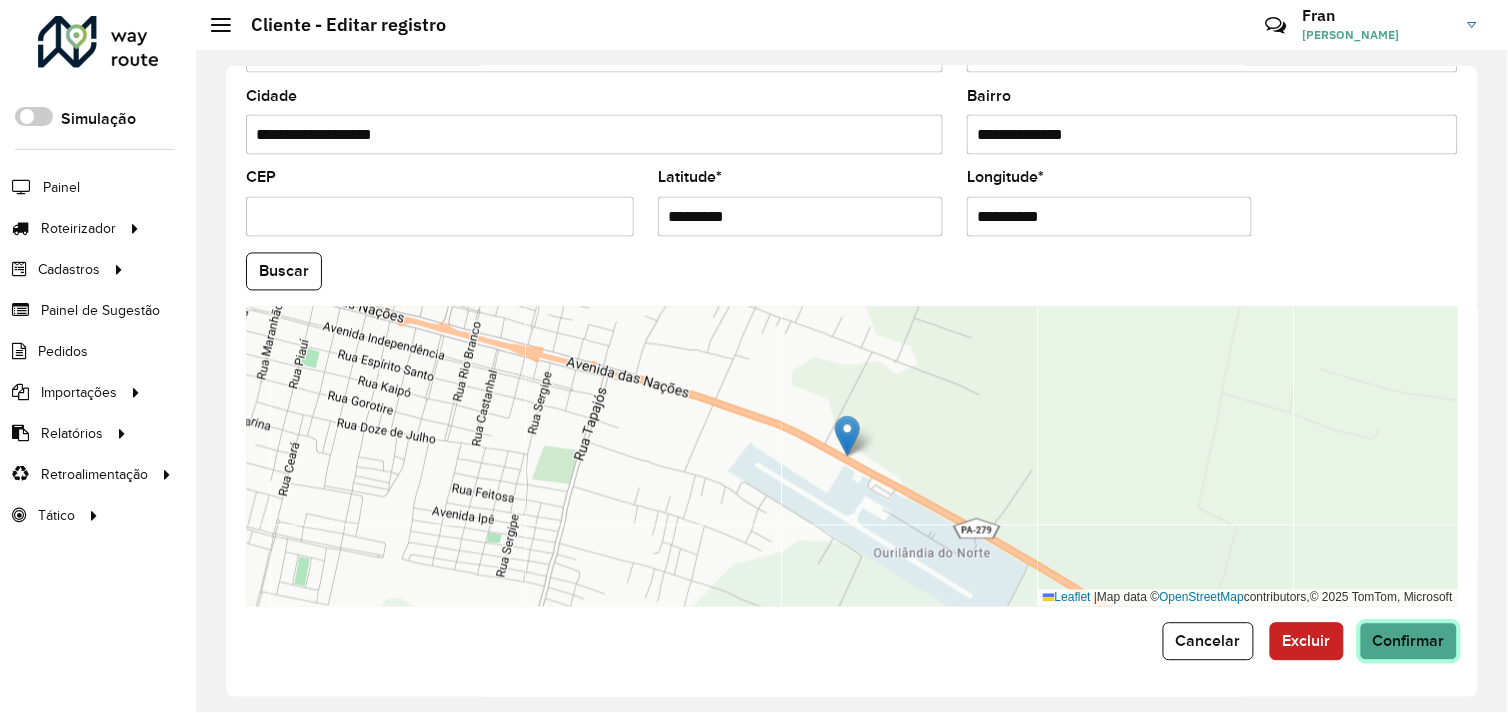 click on "Confirmar" 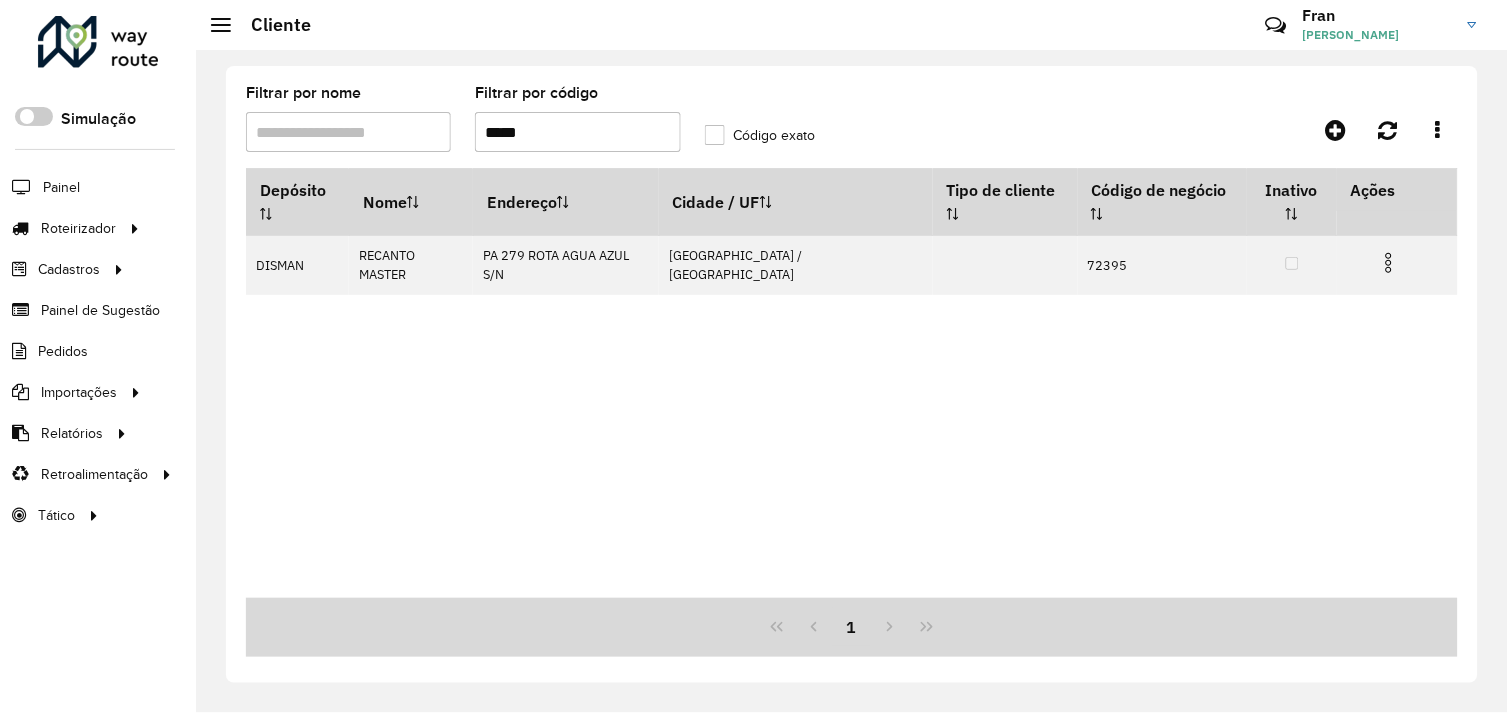 drag, startPoint x: 540, startPoint y: 143, endPoint x: 474, endPoint y: 141, distance: 66.0303 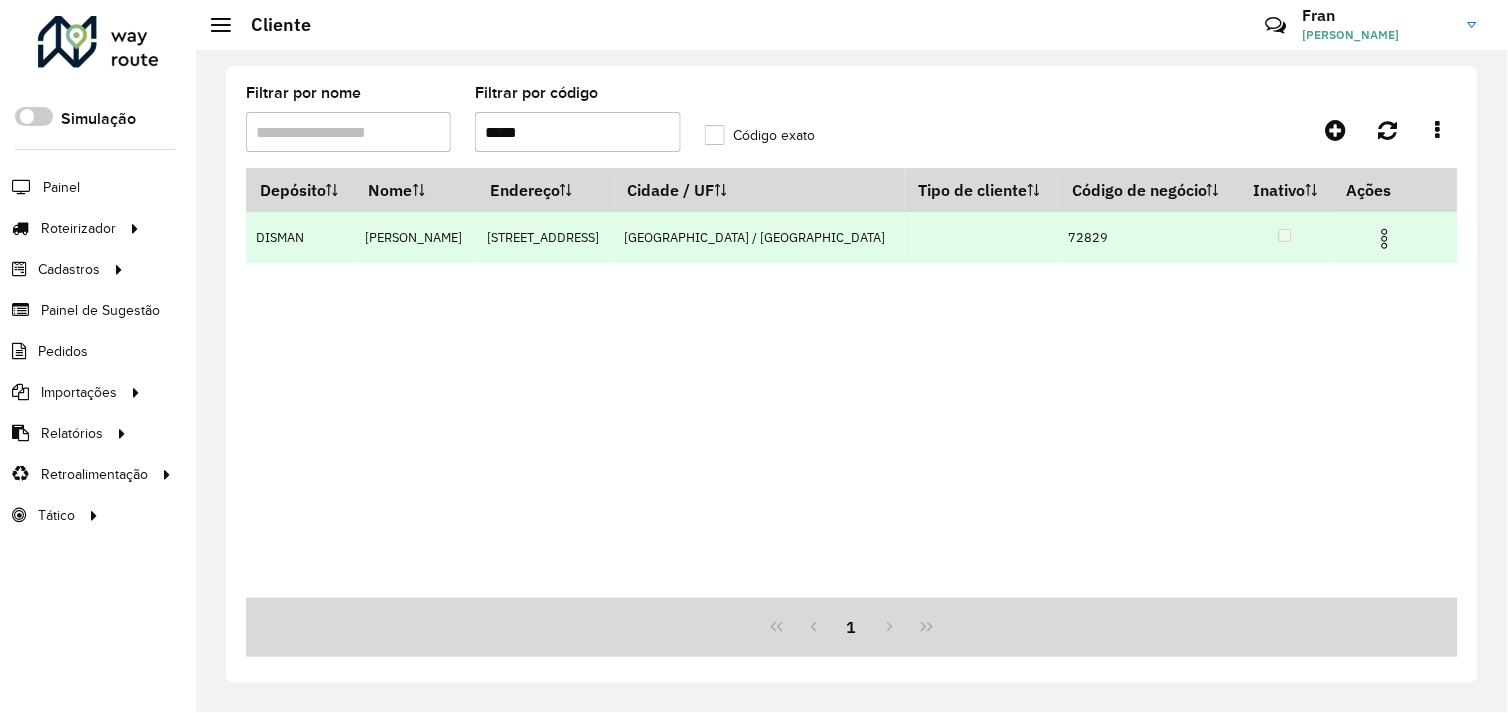 type on "*****" 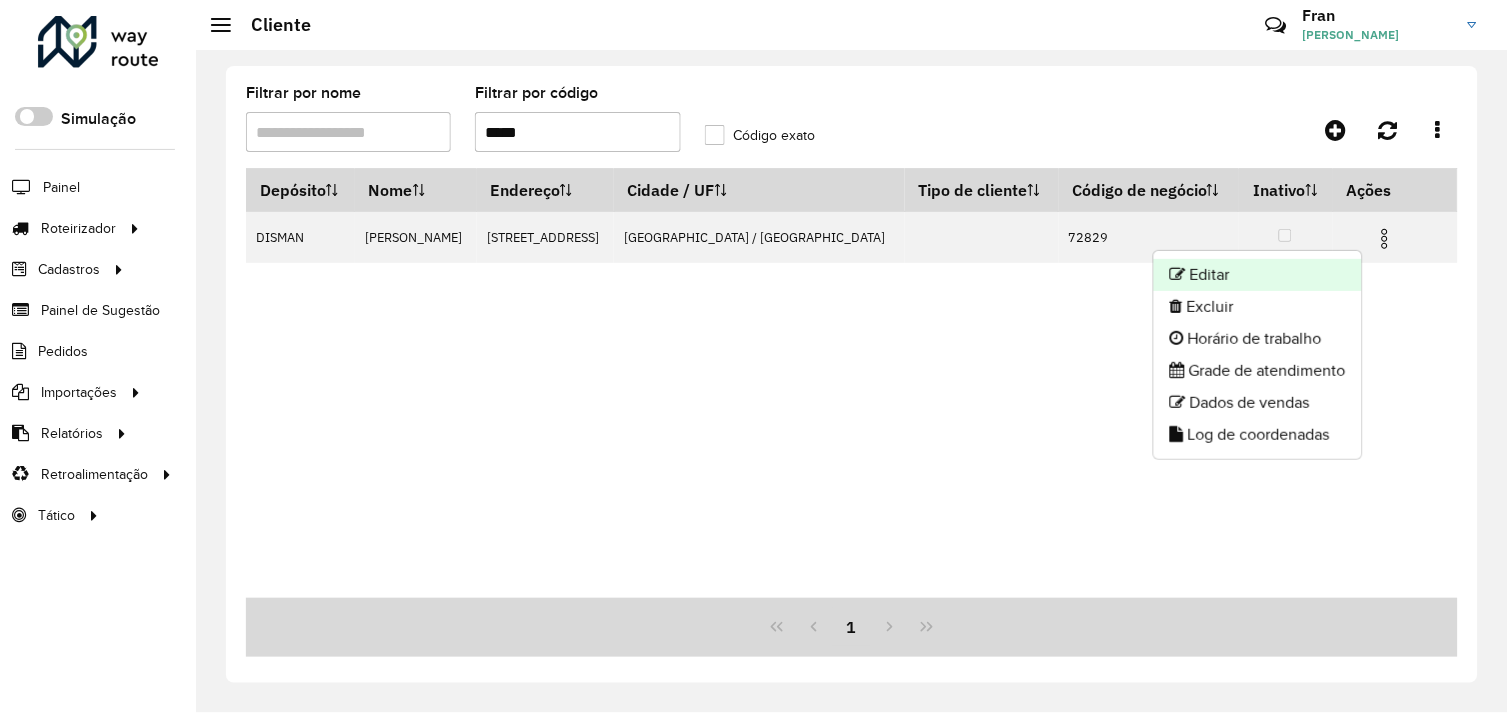 click on "Editar" 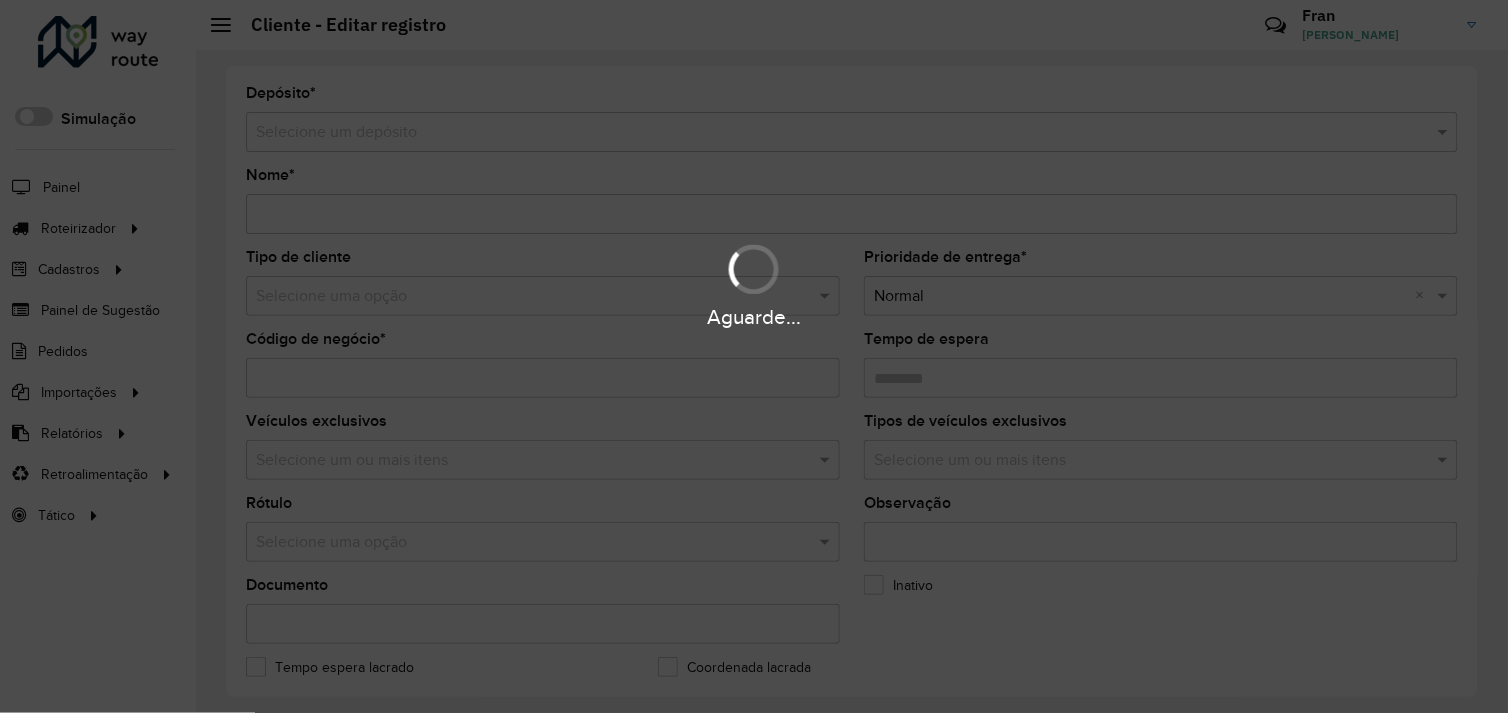 type on "**********" 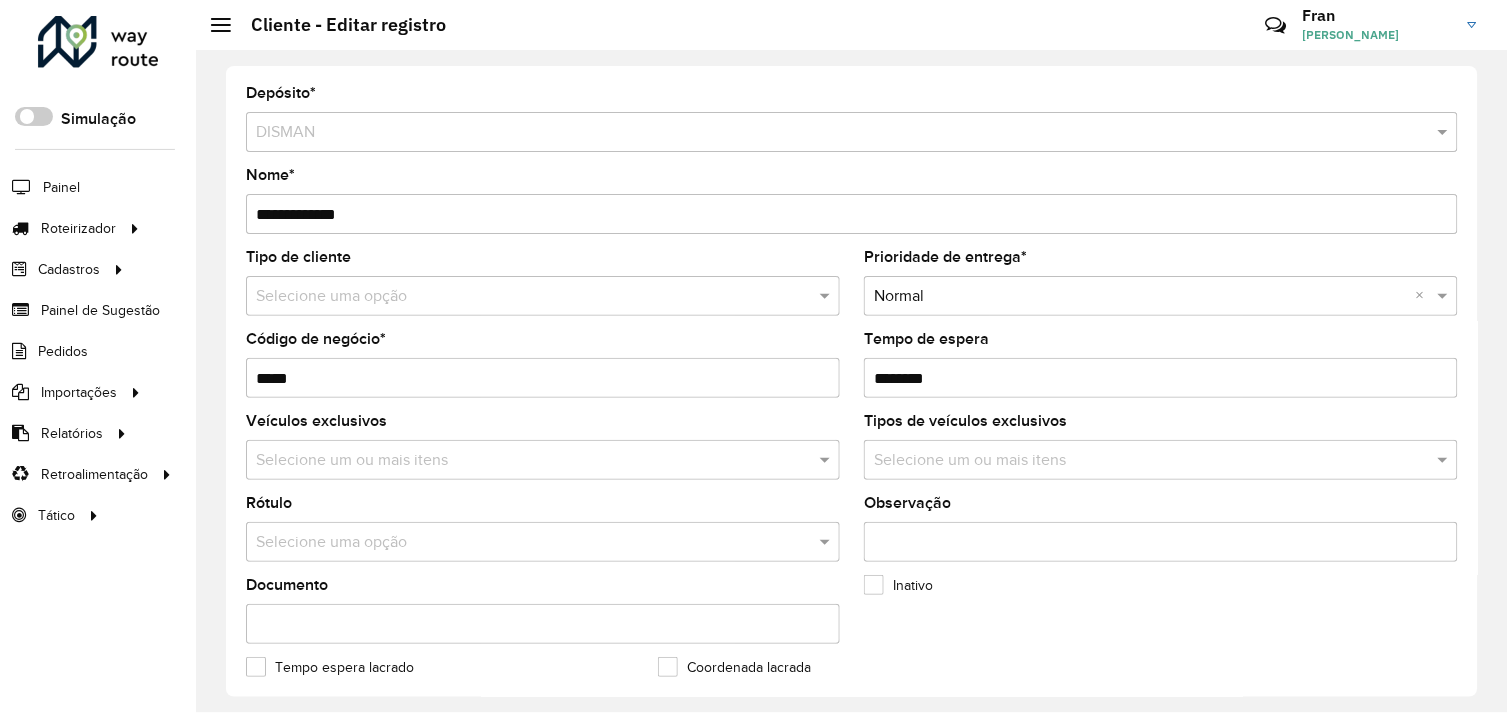 click on "Tempo de espera" at bounding box center [1161, 378] 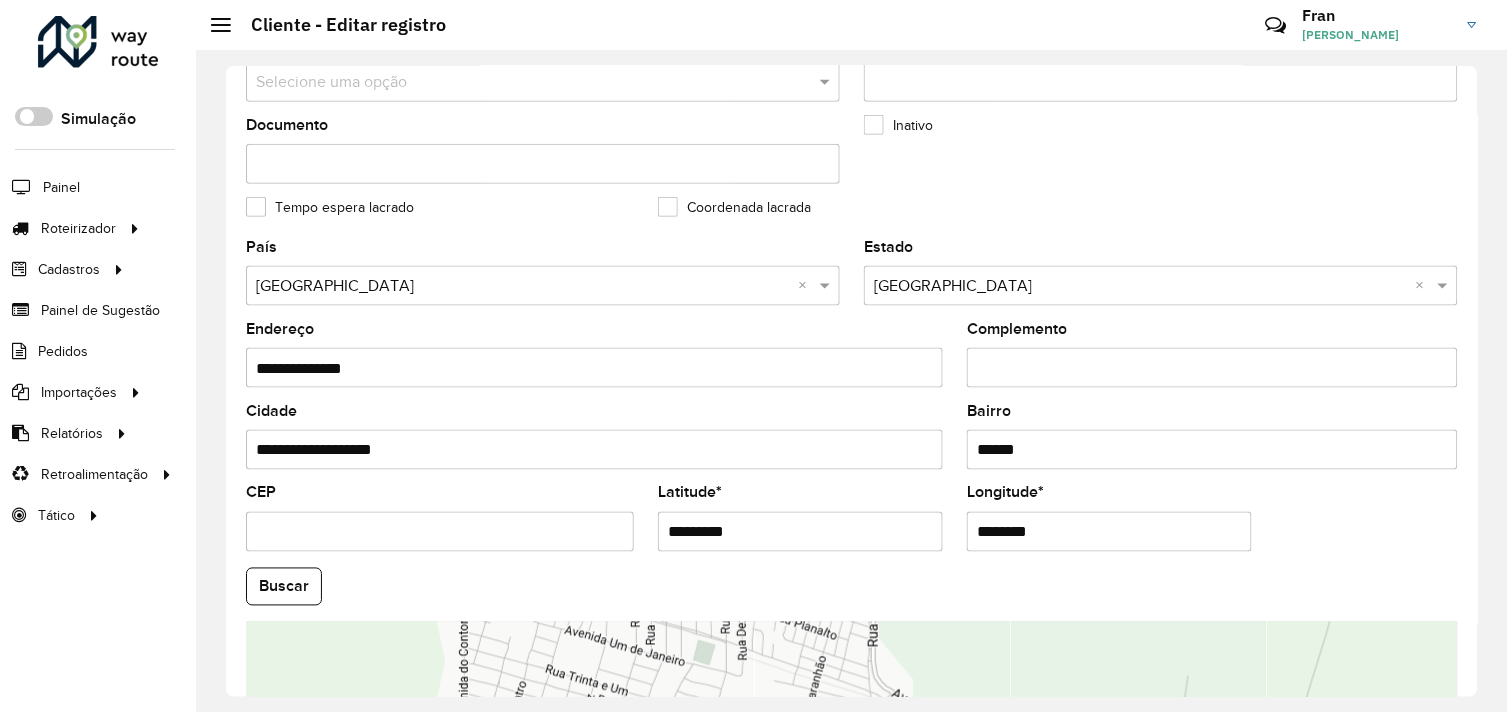 scroll, scrollTop: 555, scrollLeft: 0, axis: vertical 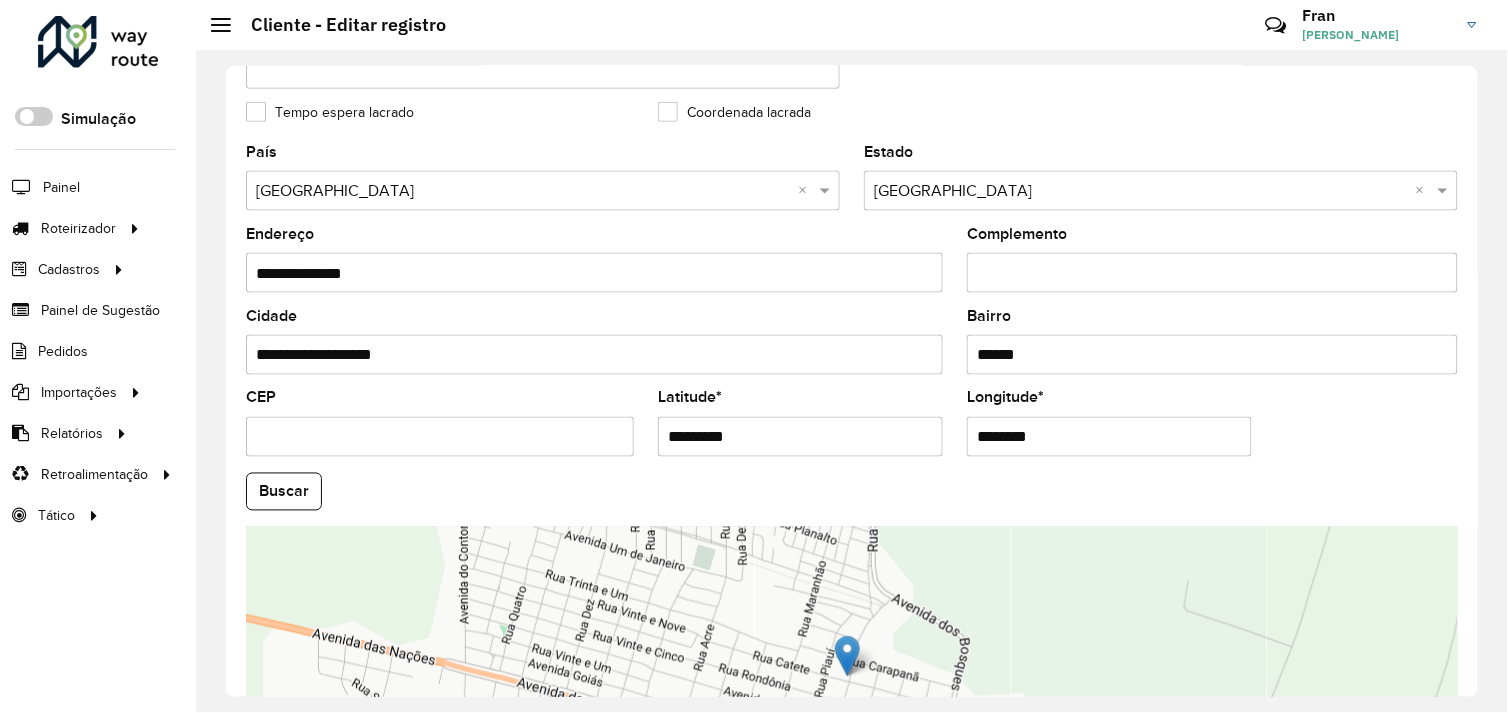 type on "********" 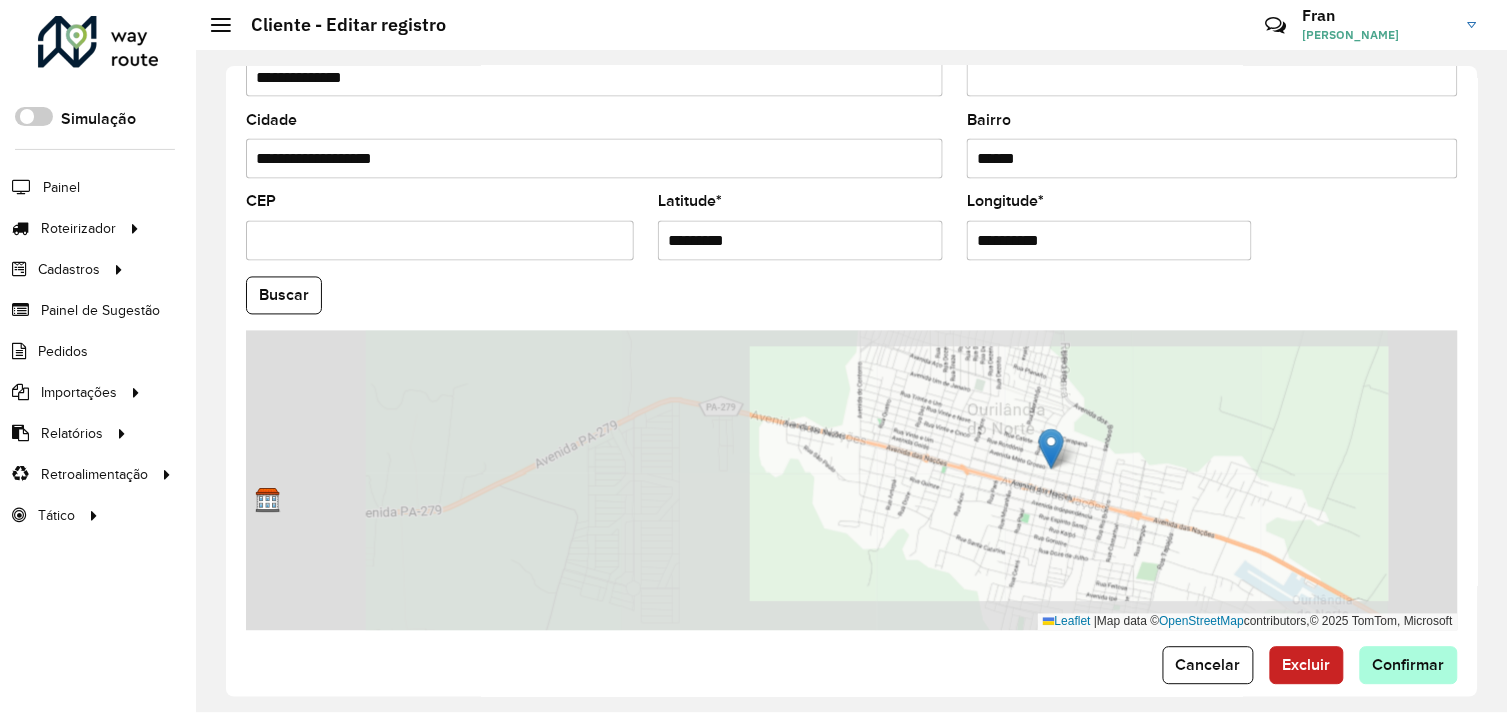 scroll, scrollTop: 778, scrollLeft: 0, axis: vertical 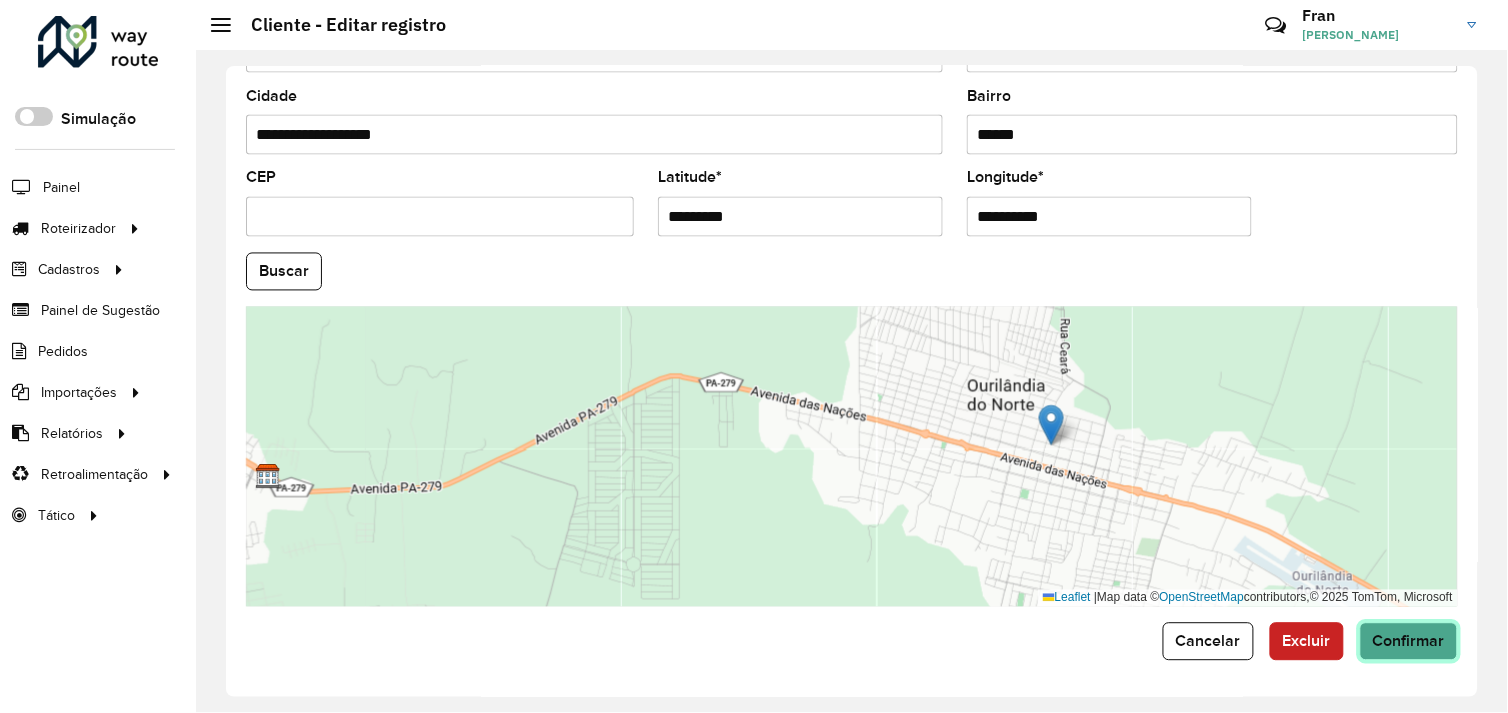 click on "Aguarde...  Pop-up bloqueado!  Seu navegador bloqueou automáticamente a abertura de uma nova janela.   Acesse as configurações e adicione o endereço do sistema a lista de permissão.   Fechar  Roteirizador AmbevTech Simulação Painel Roteirizador Entregas Vendas Cadastros Checkpoint Cliente Condição de pagamento Consulta de setores Depósito Disponibilidade de veículos Fator tipo de produto Grupo Rota Fator Tipo Produto Grupo de Depósito Grupo de rotas exclusiva Grupo de setores Jornada Layout integração Modelo Motorista Multi Depósito Painel de sugestão Parada Pedágio Perfil de Vendedor Ponto de apoio Ponto de apoio FAD Prioridade pedido Produto Restrição de Atendimento Planner Rodízio de placa Rota exclusiva FAD Rótulo Setor Setor Planner Tempo de parada de refeição Tipo de cliente Tipo de jornada Tipo de produto Tipo de veículo Tipo de veículo RN Transportadora Usuário Vendedor Veículo Painel de Sugestão Pedidos Importações Clientes Fator tipo produto Grade de atendimento Setor" at bounding box center [754, 356] 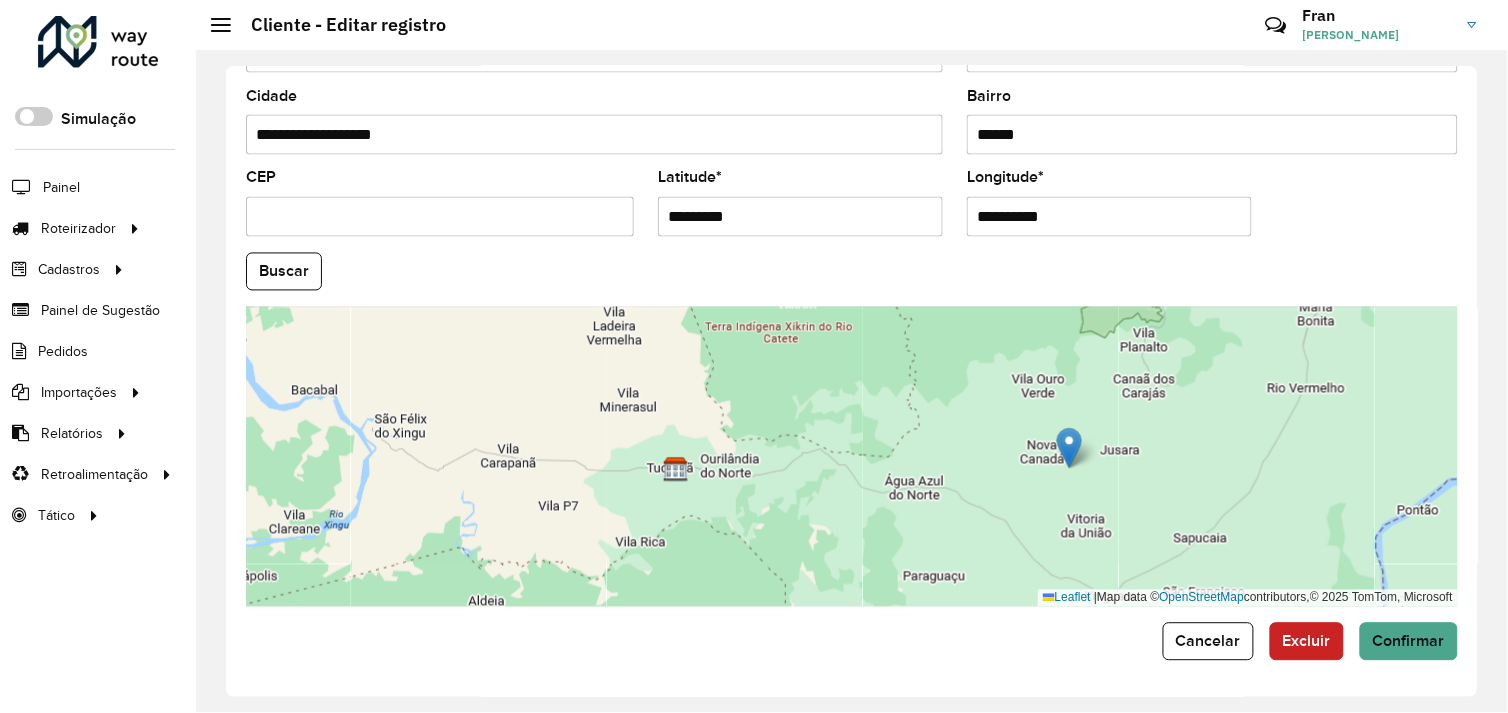 click on "**********" at bounding box center (1109, 217) 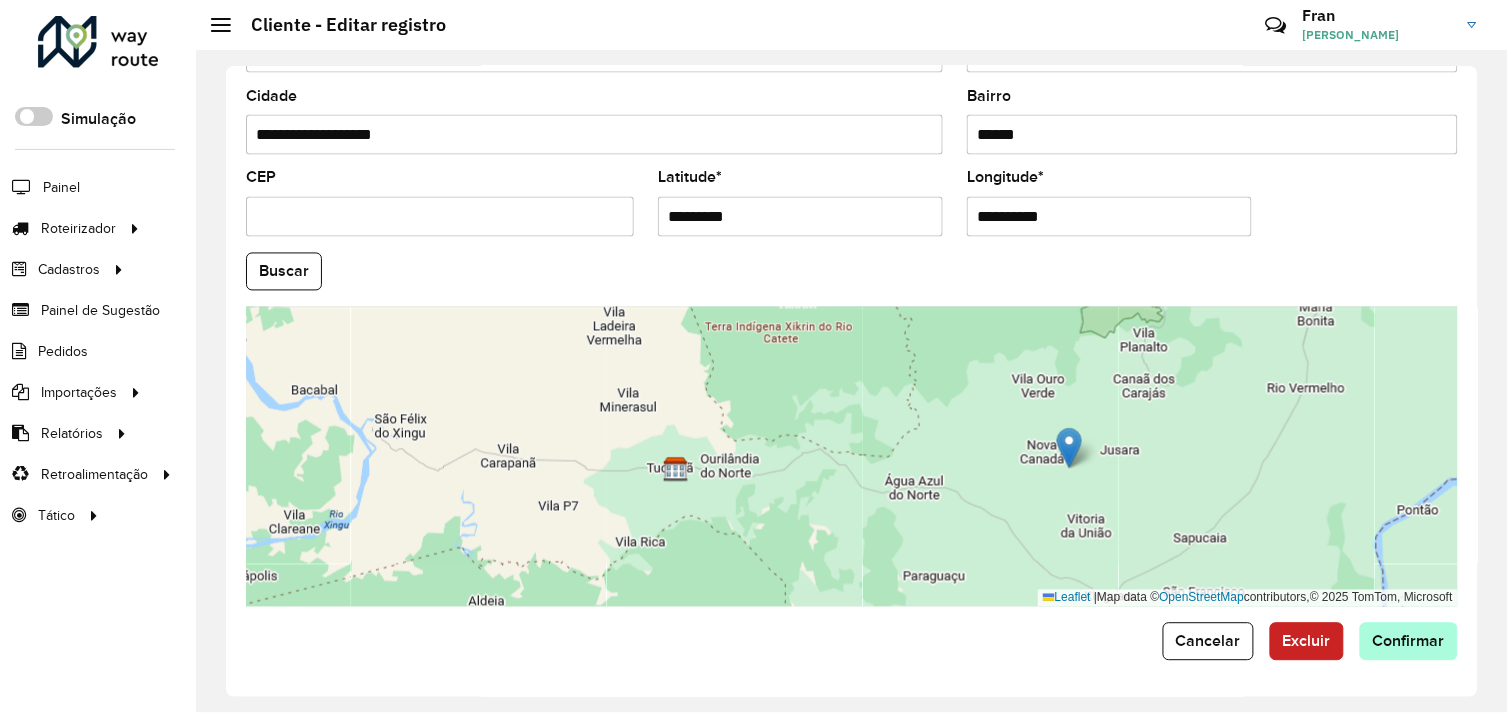 type on "**********" 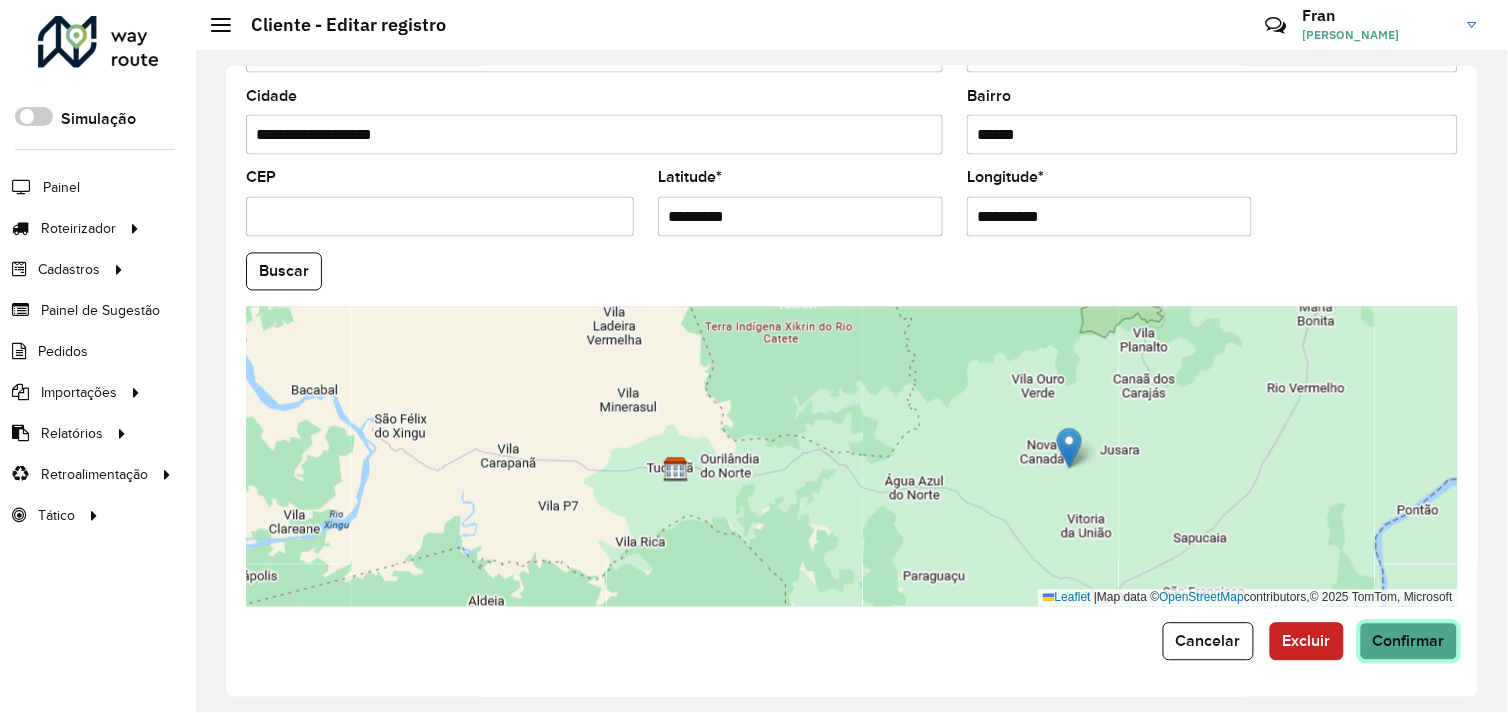 click on "Aguarde...  Pop-up bloqueado!  Seu navegador bloqueou automáticamente a abertura de uma nova janela.   Acesse as configurações e adicione o endereço do sistema a lista de permissão.   Fechar  Roteirizador AmbevTech Simulação Painel Roteirizador Entregas Vendas Cadastros Checkpoint Cliente Condição de pagamento Consulta de setores Depósito Disponibilidade de veículos Fator tipo de produto Grupo Rota Fator Tipo Produto Grupo de Depósito Grupo de rotas exclusiva Grupo de setores Jornada Layout integração Modelo Motorista Multi Depósito Painel de sugestão Parada Pedágio Perfil de Vendedor Ponto de apoio Ponto de apoio FAD Prioridade pedido Produto Restrição de Atendimento Planner Rodízio de placa Rota exclusiva FAD Rótulo Setor Setor Planner Tempo de parada de refeição Tipo de cliente Tipo de jornada Tipo de produto Tipo de veículo Tipo de veículo RN Transportadora Usuário Vendedor Veículo Painel de Sugestão Pedidos Importações Clientes Fator tipo produto Grade de atendimento Setor" at bounding box center [754, 356] 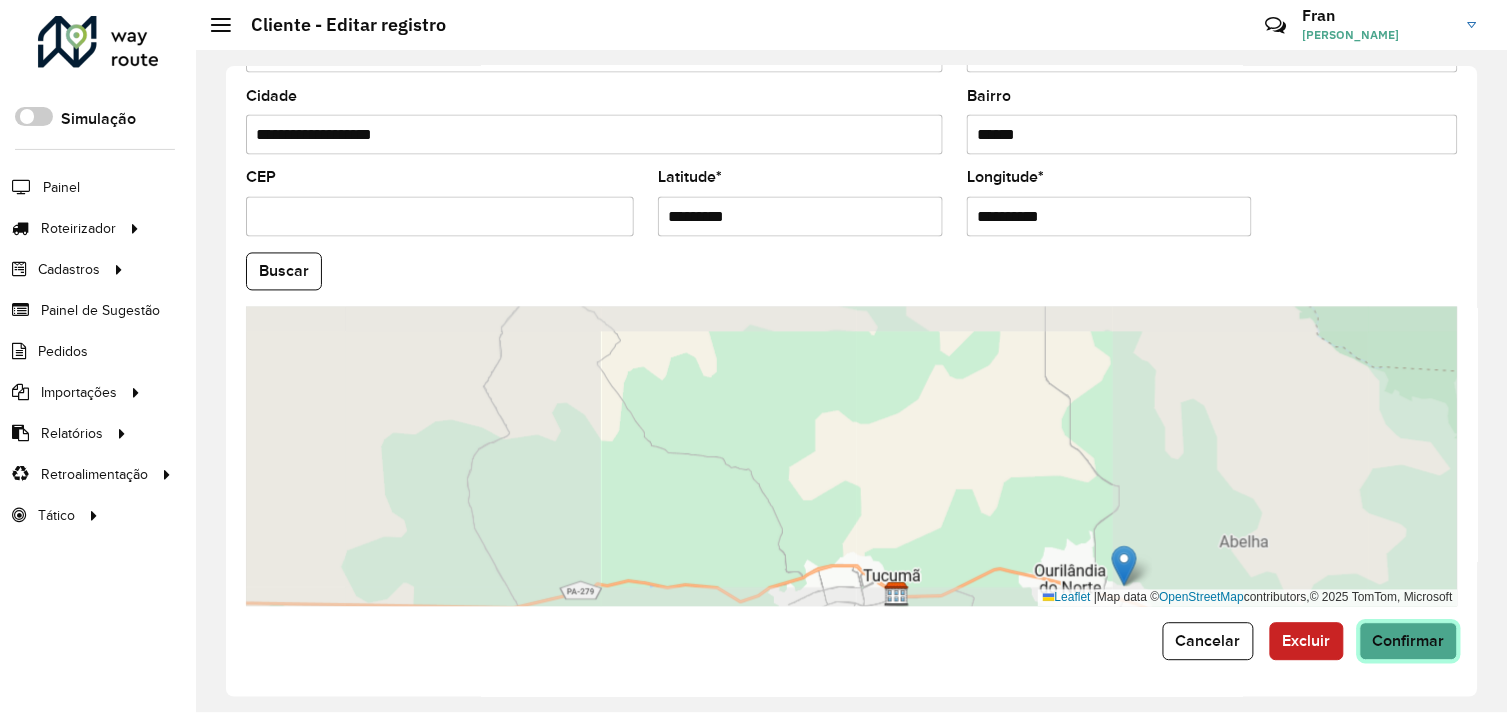 click on "Confirmar" 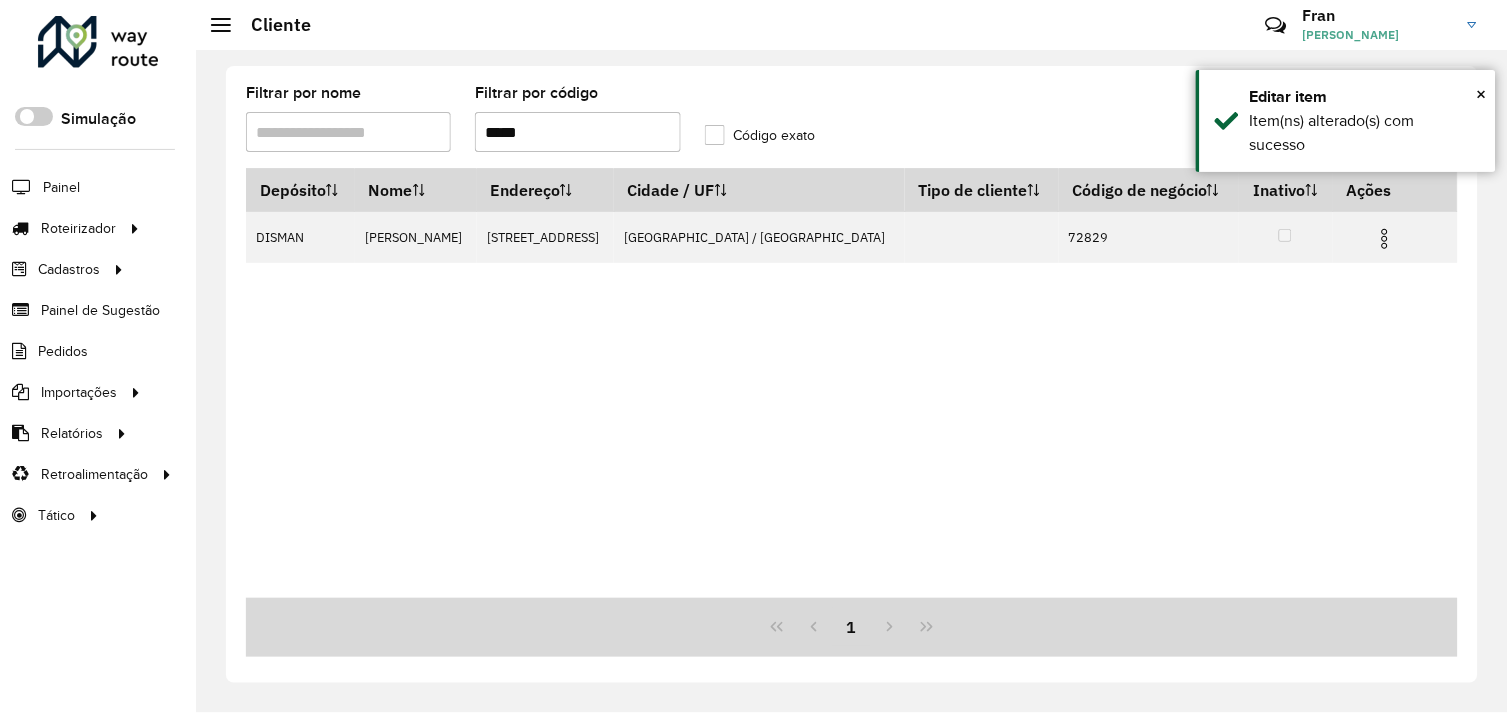 drag, startPoint x: 547, startPoint y: 132, endPoint x: 466, endPoint y: 131, distance: 81.00617 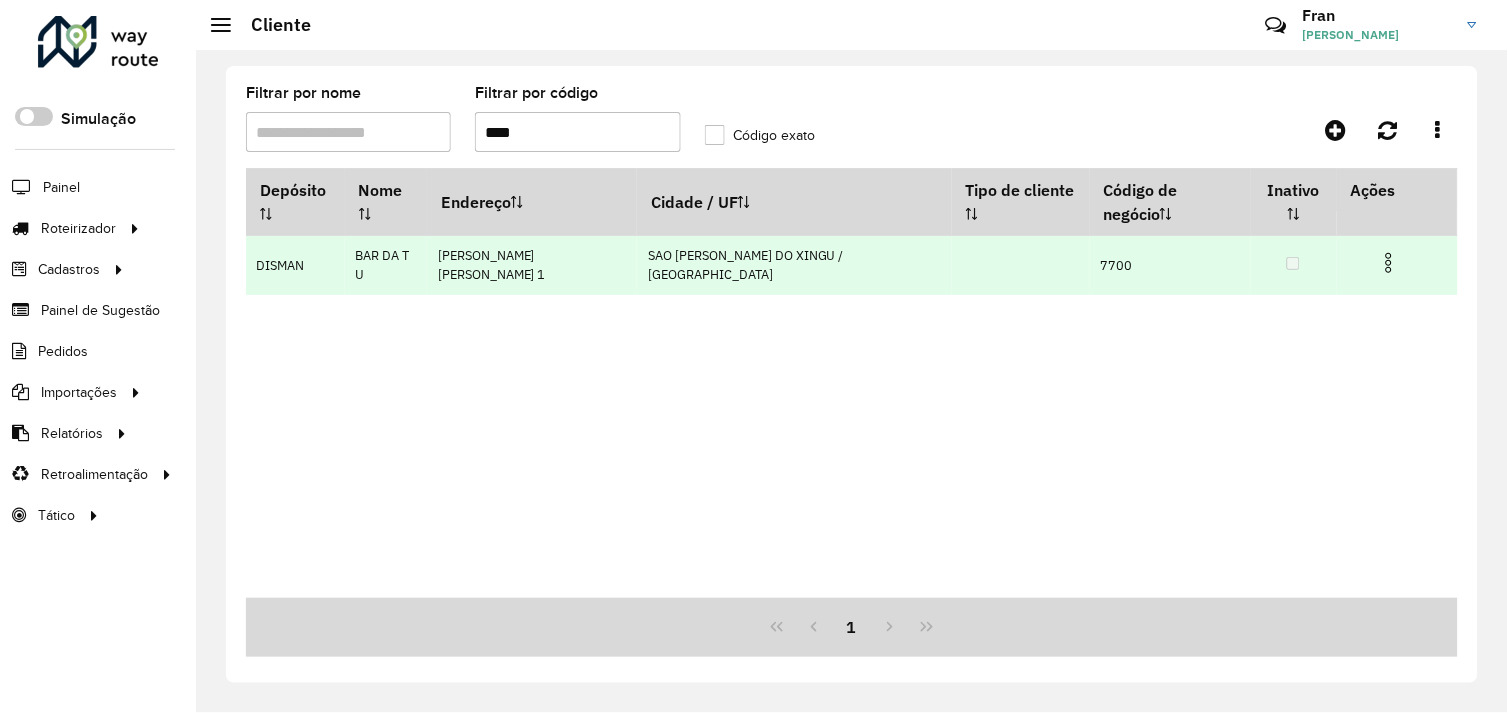 type on "****" 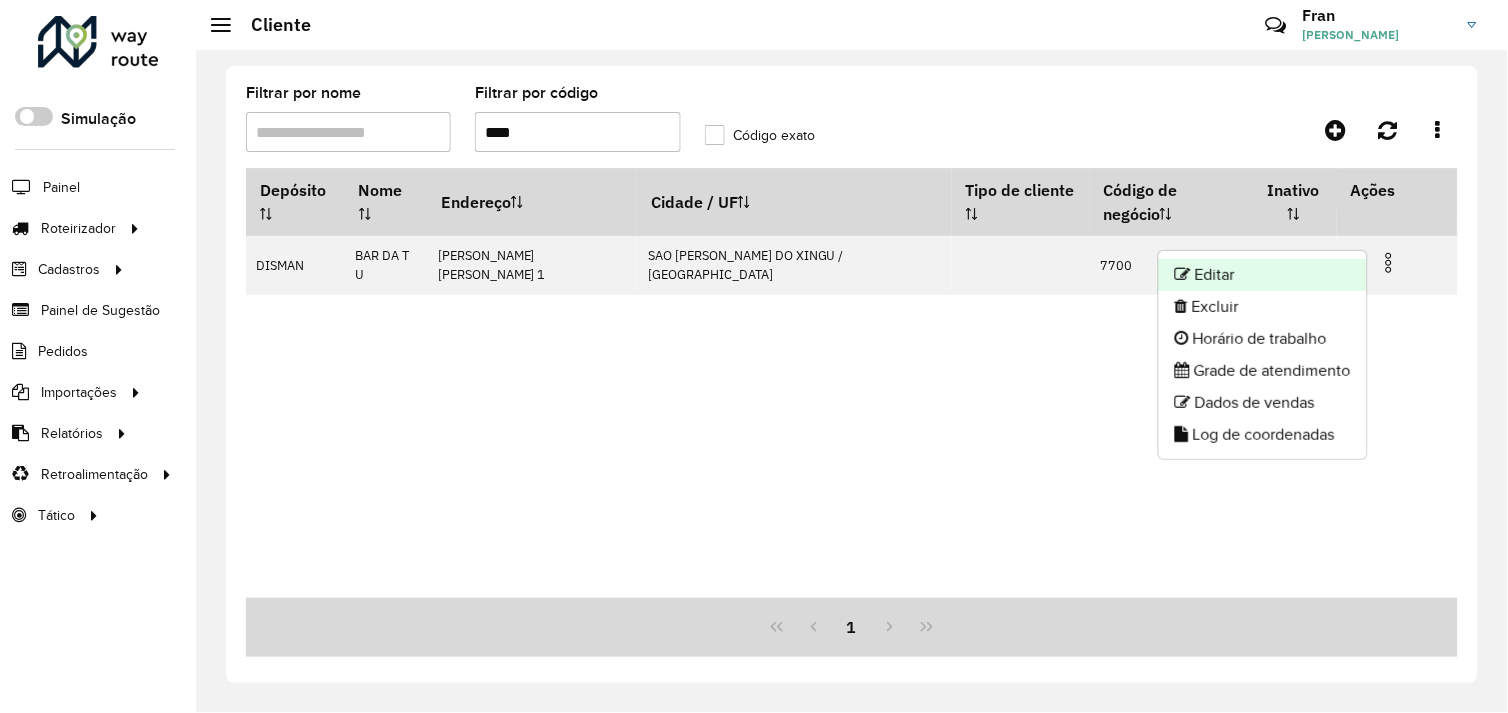 click on "Editar" 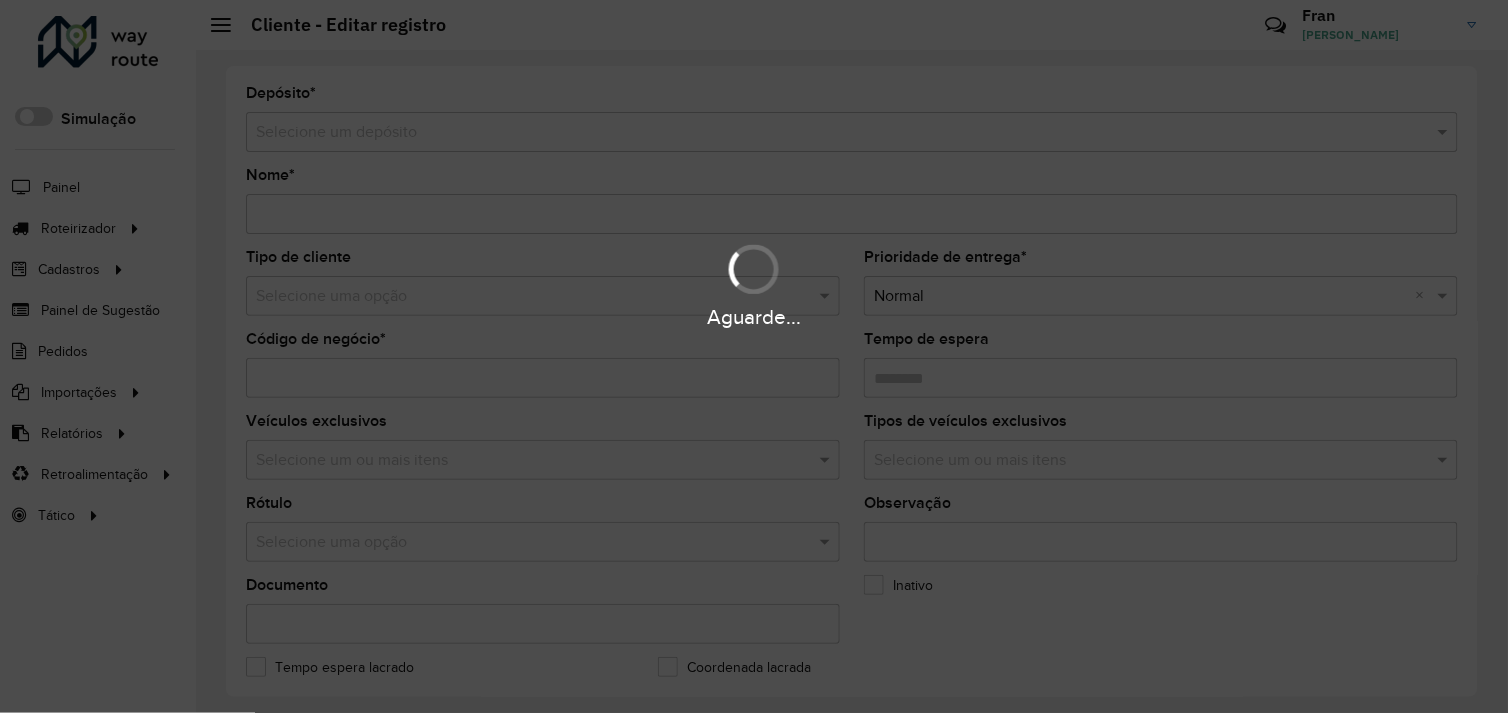 type on "**********" 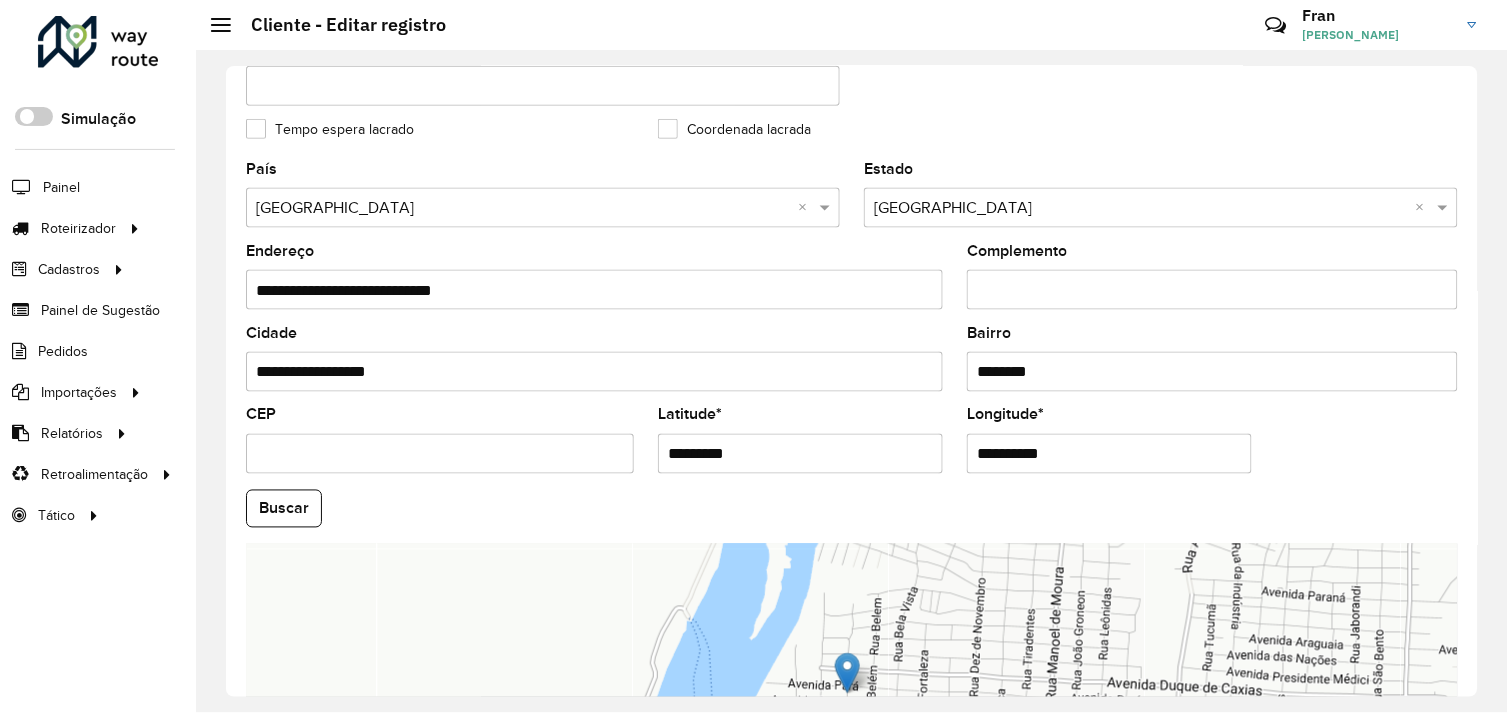scroll, scrollTop: 555, scrollLeft: 0, axis: vertical 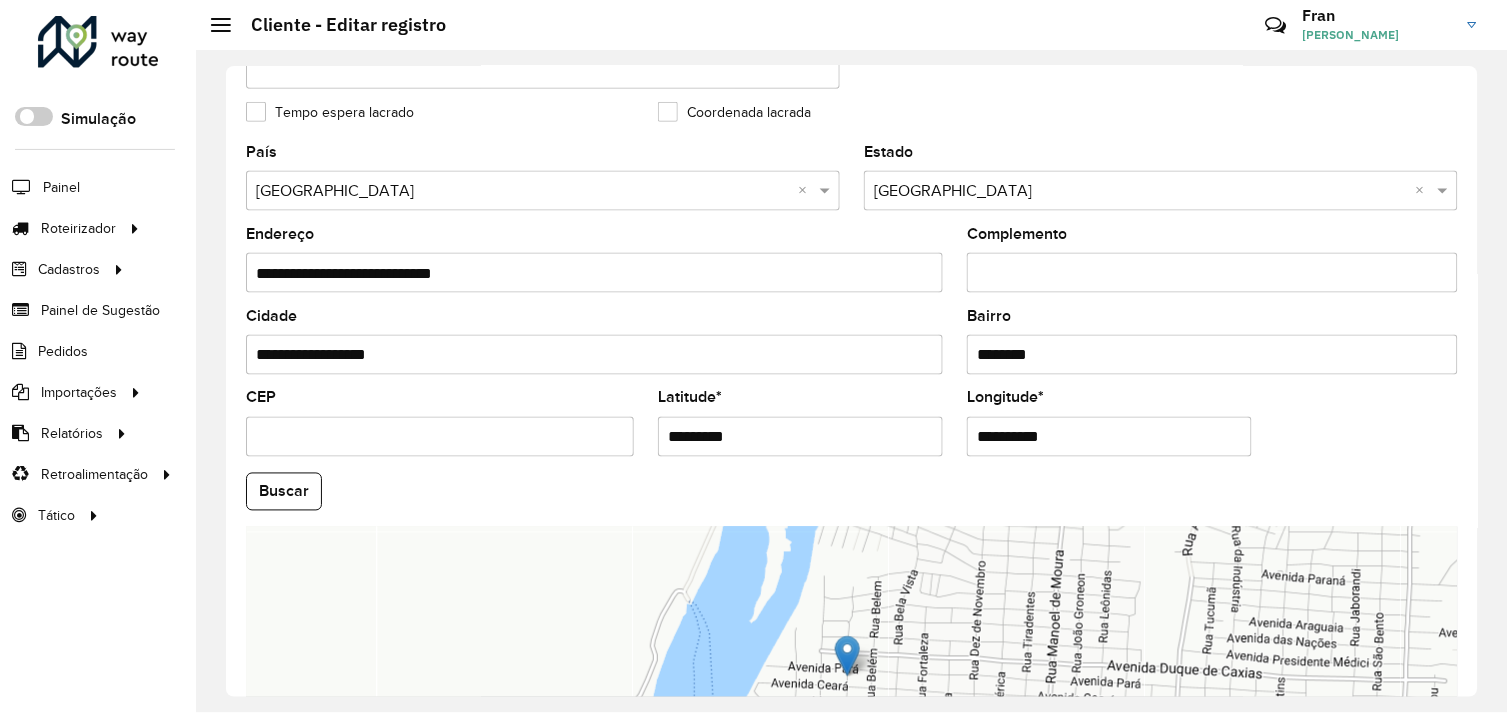 click on "*********" at bounding box center [800, 437] 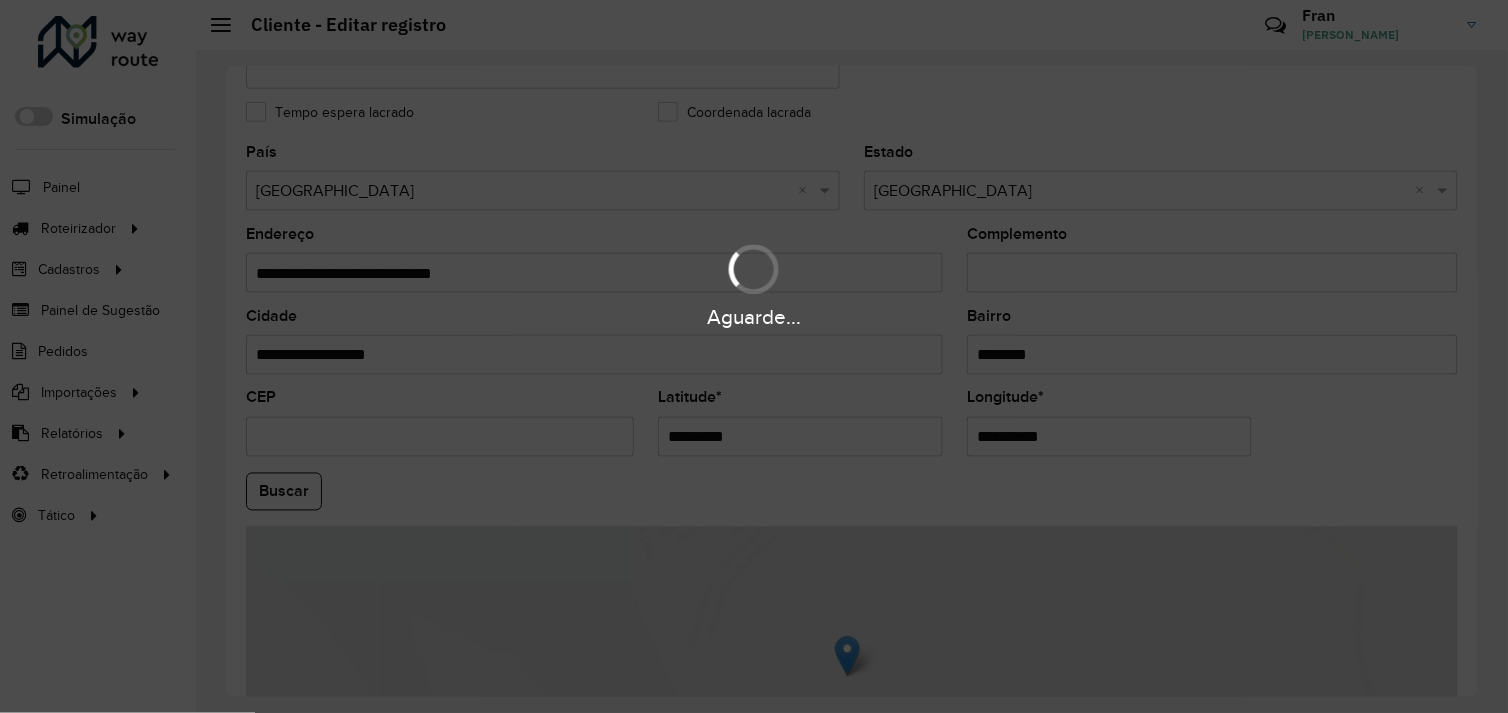 click on "Aguarde...  Pop-up bloqueado!  Seu navegador bloqueou automáticamente a abertura de uma nova janela.   Acesse as configurações e adicione o endereço do sistema a lista de permissão.   Fechar  Roteirizador AmbevTech Simulação Painel Roteirizador Entregas Vendas Cadastros Checkpoint Cliente Condição de pagamento Consulta de setores Depósito Disponibilidade de veículos Fator tipo de produto Grupo Rota Fator Tipo Produto Grupo de Depósito Grupo de rotas exclusiva Grupo de setores Jornada Layout integração Modelo Motorista Multi Depósito Painel de sugestão Parada Pedágio Perfil de Vendedor Ponto de apoio Ponto de apoio FAD Prioridade pedido Produto Restrição de Atendimento Planner Rodízio de placa Rota exclusiva FAD Rótulo Setor Setor Planner Tempo de parada de refeição Tipo de cliente Tipo de jornada Tipo de produto Tipo de veículo Tipo de veículo RN Transportadora Usuário Vendedor Veículo Painel de Sugestão Pedidos Importações Clientes Fator tipo produto Grade de atendimento Setor" at bounding box center (754, 356) 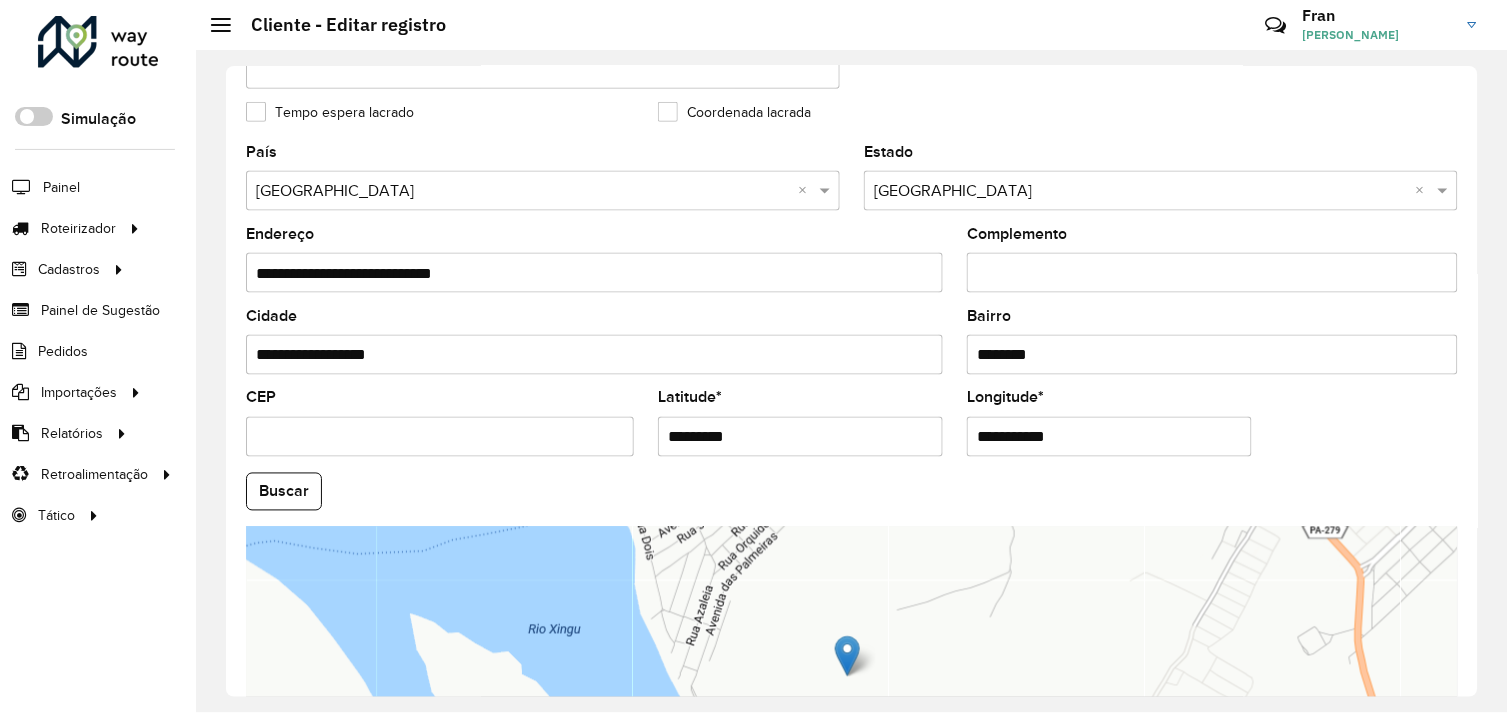 click on "**********" at bounding box center [1109, 437] 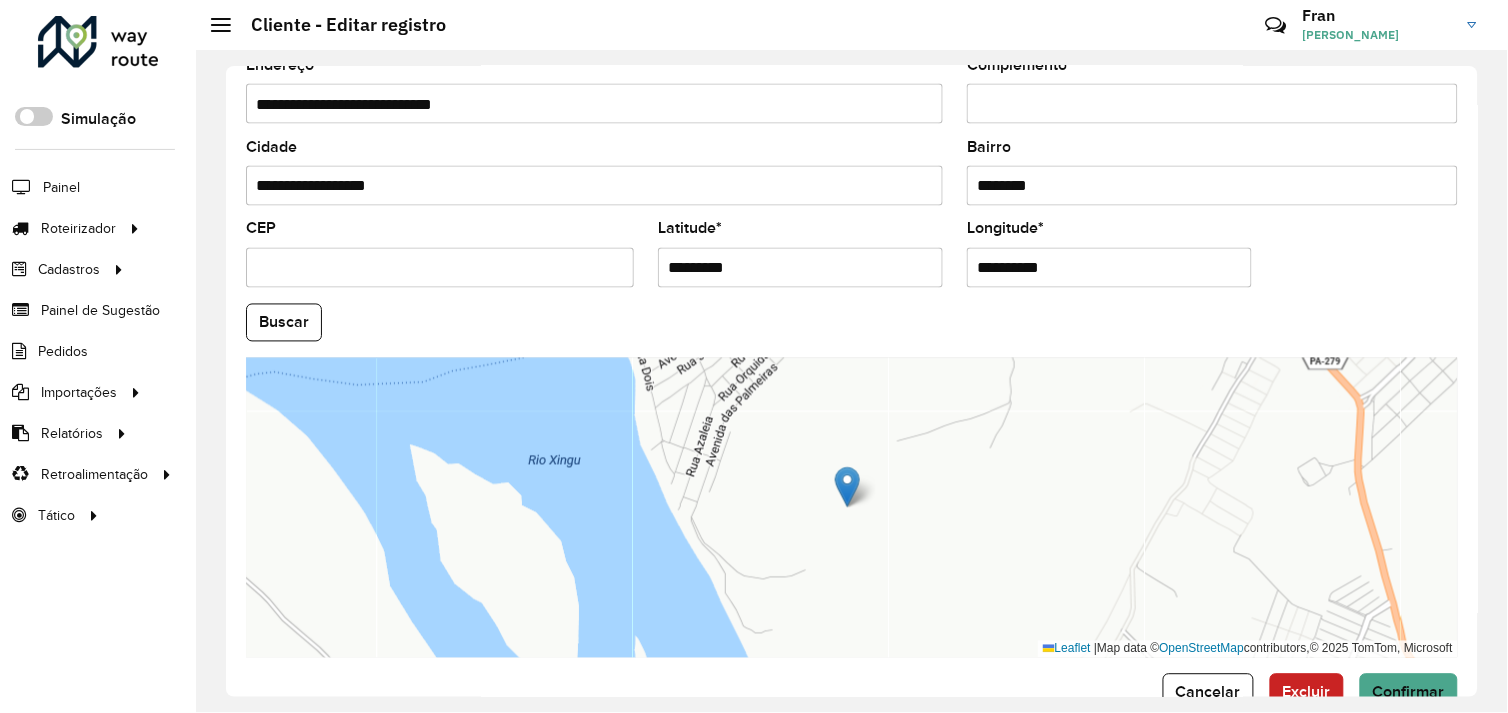 scroll, scrollTop: 777, scrollLeft: 0, axis: vertical 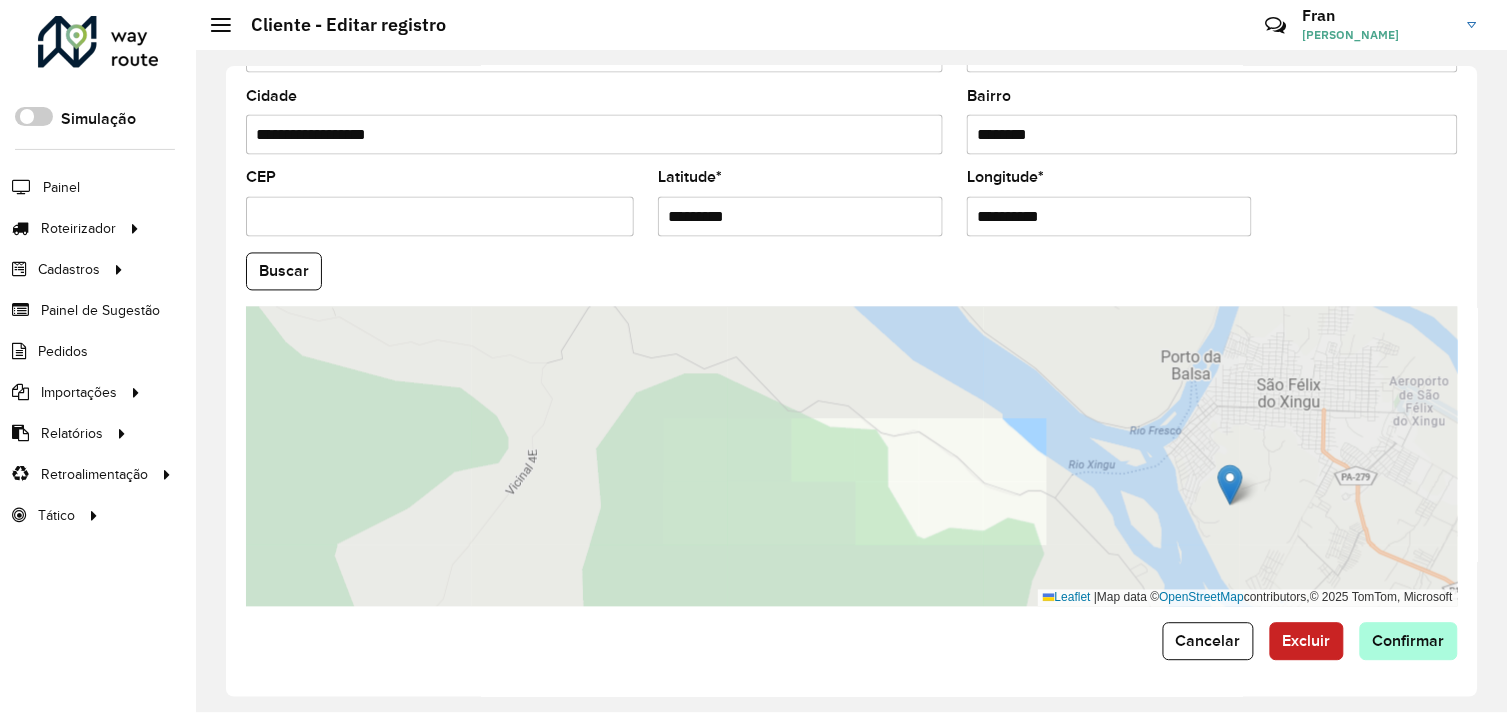 type on "**********" 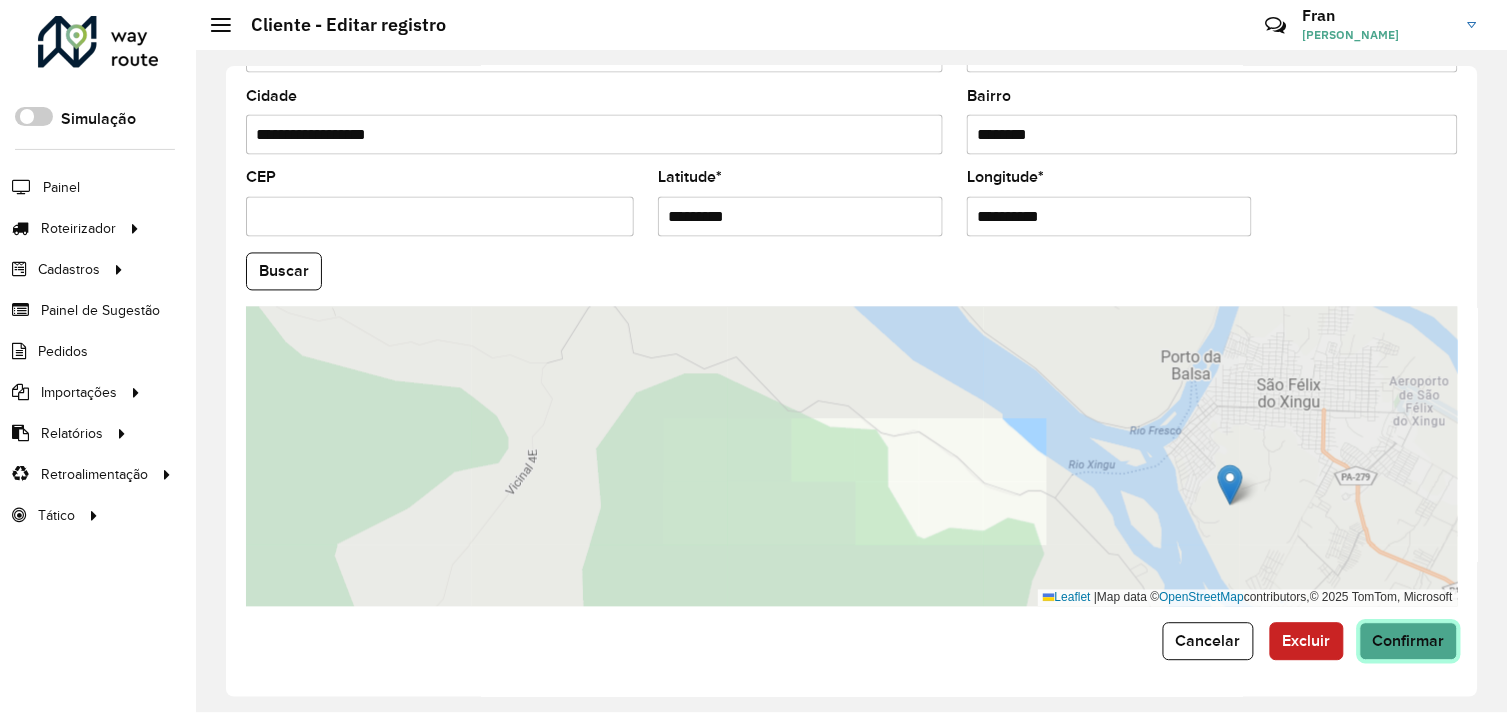 click on "Aguarde...  Pop-up bloqueado!  Seu navegador bloqueou automáticamente a abertura de uma nova janela.   Acesse as configurações e adicione o endereço do sistema a lista de permissão.   Fechar  Roteirizador AmbevTech Simulação Painel Roteirizador Entregas Vendas Cadastros Checkpoint Cliente Condição de pagamento Consulta de setores Depósito Disponibilidade de veículos Fator tipo de produto Grupo Rota Fator Tipo Produto Grupo de Depósito Grupo de rotas exclusiva Grupo de setores Jornada Layout integração Modelo Motorista Multi Depósito Painel de sugestão Parada Pedágio Perfil de Vendedor Ponto de apoio Ponto de apoio FAD Prioridade pedido Produto Restrição de Atendimento Planner Rodízio de placa Rota exclusiva FAD Rótulo Setor Setor Planner Tempo de parada de refeição Tipo de cliente Tipo de jornada Tipo de produto Tipo de veículo Tipo de veículo RN Transportadora Usuário Vendedor Veículo Painel de Sugestão Pedidos Importações Clientes Fator tipo produto Grade de atendimento Setor" at bounding box center (754, 356) 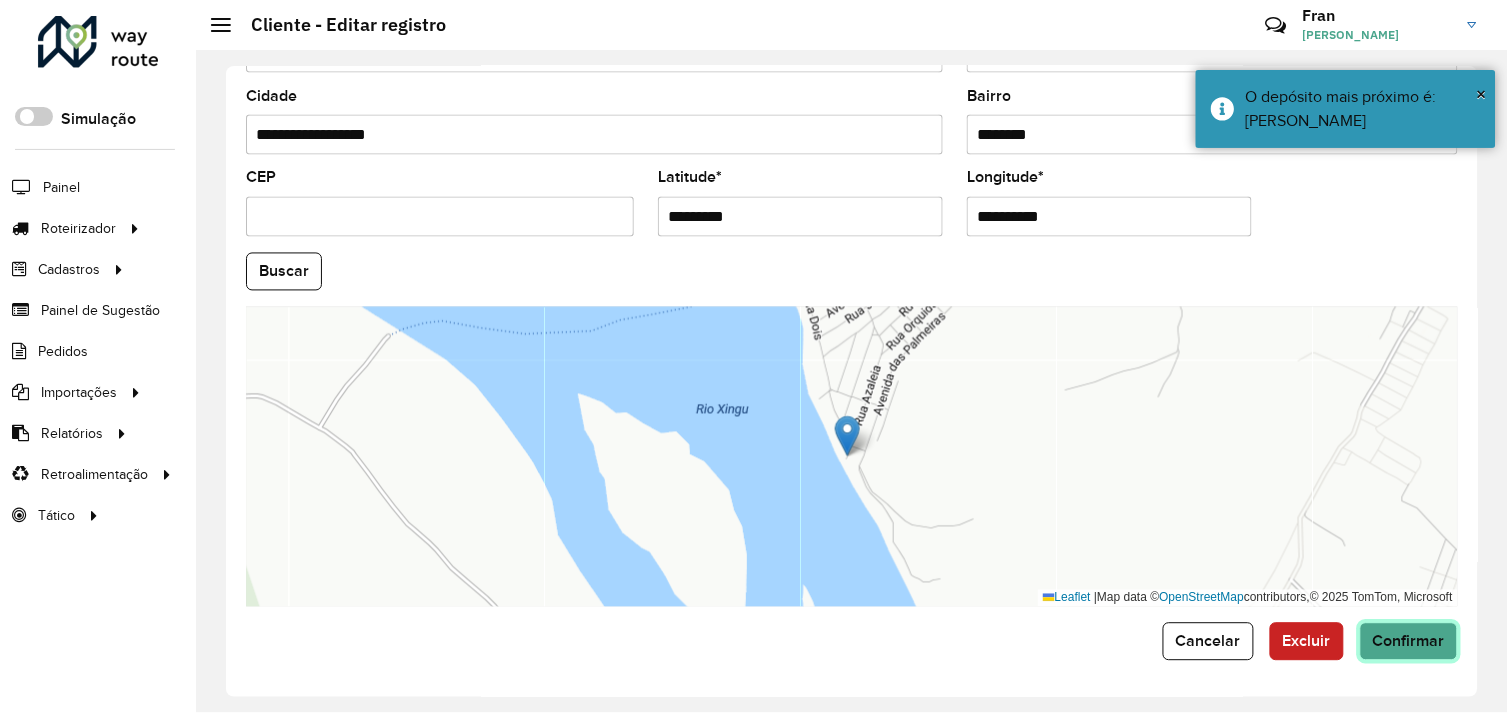 click on "Confirmar" 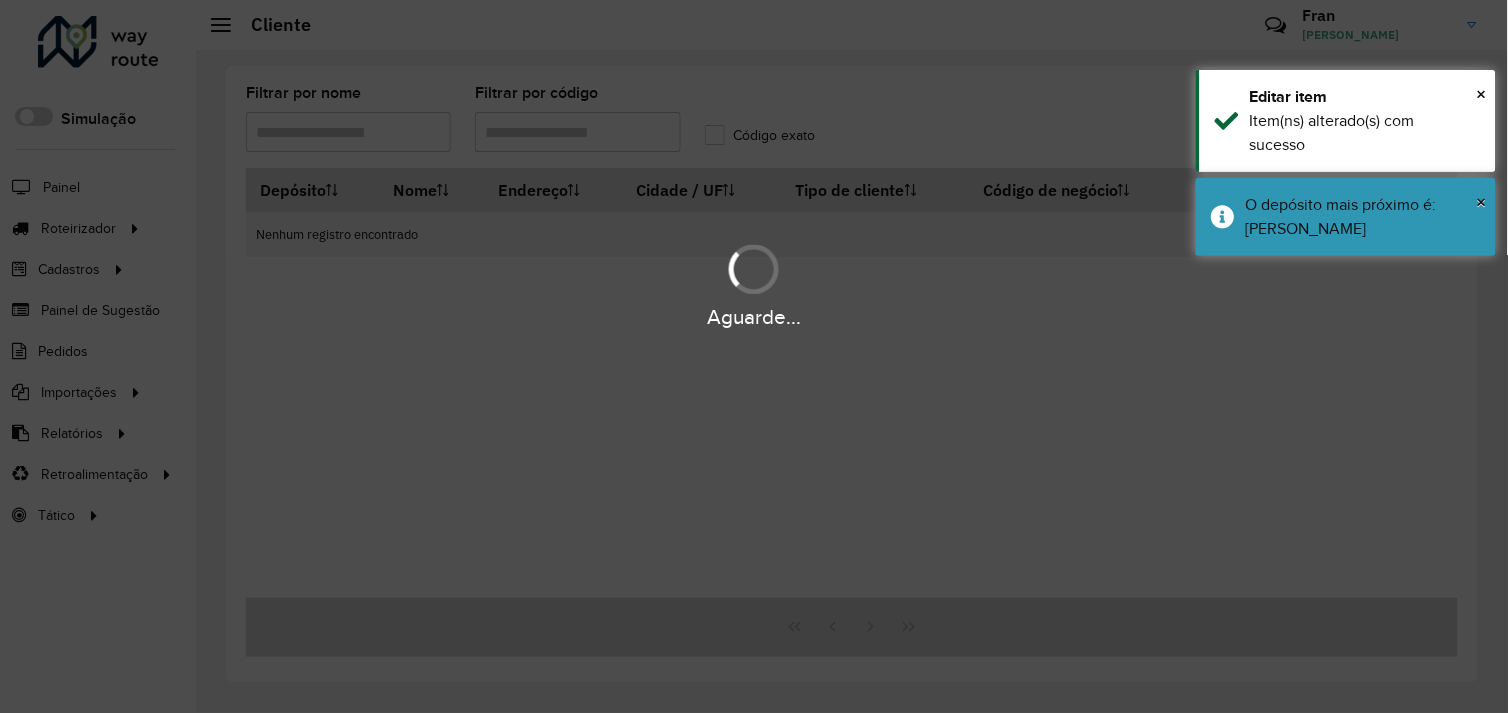 type on "****" 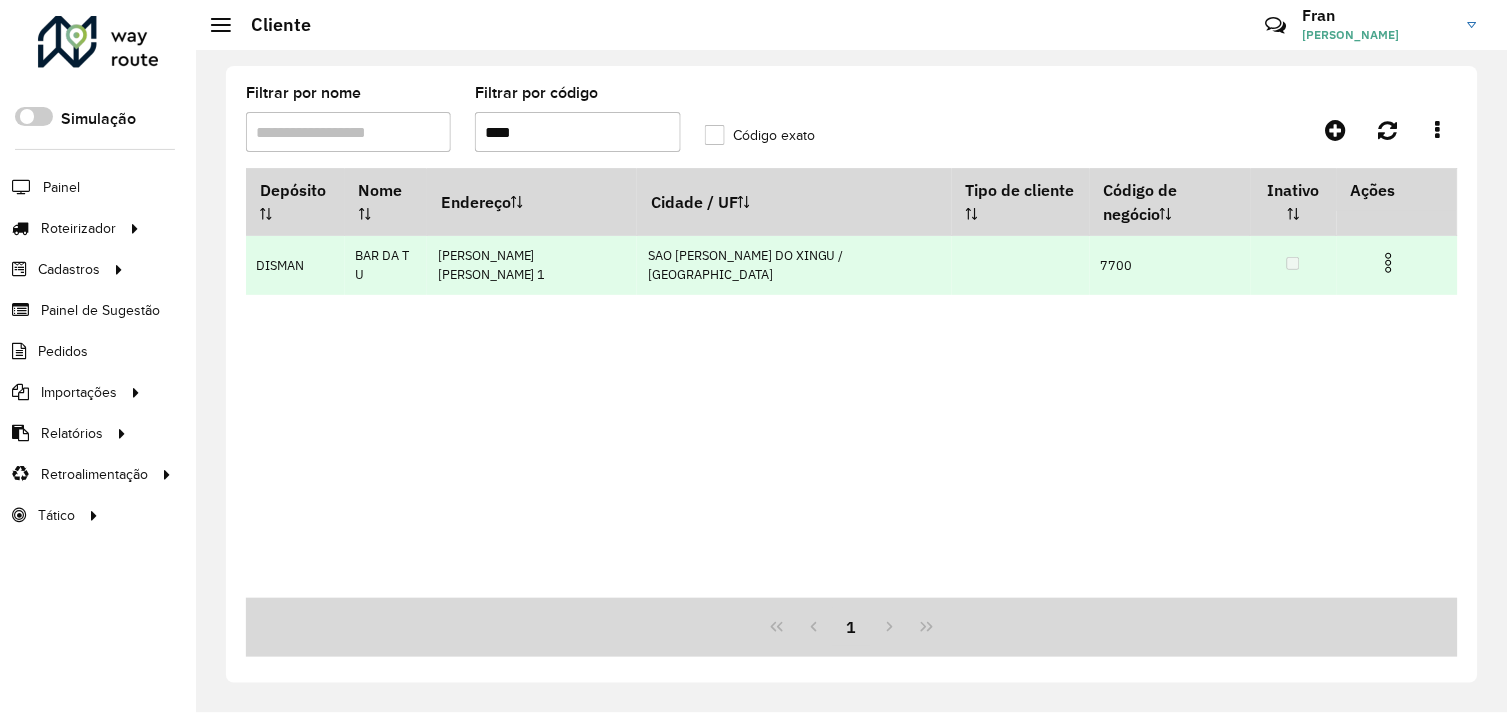 click at bounding box center [1389, 263] 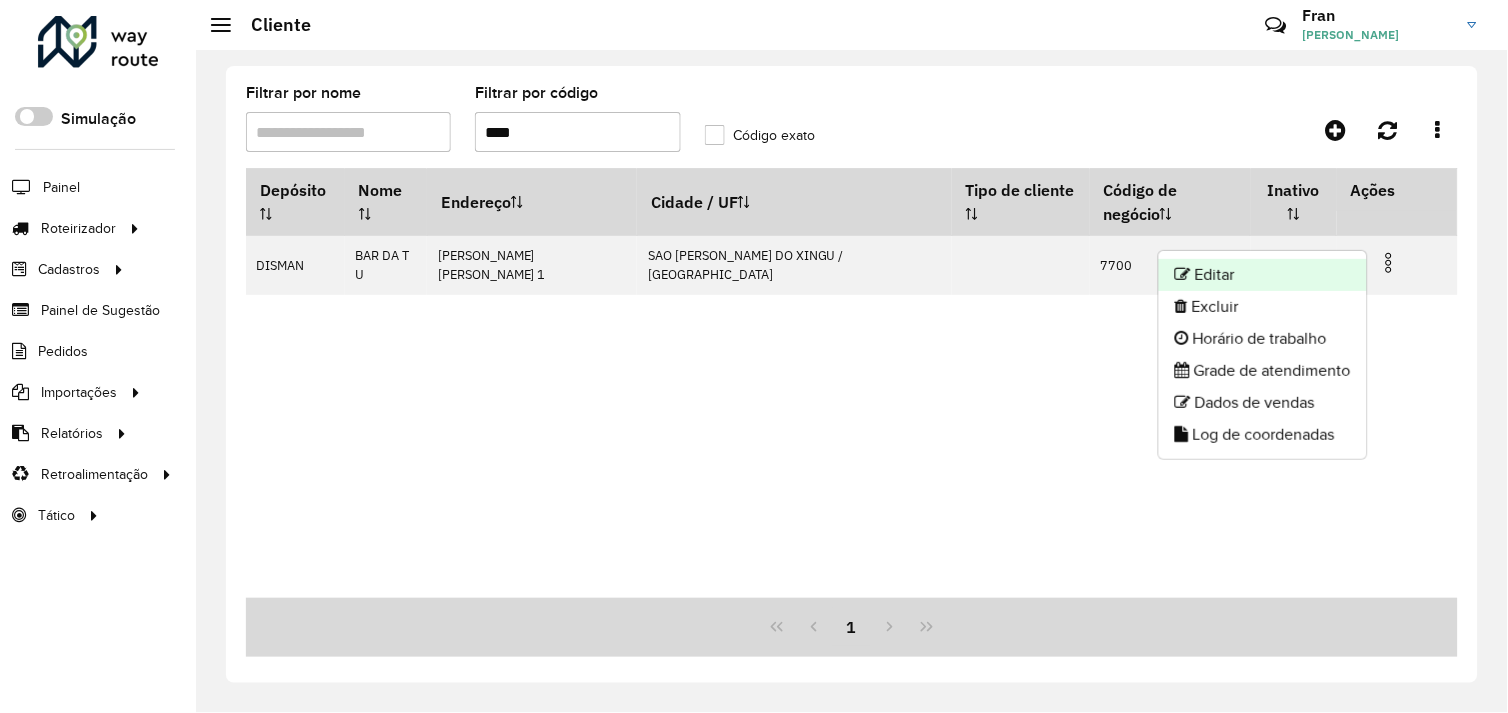 click on "Editar" 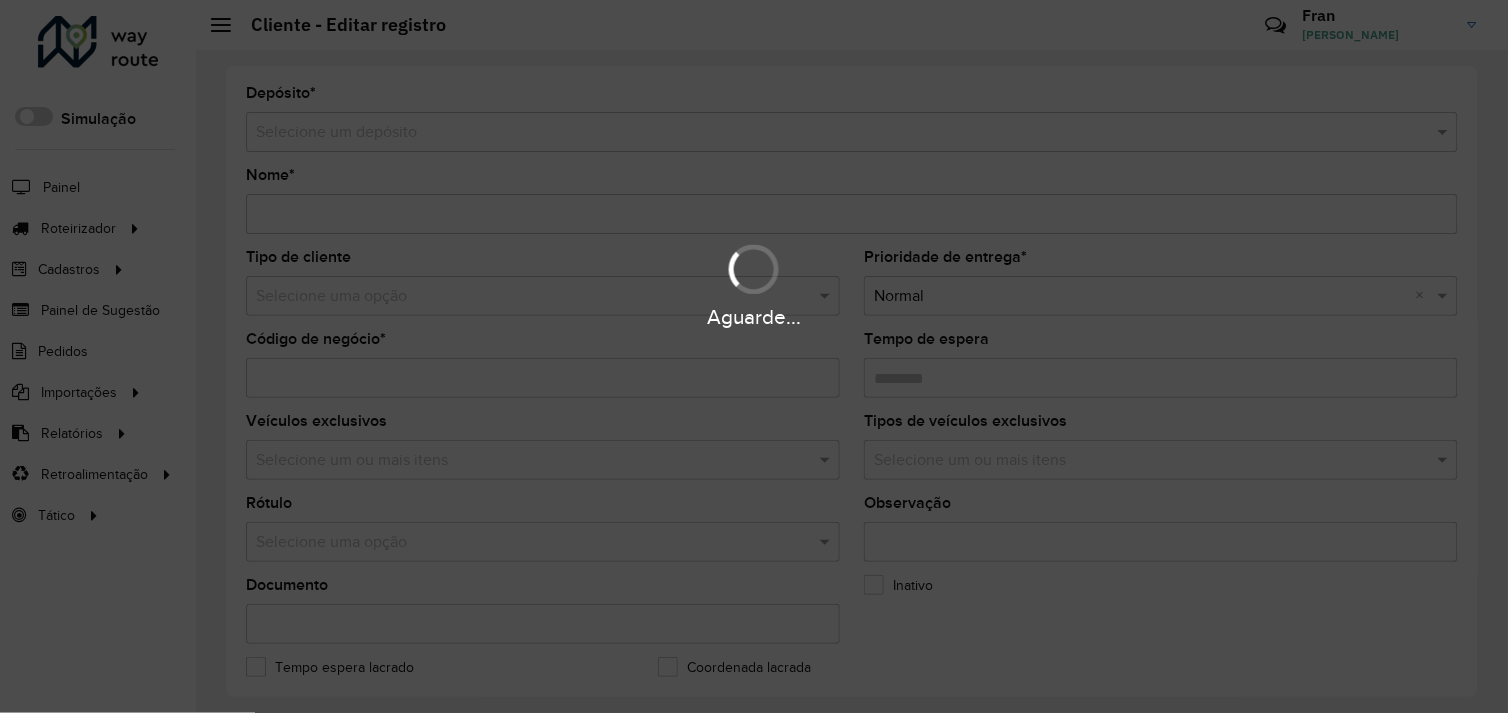 type on "**********" 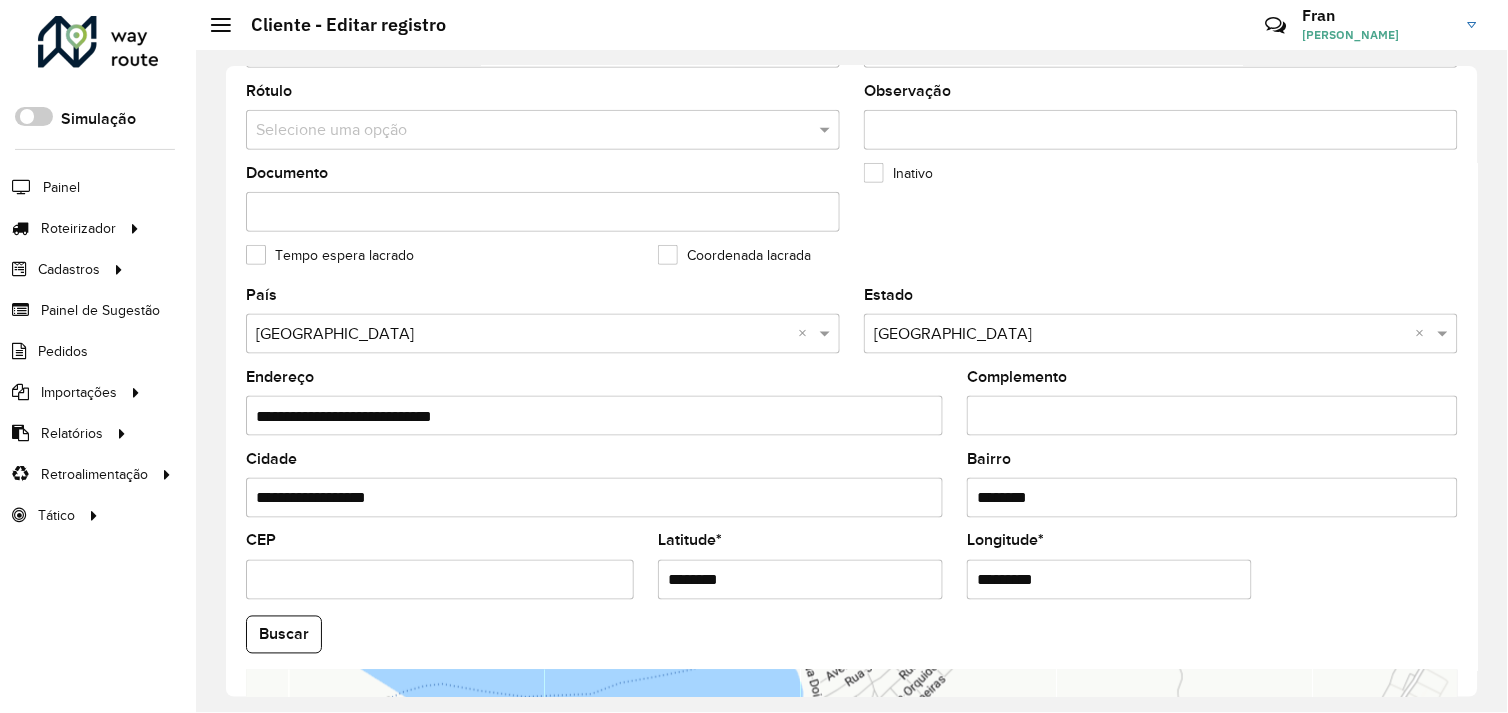 scroll, scrollTop: 444, scrollLeft: 0, axis: vertical 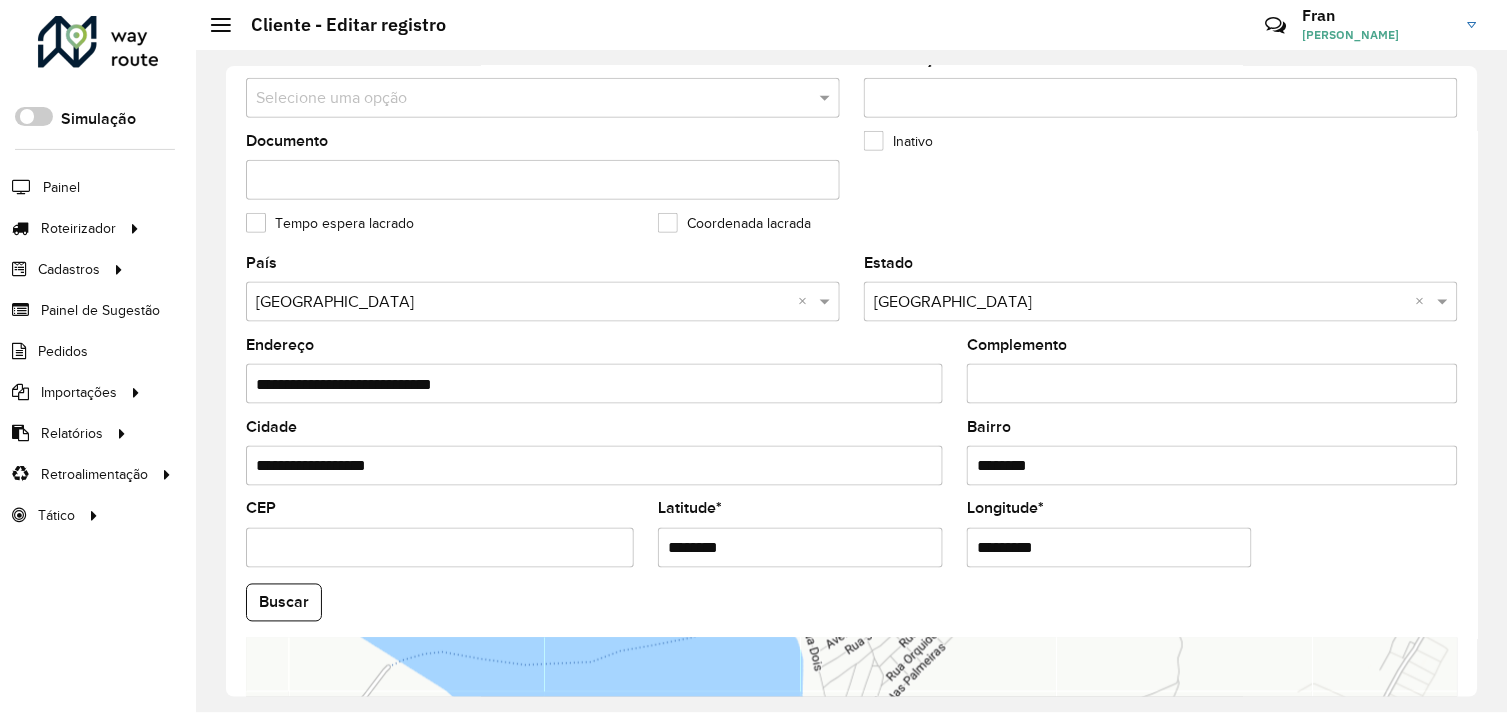 click on "********" at bounding box center (800, 548) 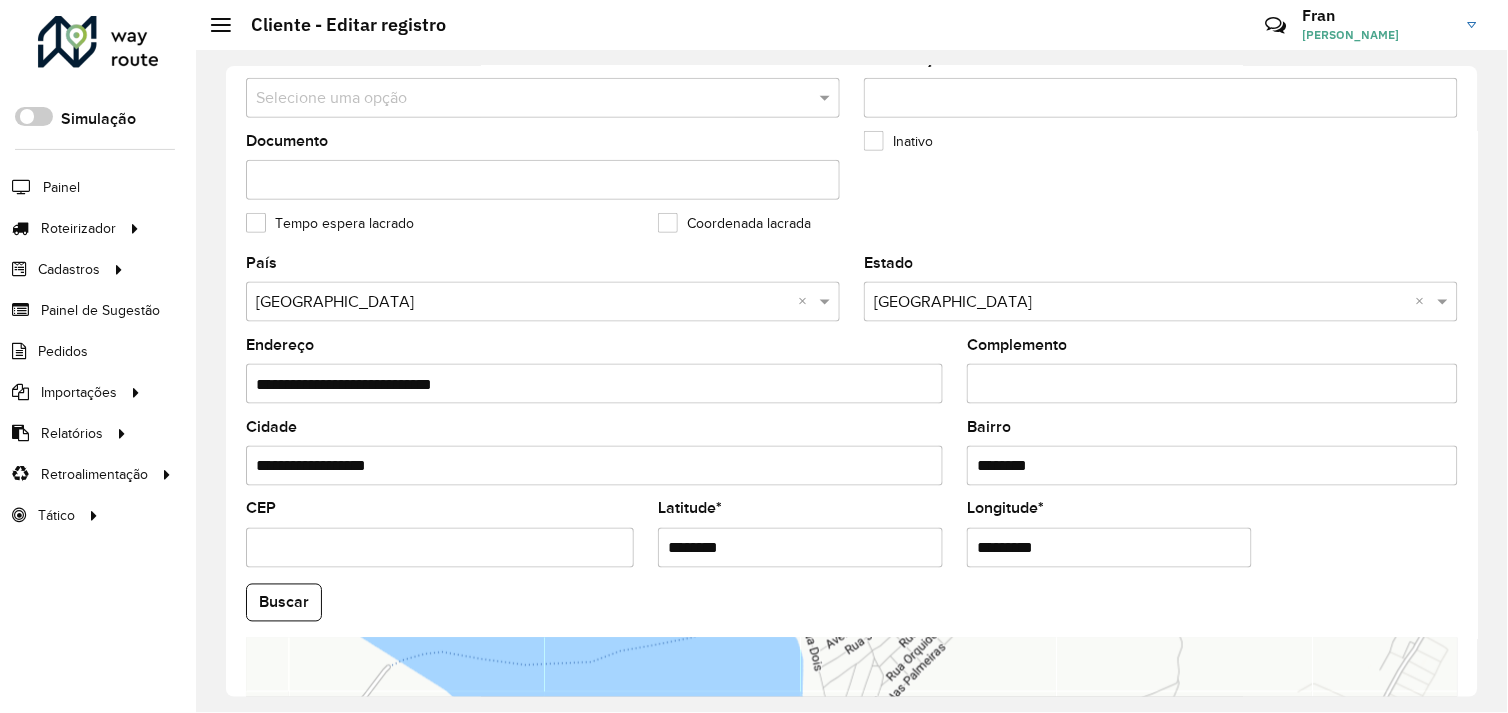 click on "*********" at bounding box center [1109, 548] 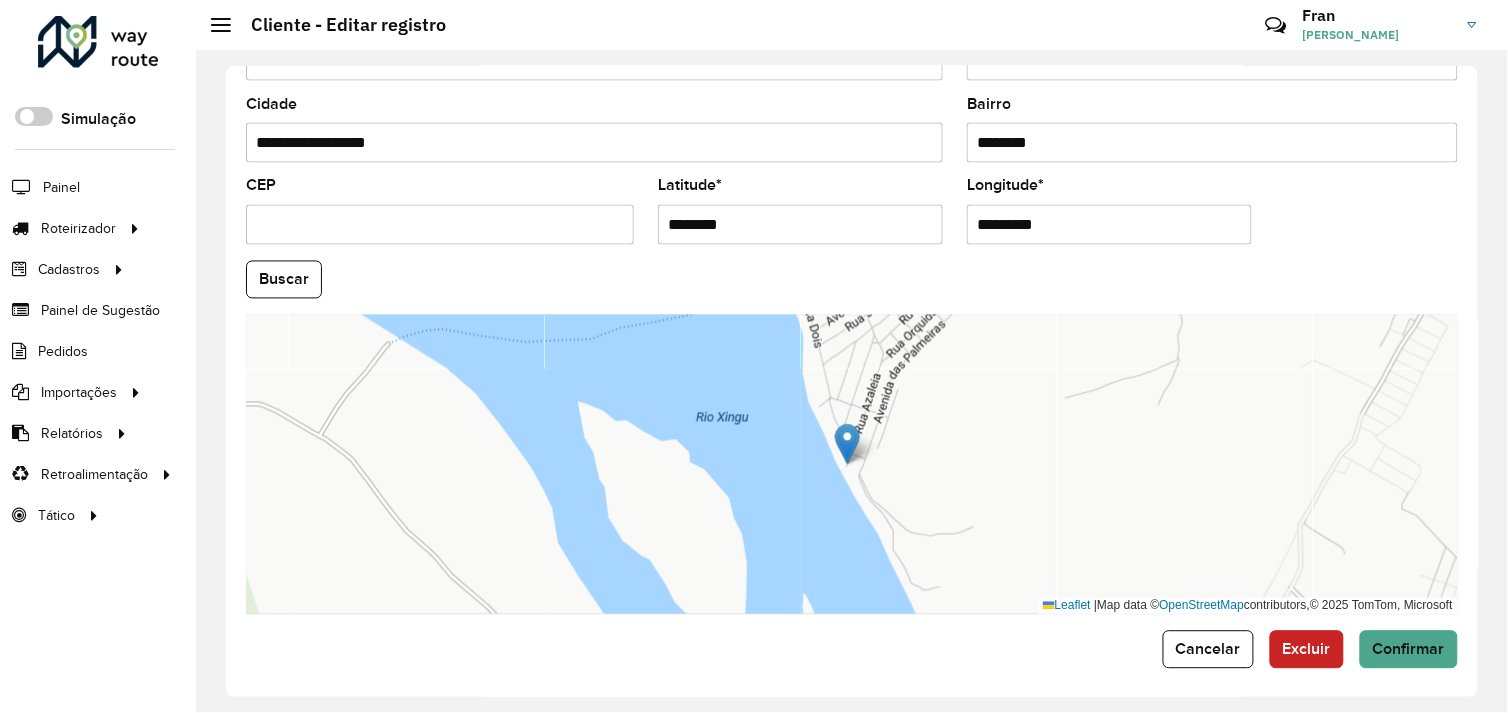 scroll, scrollTop: 777, scrollLeft: 0, axis: vertical 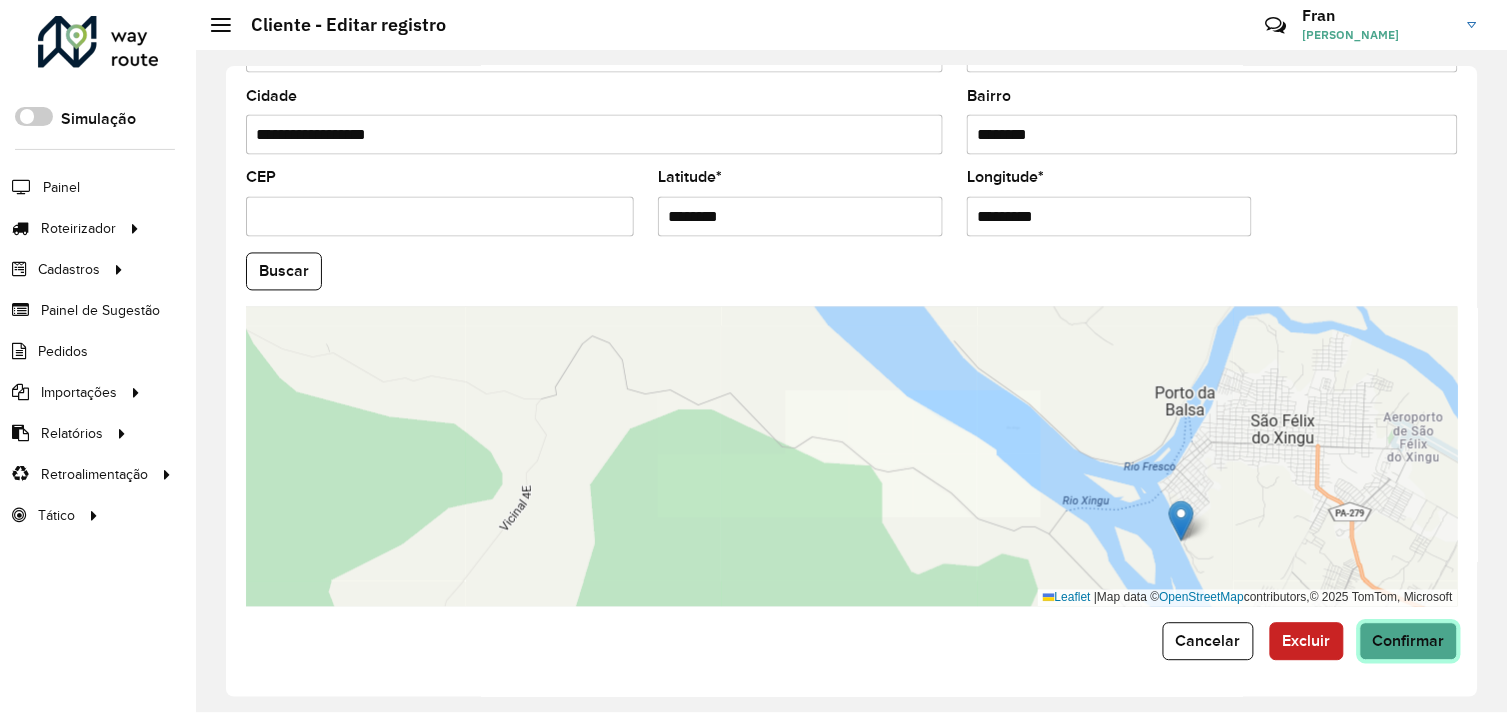click on "Confirmar" 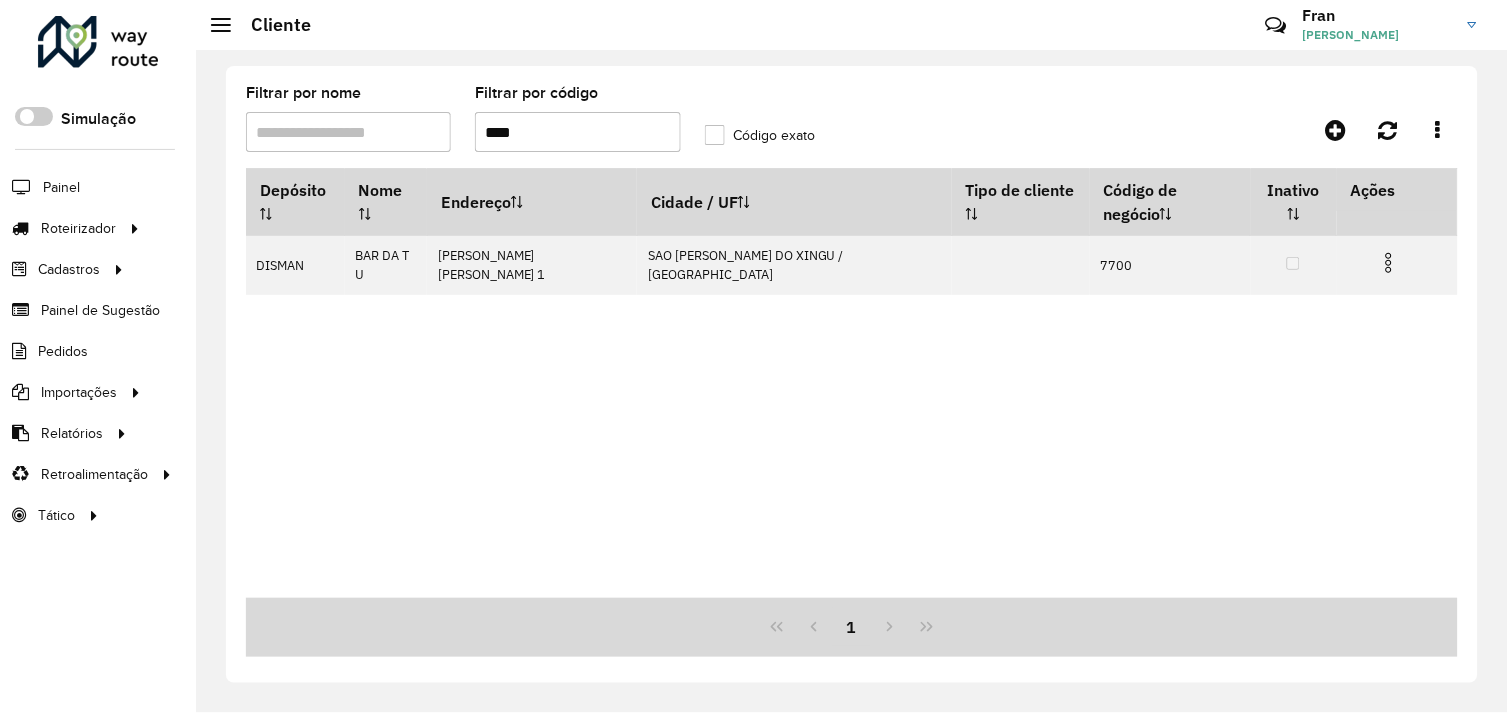 drag, startPoint x: 543, startPoint y: 137, endPoint x: 460, endPoint y: 142, distance: 83.15047 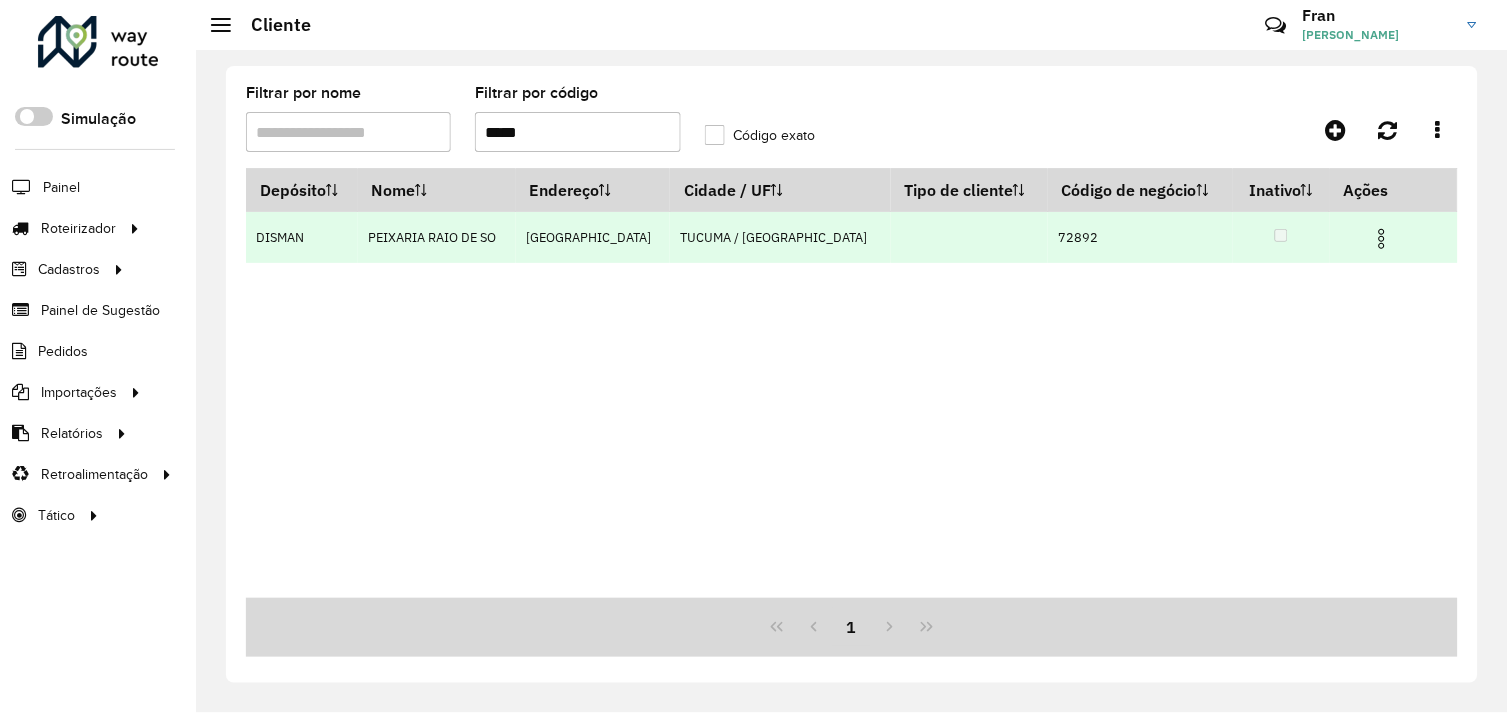 type on "*****" 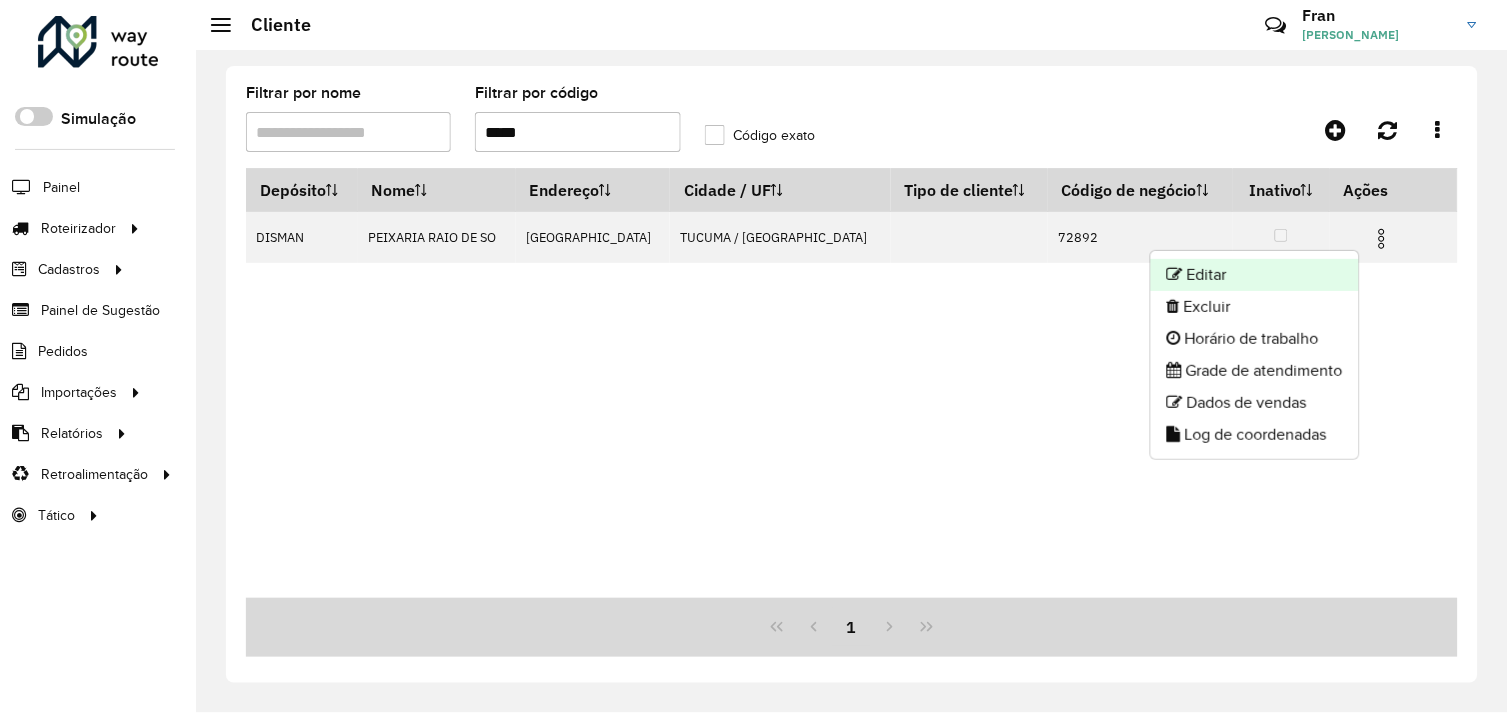 click on "Editar" 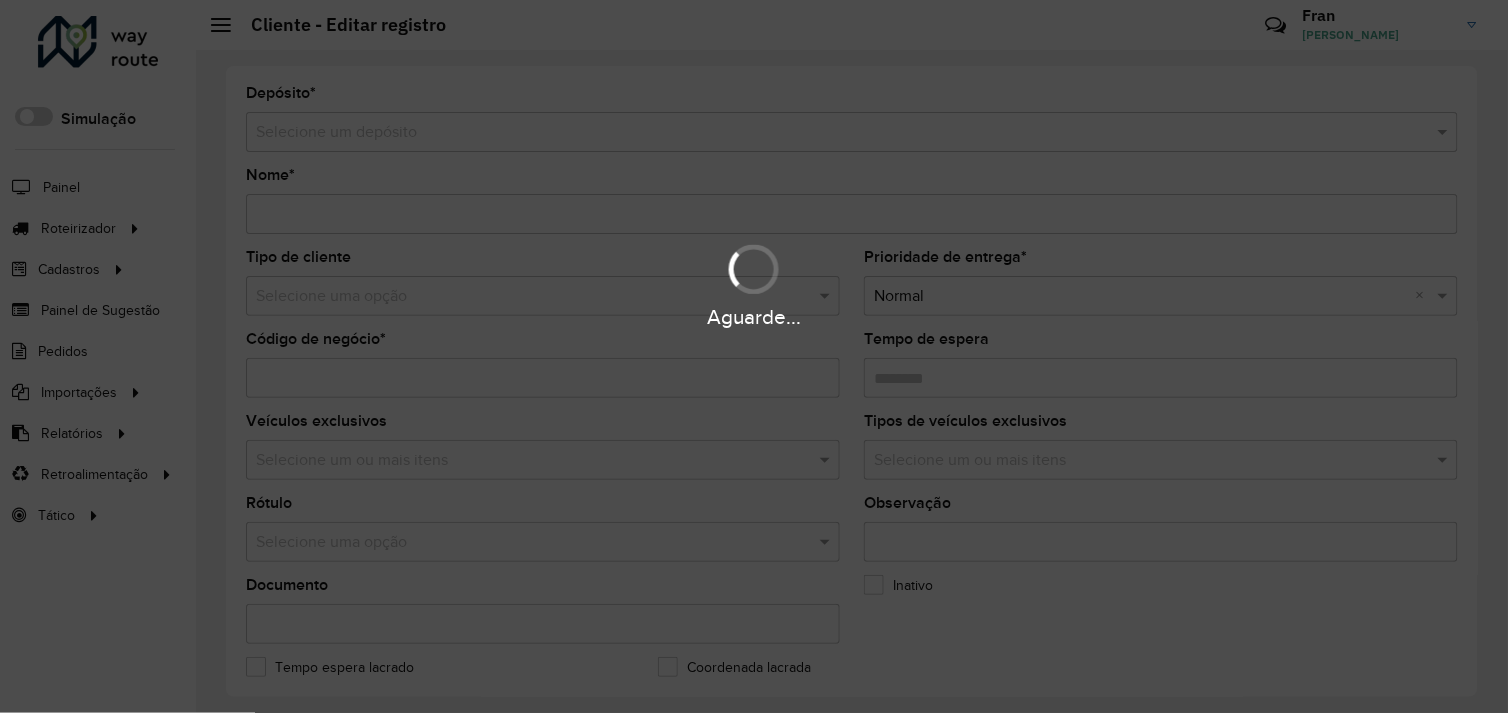 type on "**********" 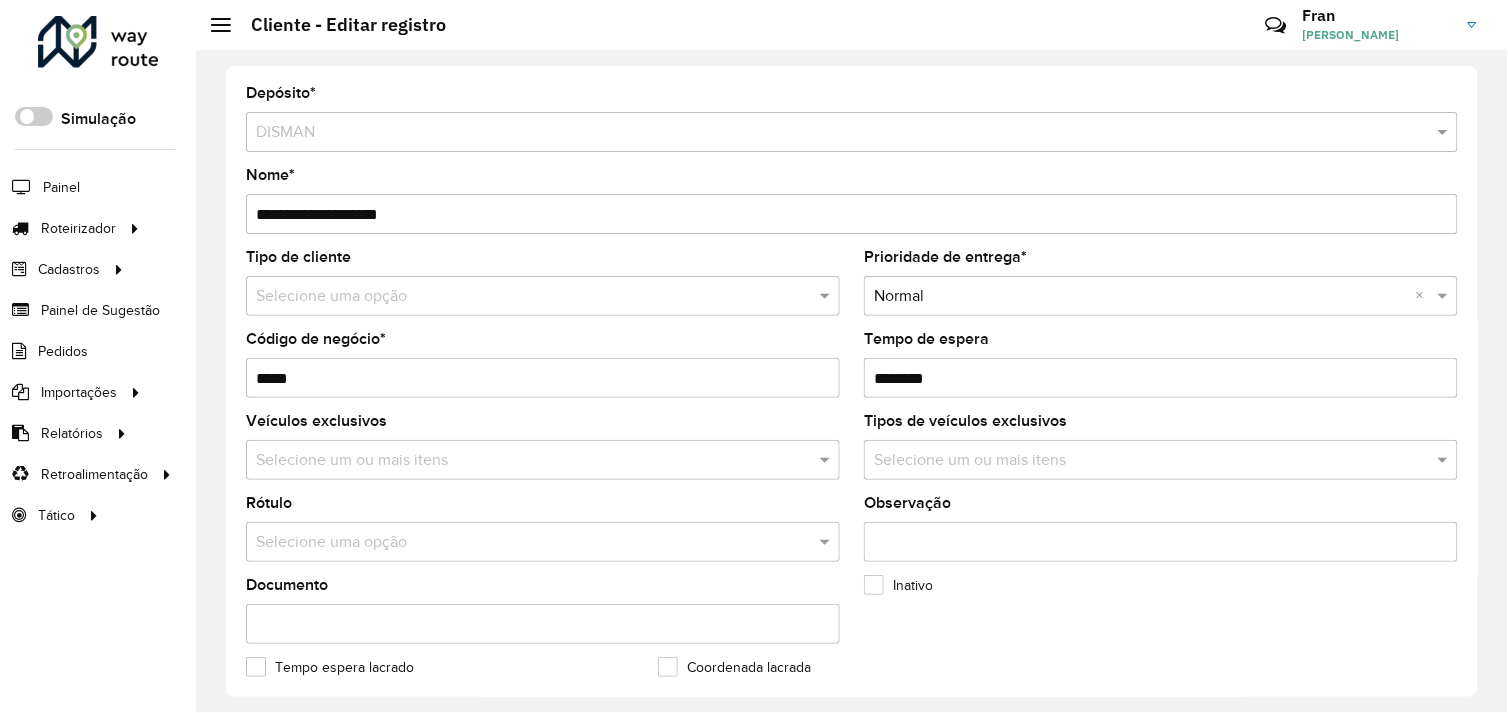 click on "Tempo de espera" at bounding box center (1161, 378) 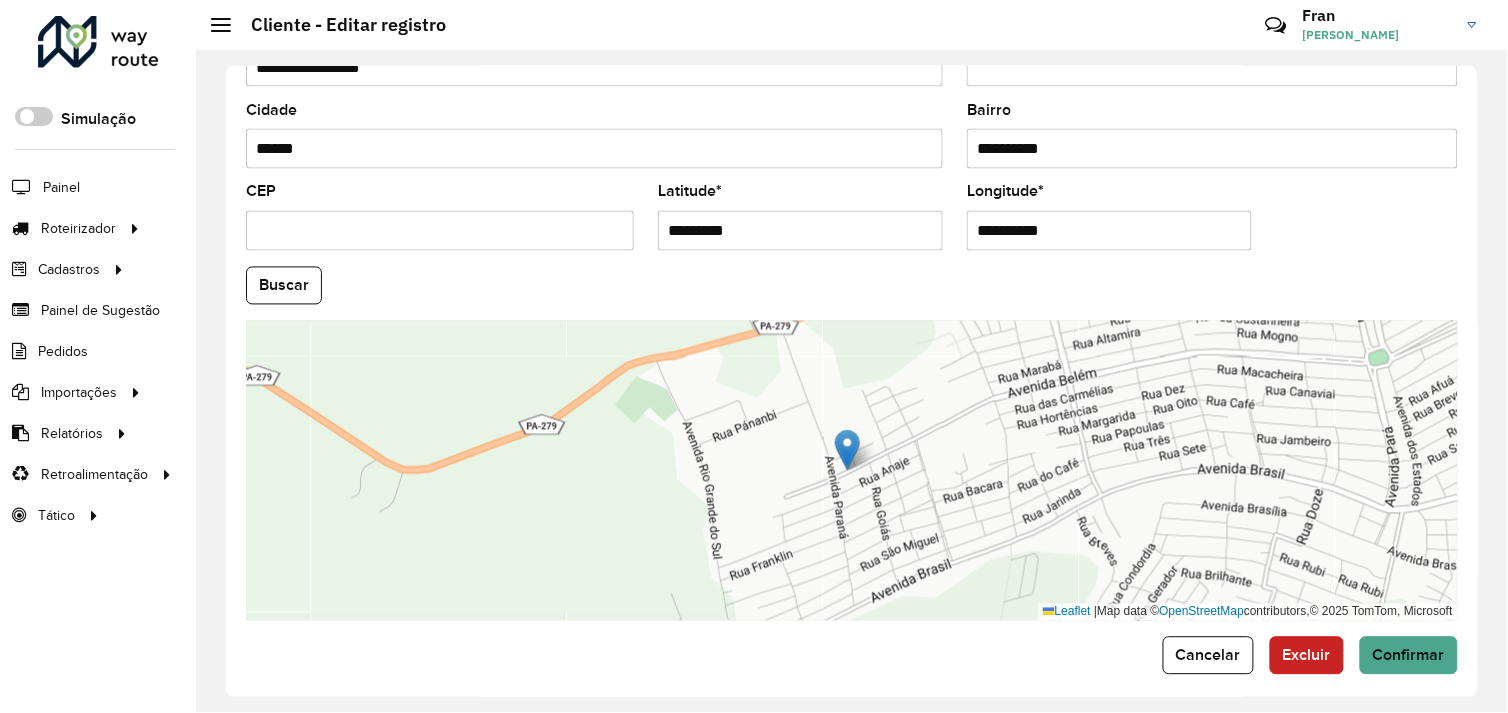 scroll, scrollTop: 777, scrollLeft: 0, axis: vertical 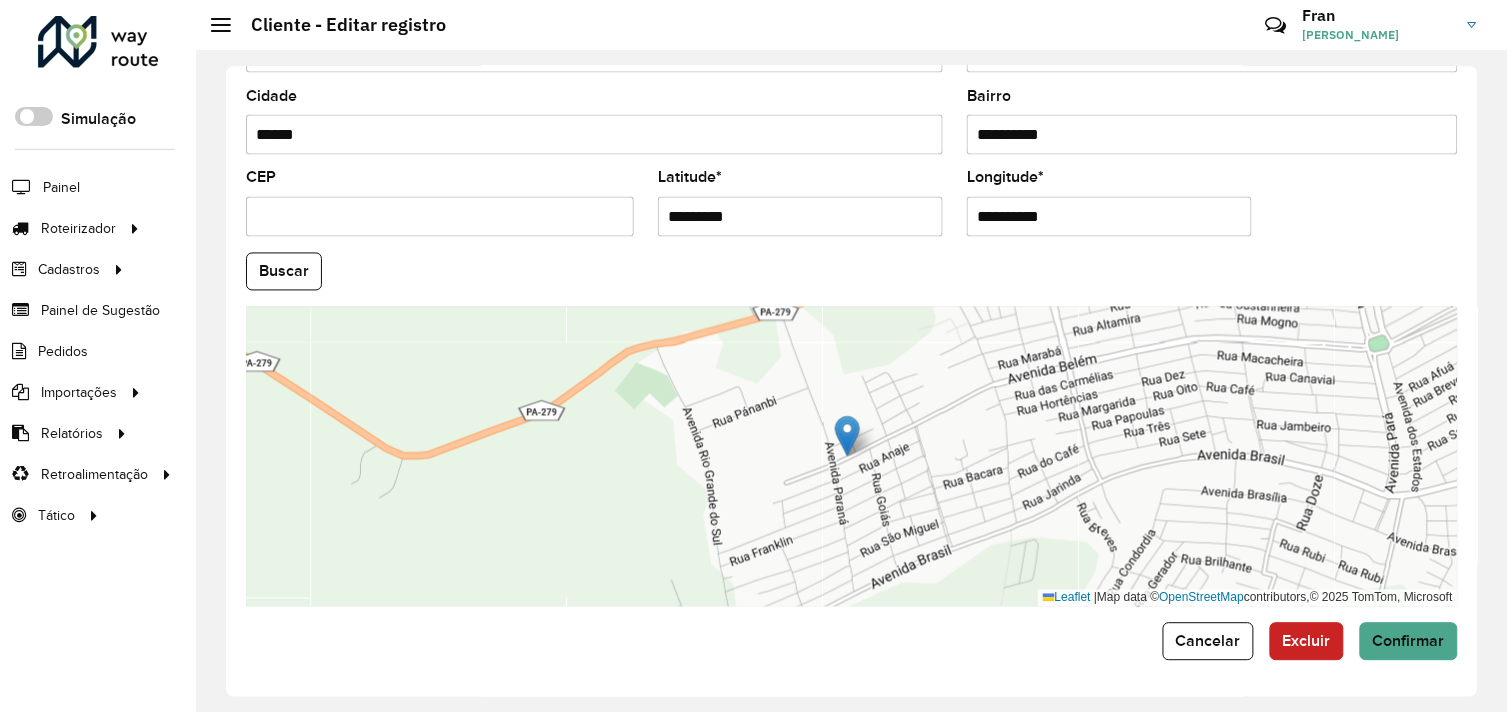 type on "********" 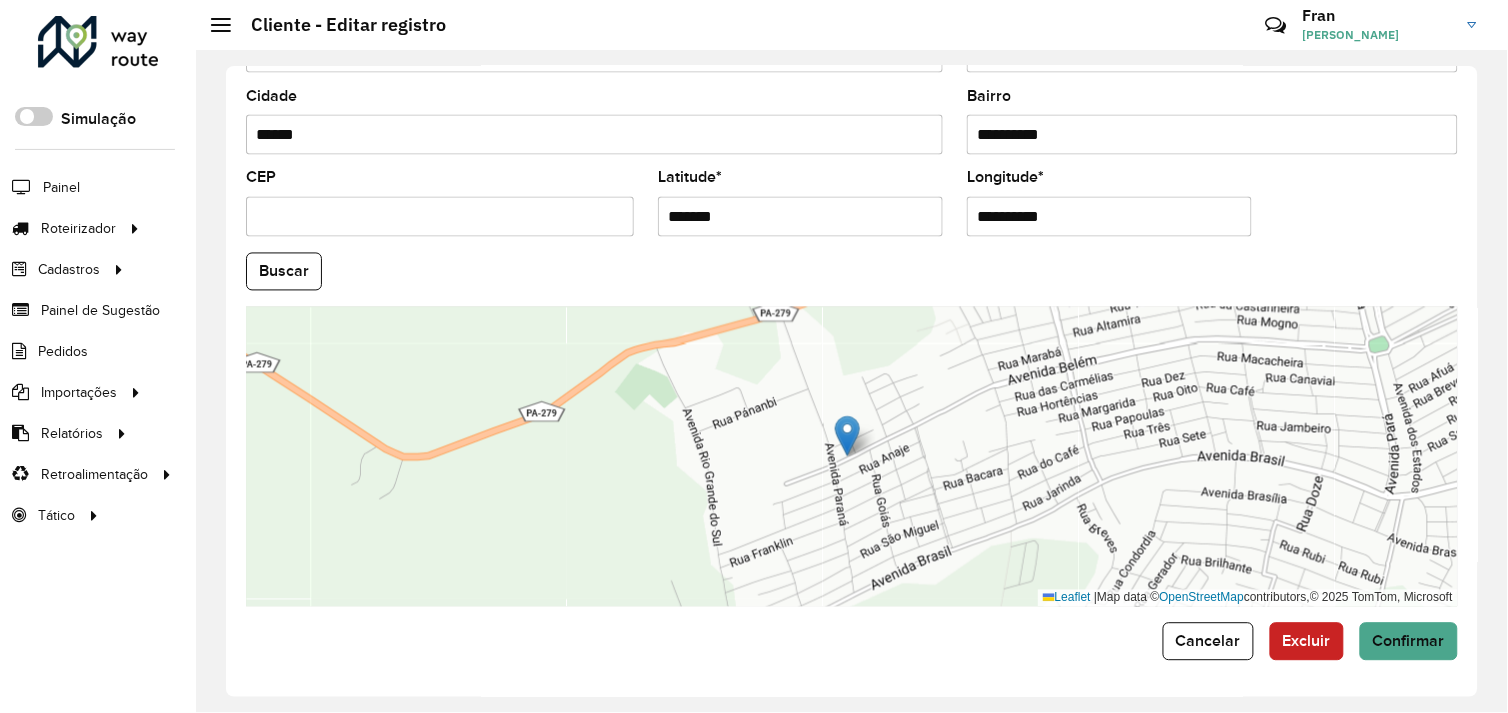 click on "Leaflet   |  Map data ©  OpenStreetMap  contributors,© 2025 TomTom, Microsoft" at bounding box center (852, 457) 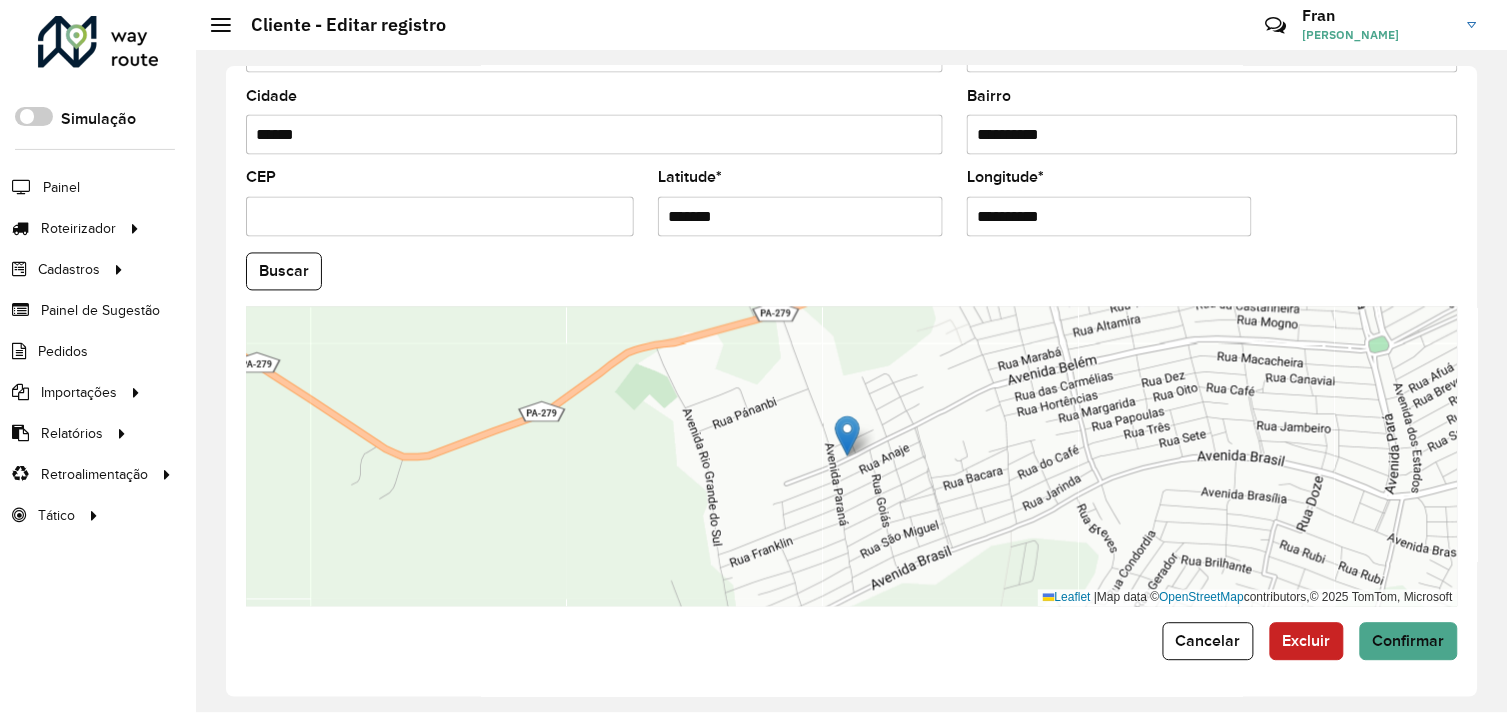 click on "*******" at bounding box center [800, 217] 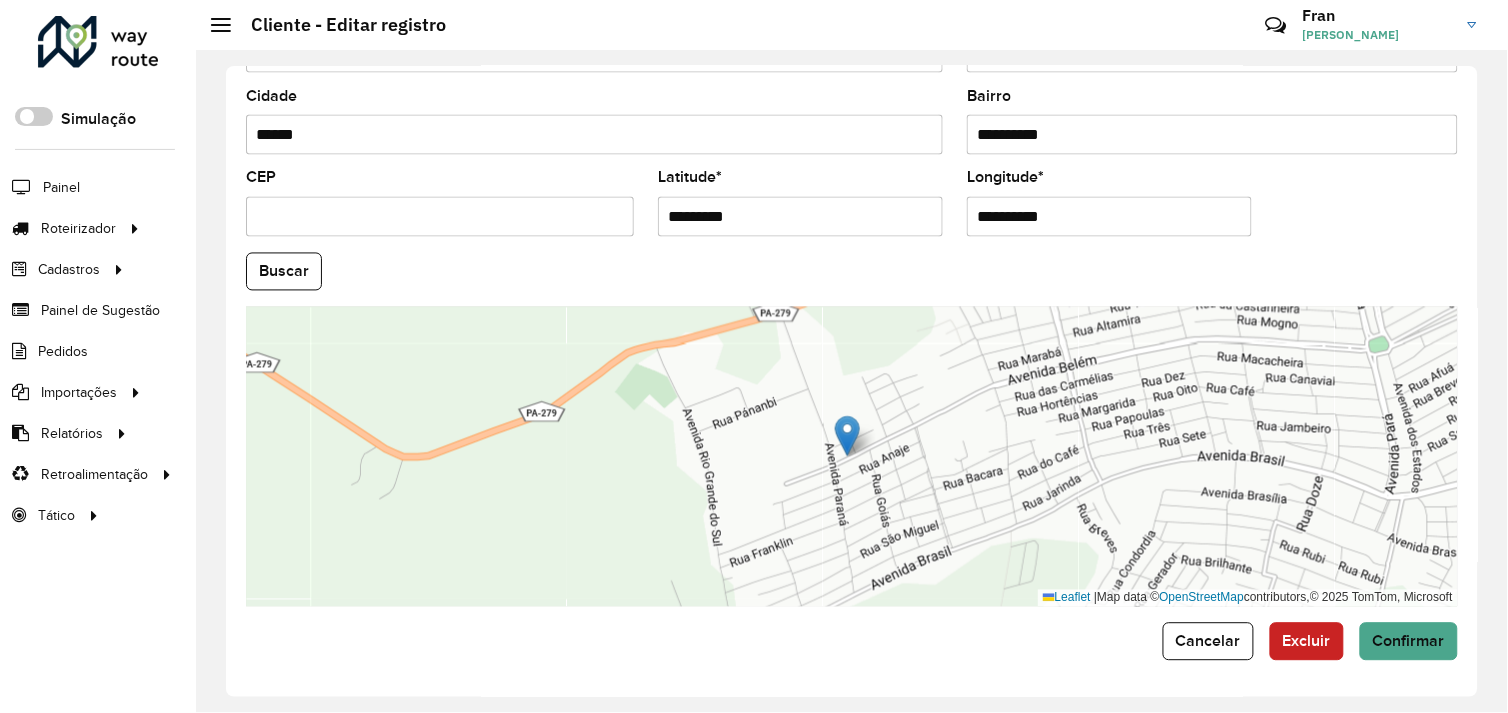 type on "*********" 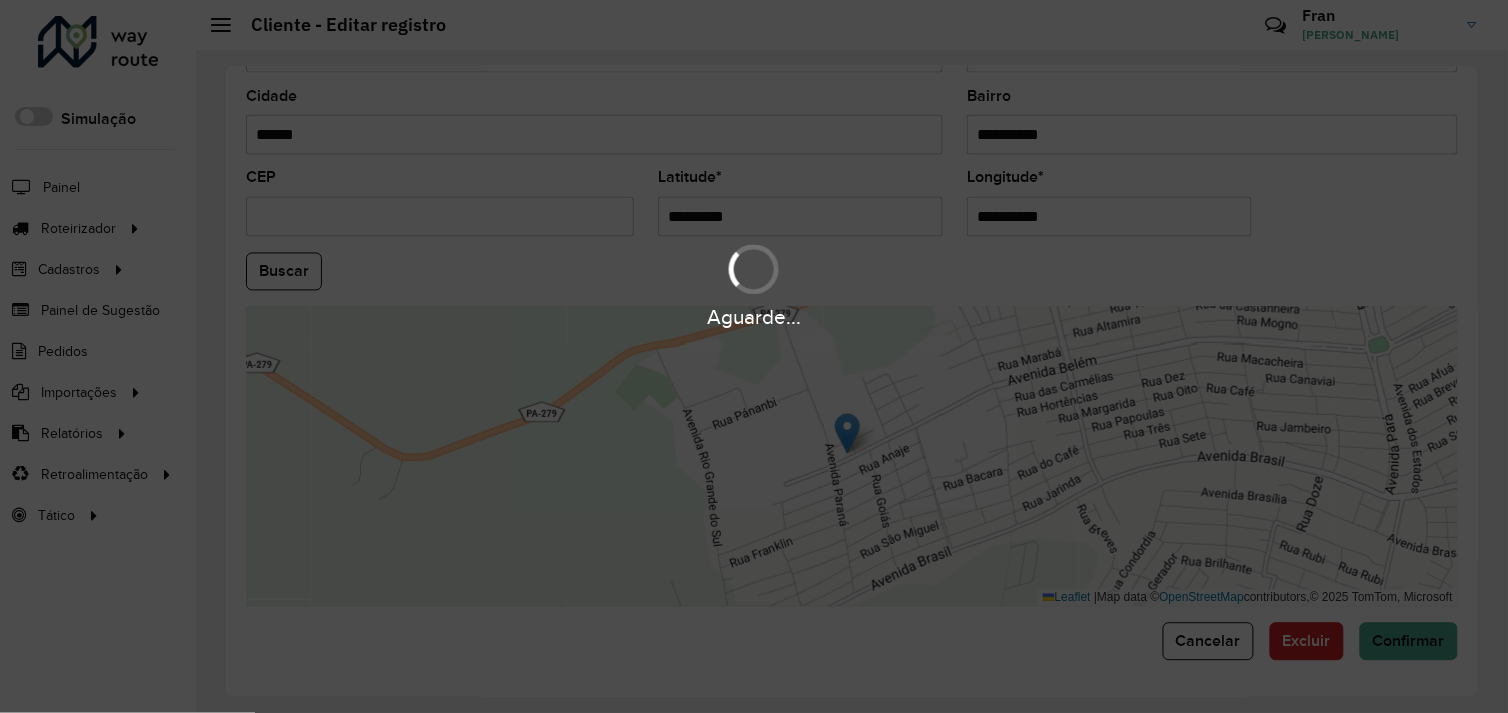 click on "Aguarde...  Pop-up bloqueado!  Seu navegador bloqueou automáticamente a abertura de uma nova janela.   Acesse as configurações e adicione o endereço do sistema a lista de permissão.   Fechar  Roteirizador AmbevTech Simulação Painel Roteirizador Entregas Vendas Cadastros Checkpoint Cliente Condição de pagamento Consulta de setores Depósito Disponibilidade de veículos Fator tipo de produto Grupo Rota Fator Tipo Produto Grupo de Depósito Grupo de rotas exclusiva Grupo de setores Jornada Layout integração Modelo Motorista Multi Depósito Painel de sugestão Parada Pedágio Perfil de Vendedor Ponto de apoio Ponto de apoio FAD Prioridade pedido Produto Restrição de Atendimento Planner Rodízio de placa Rota exclusiva FAD Rótulo Setor Setor Planner Tempo de parada de refeição Tipo de cliente Tipo de jornada Tipo de produto Tipo de veículo Tipo de veículo RN Transportadora Usuário Vendedor Veículo Painel de Sugestão Pedidos Importações Clientes Fator tipo produto Grade de atendimento Setor" at bounding box center [754, 356] 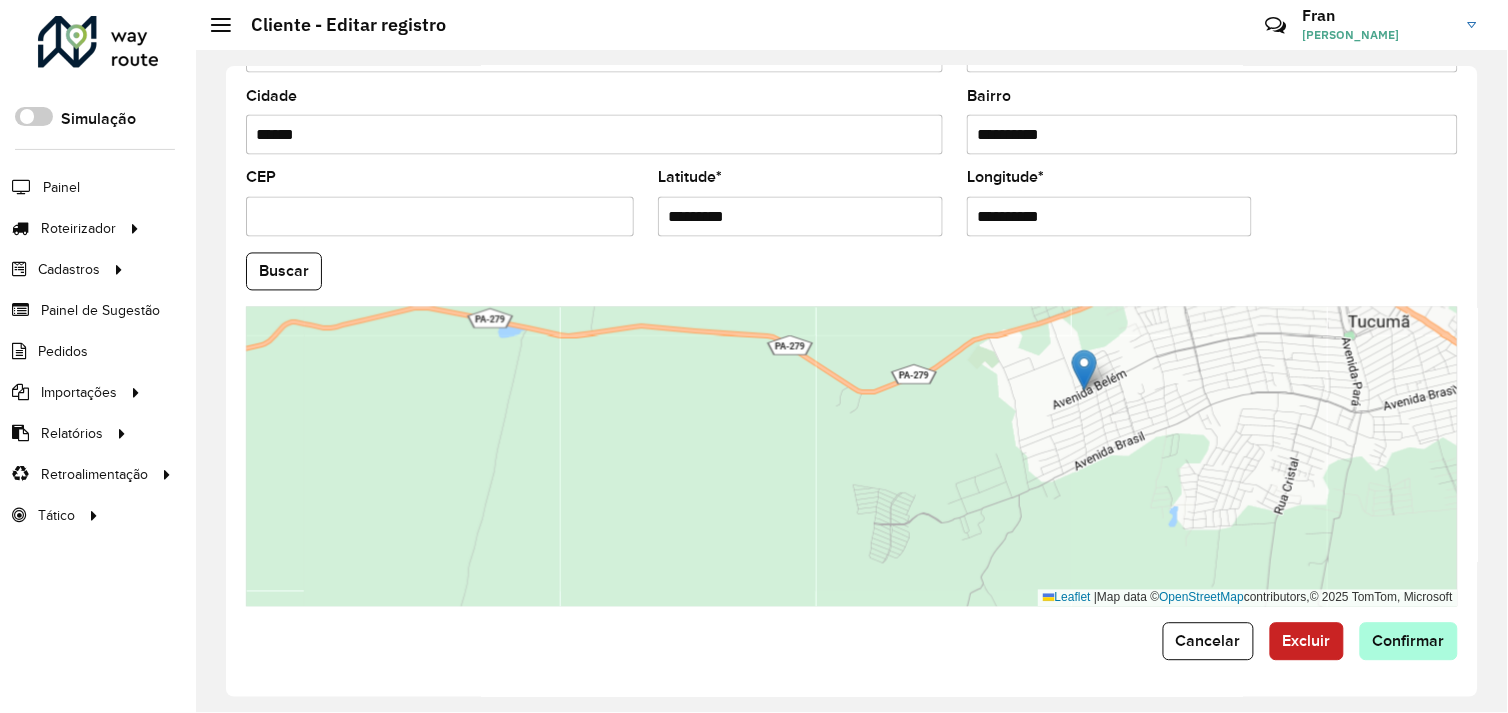 type on "**********" 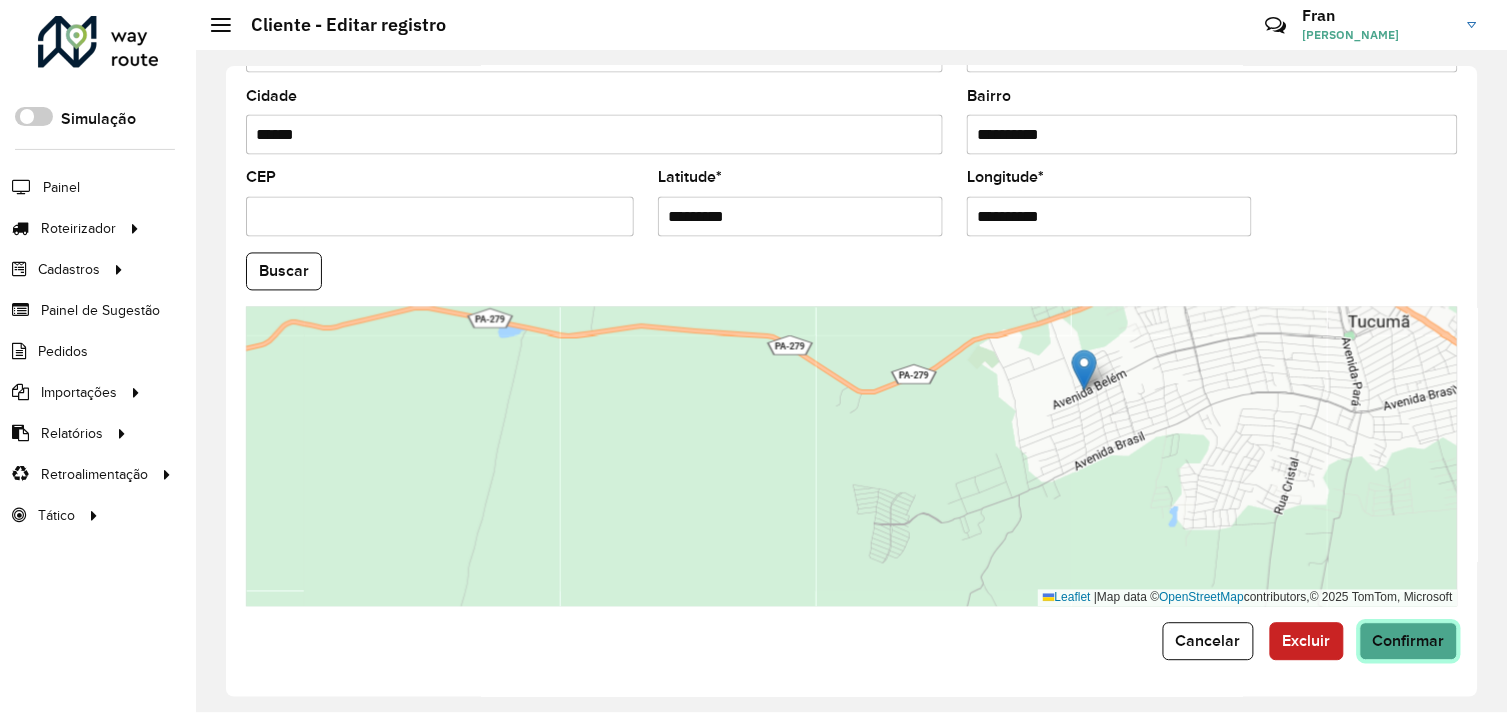 click on "Aguarde...  Pop-up bloqueado!  Seu navegador bloqueou automáticamente a abertura de uma nova janela.   Acesse as configurações e adicione o endereço do sistema a lista de permissão.   Fechar  Roteirizador AmbevTech Simulação Painel Roteirizador Entregas Vendas Cadastros Checkpoint Cliente Condição de pagamento Consulta de setores Depósito Disponibilidade de veículos Fator tipo de produto Grupo Rota Fator Tipo Produto Grupo de Depósito Grupo de rotas exclusiva Grupo de setores Jornada Layout integração Modelo Motorista Multi Depósito Painel de sugestão Parada Pedágio Perfil de Vendedor Ponto de apoio Ponto de apoio FAD Prioridade pedido Produto Restrição de Atendimento Planner Rodízio de placa Rota exclusiva FAD Rótulo Setor Setor Planner Tempo de parada de refeição Tipo de cliente Tipo de jornada Tipo de produto Tipo de veículo Tipo de veículo RN Transportadora Usuário Vendedor Veículo Painel de Sugestão Pedidos Importações Clientes Fator tipo produto Grade de atendimento Setor" at bounding box center (754, 356) 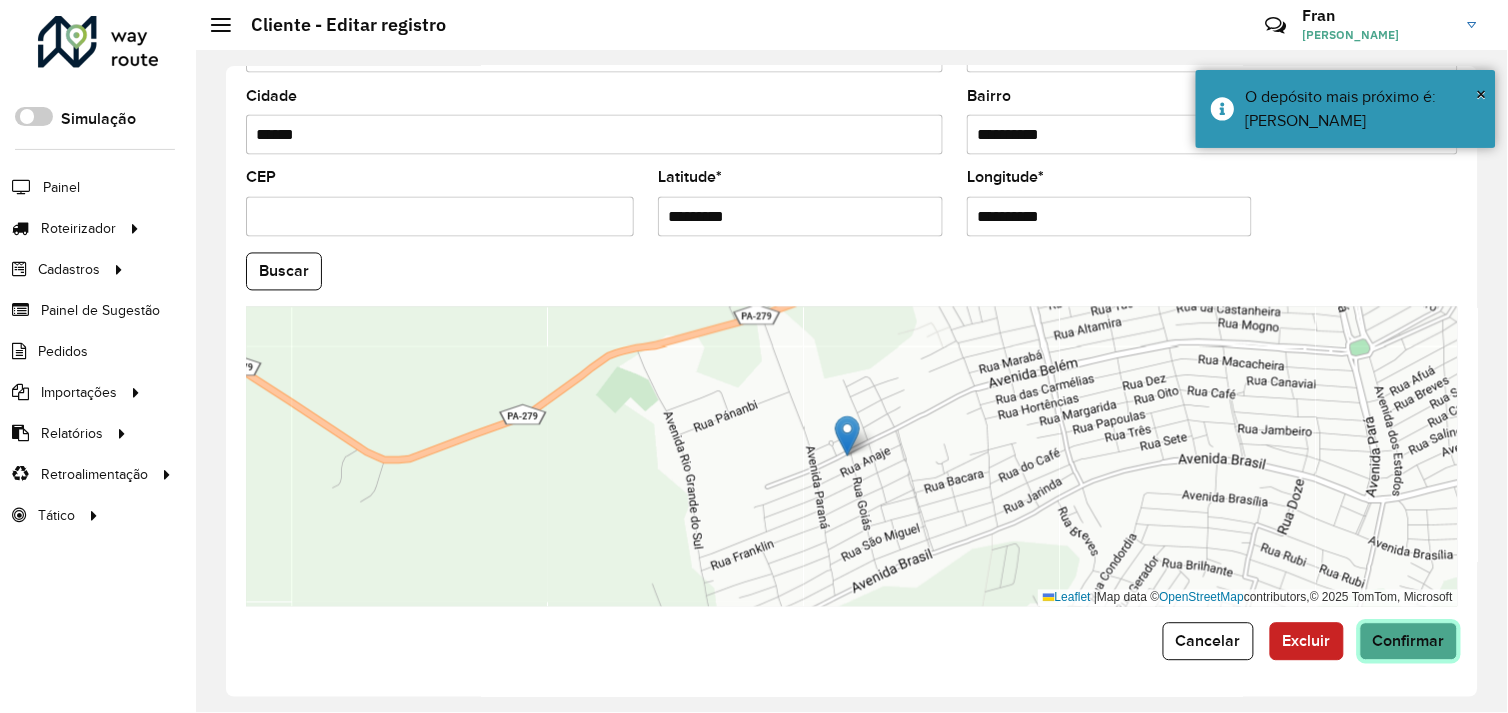 click on "Confirmar" 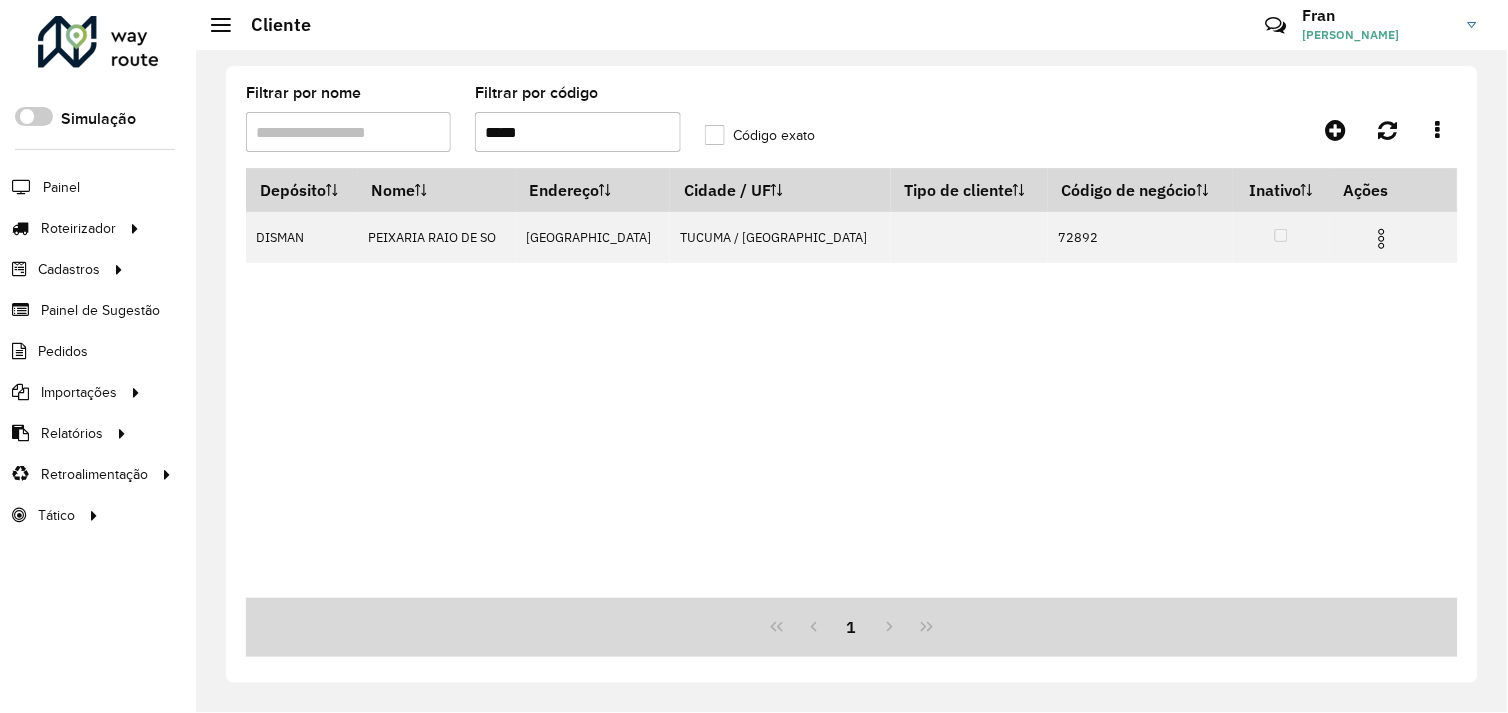 click on "*****" at bounding box center (577, 132) 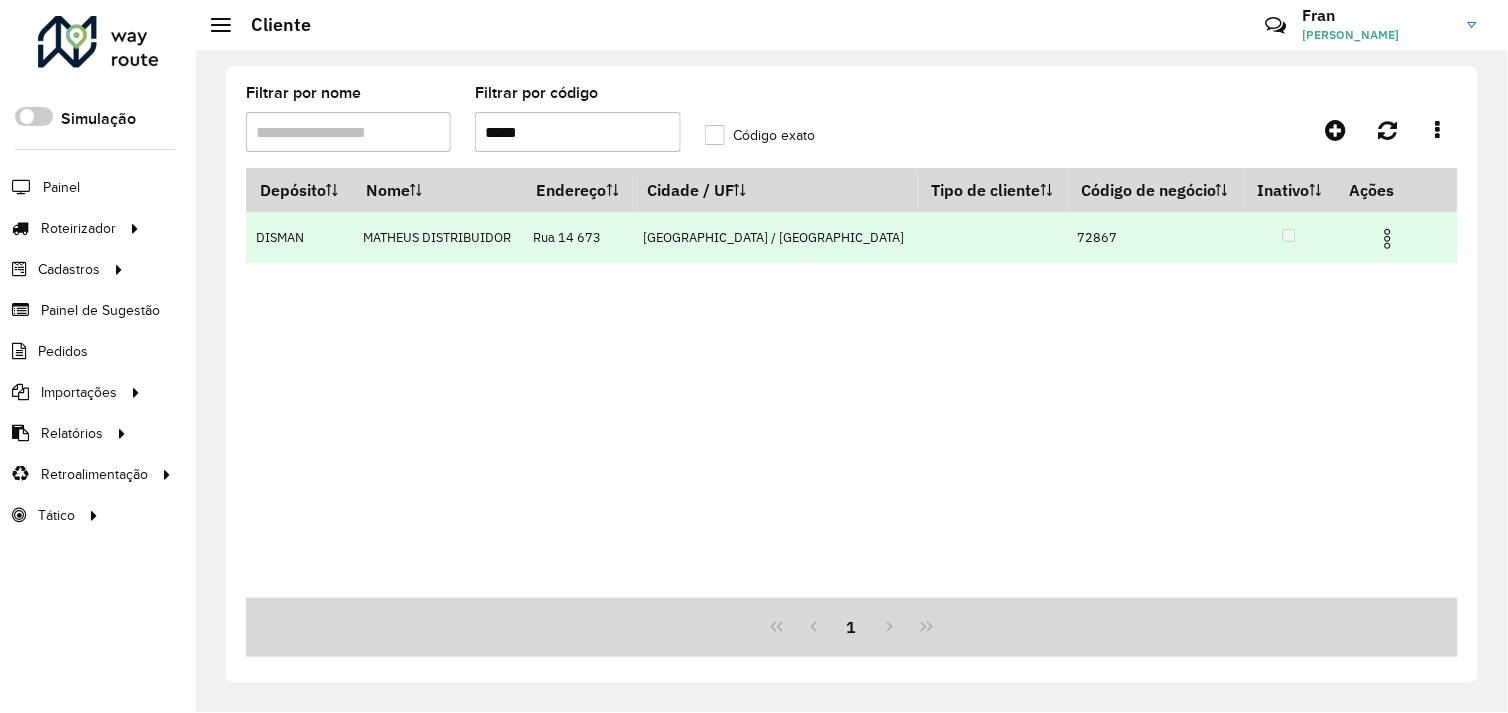 type on "*****" 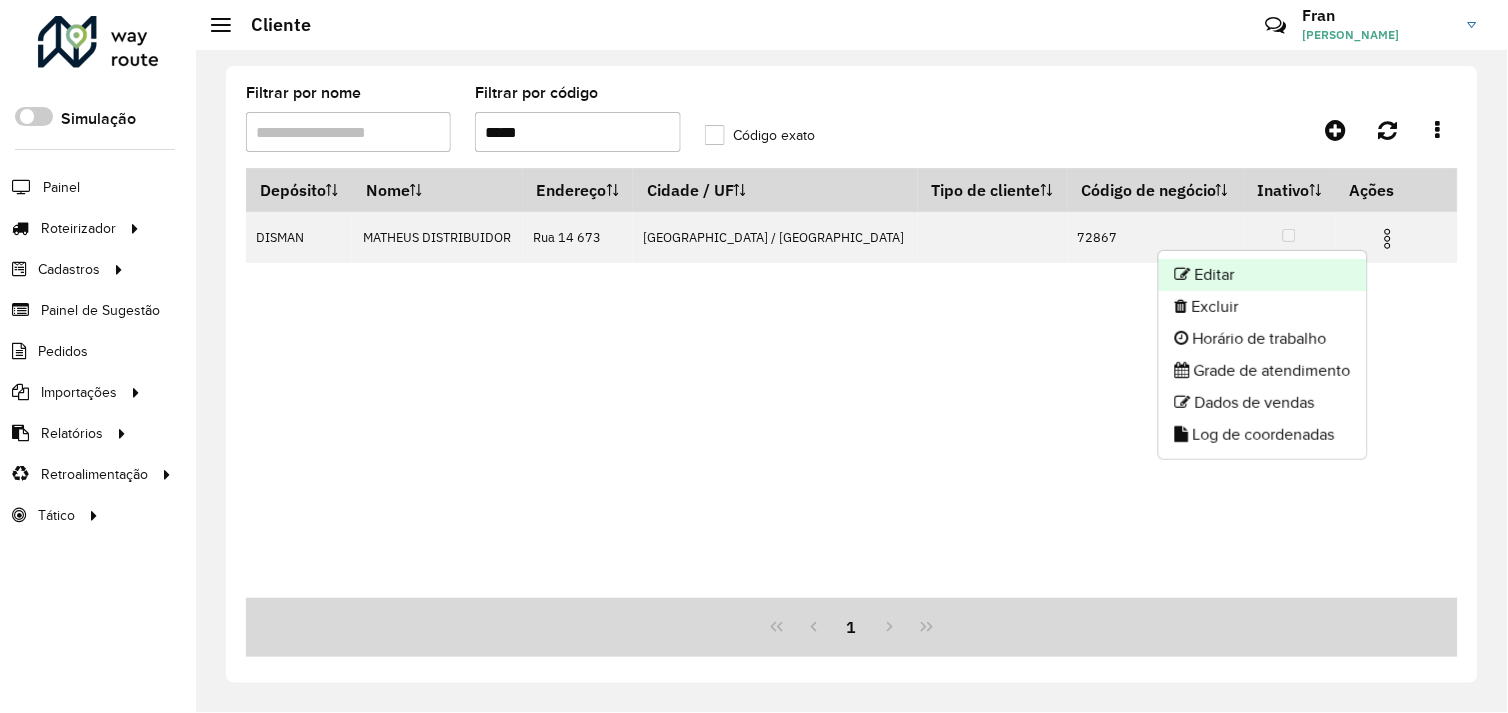 click on "Editar" 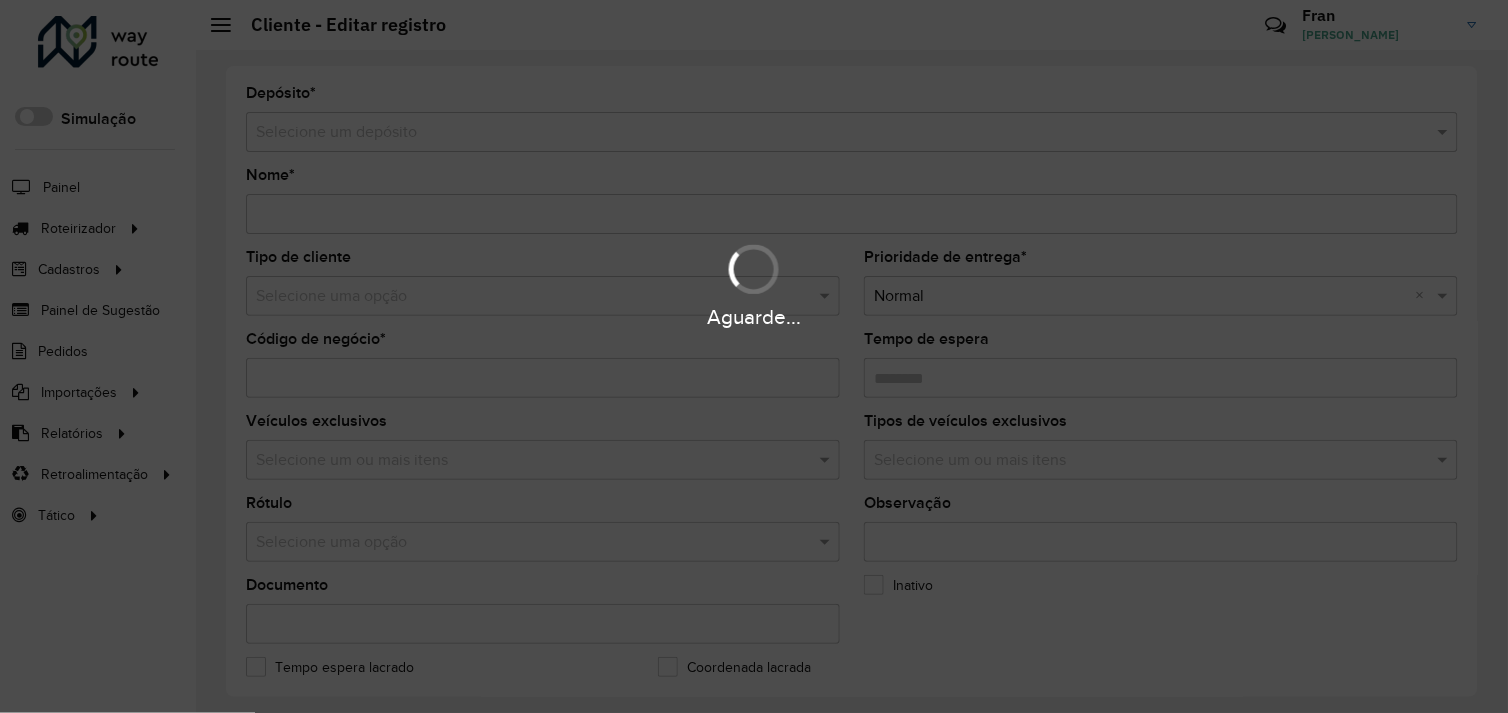type on "**********" 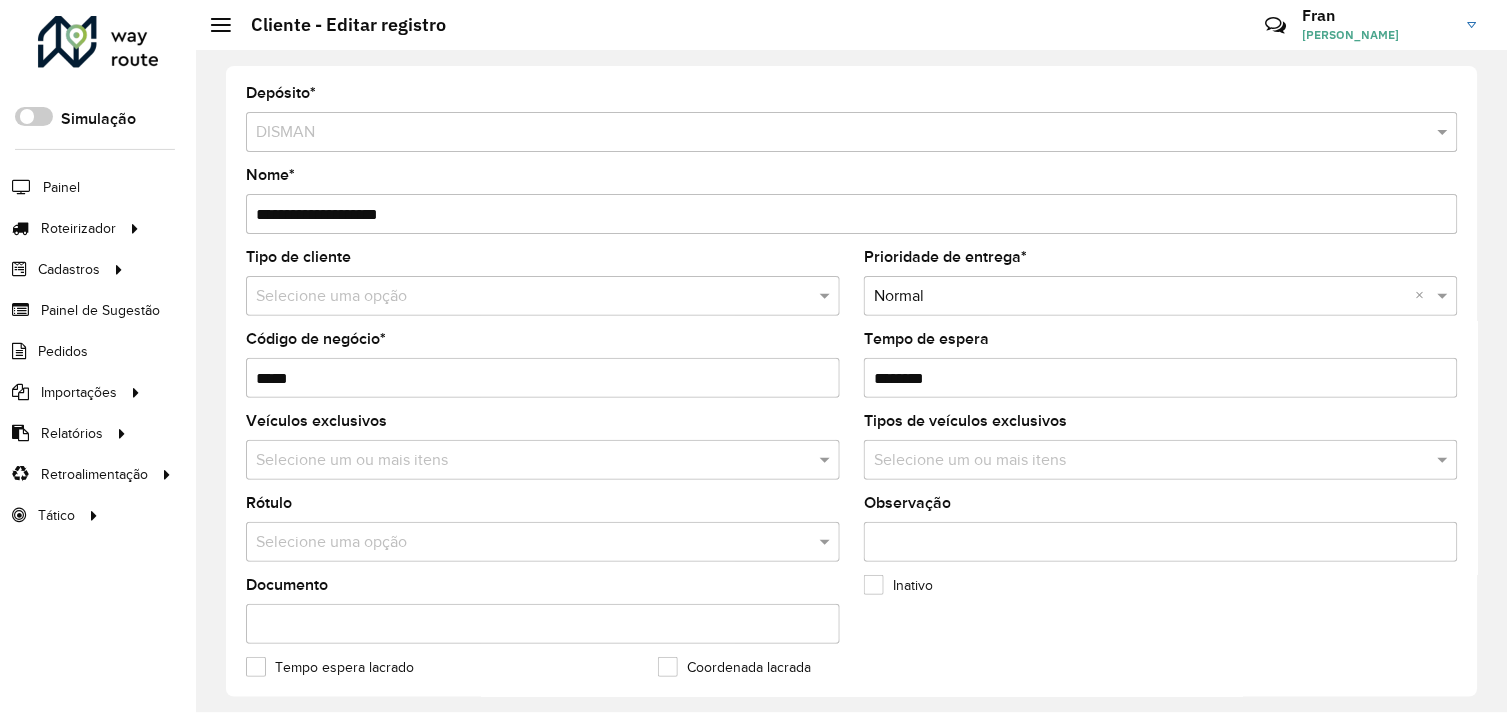 click on "Tempo de espera" at bounding box center (1161, 378) 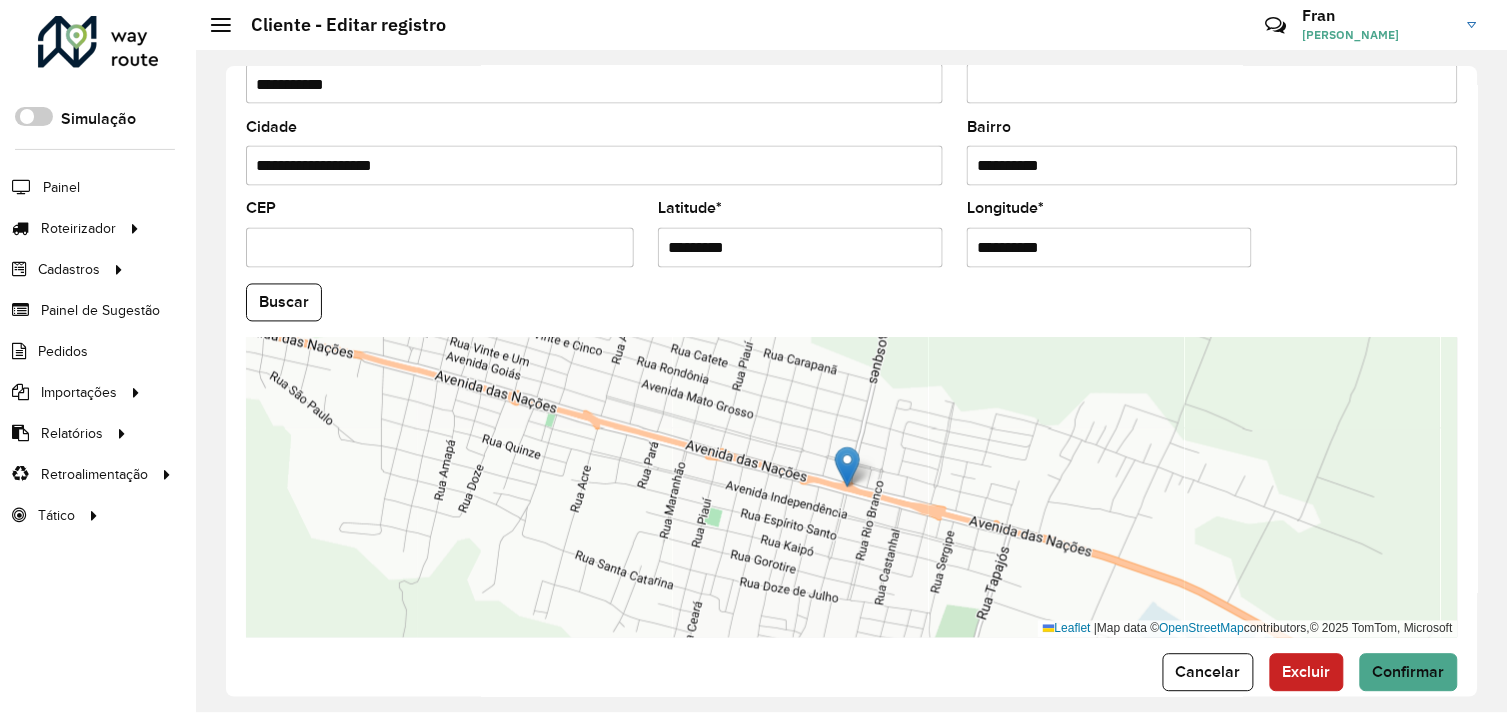 scroll, scrollTop: 777, scrollLeft: 0, axis: vertical 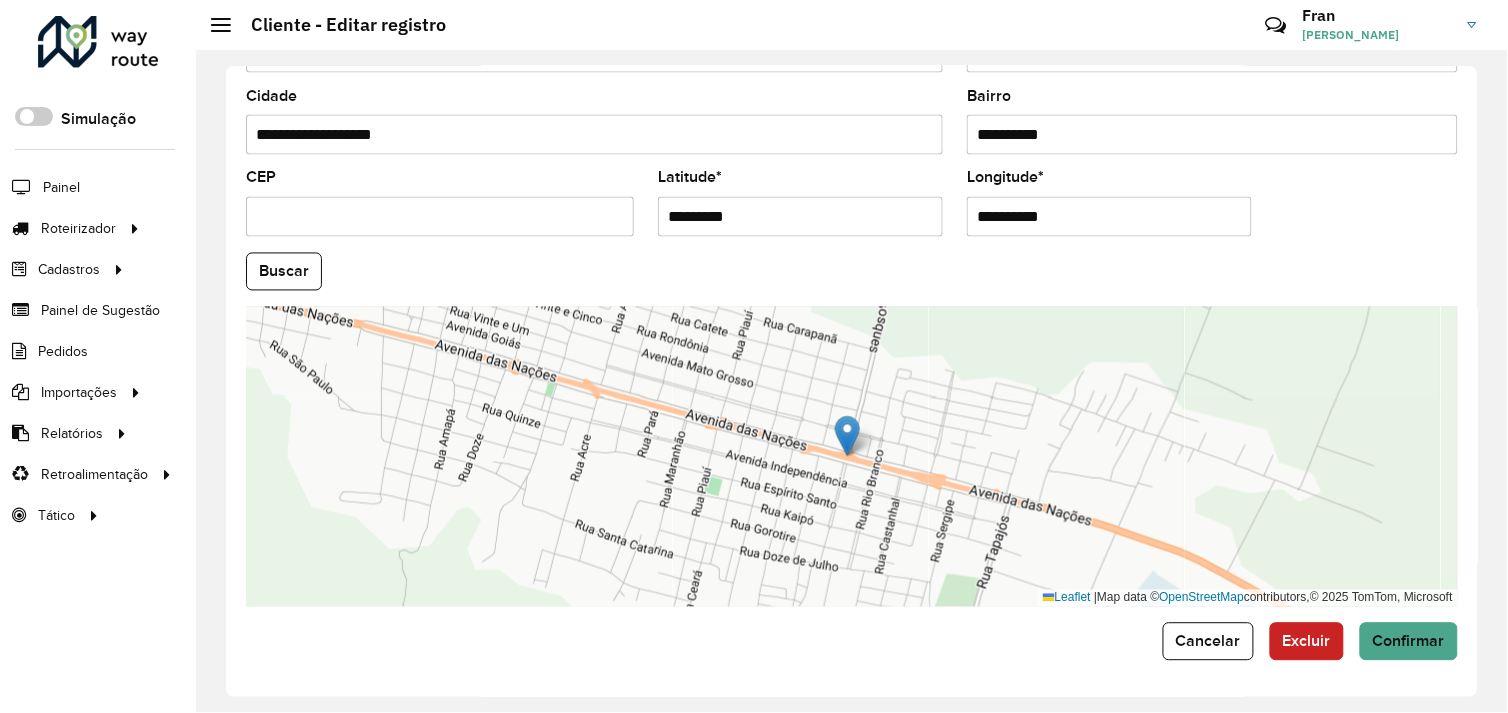 type on "********" 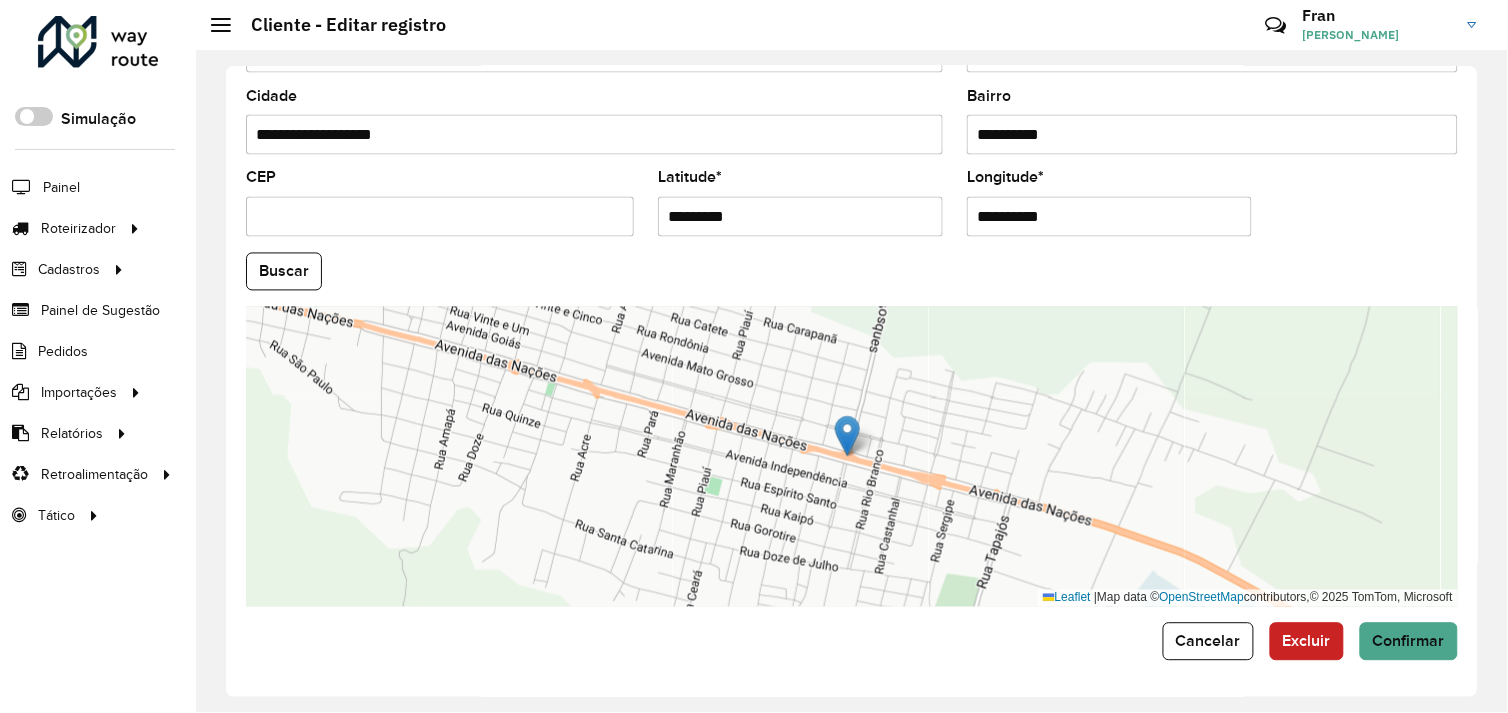 type on "*********" 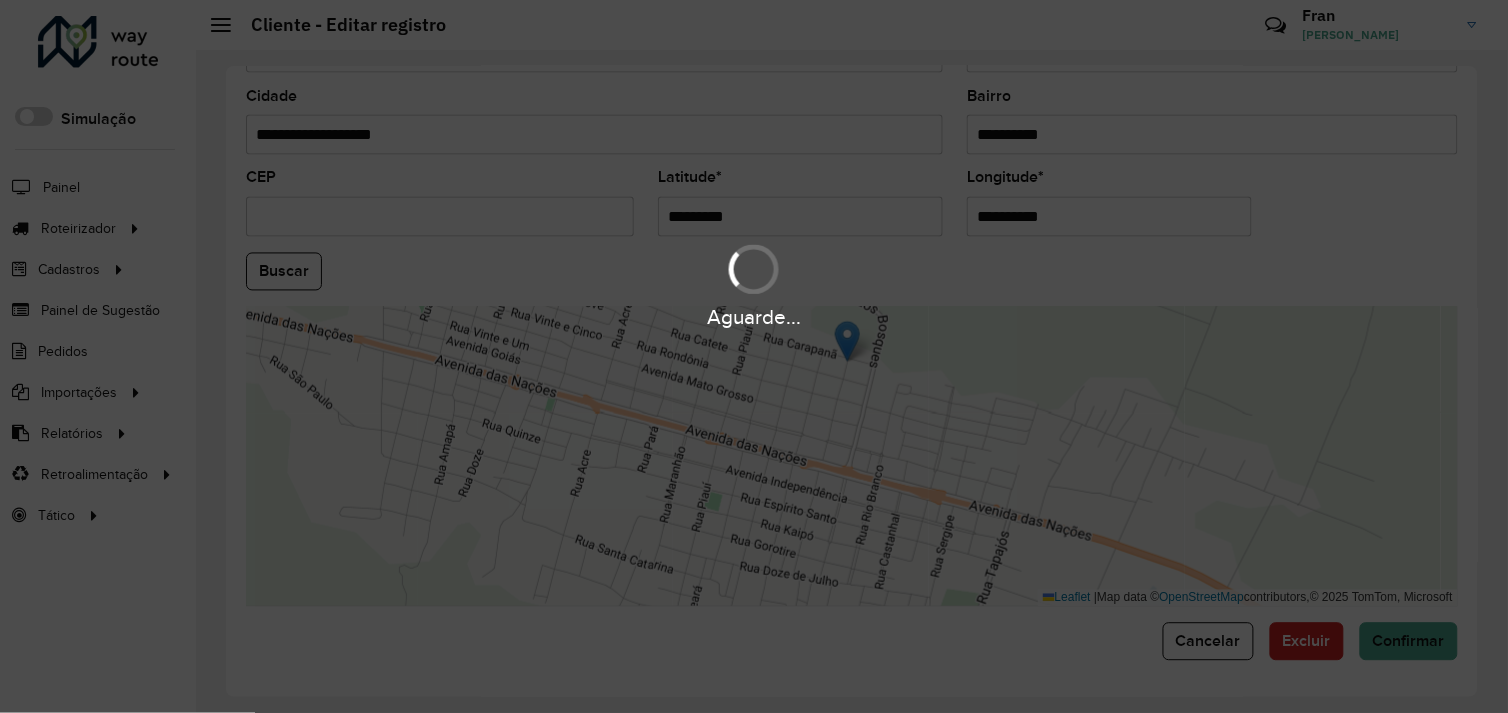 click on "Aguarde...  Pop-up bloqueado!  Seu navegador bloqueou automáticamente a abertura de uma nova janela.   Acesse as configurações e adicione o endereço do sistema a lista de permissão.   Fechar  Roteirizador AmbevTech Simulação Painel Roteirizador Entregas Vendas Cadastros Checkpoint Cliente Condição de pagamento Consulta de setores Depósito Disponibilidade de veículos Fator tipo de produto Grupo Rota Fator Tipo Produto Grupo de Depósito Grupo de rotas exclusiva Grupo de setores Jornada Layout integração Modelo Motorista Multi Depósito Painel de sugestão Parada Pedágio Perfil de Vendedor Ponto de apoio Ponto de apoio FAD Prioridade pedido Produto Restrição de Atendimento Planner Rodízio de placa Rota exclusiva FAD Rótulo Setor Setor Planner Tempo de parada de refeição Tipo de cliente Tipo de jornada Tipo de produto Tipo de veículo Tipo de veículo RN Transportadora Usuário Vendedor Veículo Painel de Sugestão Pedidos Importações Clientes Fator tipo produto Grade de atendimento Setor" at bounding box center [754, 356] 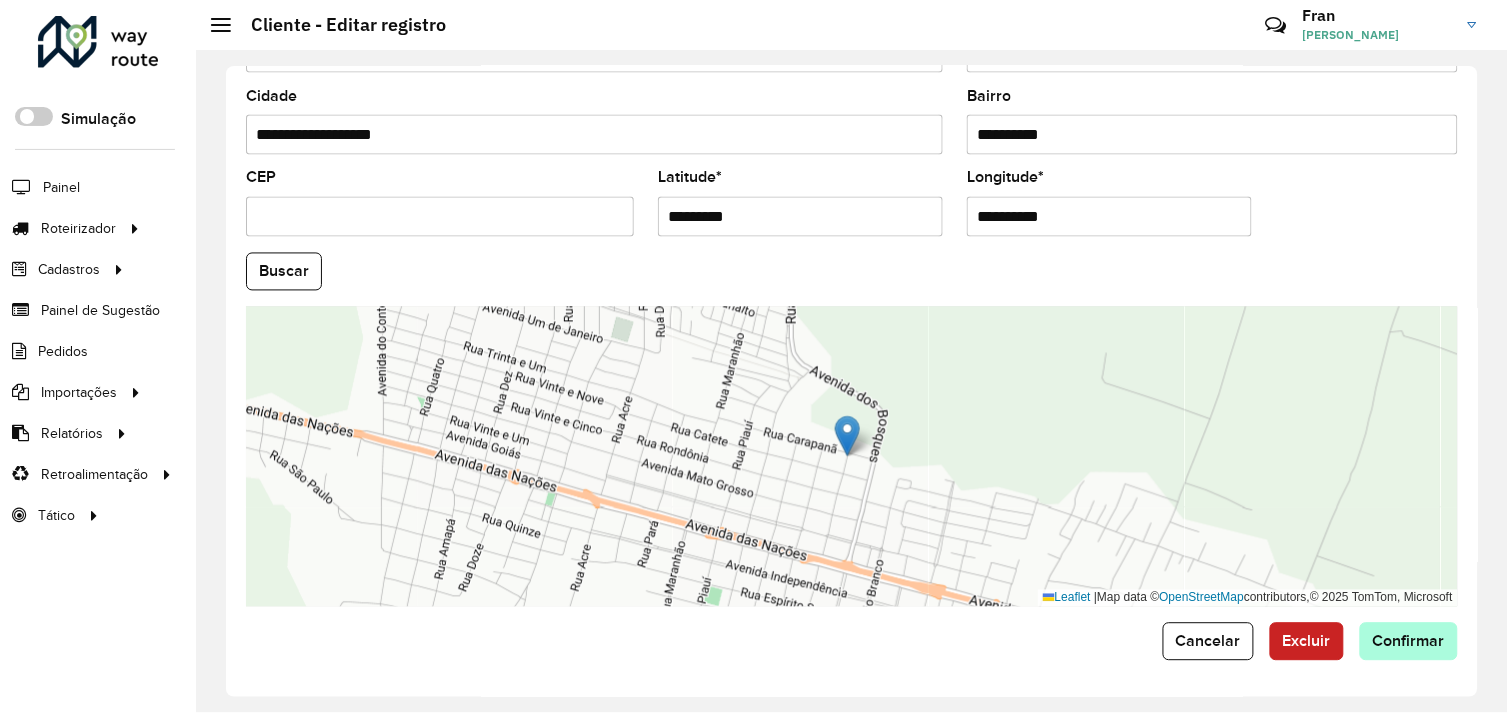 type on "**********" 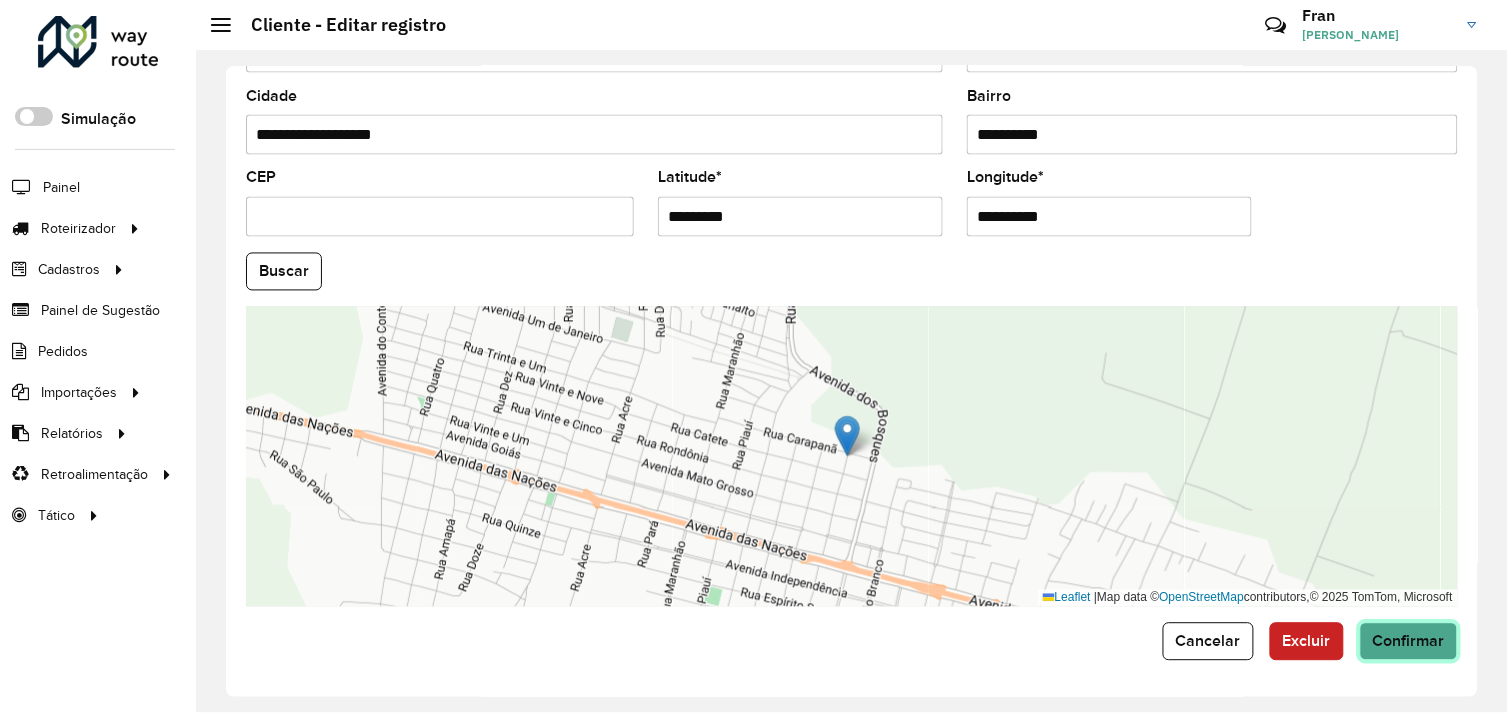 click on "Aguarde...  Pop-up bloqueado!  Seu navegador bloqueou automáticamente a abertura de uma nova janela.   Acesse as configurações e adicione o endereço do sistema a lista de permissão.   Fechar  Roteirizador AmbevTech Simulação Painel Roteirizador Entregas Vendas Cadastros Checkpoint Cliente Condição de pagamento Consulta de setores Depósito Disponibilidade de veículos Fator tipo de produto Grupo Rota Fator Tipo Produto Grupo de Depósito Grupo de rotas exclusiva Grupo de setores Jornada Layout integração Modelo Motorista Multi Depósito Painel de sugestão Parada Pedágio Perfil de Vendedor Ponto de apoio Ponto de apoio FAD Prioridade pedido Produto Restrição de Atendimento Planner Rodízio de placa Rota exclusiva FAD Rótulo Setor Setor Planner Tempo de parada de refeição Tipo de cliente Tipo de jornada Tipo de produto Tipo de veículo Tipo de veículo RN Transportadora Usuário Vendedor Veículo Painel de Sugestão Pedidos Importações Clientes Fator tipo produto Grade de atendimento Setor" at bounding box center [754, 356] 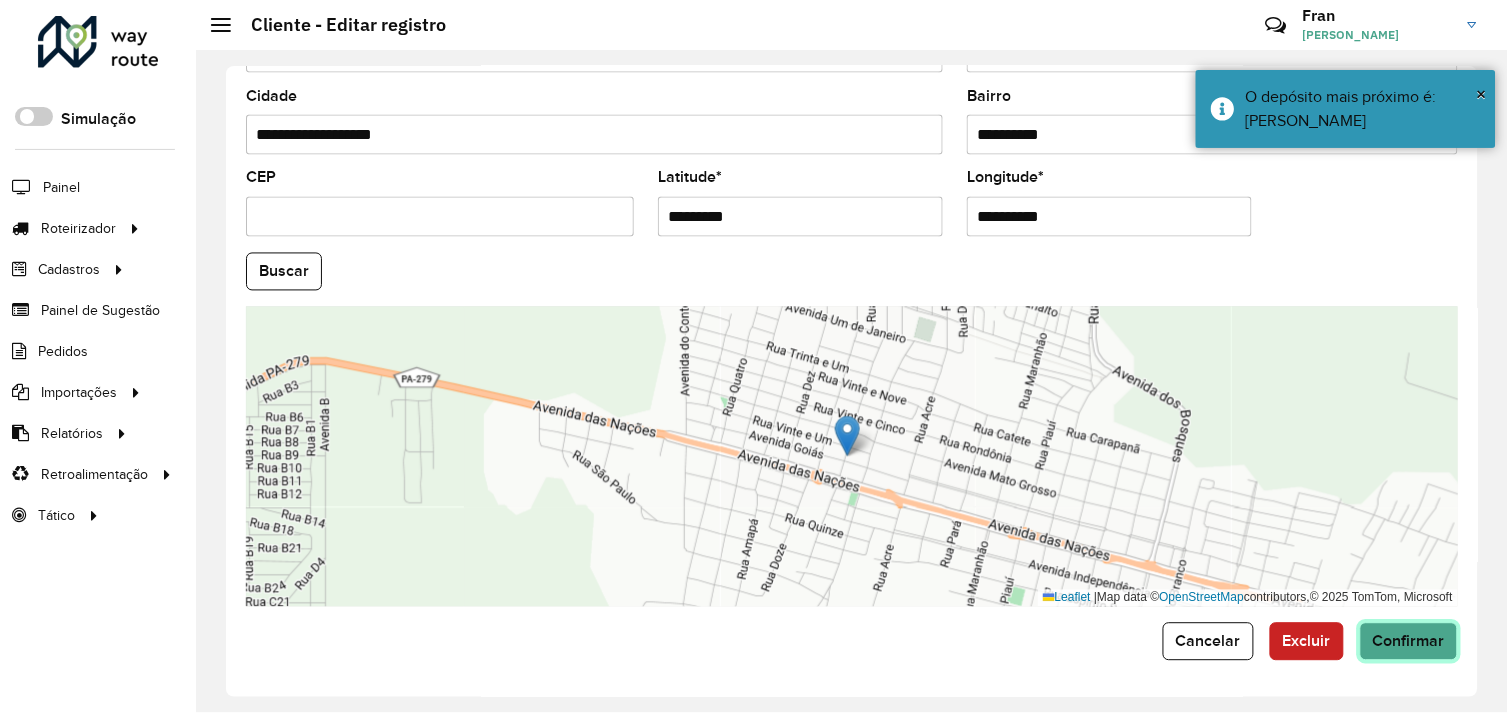 click on "Confirmar" 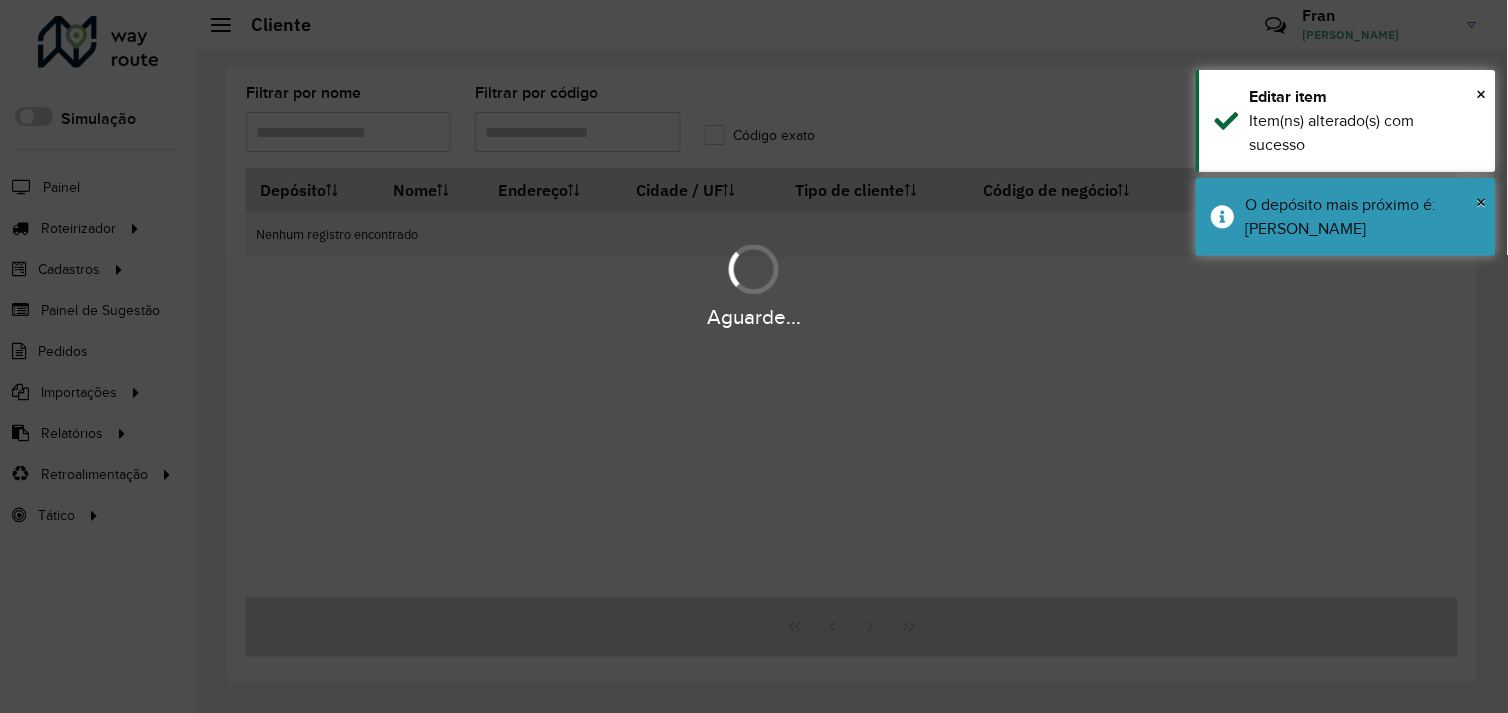 type on "*****" 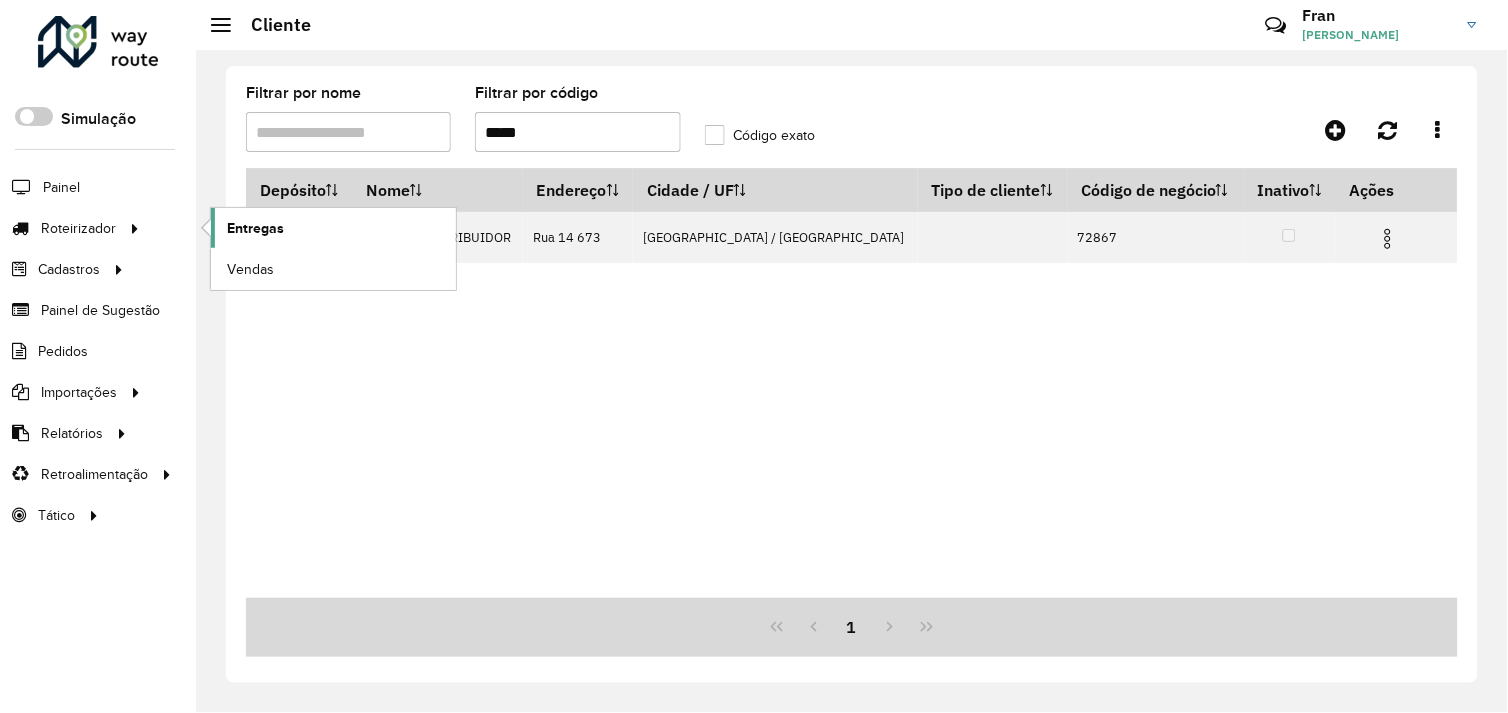 click on "Entregas" 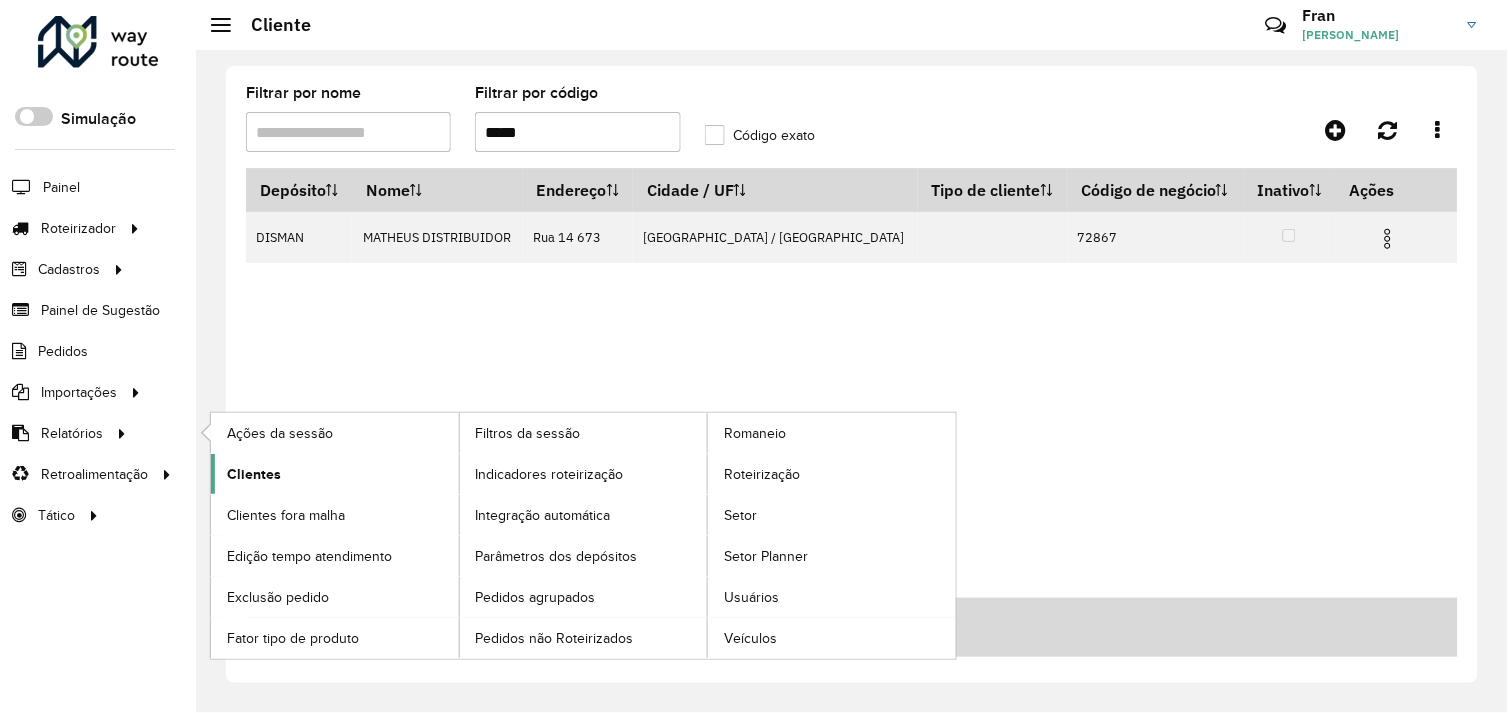 click on "Clientes" 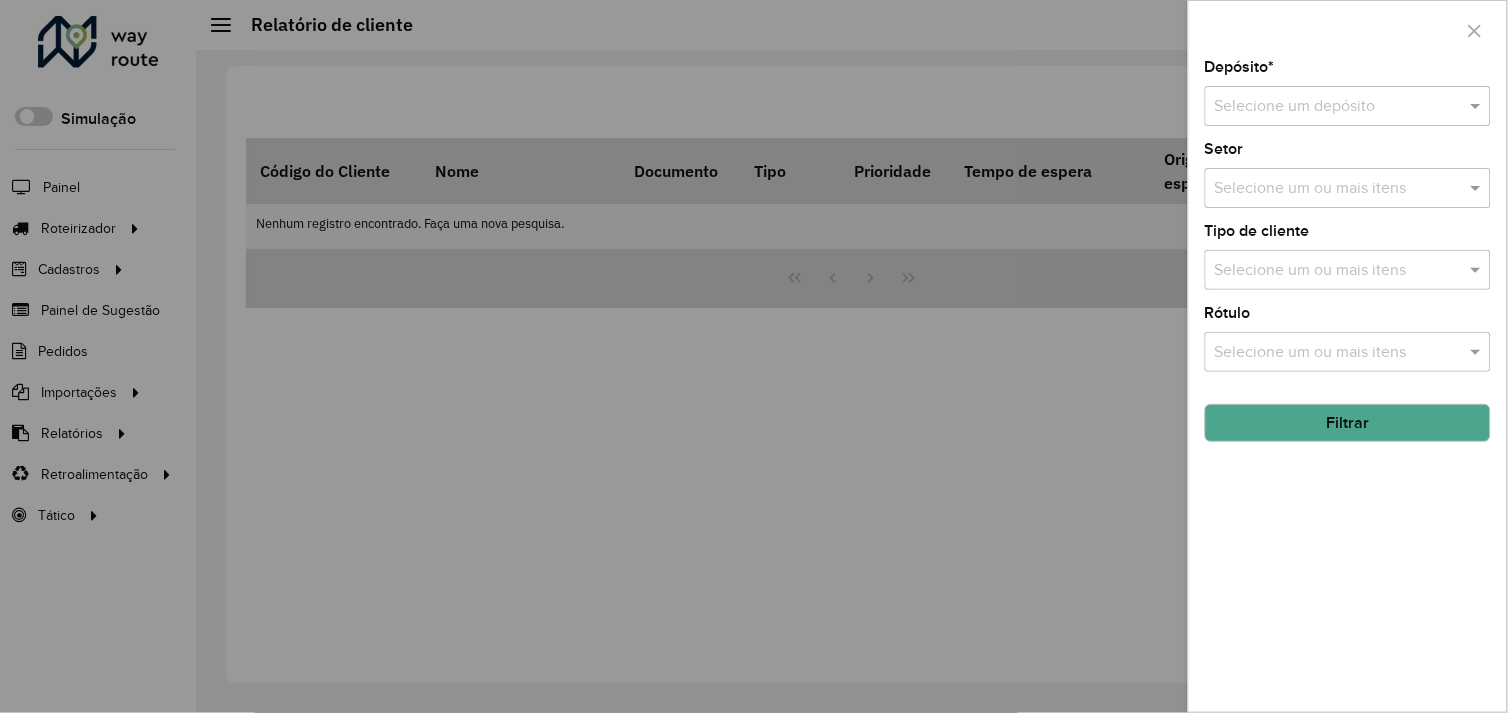 click at bounding box center [1478, 106] 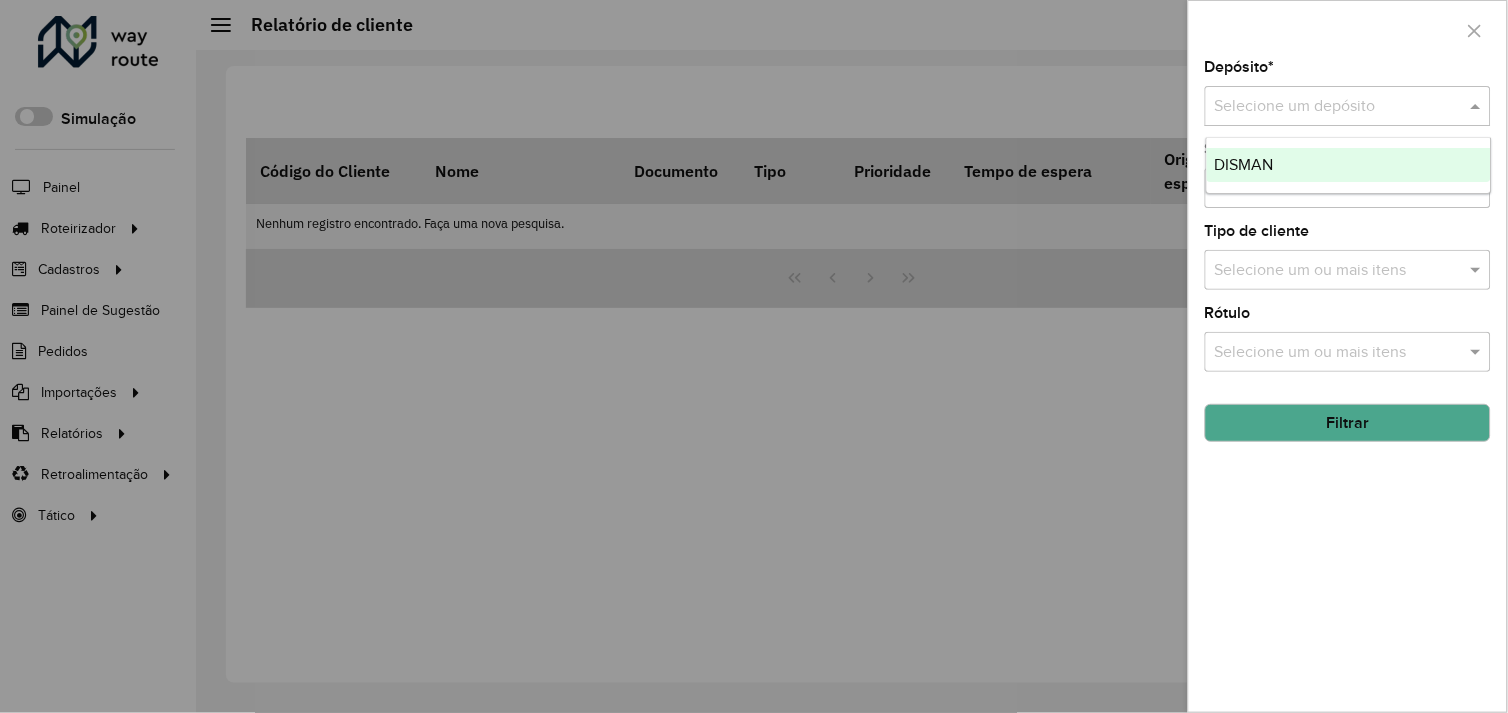 click on "DISMAN" at bounding box center [1349, 165] 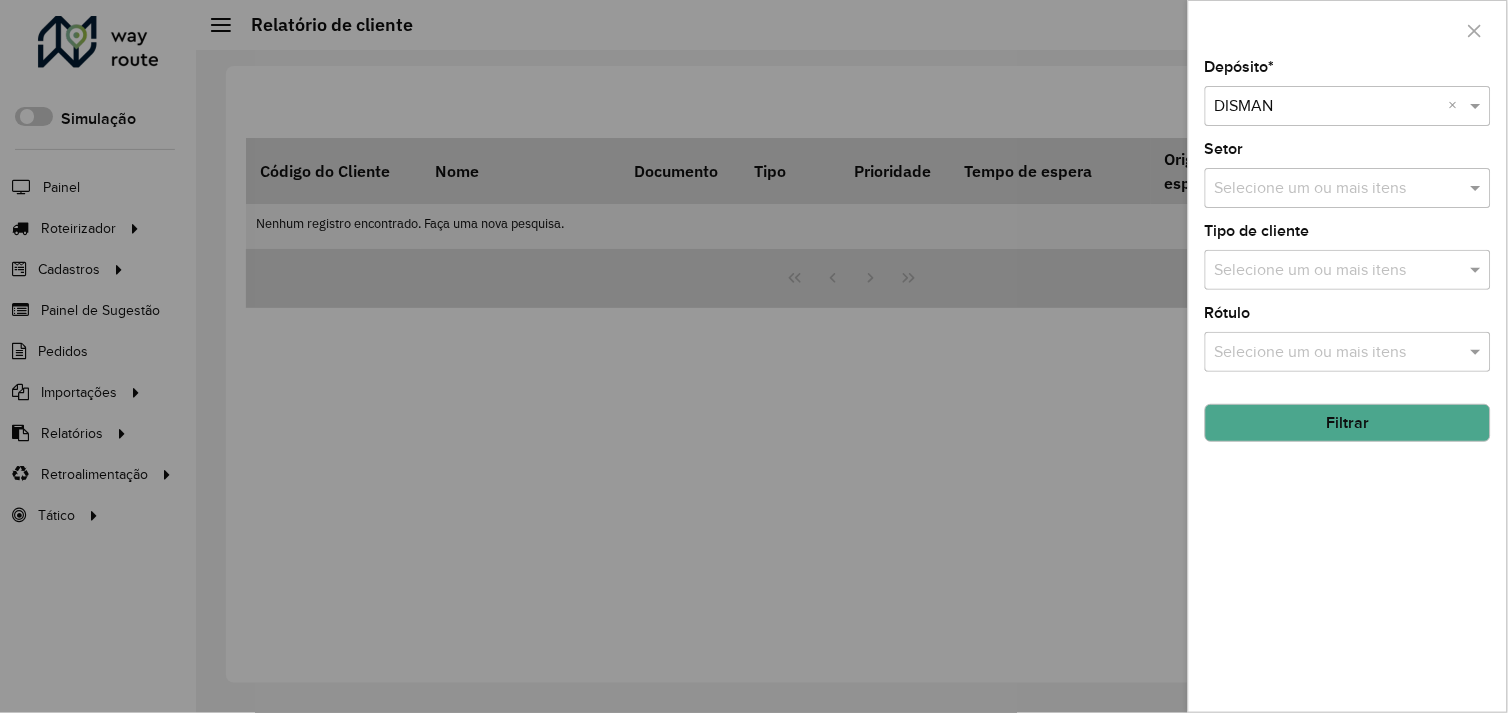click on "Filtrar" 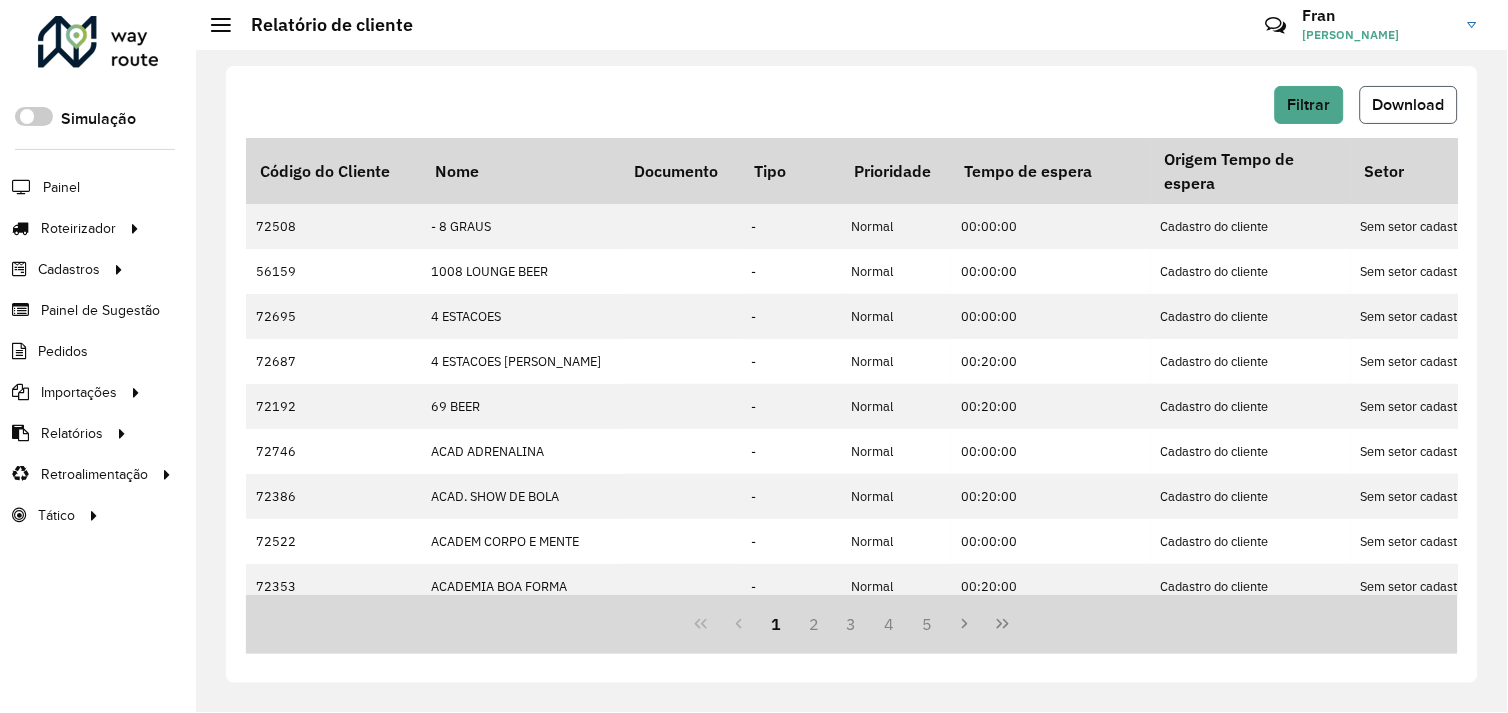 click on "Download" 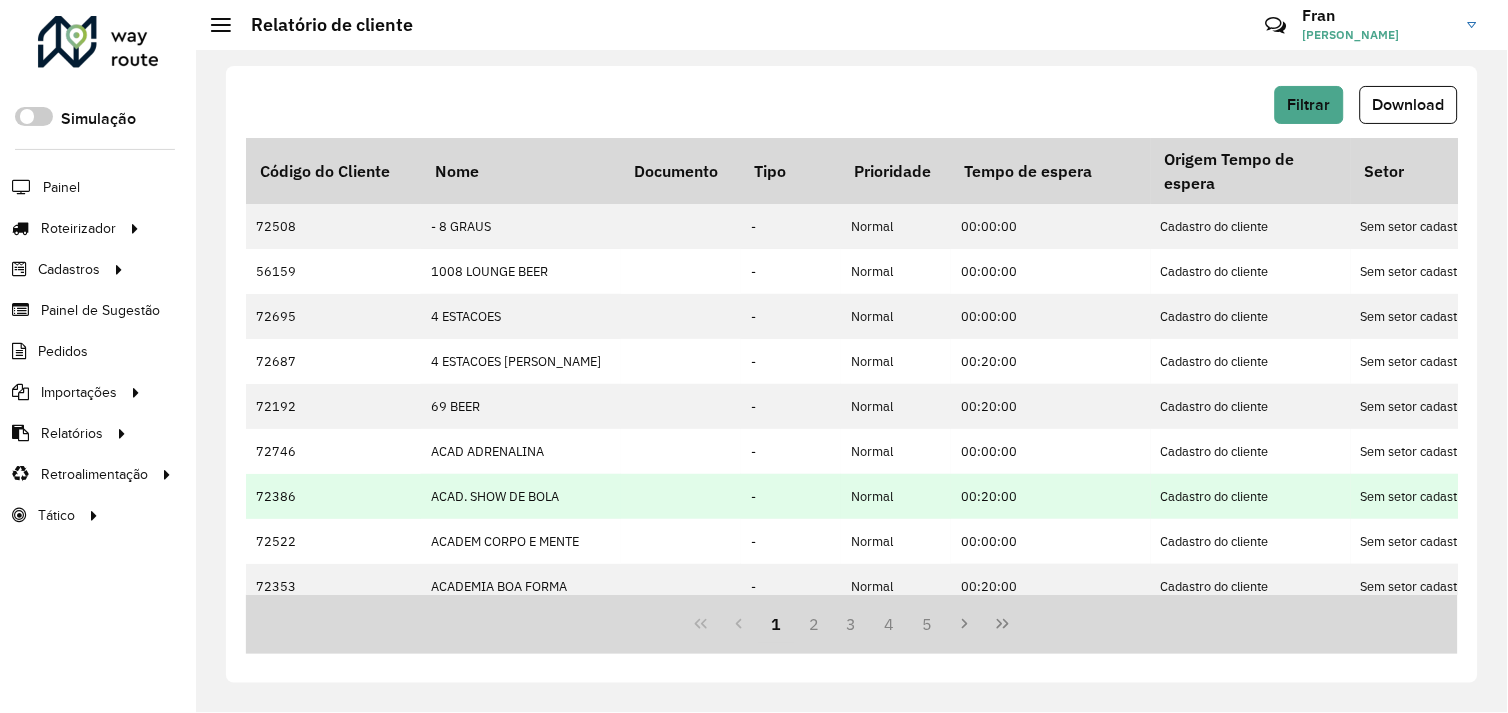 click on "-" at bounding box center [791, 541] 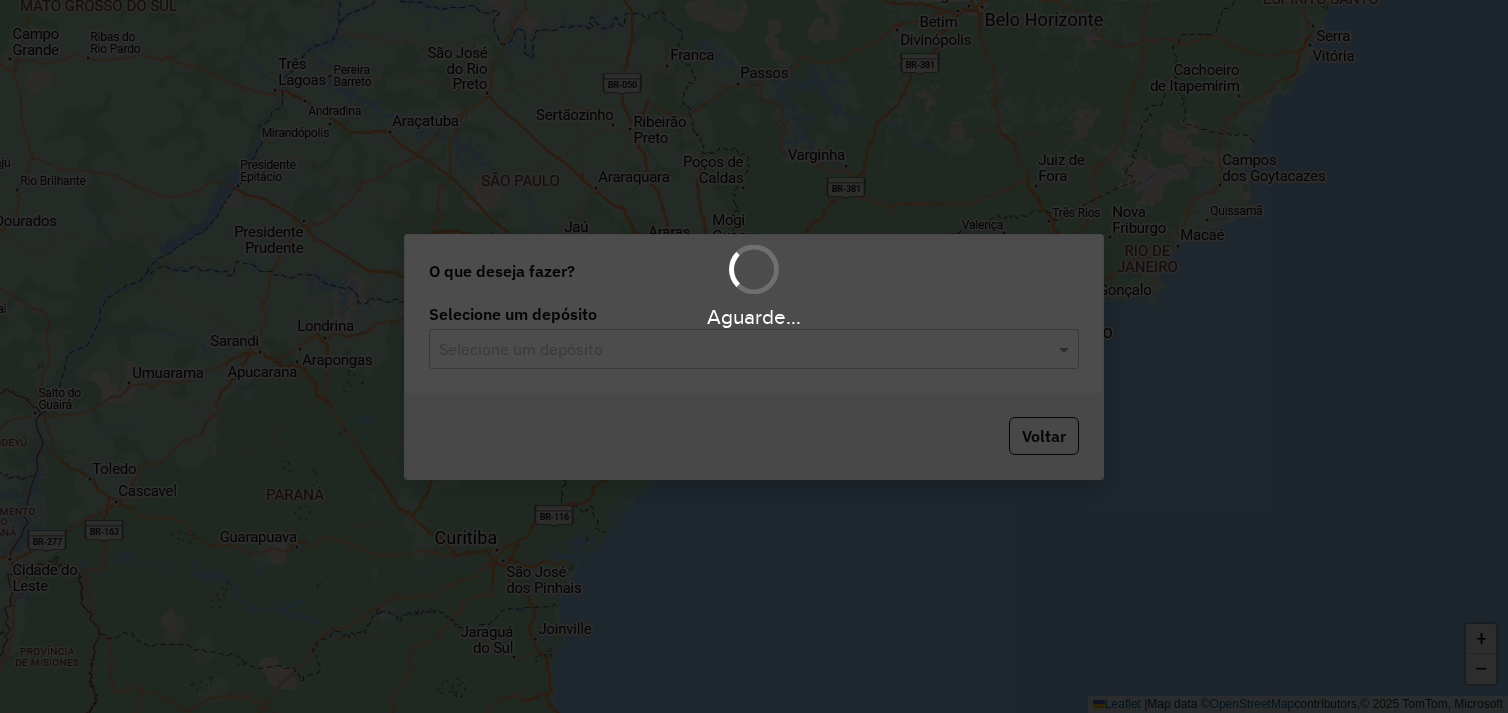 scroll, scrollTop: 0, scrollLeft: 0, axis: both 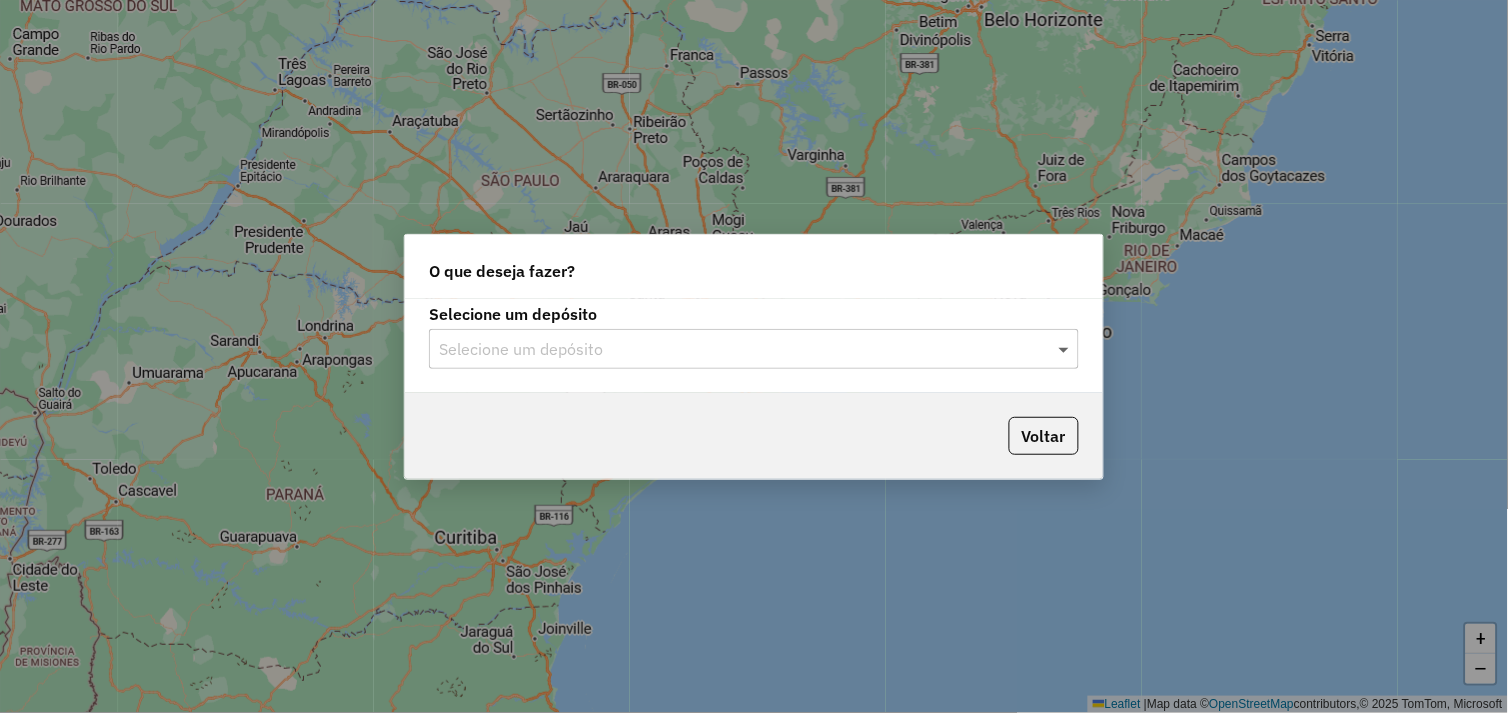 click 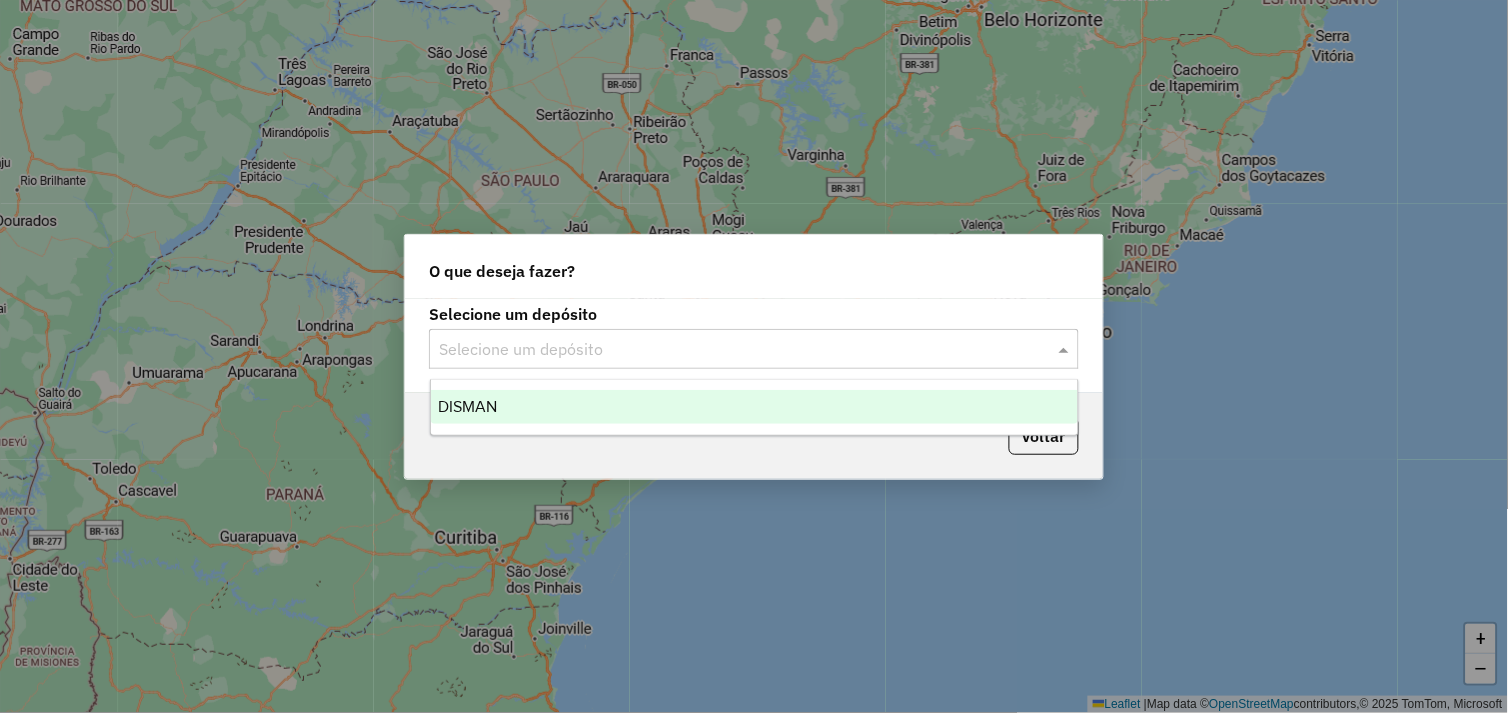 click on "DISMAN" at bounding box center (755, 407) 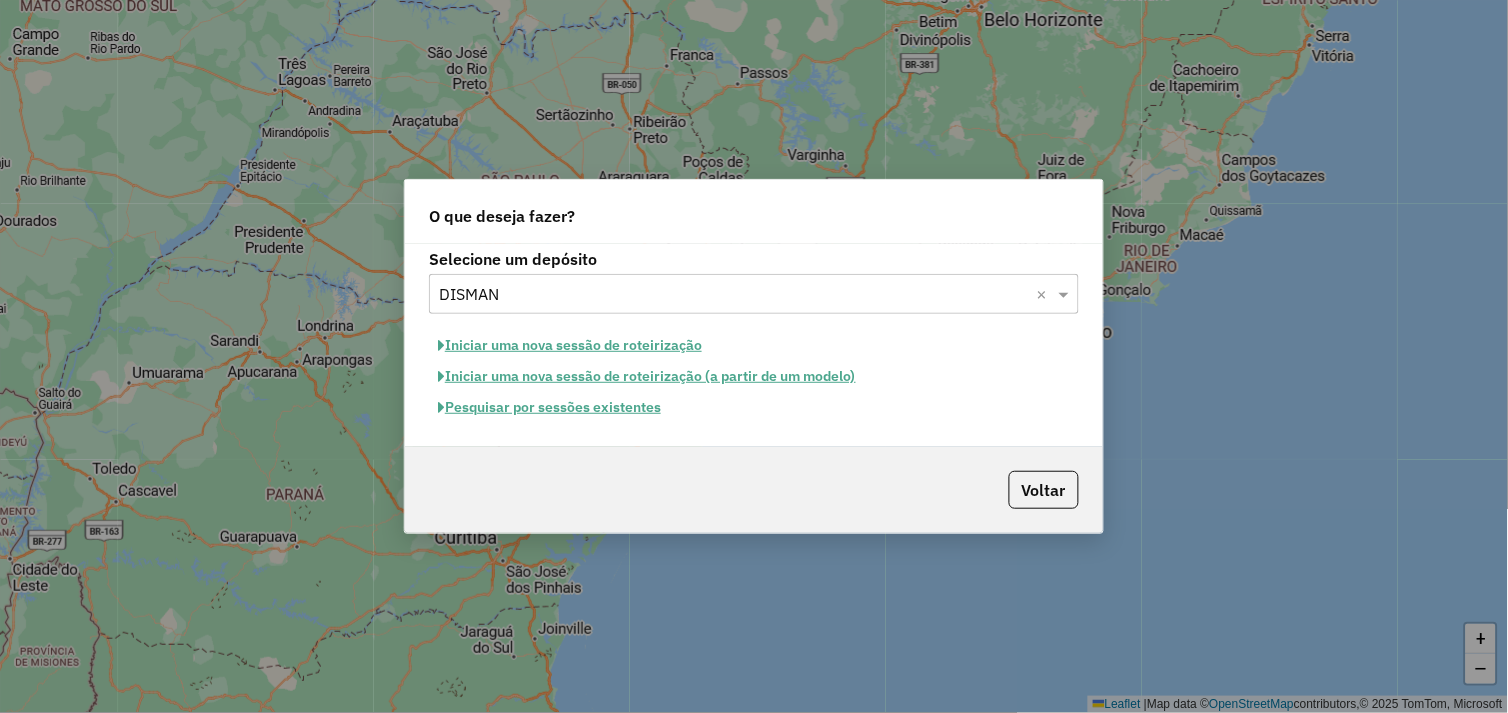 click on "Pesquisar por sessões existentes" 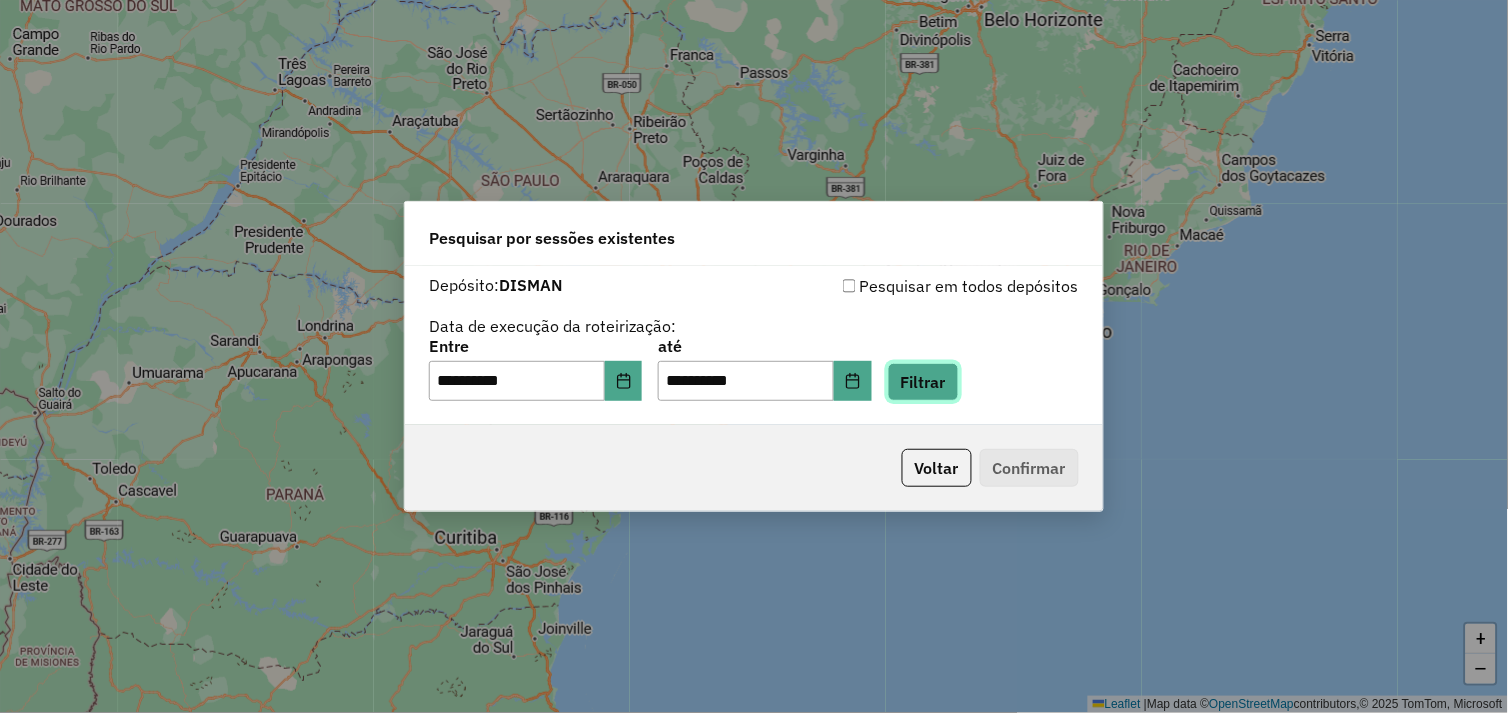 click on "Filtrar" 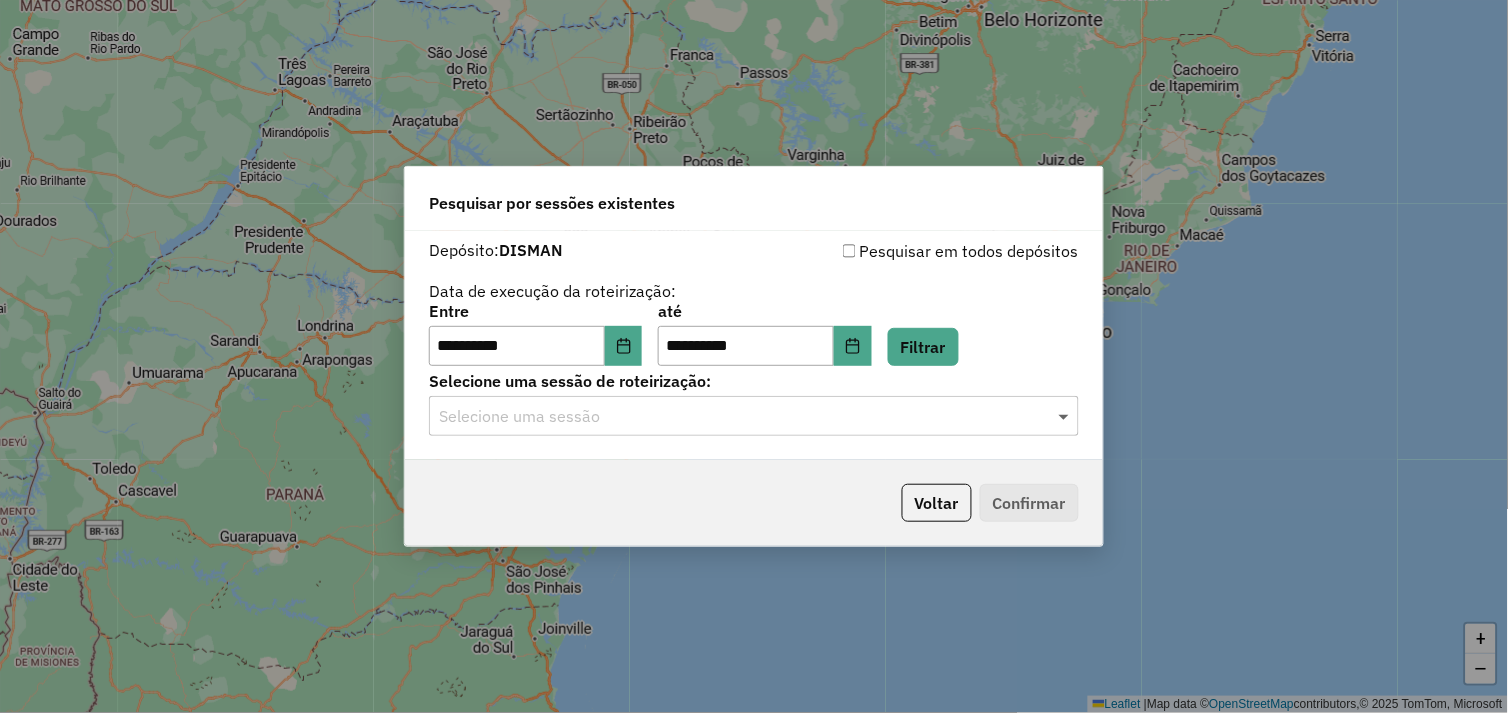 click 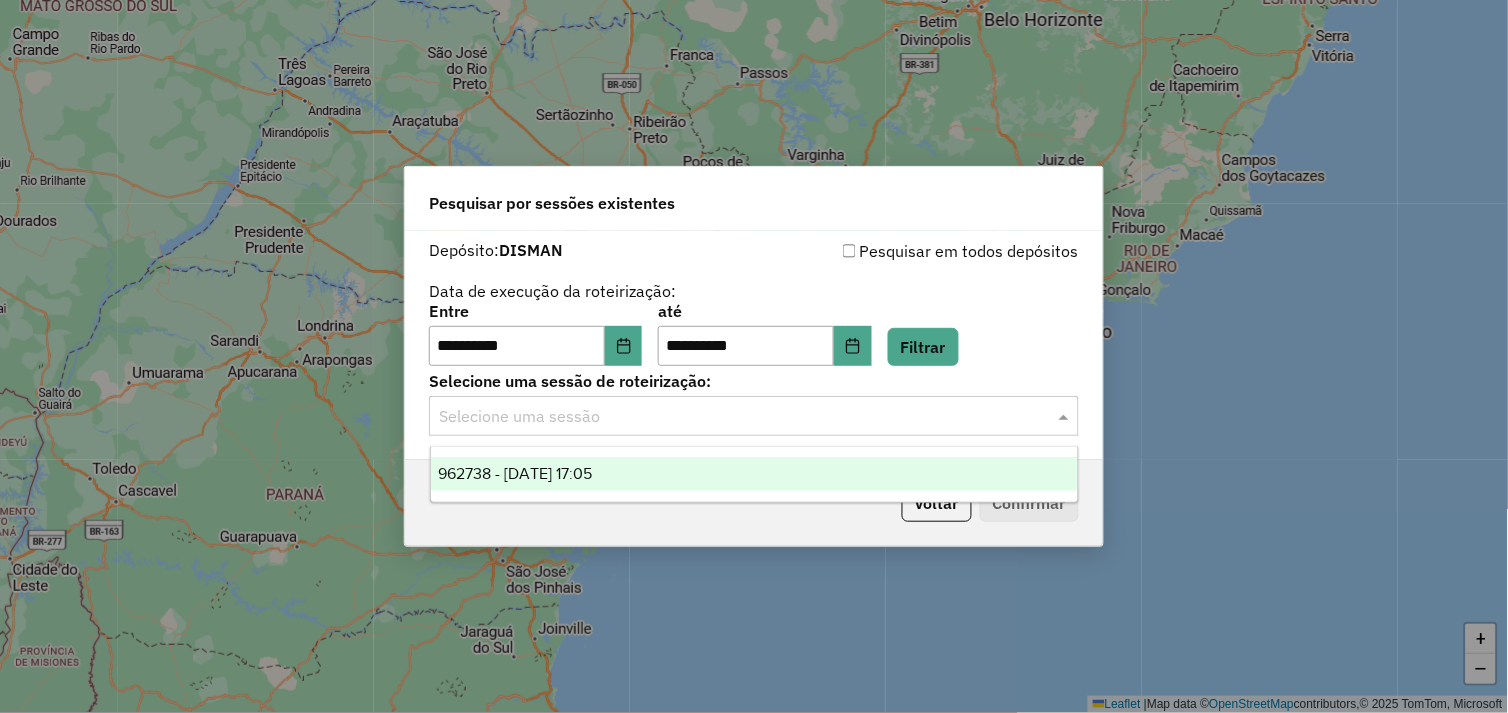 click on "962738 - 10/07/2025 17:05" at bounding box center (755, 474) 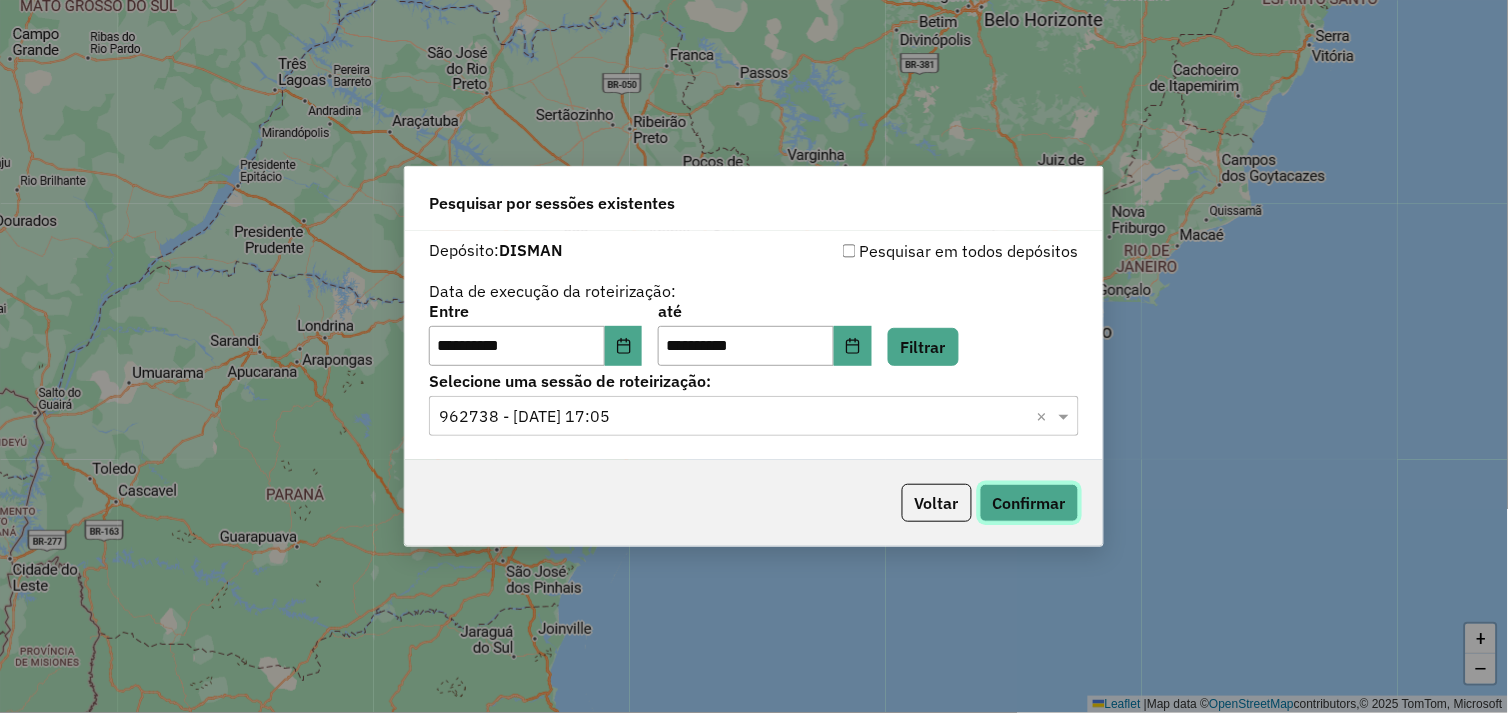 click on "Confirmar" 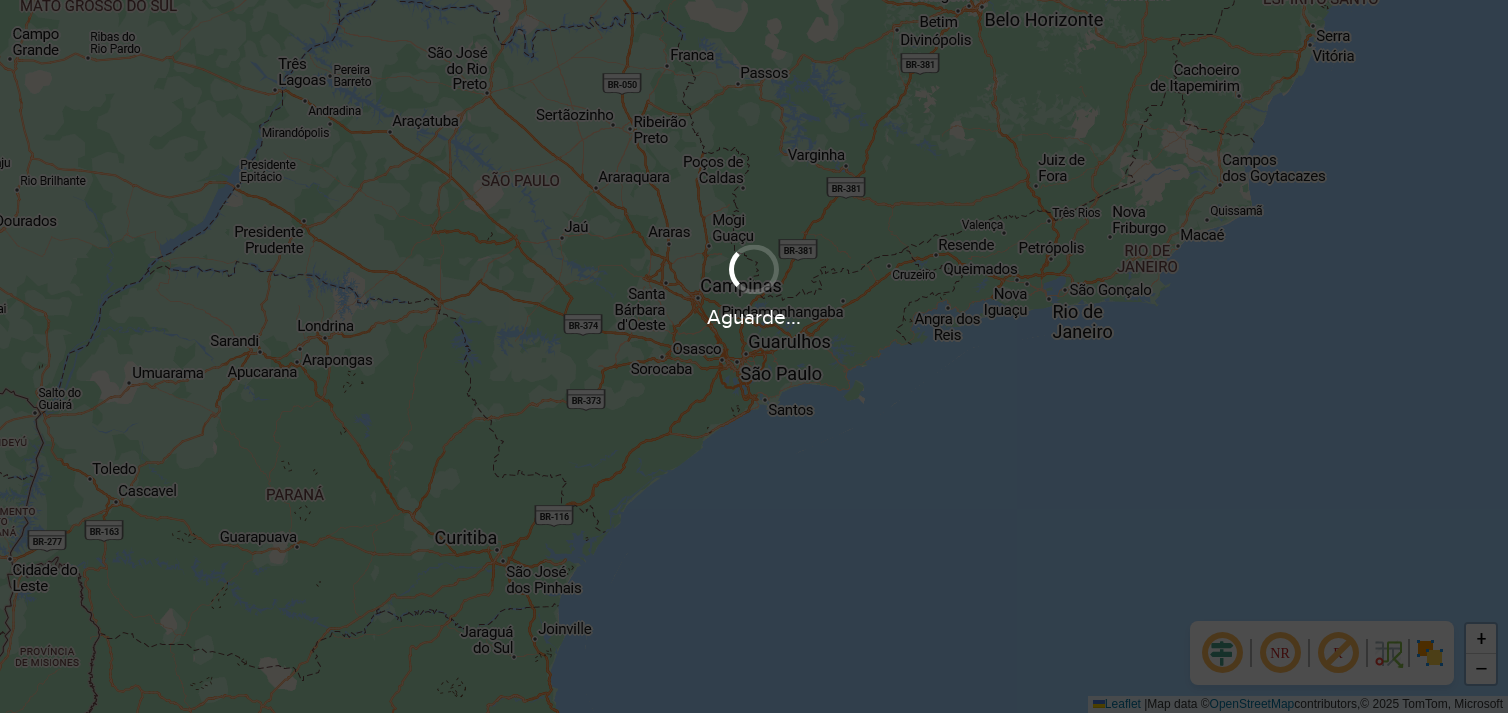 scroll, scrollTop: 0, scrollLeft: 0, axis: both 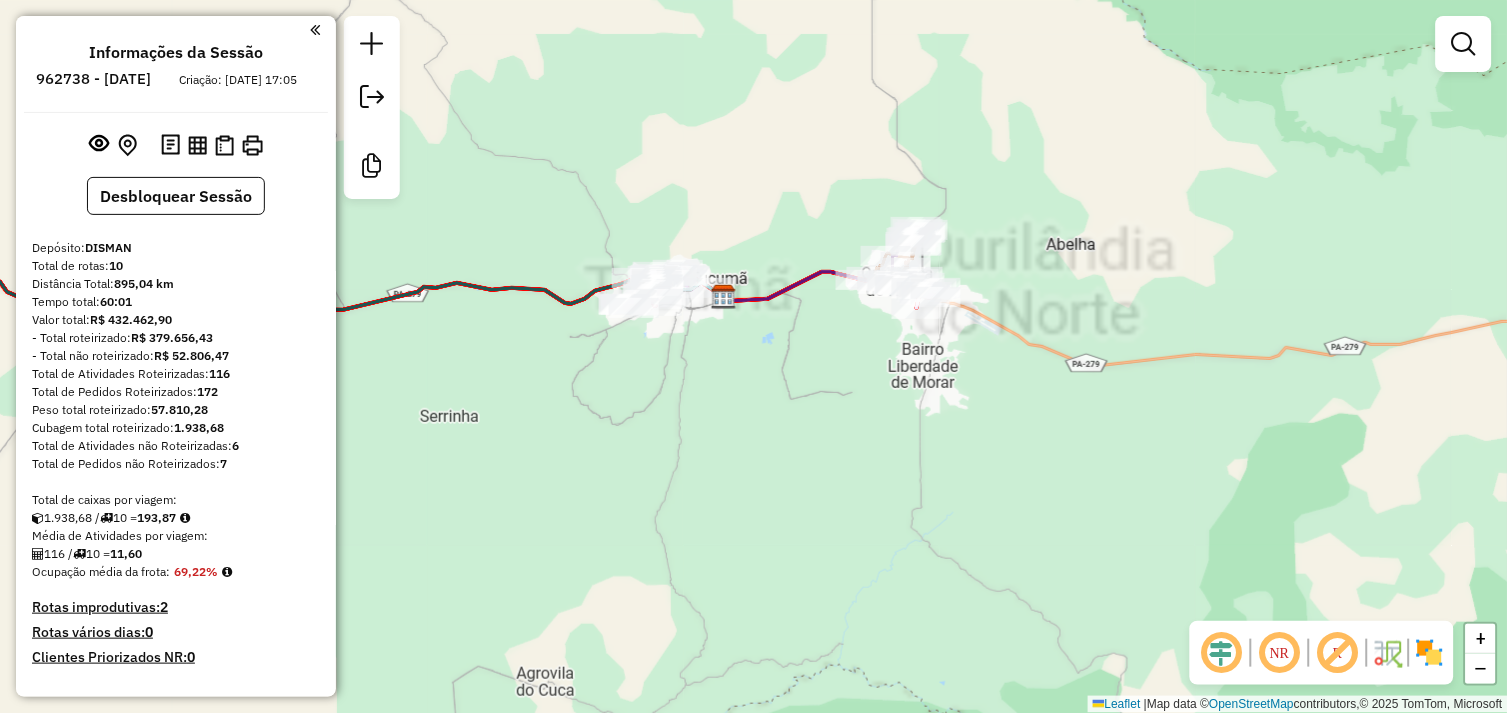 drag, startPoint x: 628, startPoint y: 408, endPoint x: 1111, endPoint y: 533, distance: 498.9128 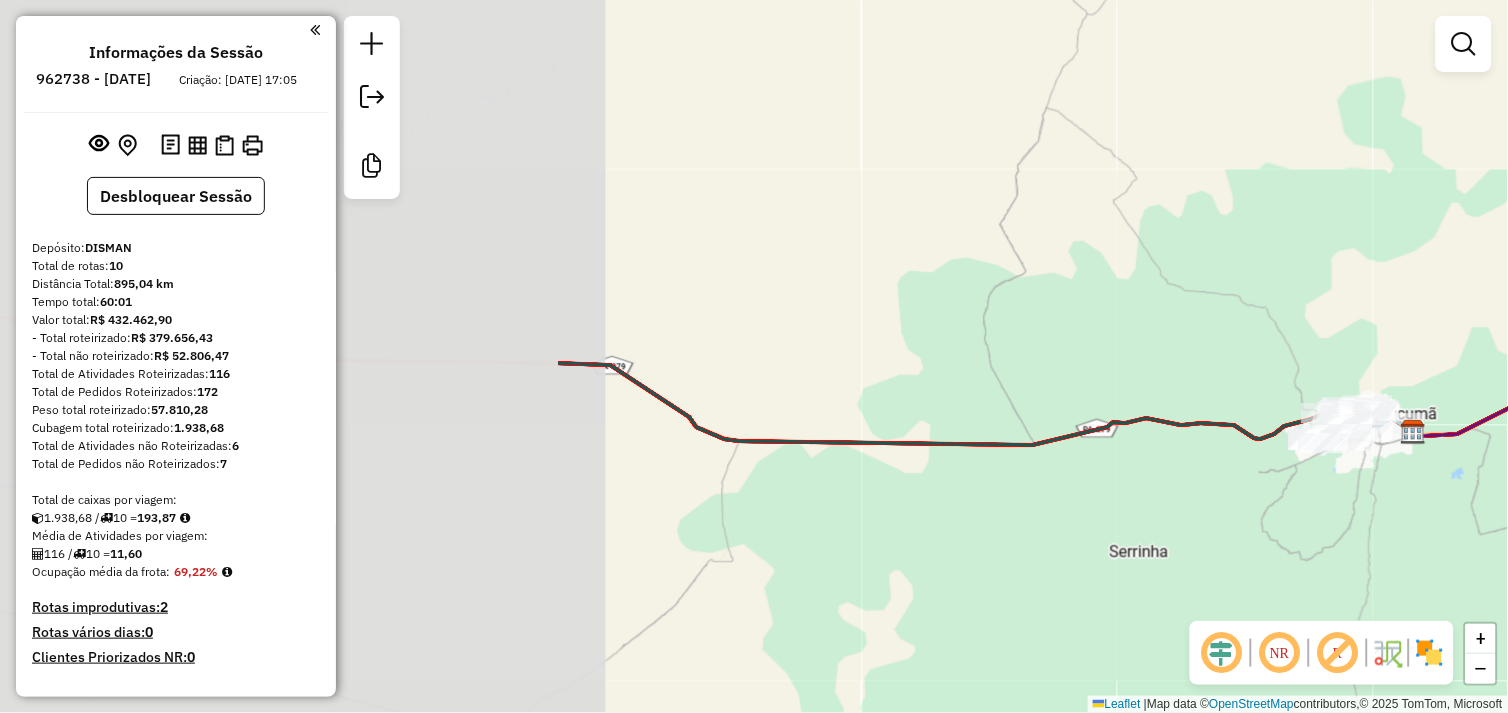 drag, startPoint x: 680, startPoint y: 508, endPoint x: 985, endPoint y: 524, distance: 305.41937 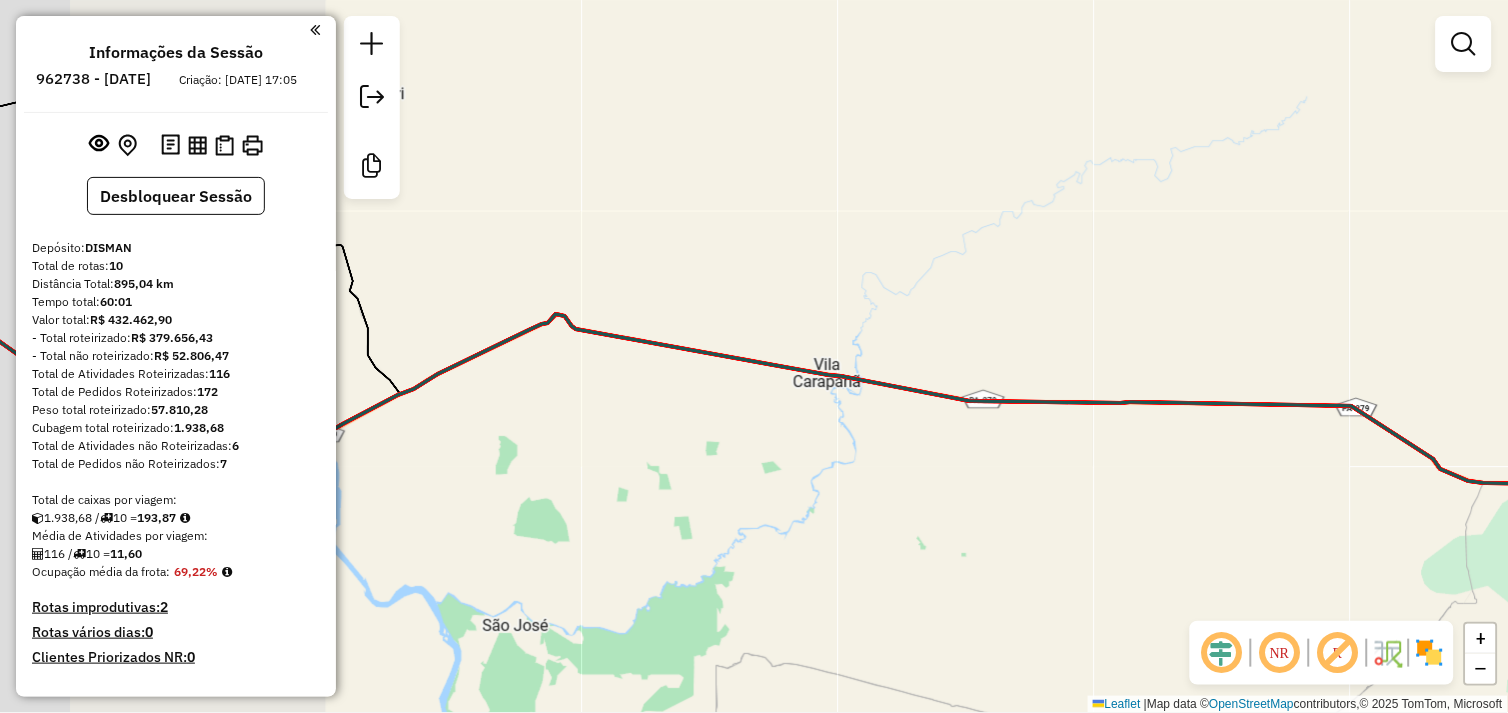drag, startPoint x: 624, startPoint y: 506, endPoint x: 902, endPoint y: 512, distance: 278.06473 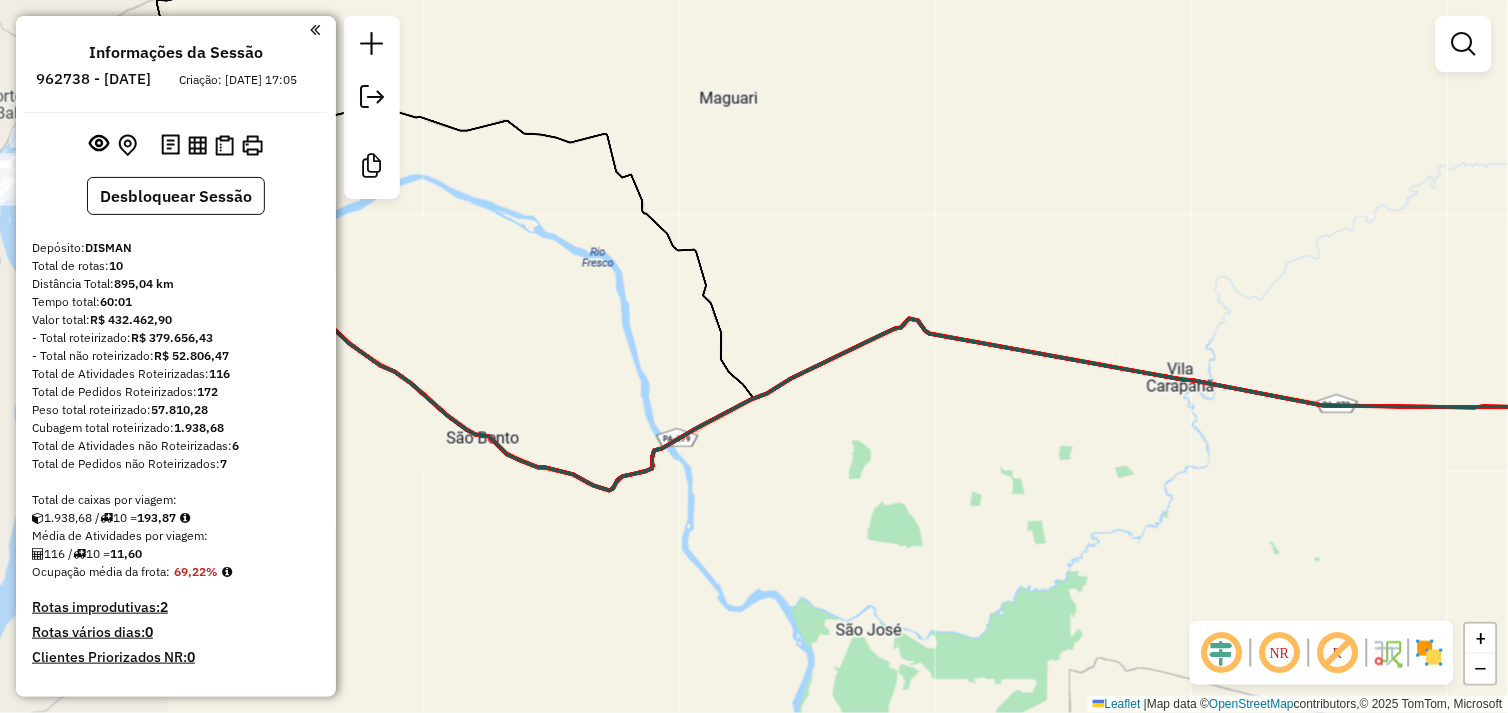 drag, startPoint x: 911, startPoint y: 488, endPoint x: 968, endPoint y: 495, distance: 57.428215 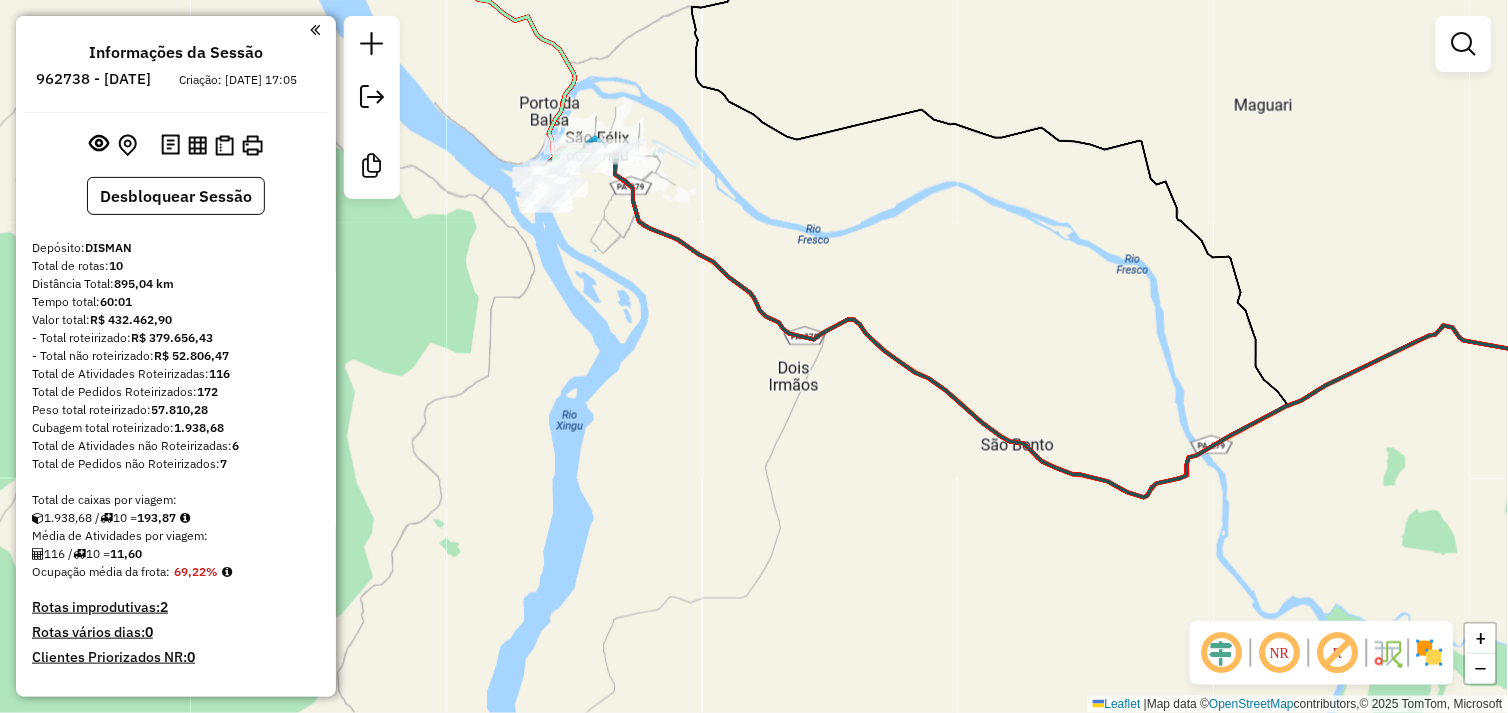 drag, startPoint x: 646, startPoint y: 433, endPoint x: 854, endPoint y: 491, distance: 215.93518 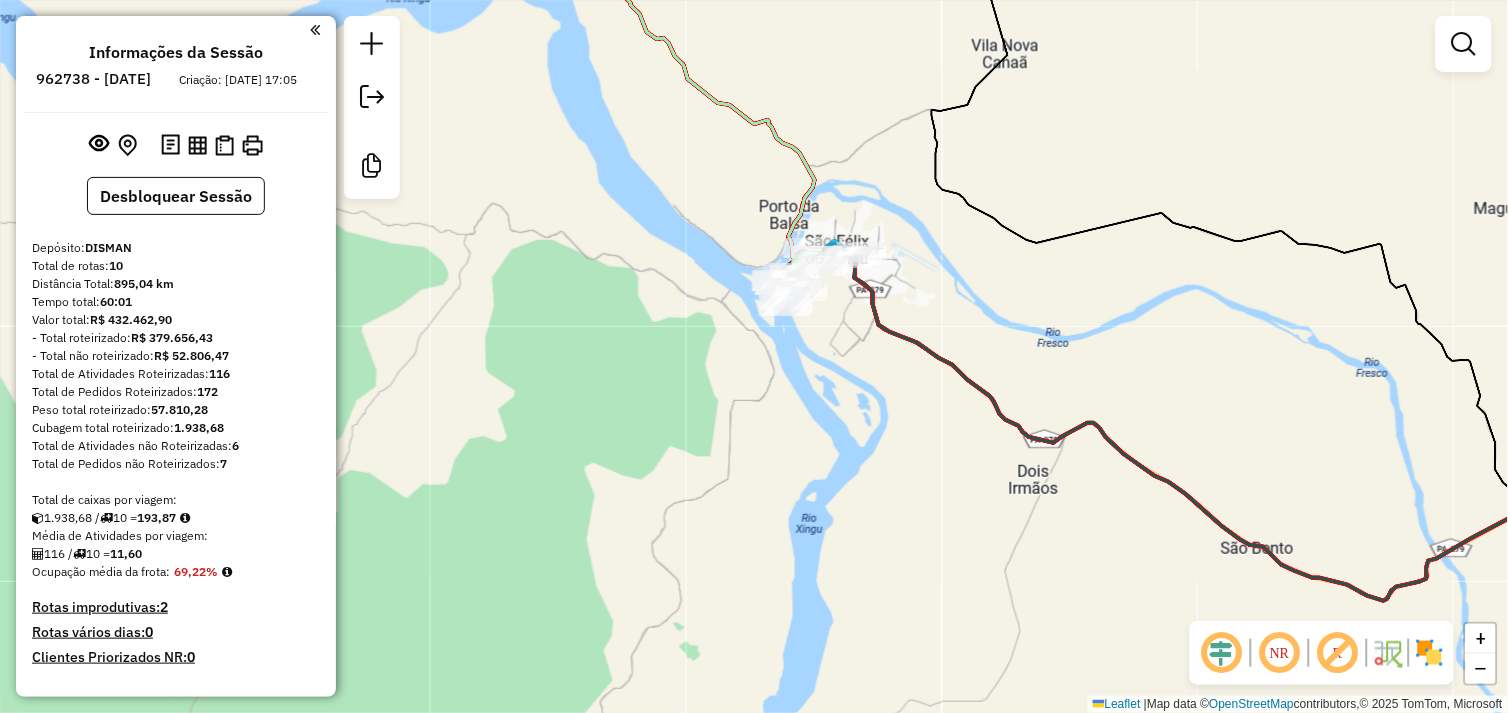 drag, startPoint x: 808, startPoint y: 397, endPoint x: 822, endPoint y: 550, distance: 153.63919 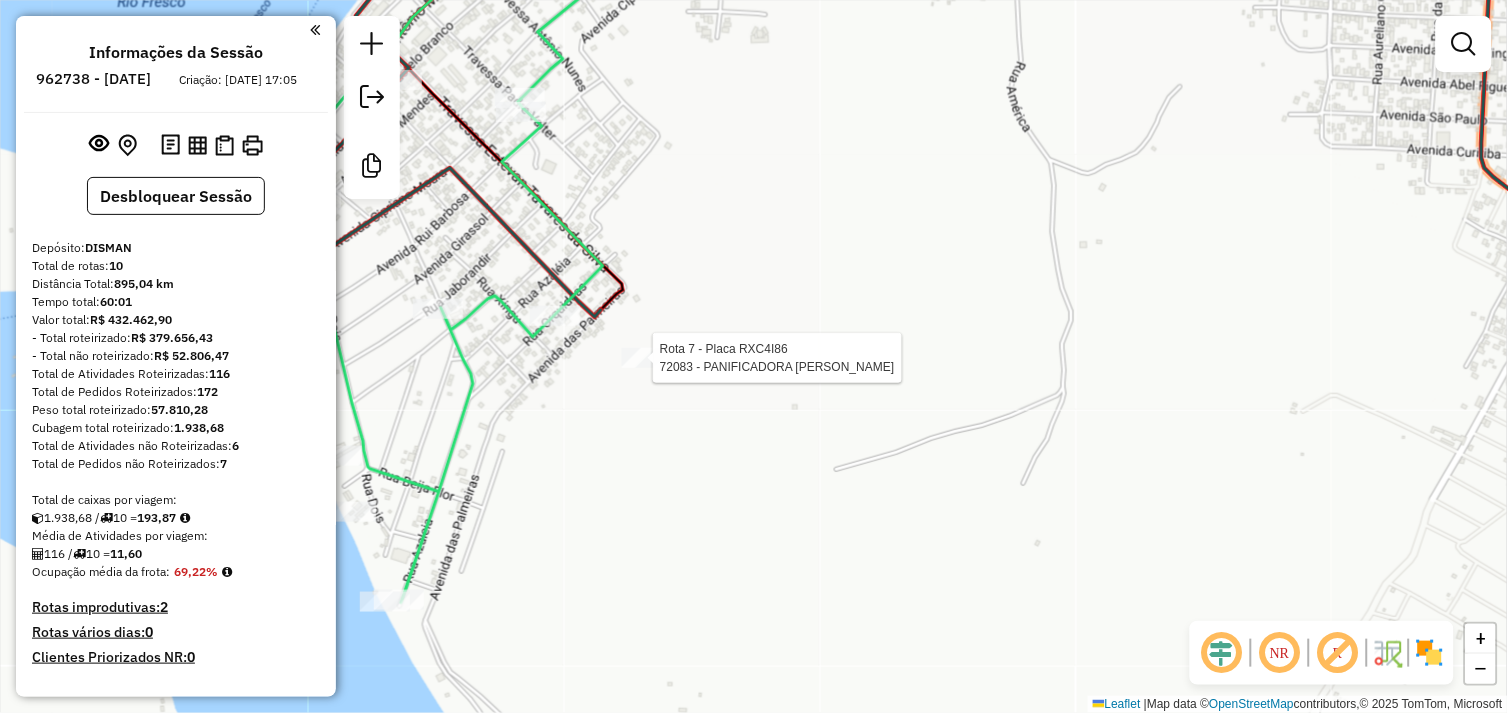 select on "**********" 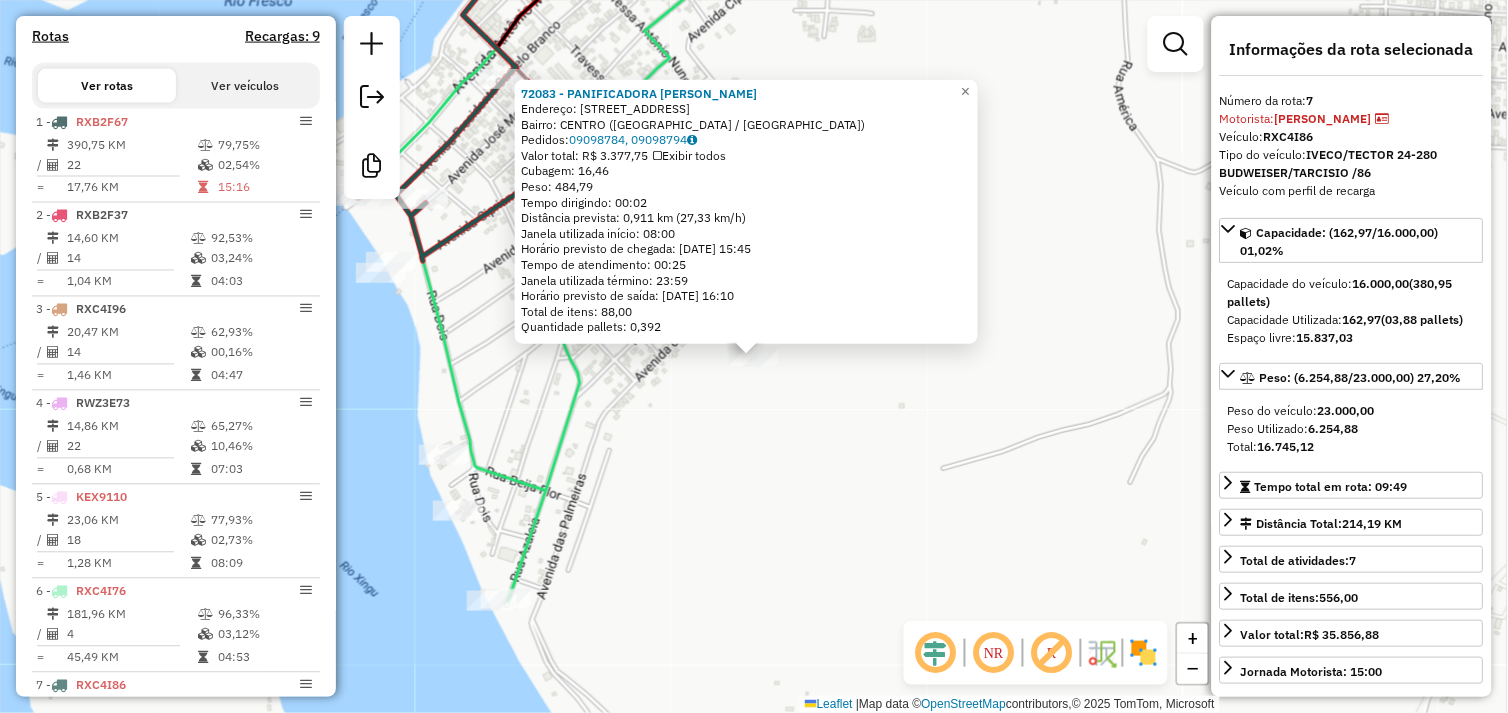 scroll, scrollTop: 1351, scrollLeft: 0, axis: vertical 